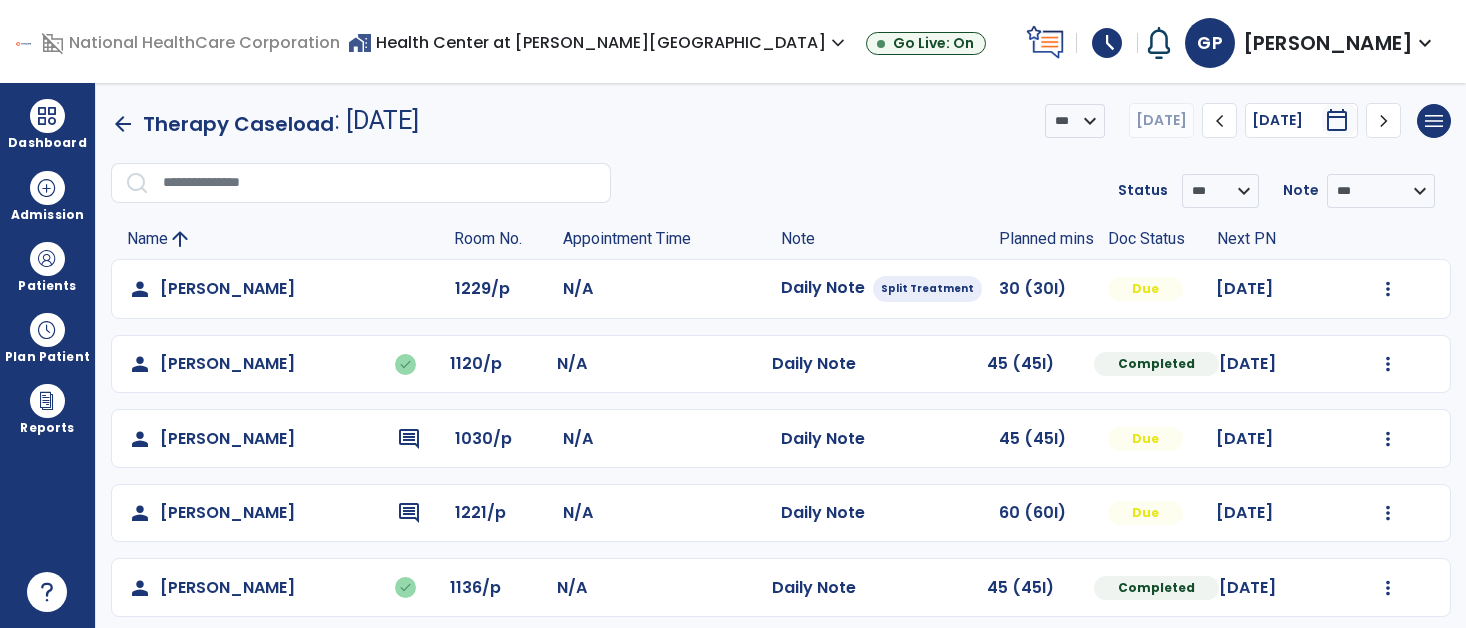 scroll, scrollTop: 0, scrollLeft: 0, axis: both 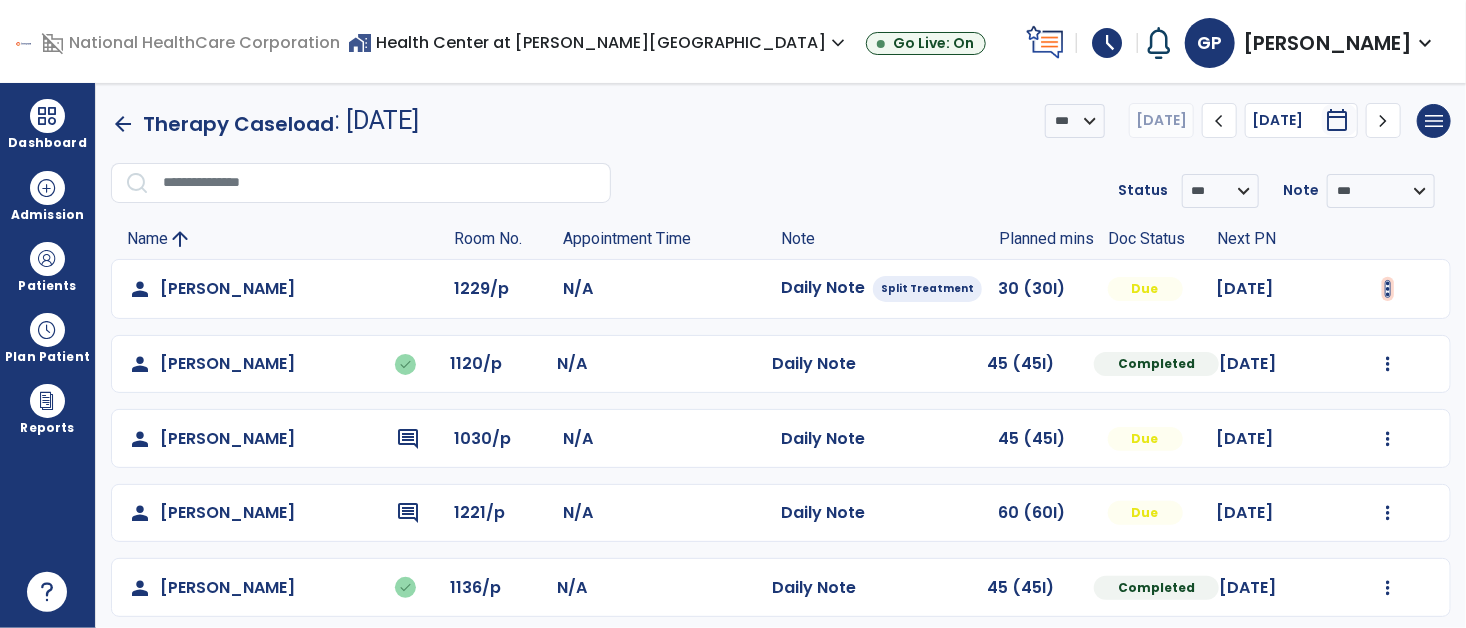 click at bounding box center (1388, 289) 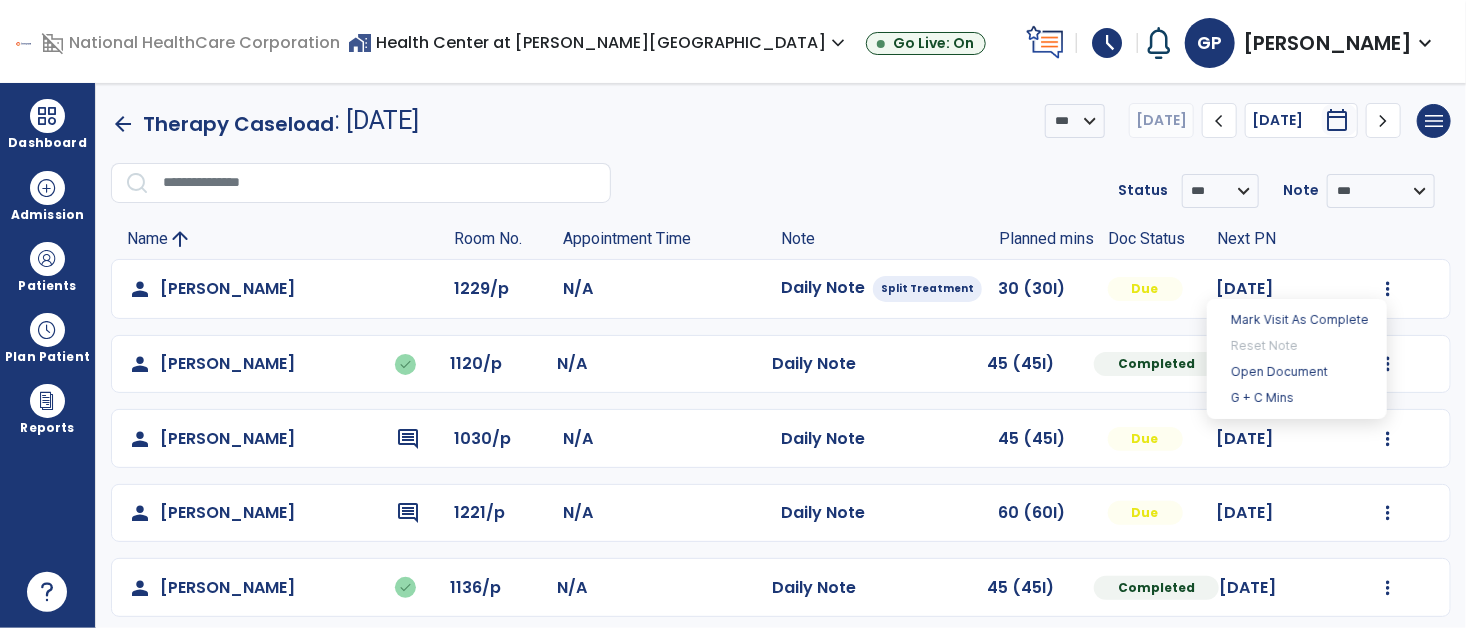 click on "arrow_back" 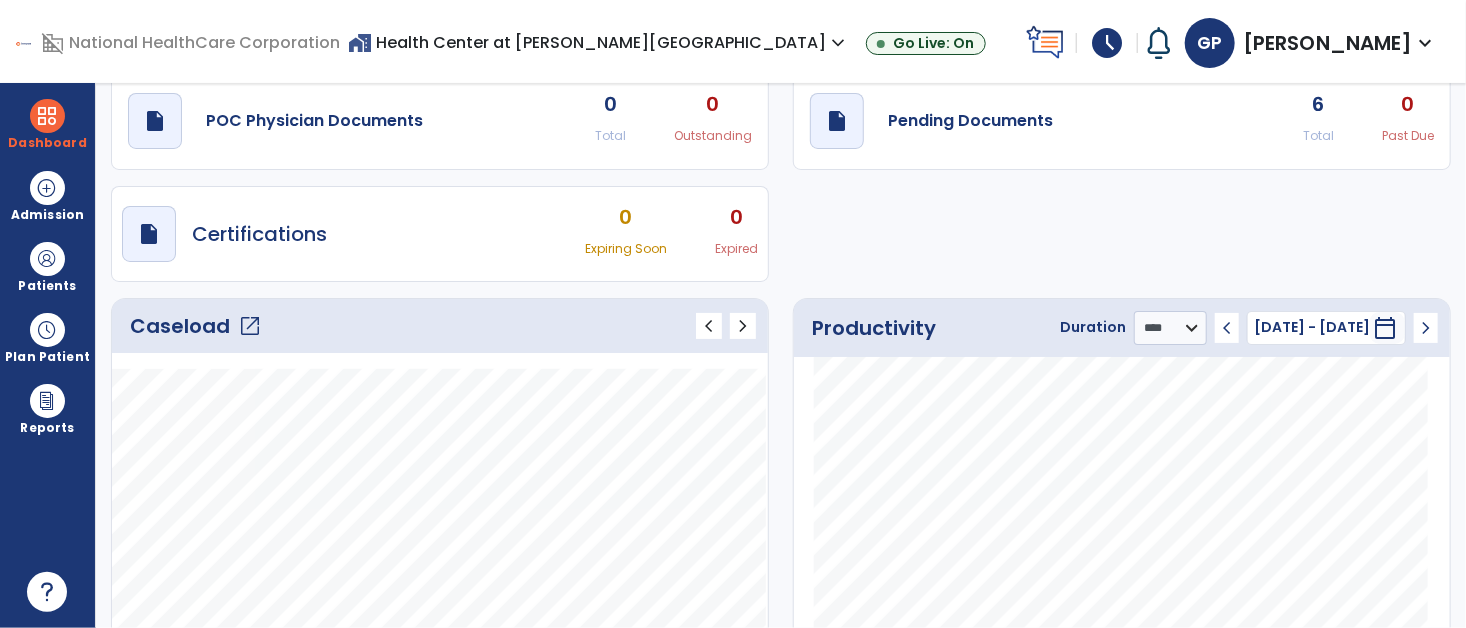 scroll, scrollTop: 0, scrollLeft: 0, axis: both 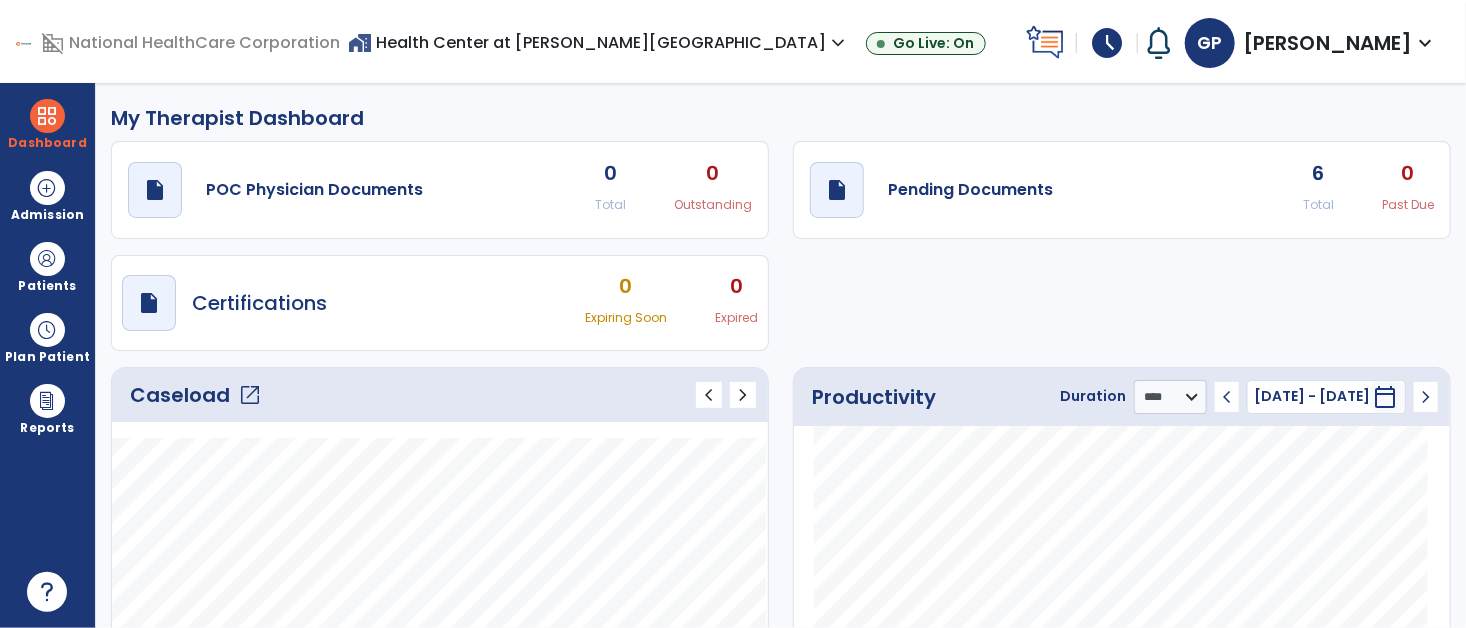 click on "Caseload   open_in_new" 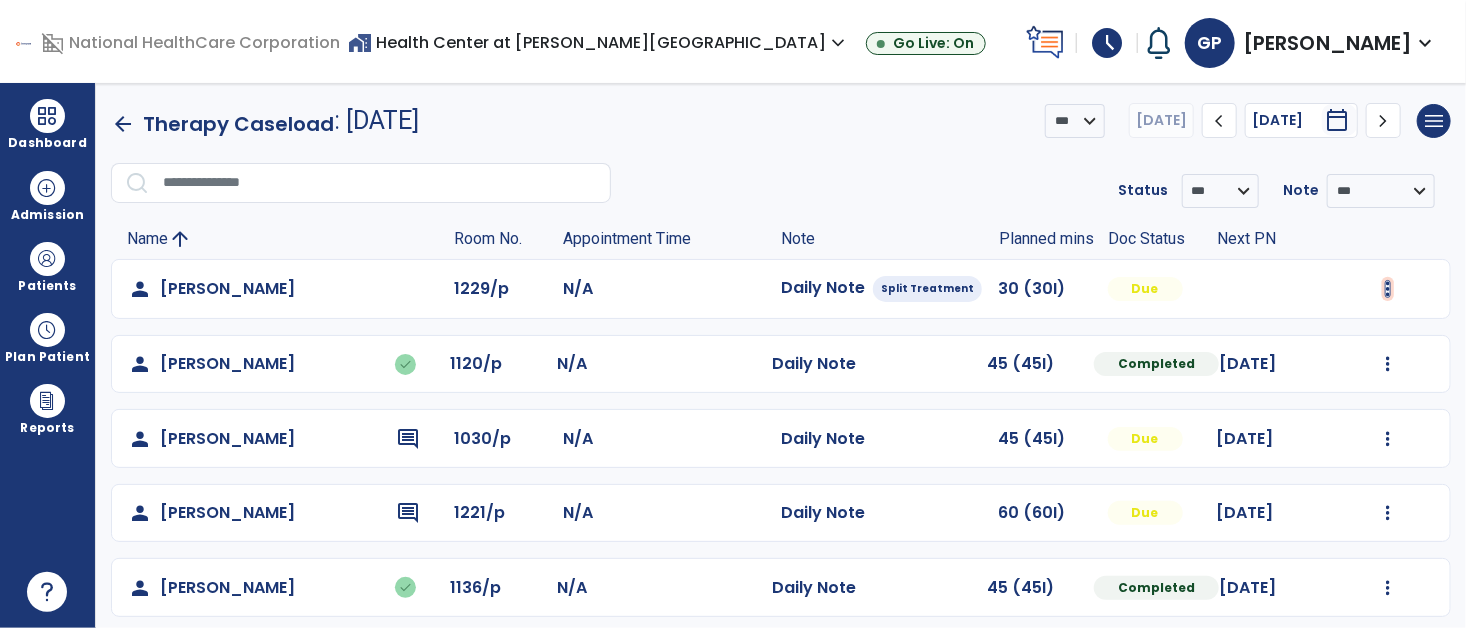 click at bounding box center [1388, 289] 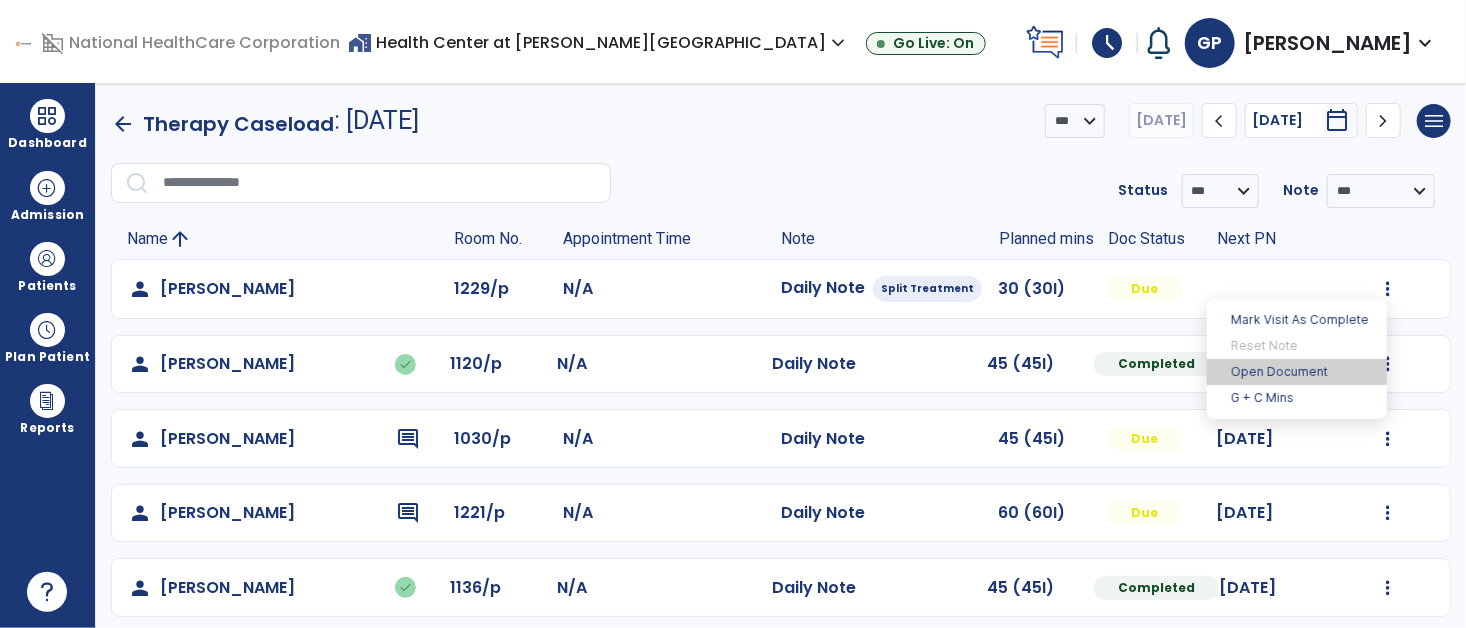 click on "Open Document" at bounding box center [1297, 372] 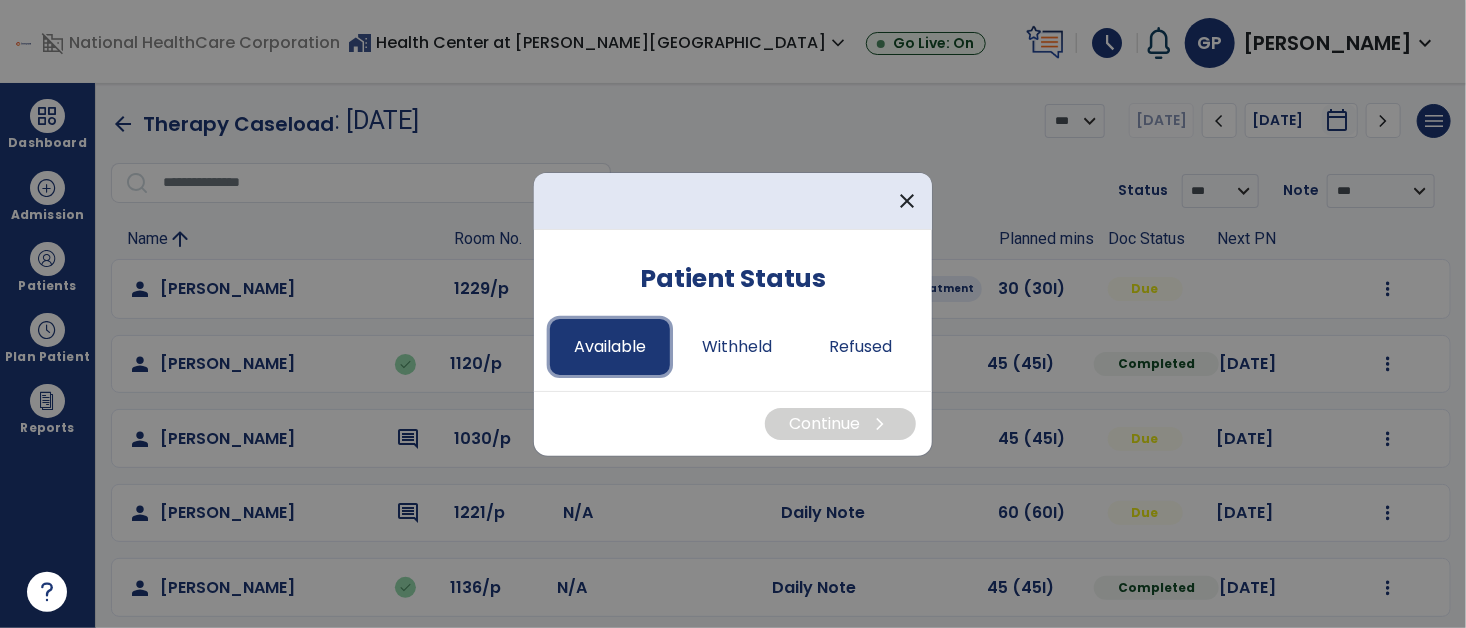 click on "Available" at bounding box center (610, 347) 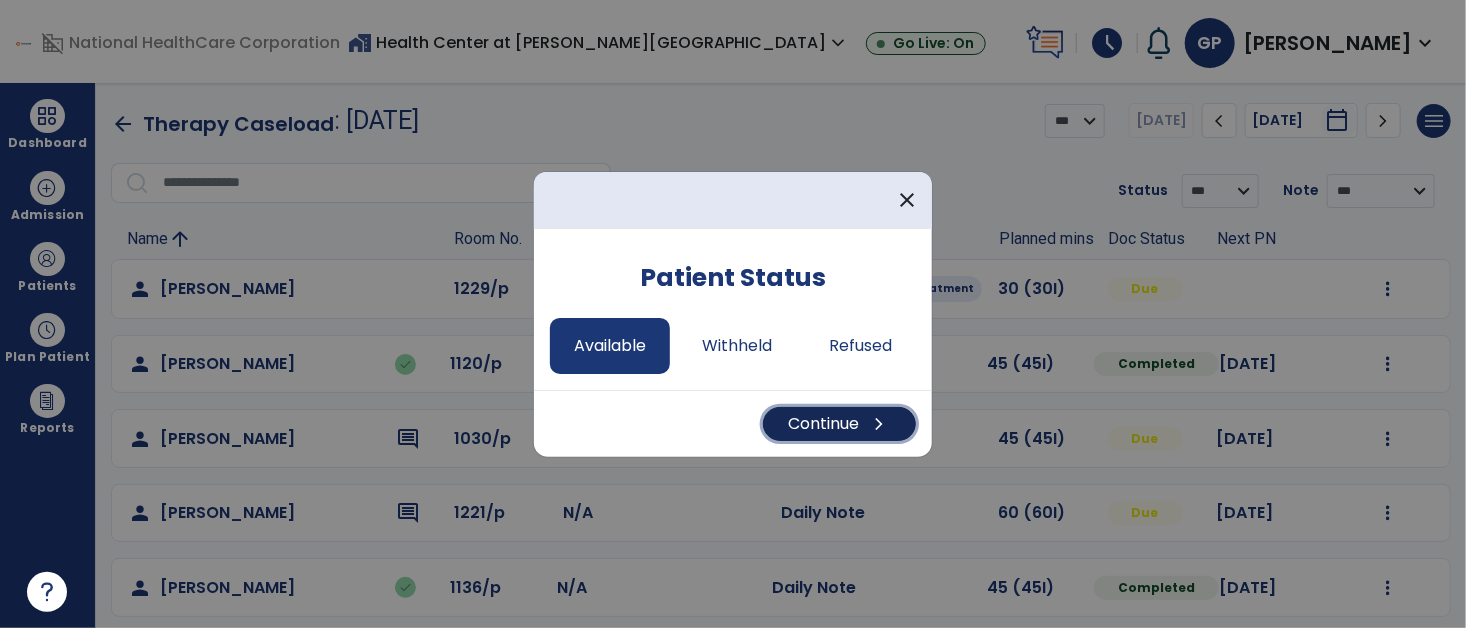 click on "Continue   chevron_right" at bounding box center (839, 424) 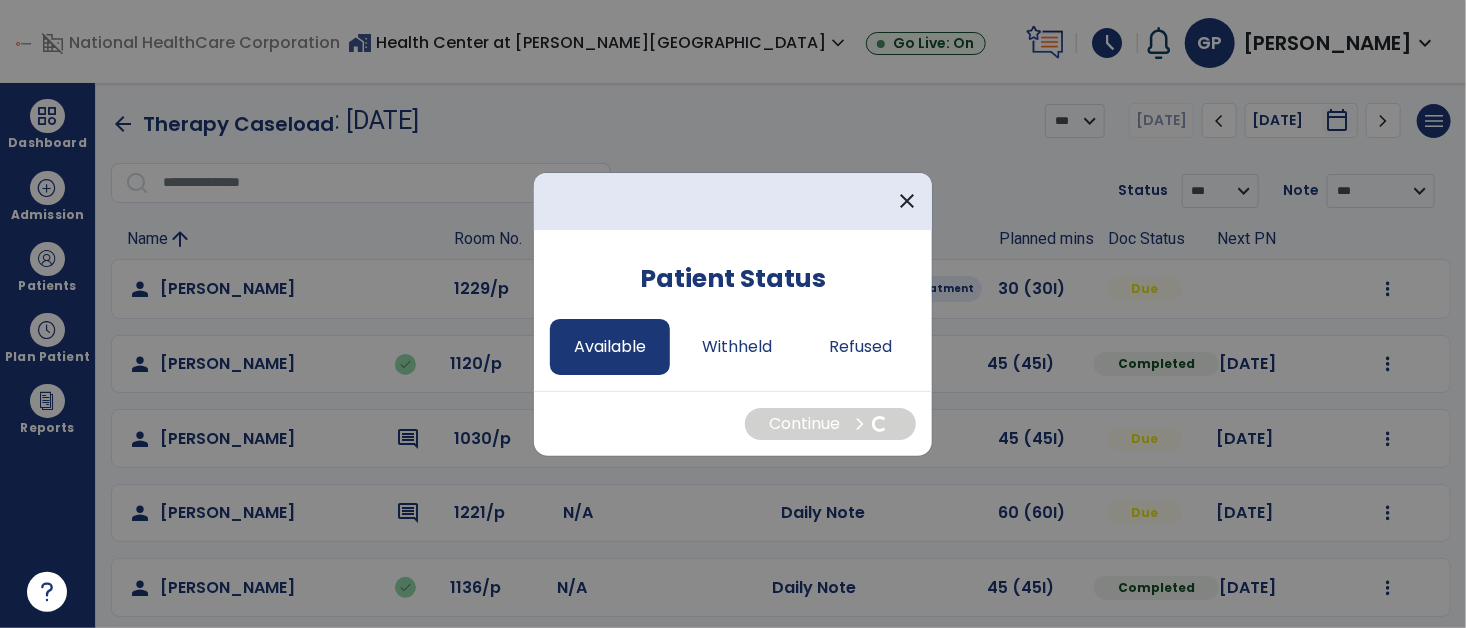 select on "*" 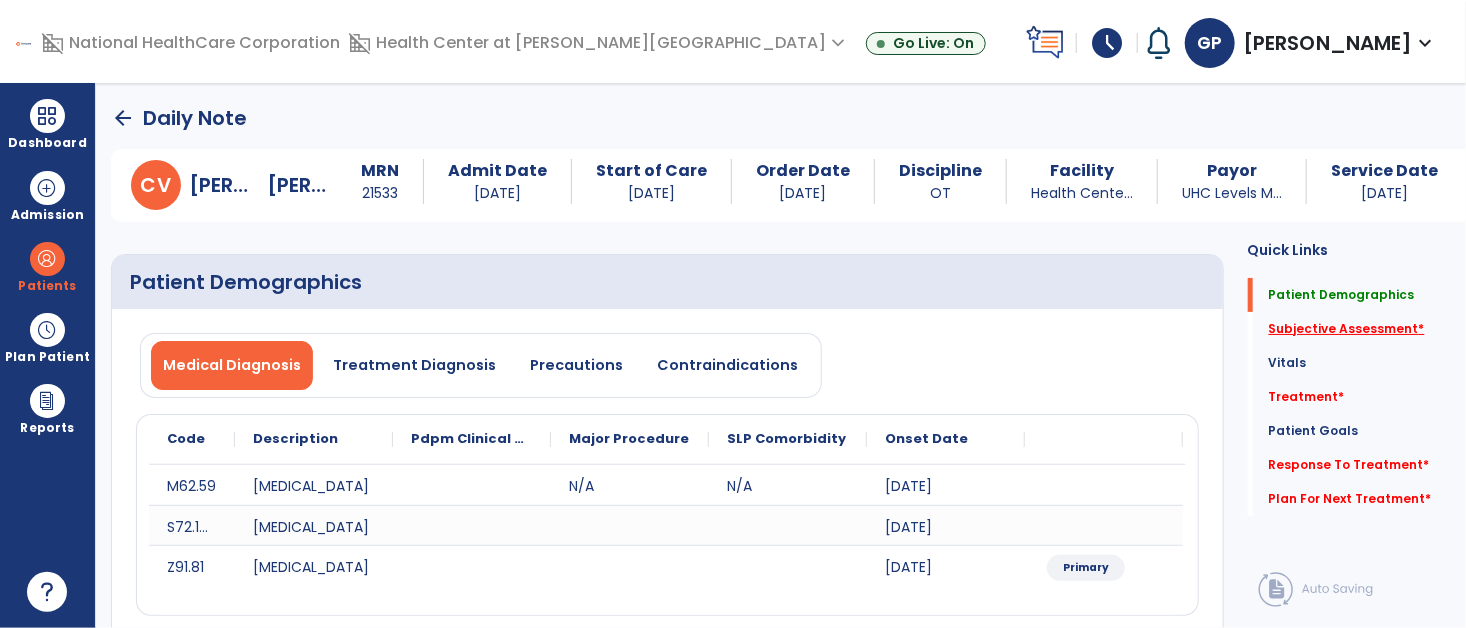 click on "Subjective Assessment   *" 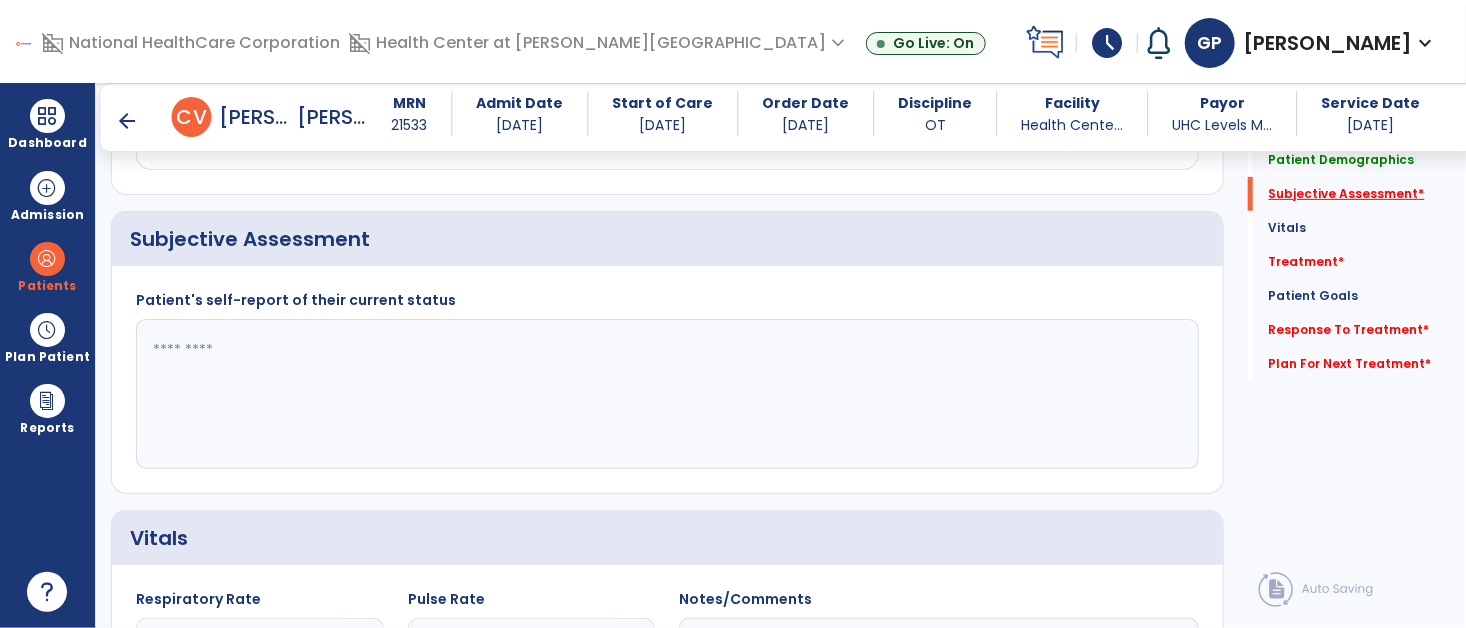 scroll, scrollTop: 441, scrollLeft: 0, axis: vertical 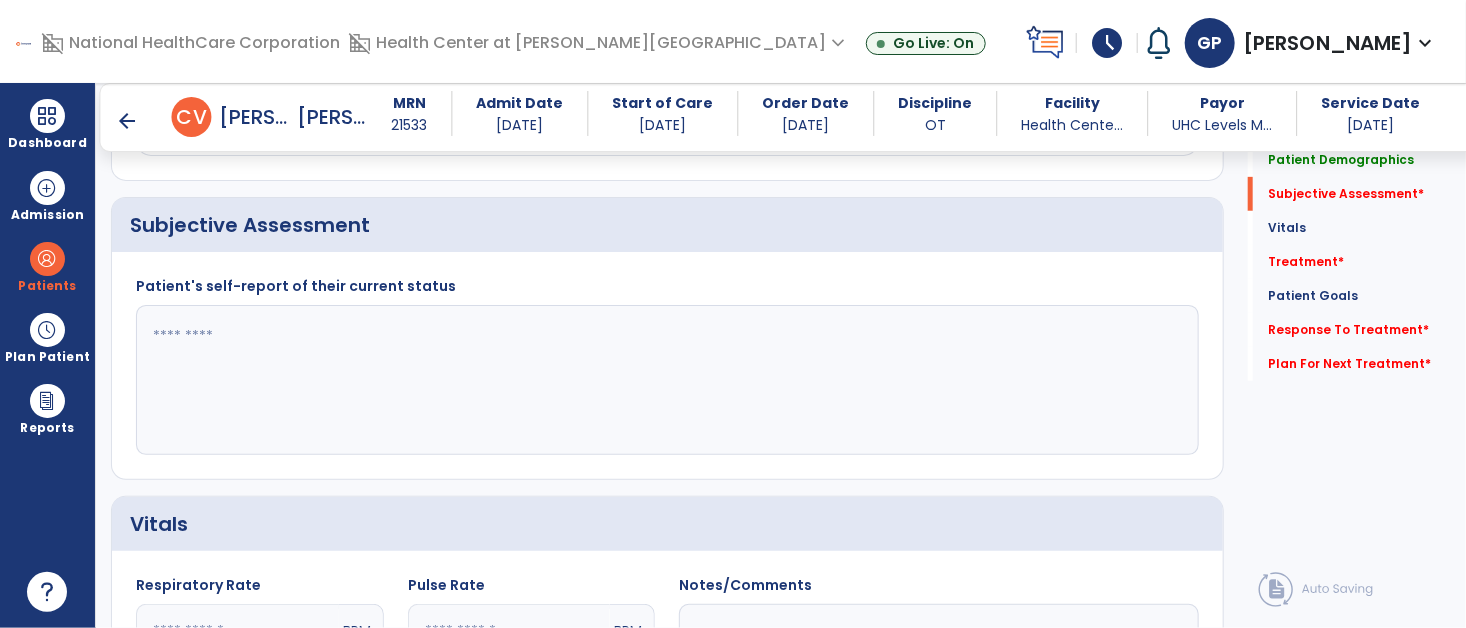 click 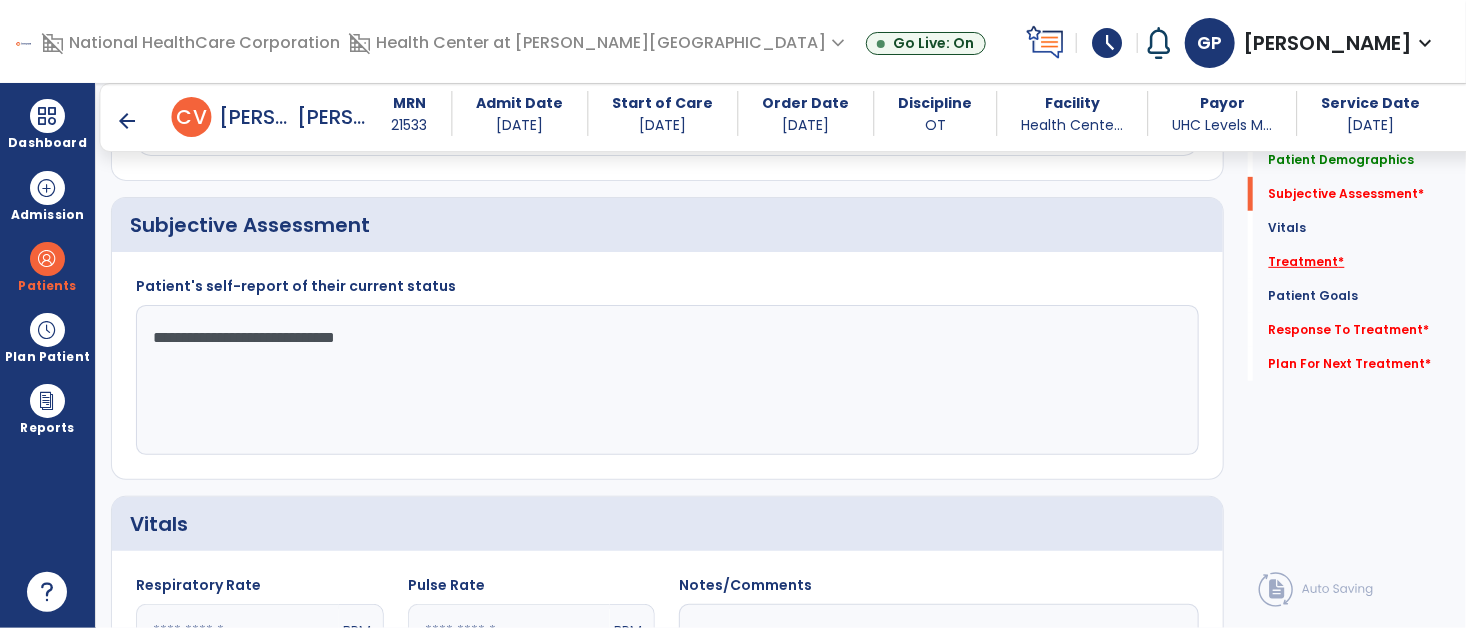type on "**********" 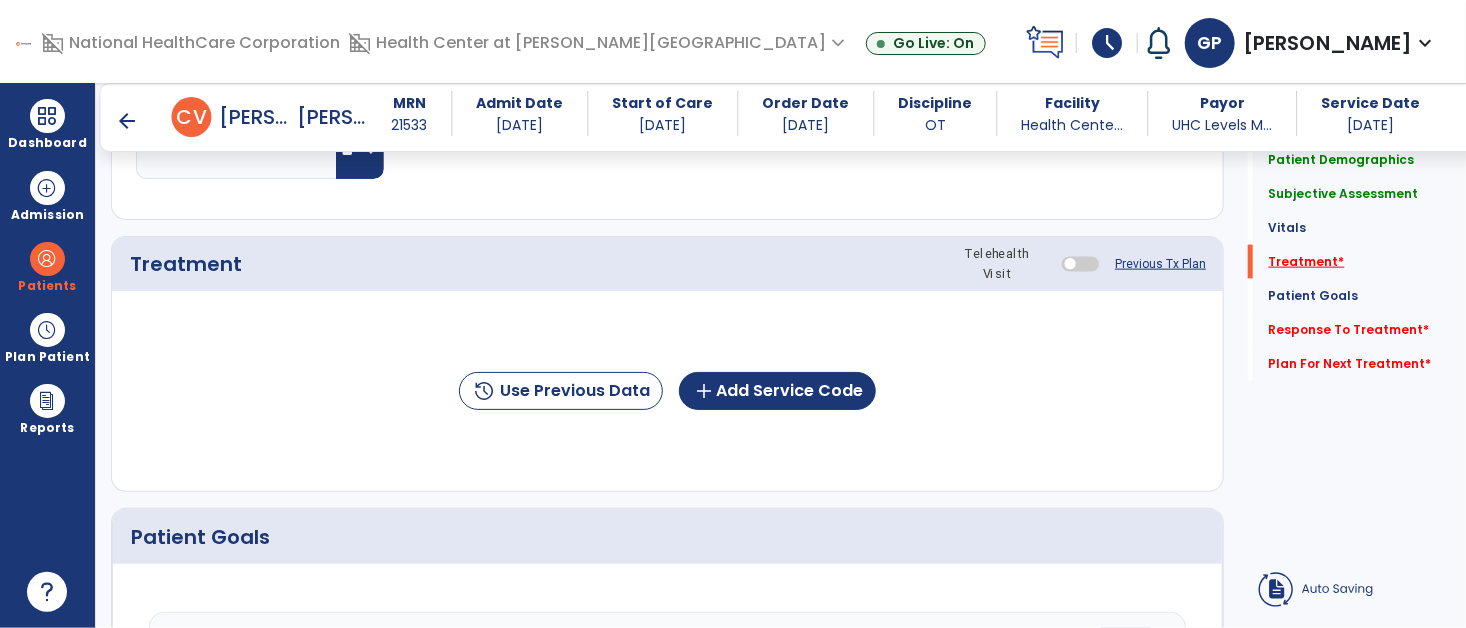 scroll, scrollTop: 1129, scrollLeft: 0, axis: vertical 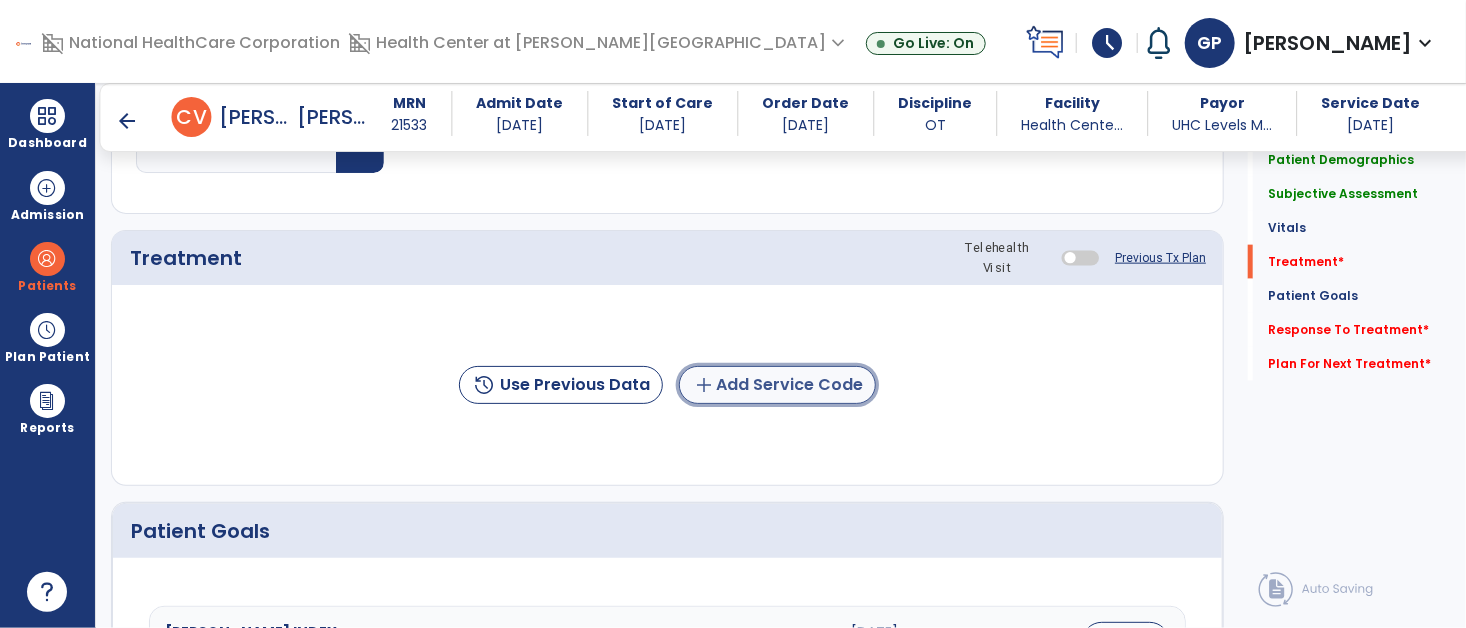 click on "add  Add Service Code" 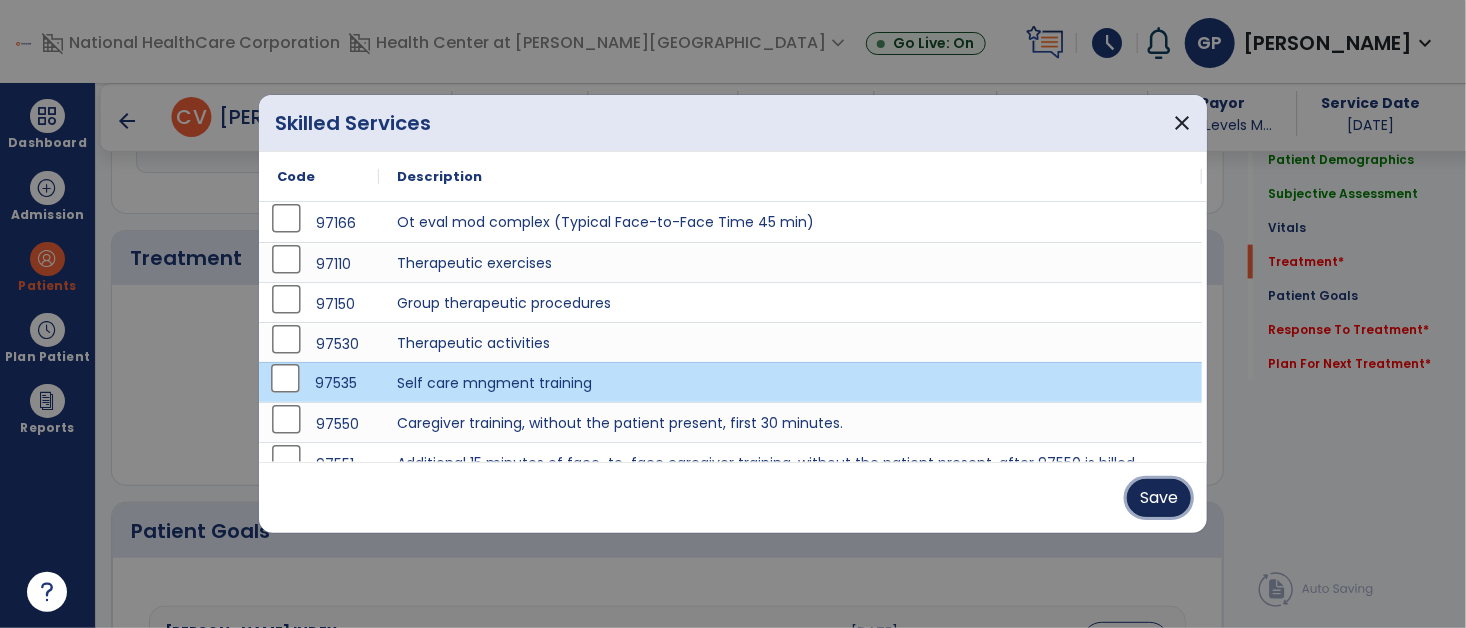 click on "Save" at bounding box center (1159, 498) 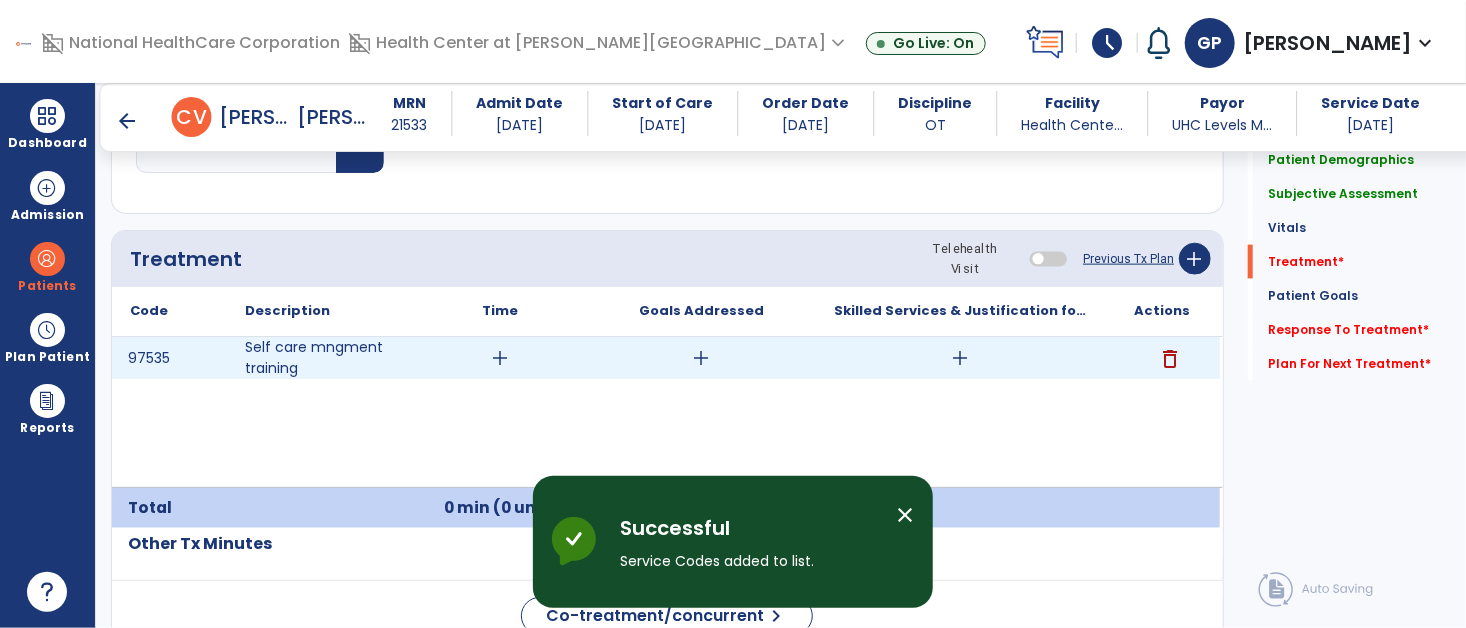 click on "add" at bounding box center [500, 358] 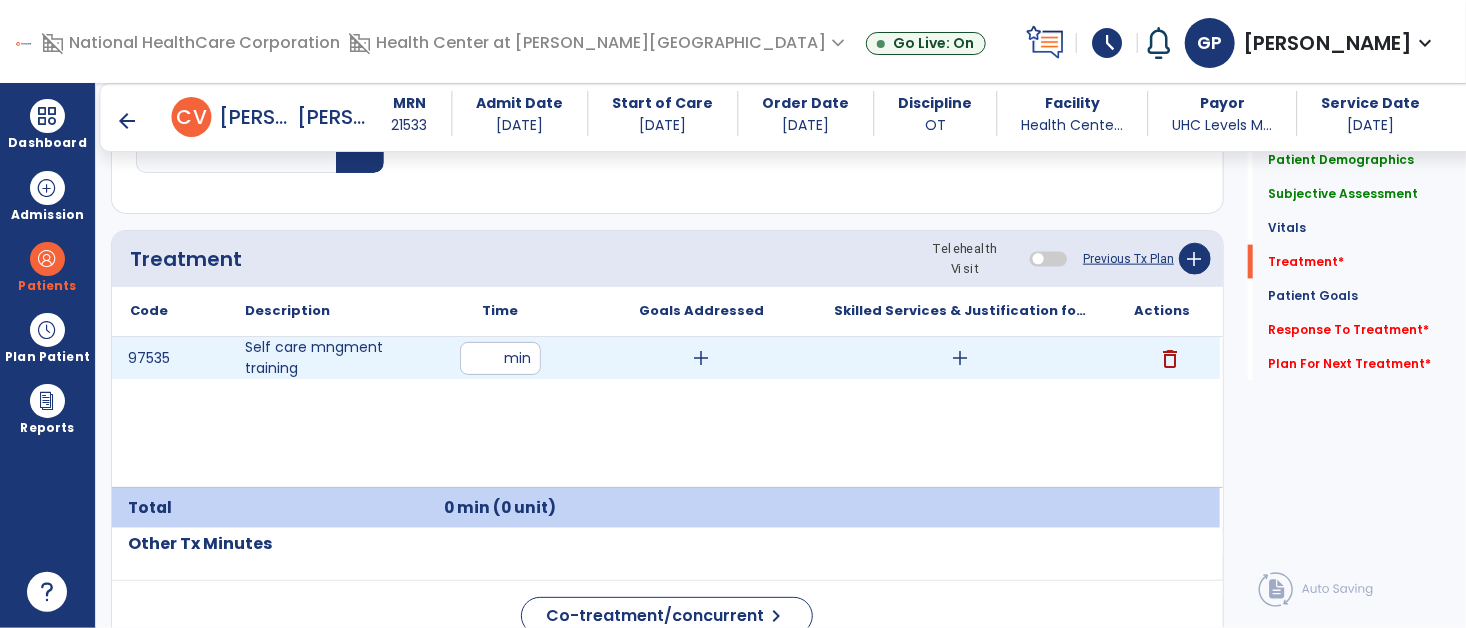 type on "**" 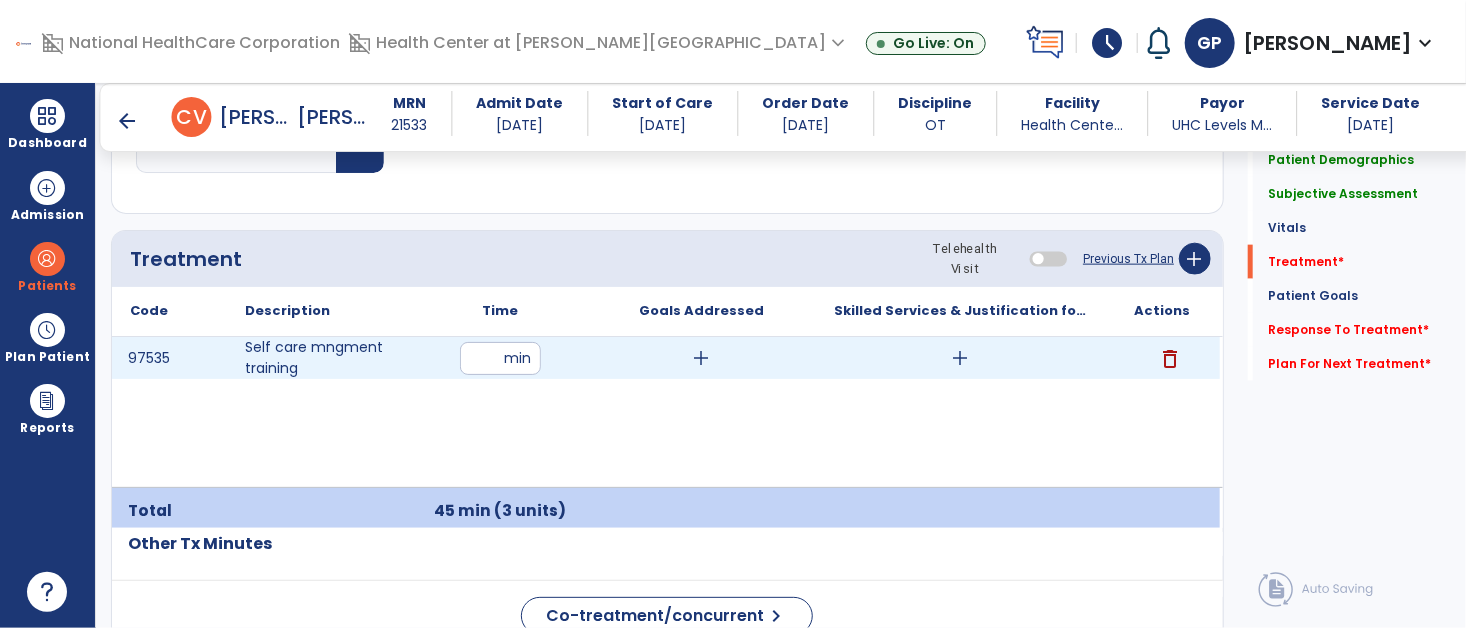 click on "add" at bounding box center [702, 358] 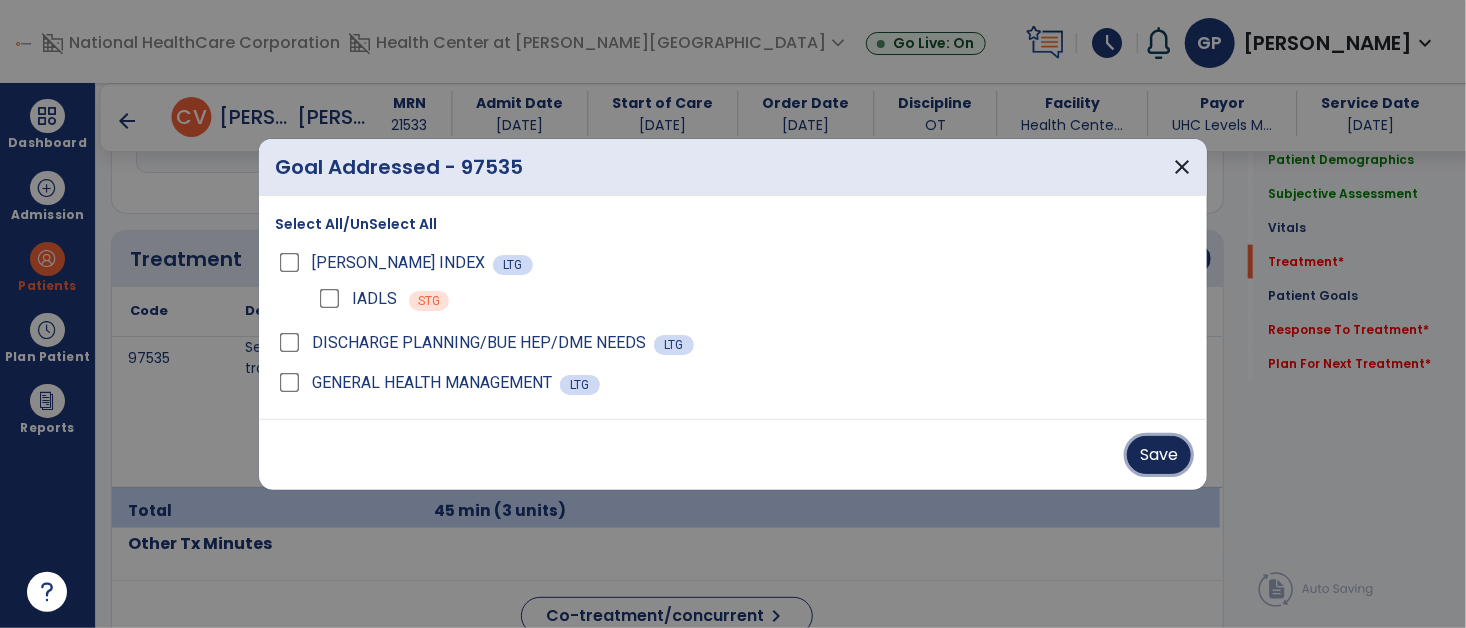 click on "Save" at bounding box center [1159, 455] 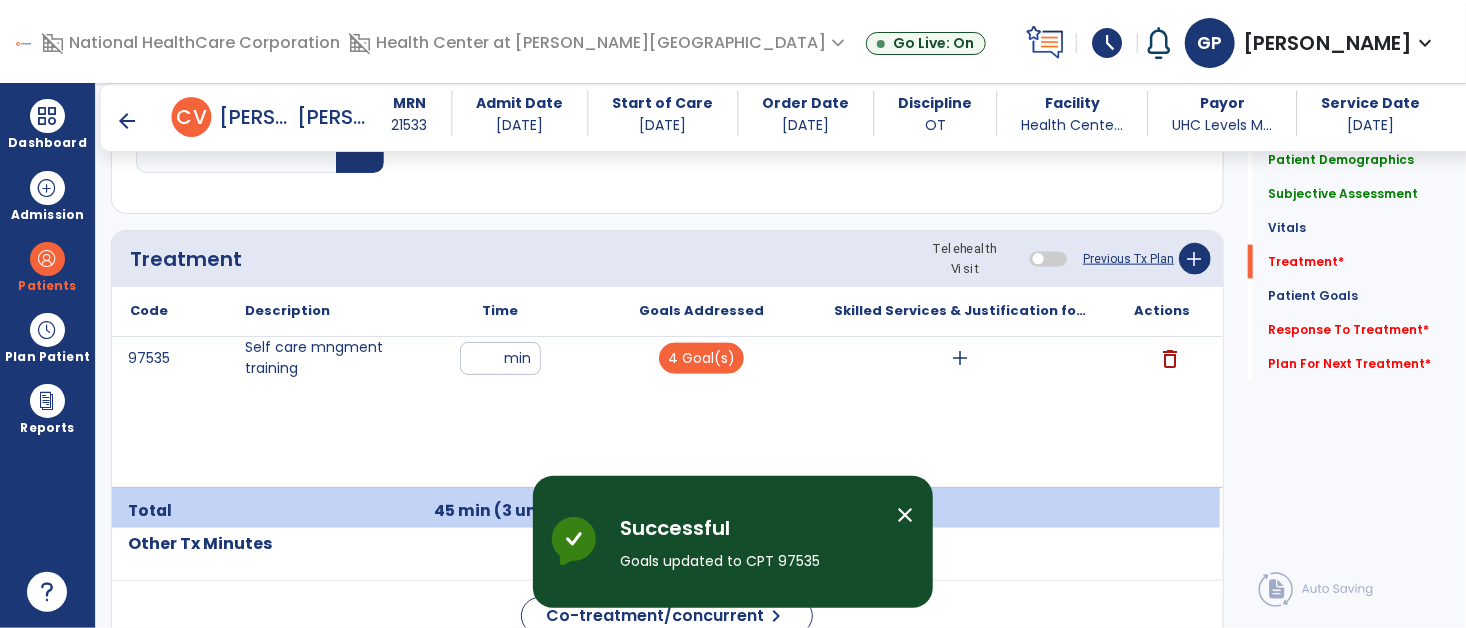 click on "add" at bounding box center [961, 358] 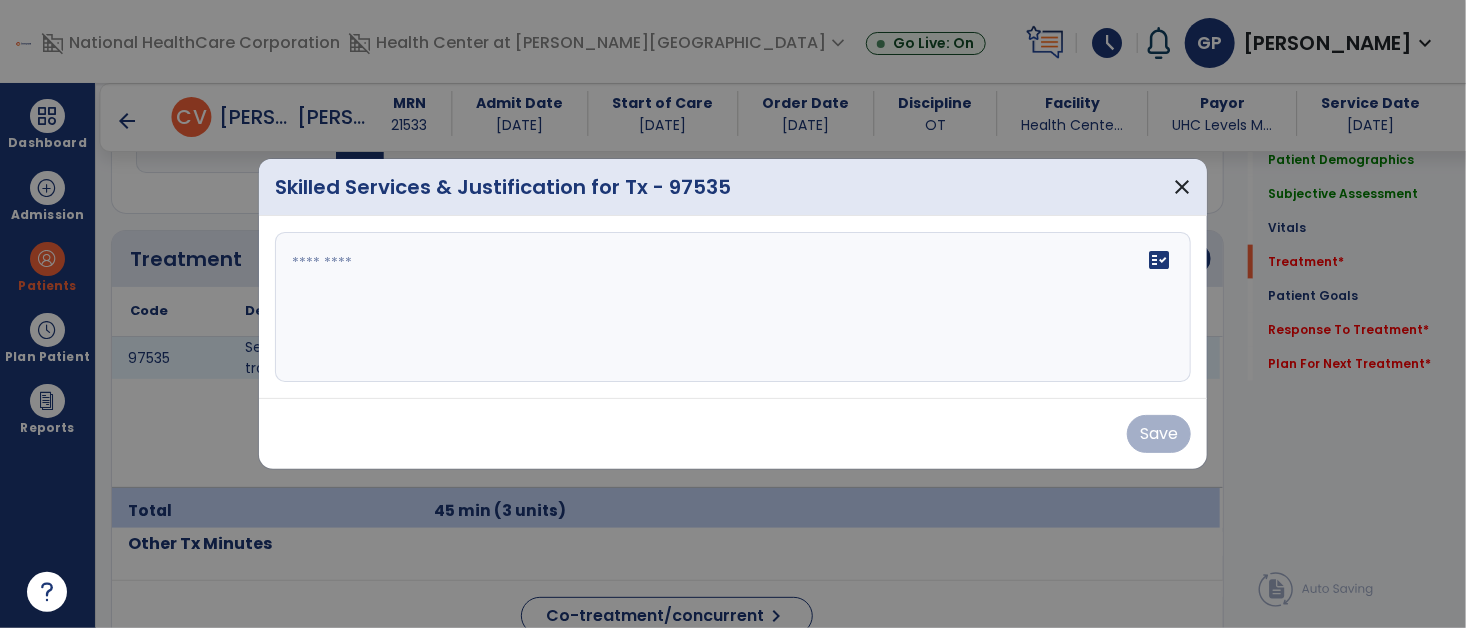 click on "fact_check" at bounding box center [733, 307] 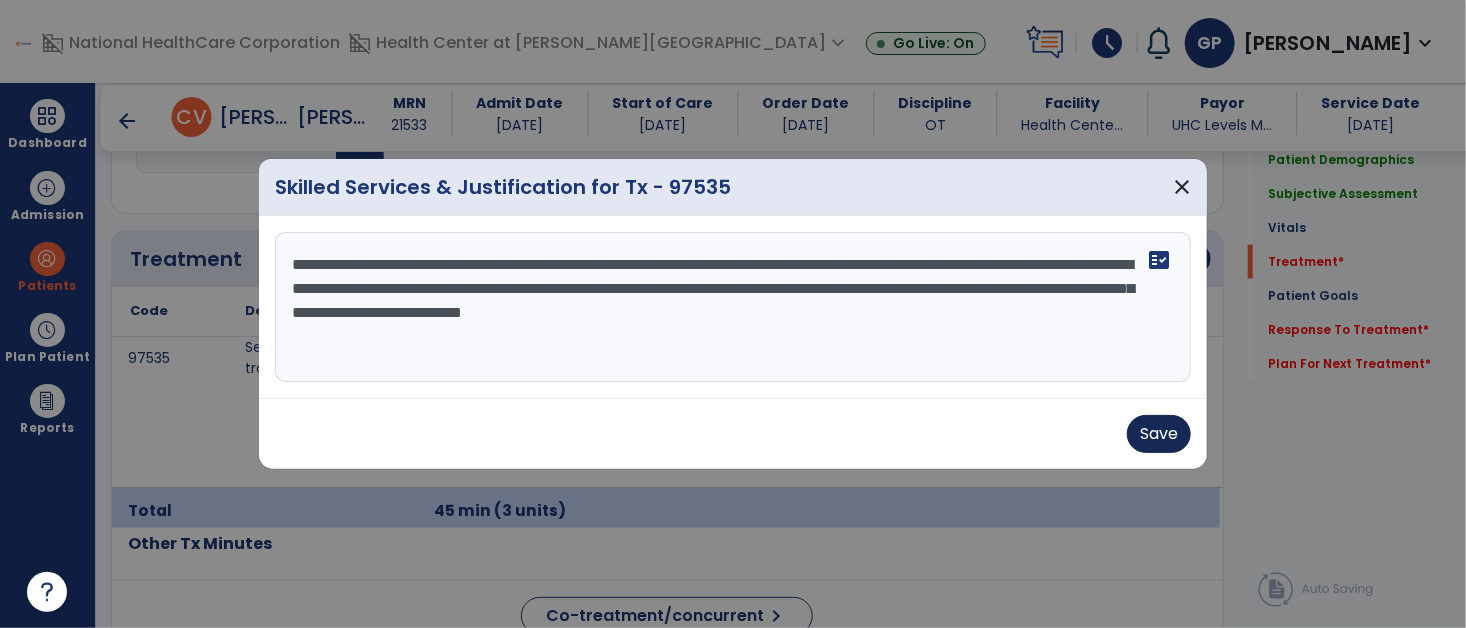 type on "**********" 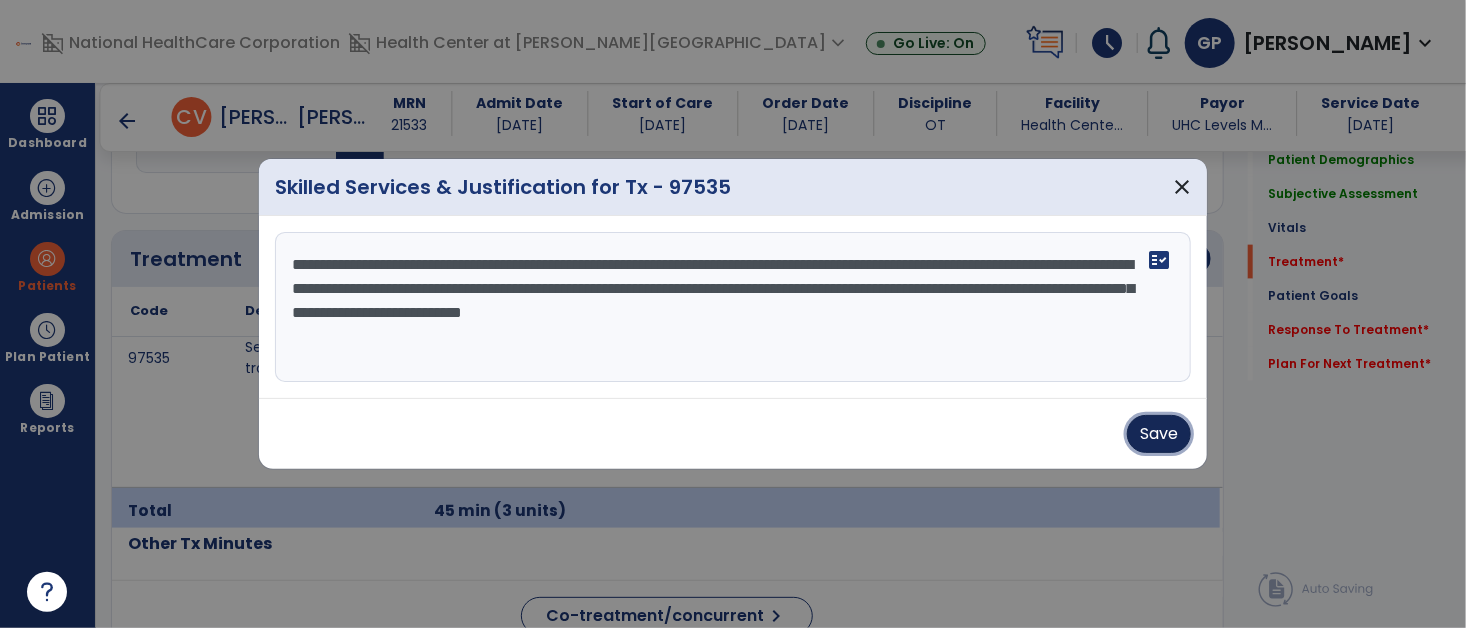 click on "Save" at bounding box center (1159, 434) 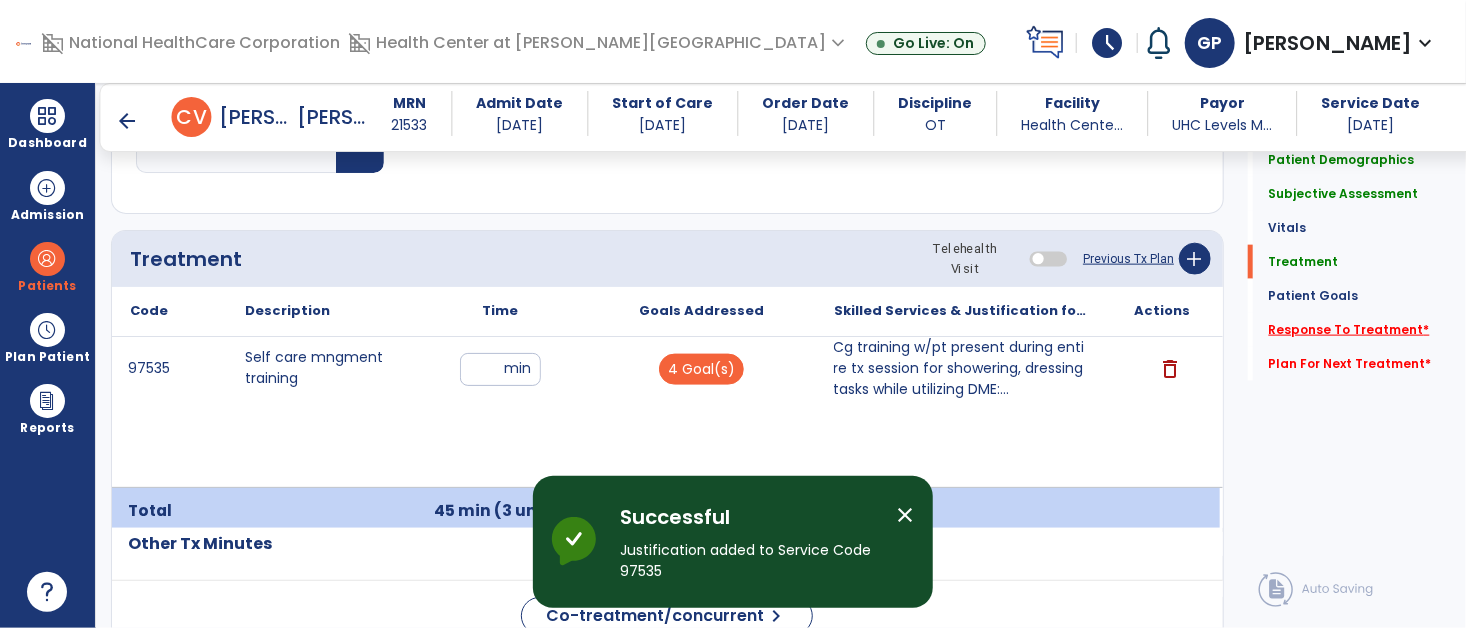 click on "Response To Treatment   *" 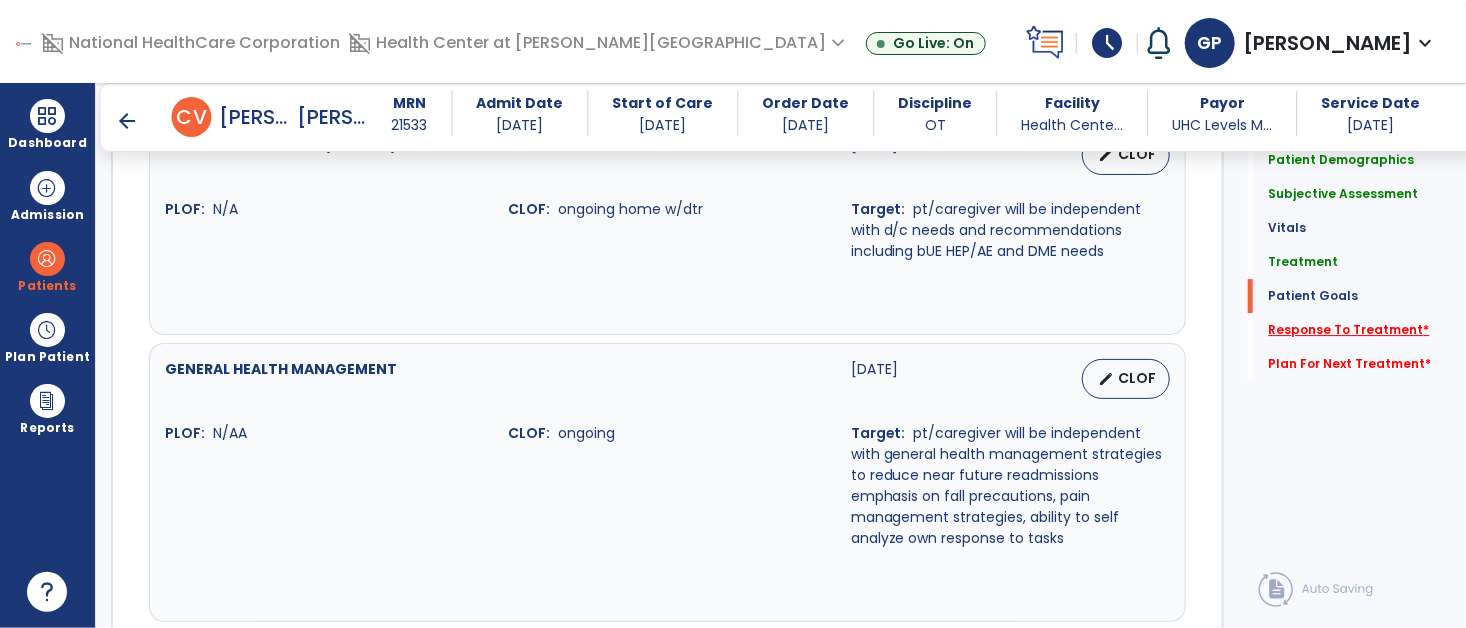 scroll, scrollTop: 3430, scrollLeft: 0, axis: vertical 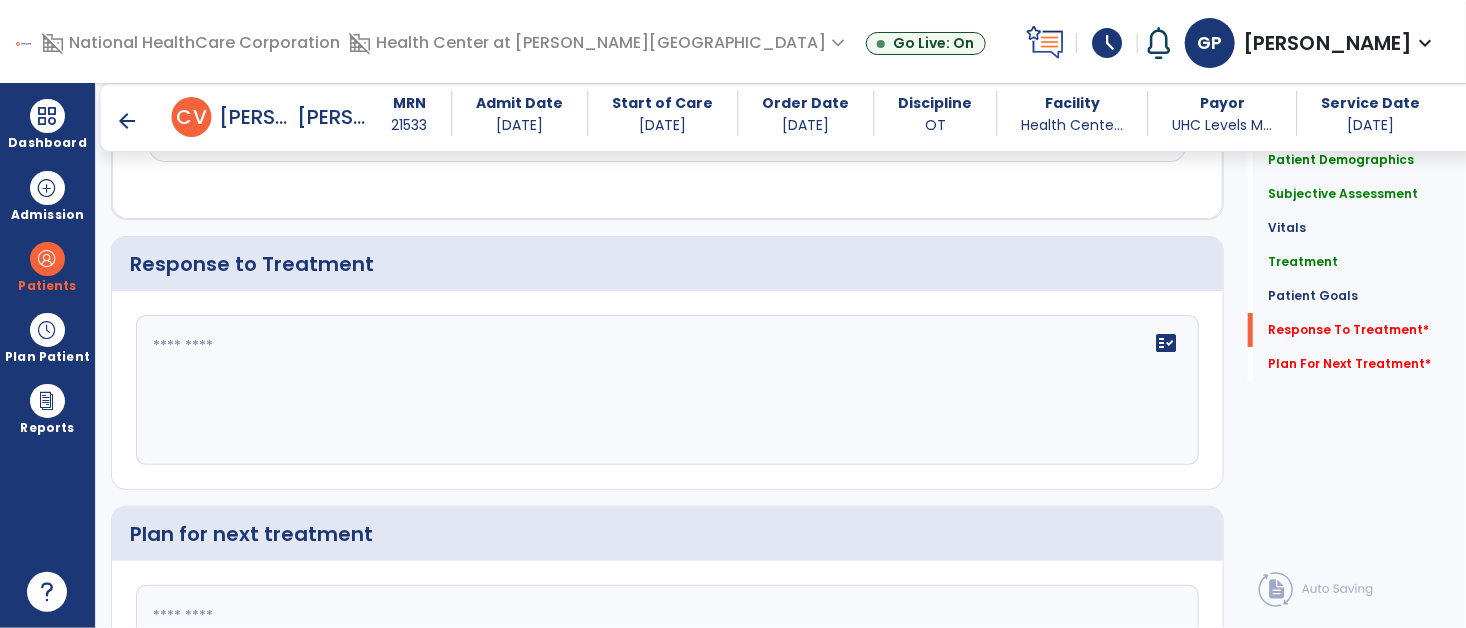 click 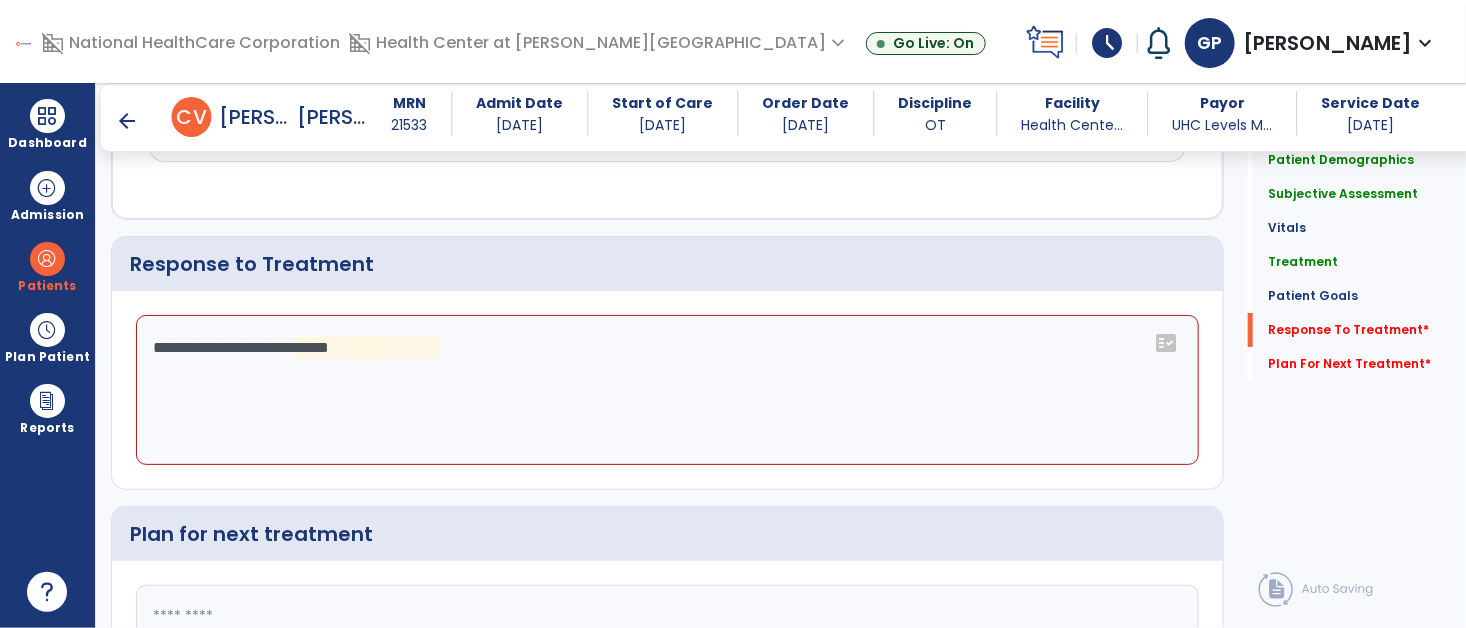 click on "**********" 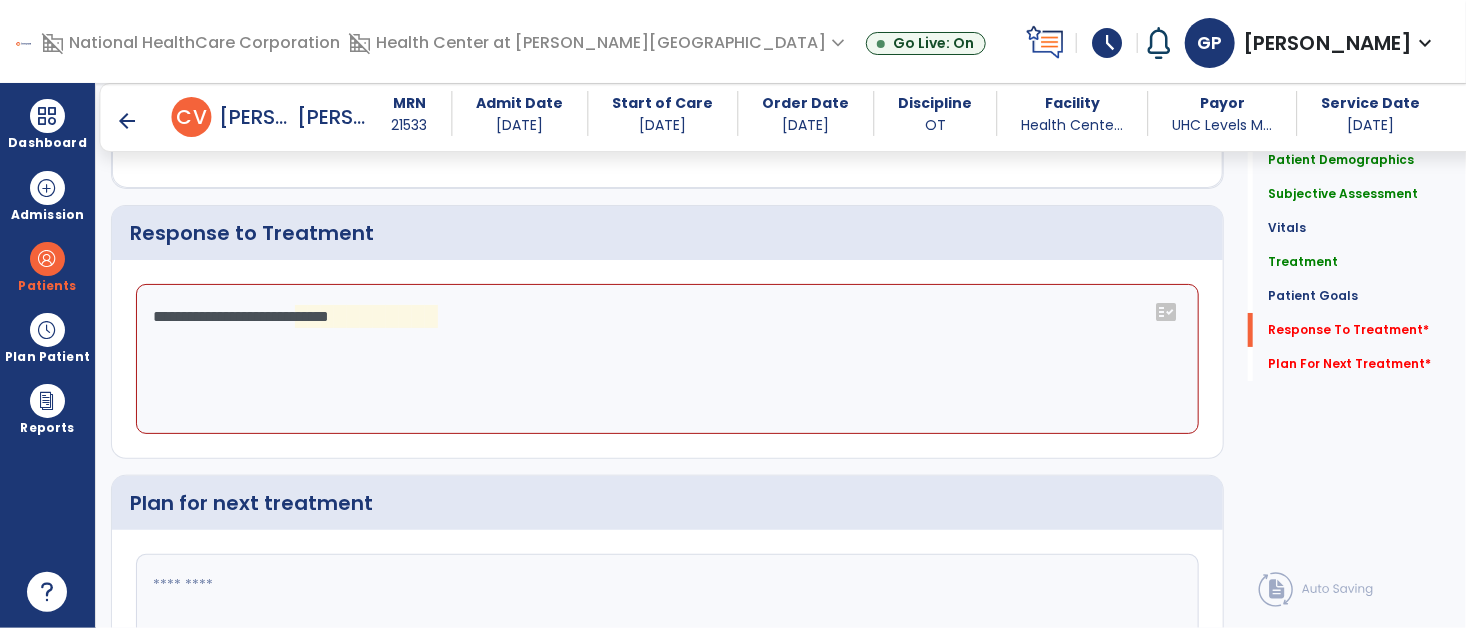 scroll, scrollTop: 3426, scrollLeft: 0, axis: vertical 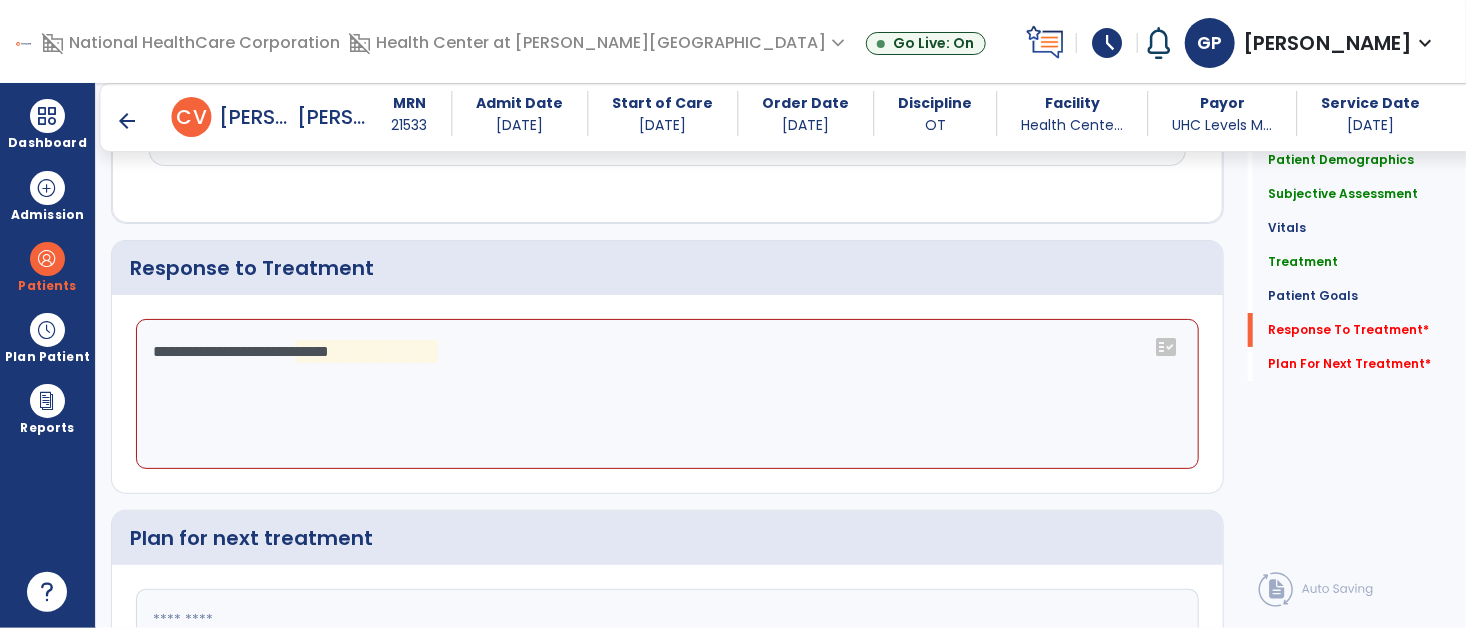 click on "**********" 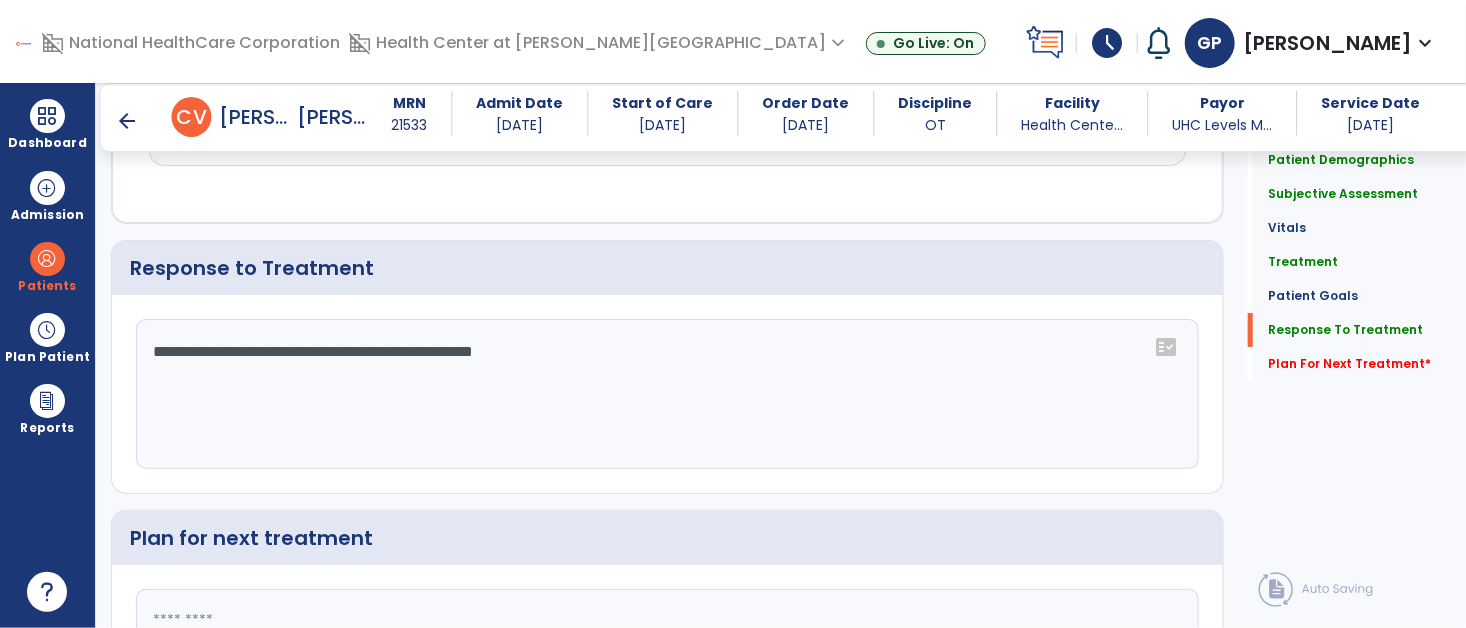 type on "**********" 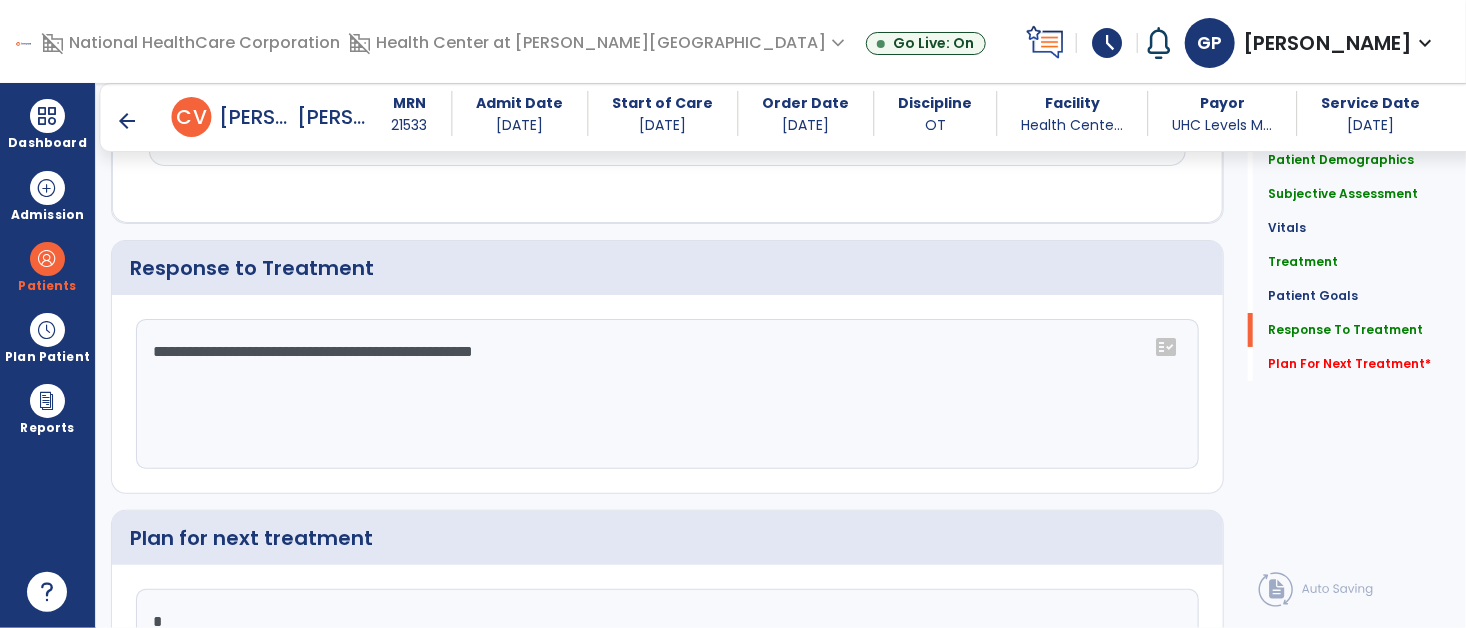 click on "*" 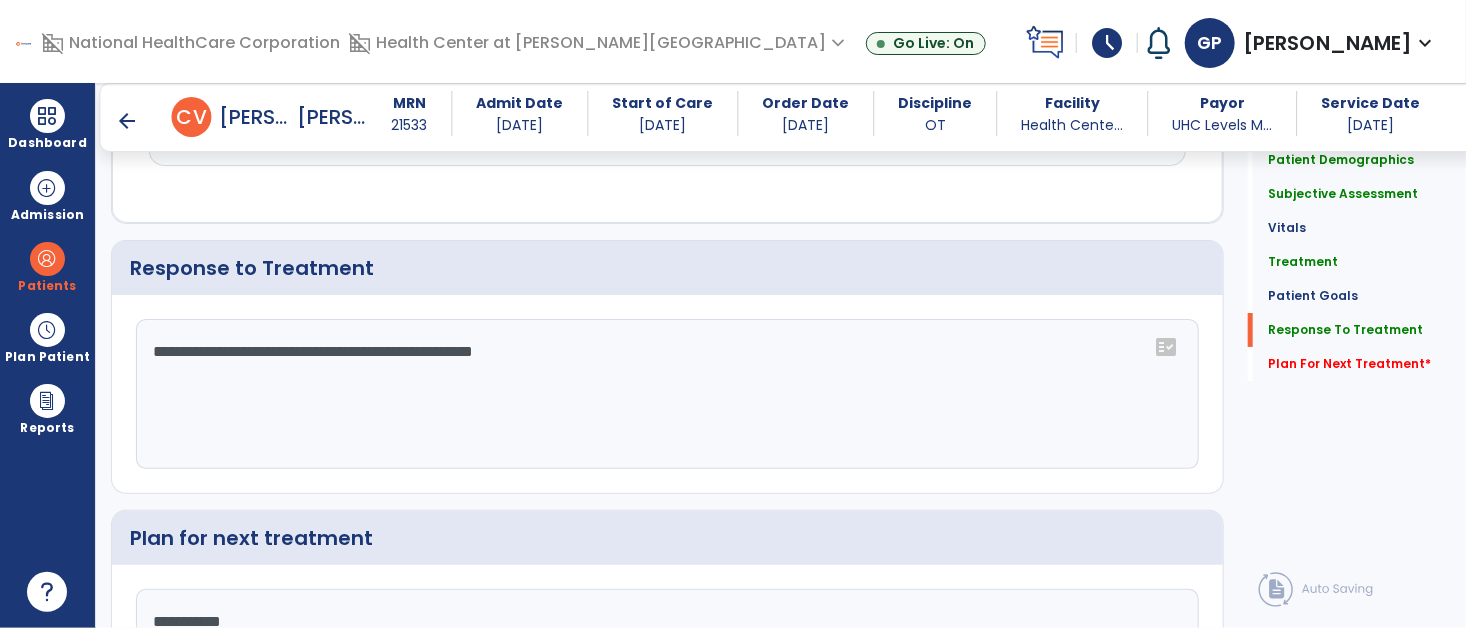 scroll, scrollTop: 3618, scrollLeft: 0, axis: vertical 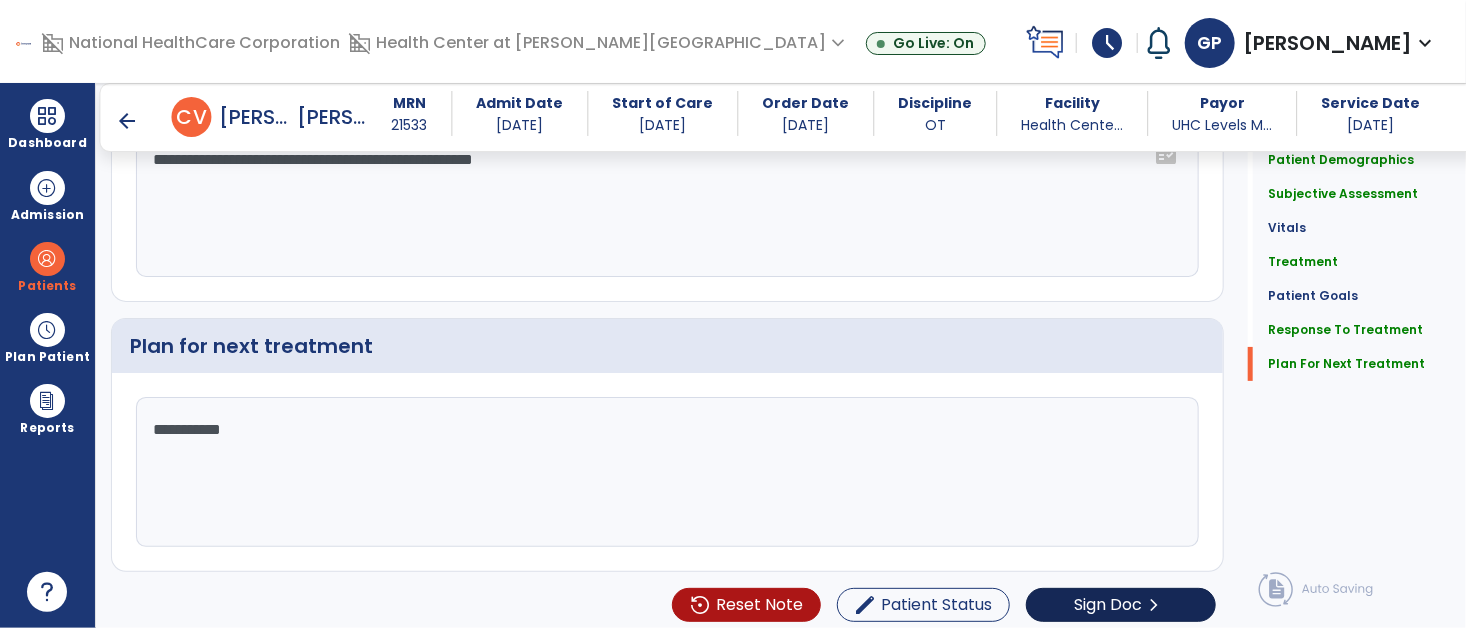 type on "**********" 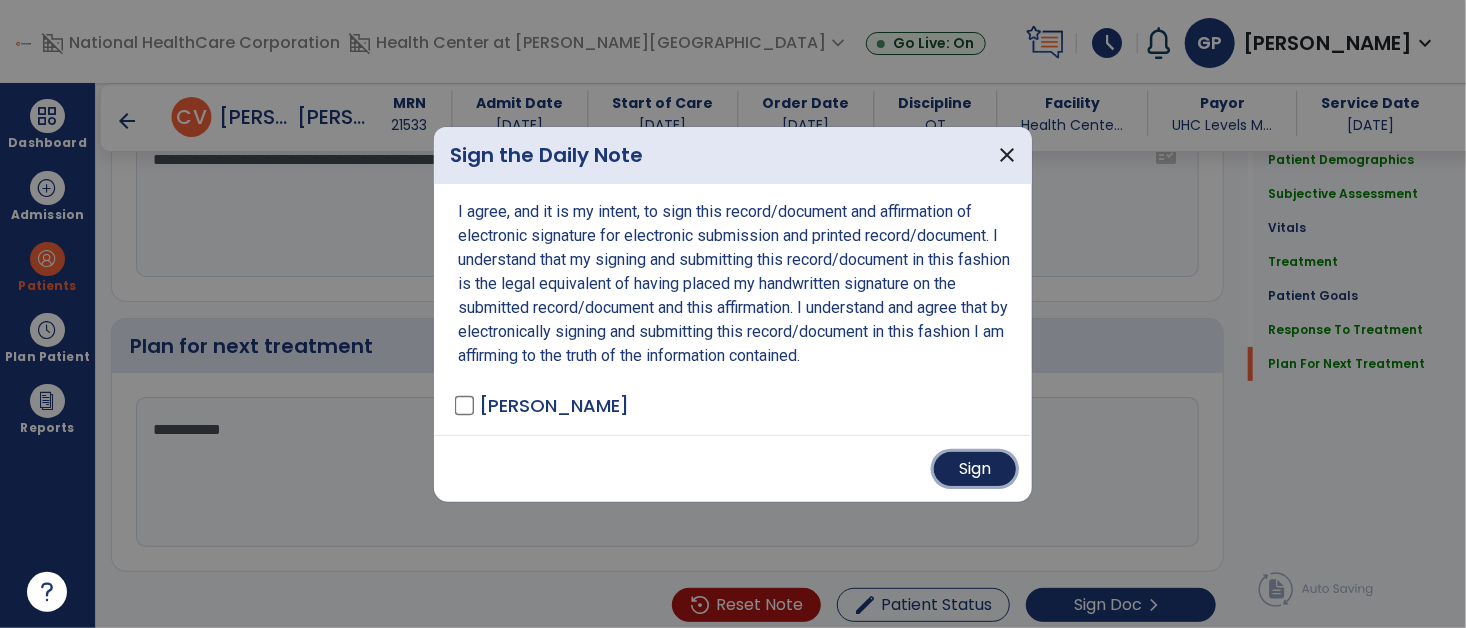 click on "Sign" at bounding box center [975, 469] 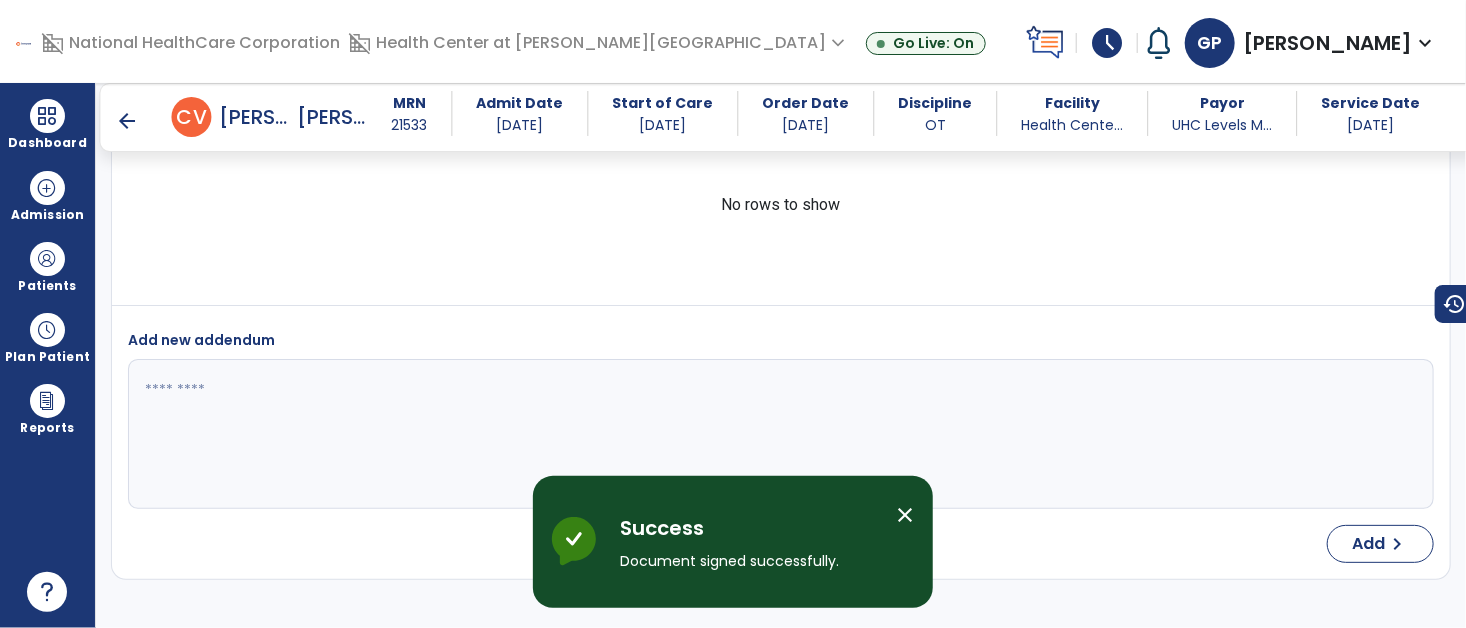 scroll, scrollTop: 4667, scrollLeft: 0, axis: vertical 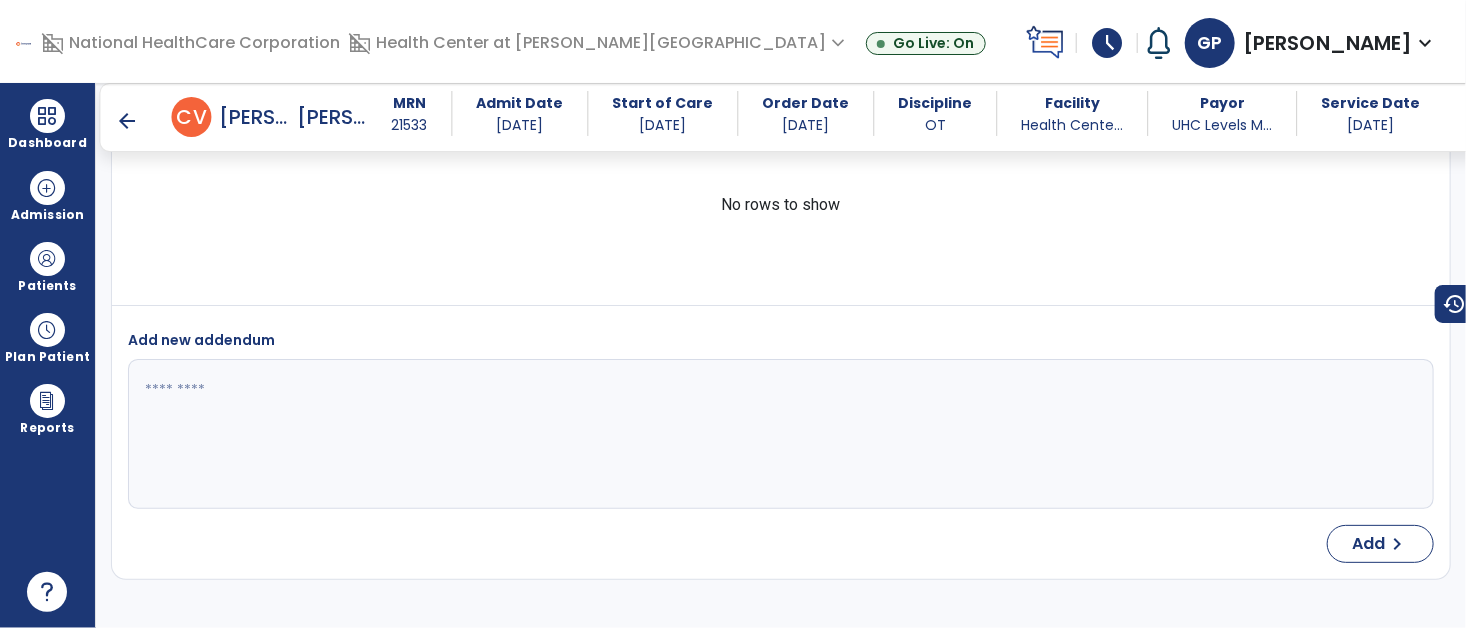 click on "arrow_back" at bounding box center [128, 121] 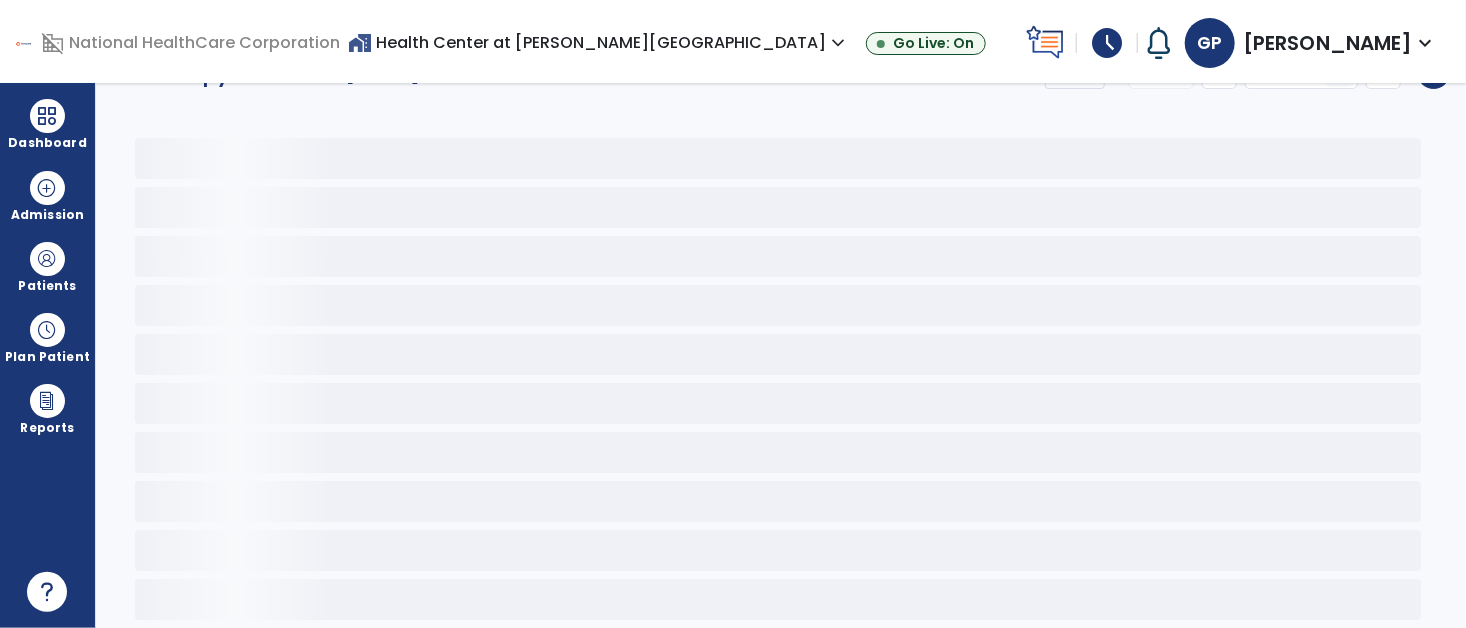 scroll, scrollTop: 34, scrollLeft: 0, axis: vertical 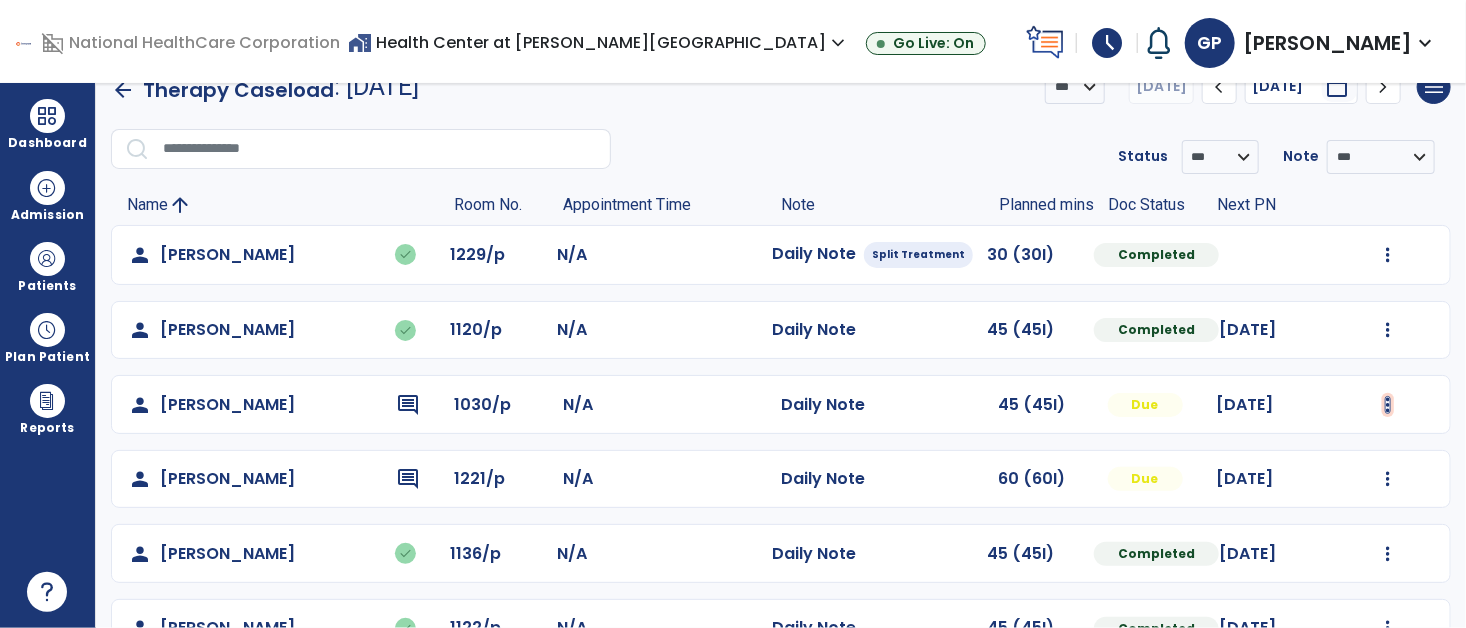 click at bounding box center (1388, 255) 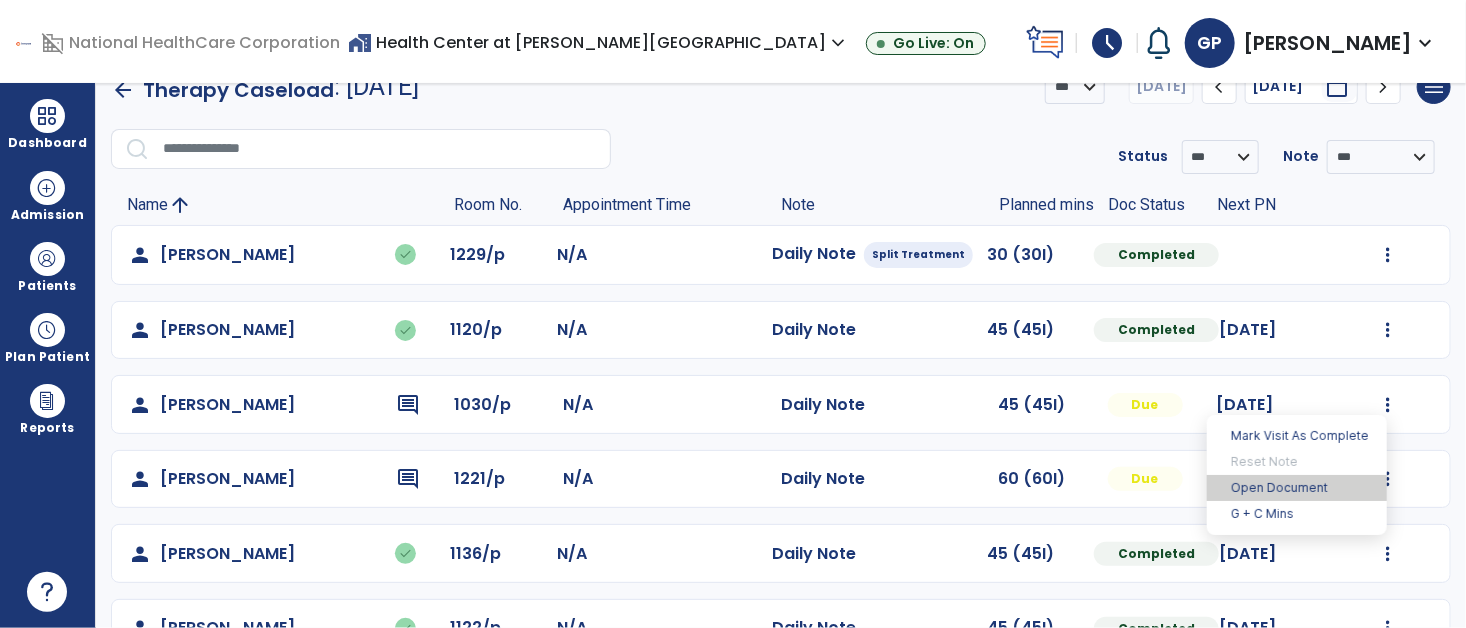 click on "Open Document" at bounding box center (1297, 488) 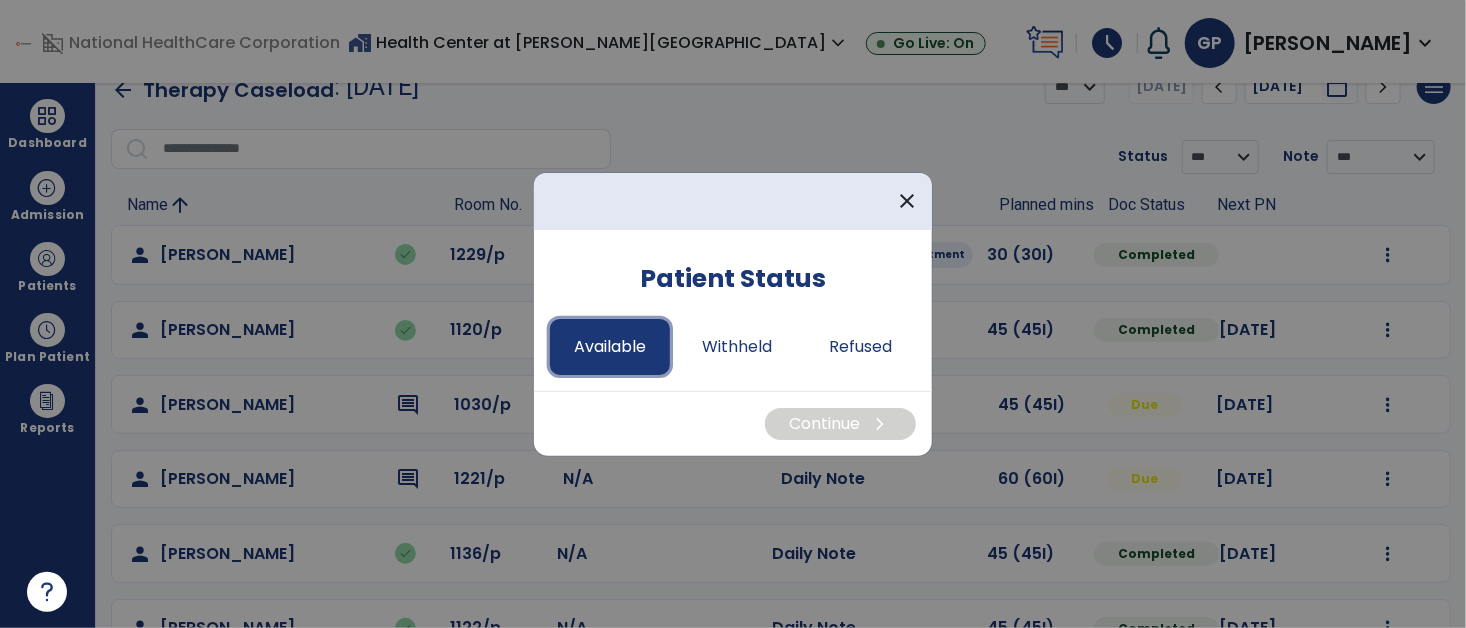 click on "Available" at bounding box center [610, 347] 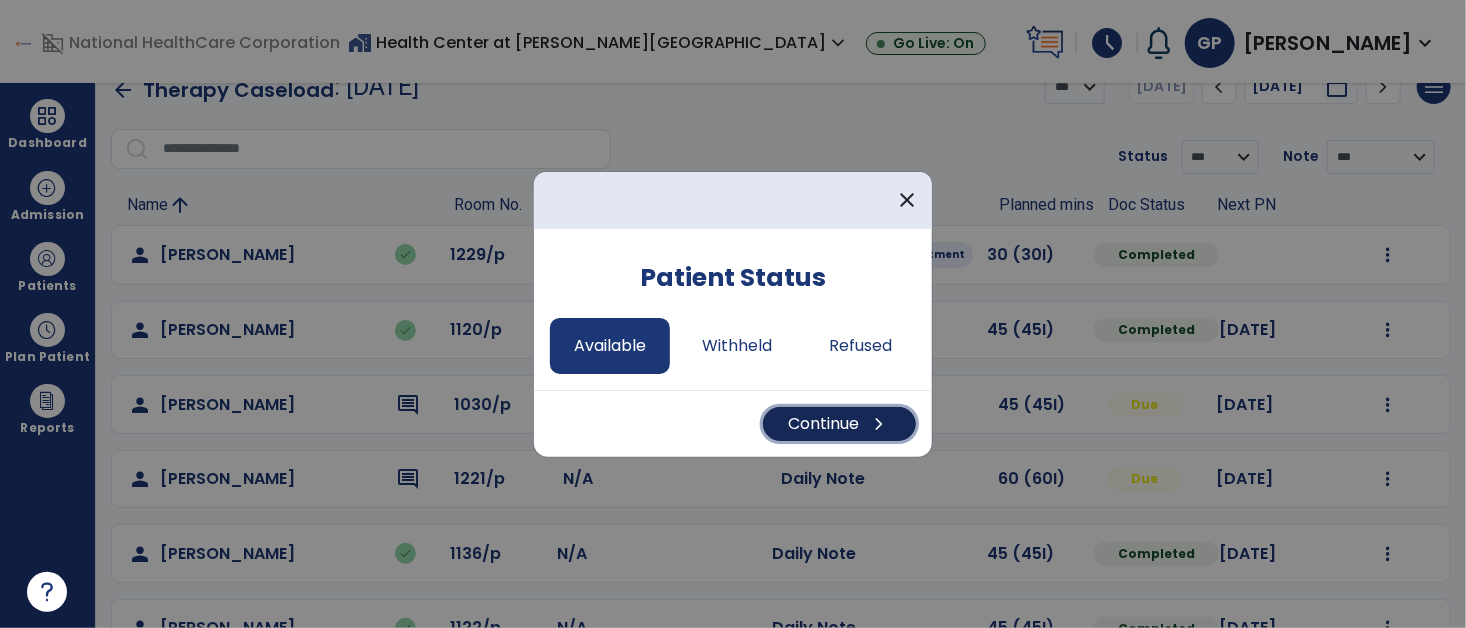 click on "Continue   chevron_right" at bounding box center [839, 424] 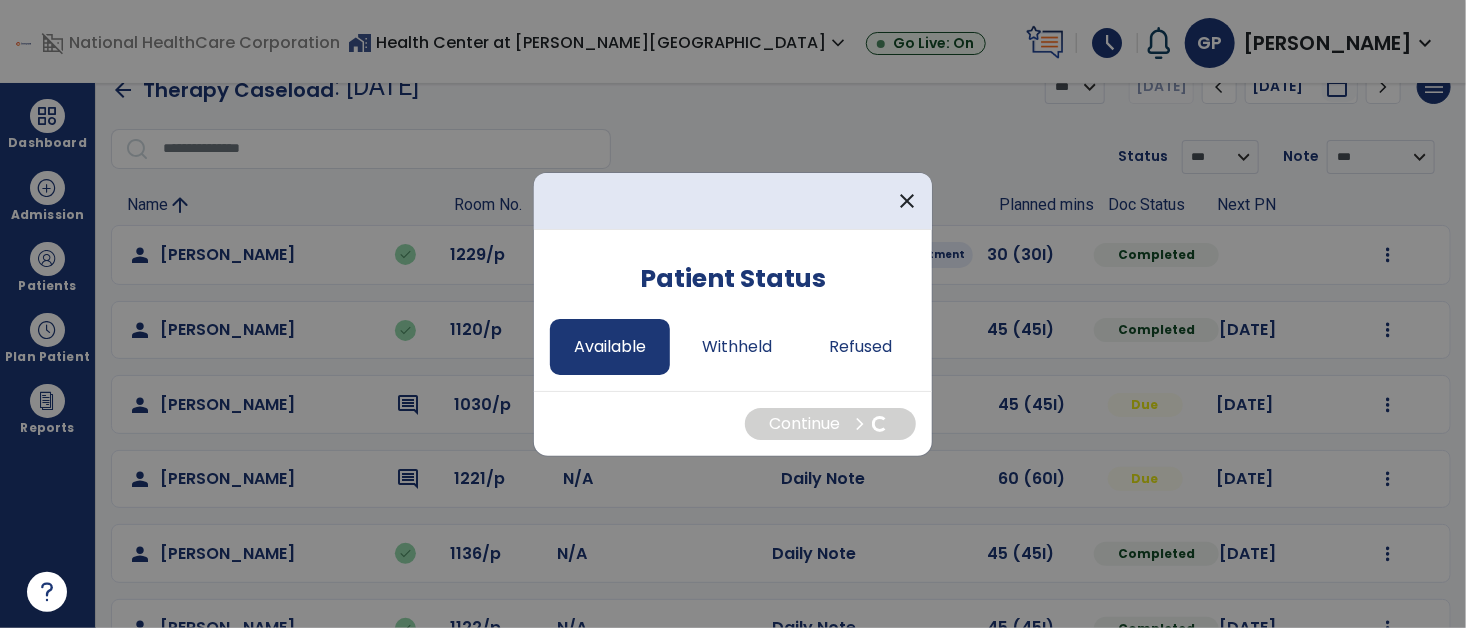 select on "*" 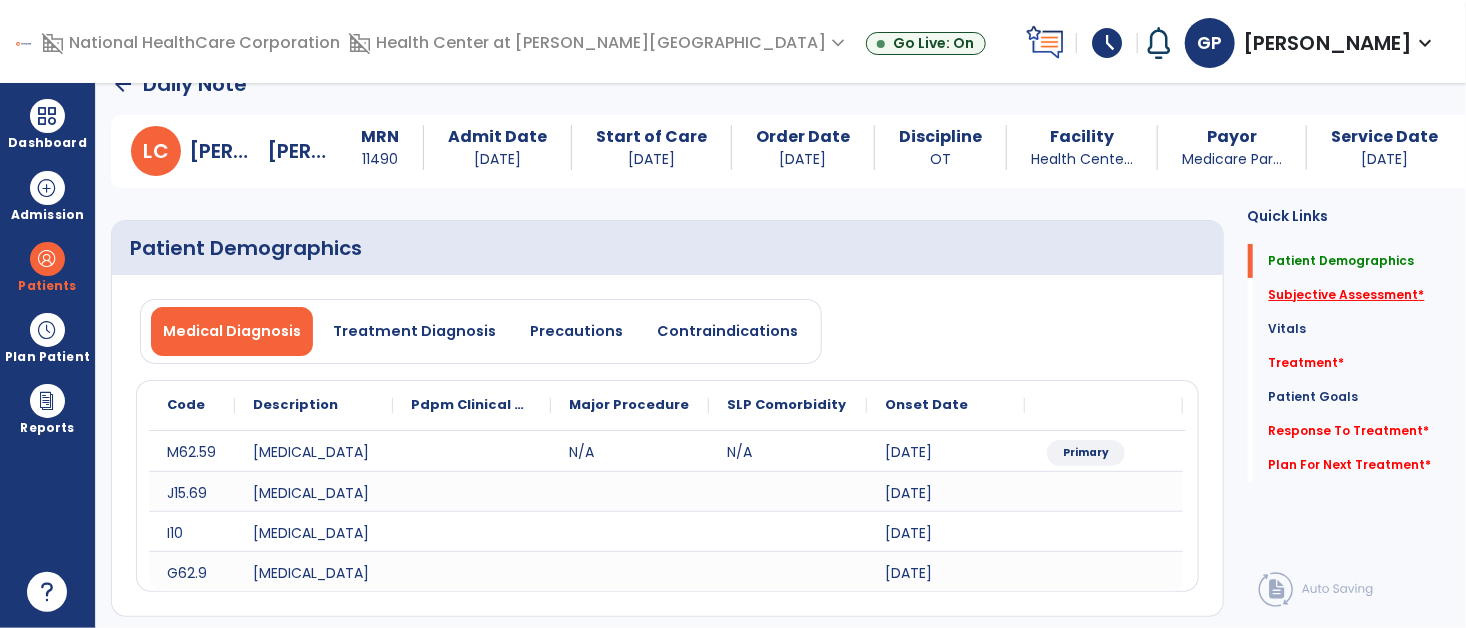 click on "Subjective Assessment   *" 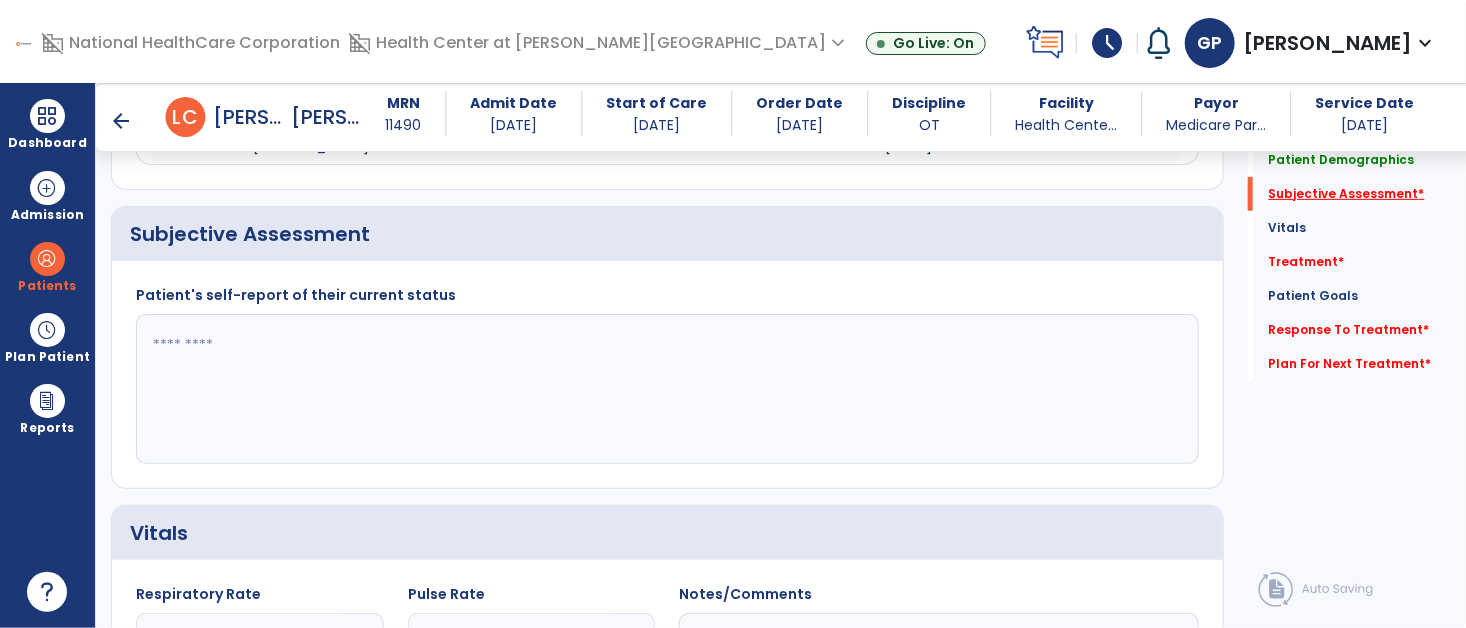 scroll, scrollTop: 451, scrollLeft: 0, axis: vertical 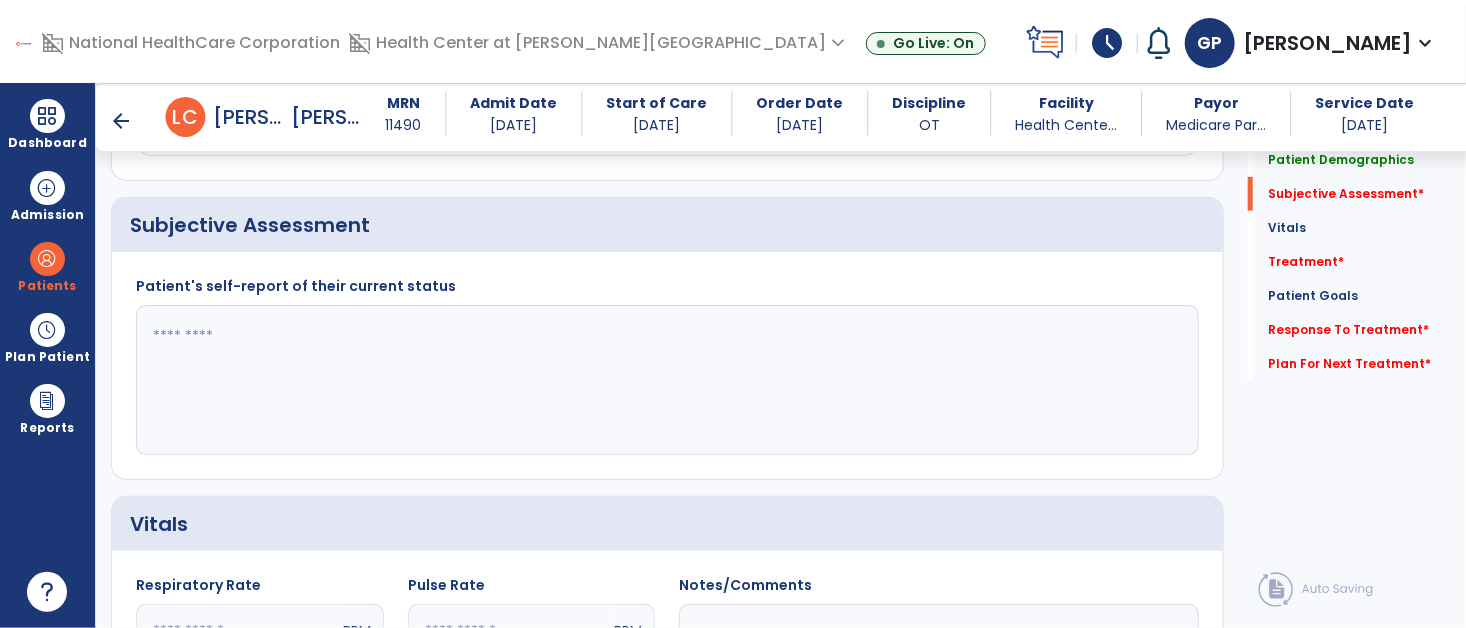 click 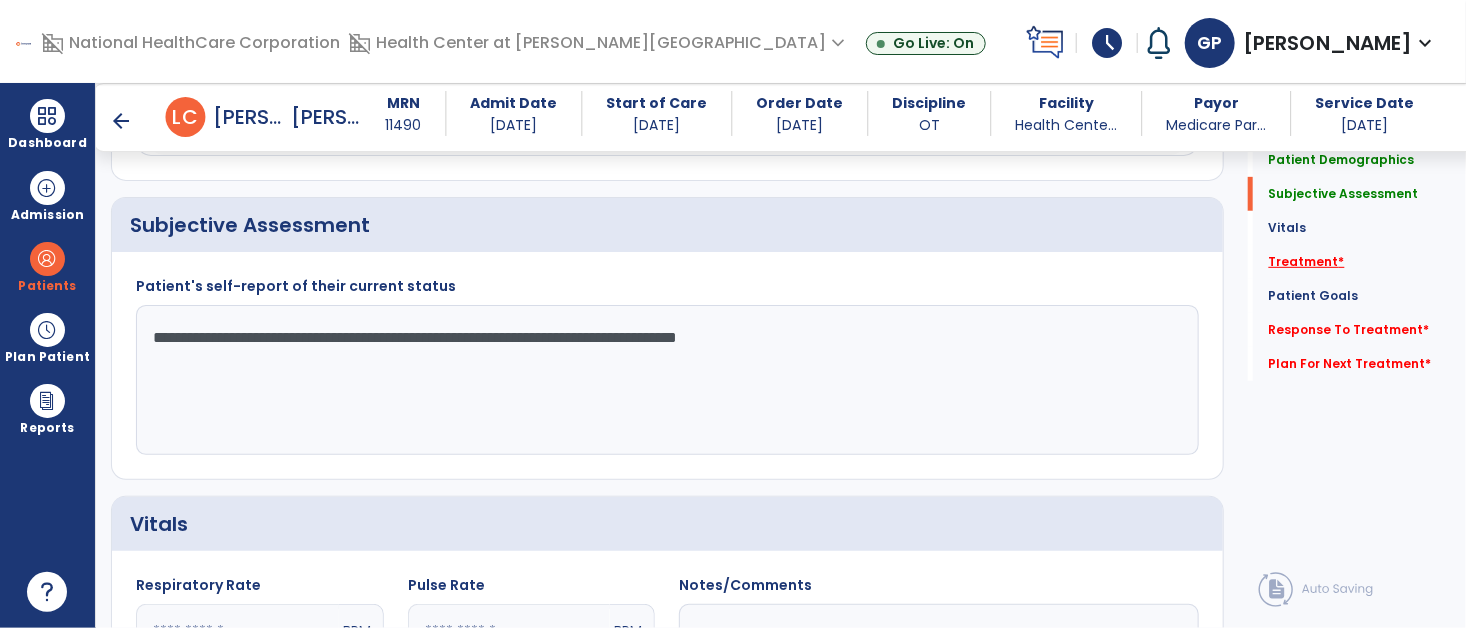 type on "**********" 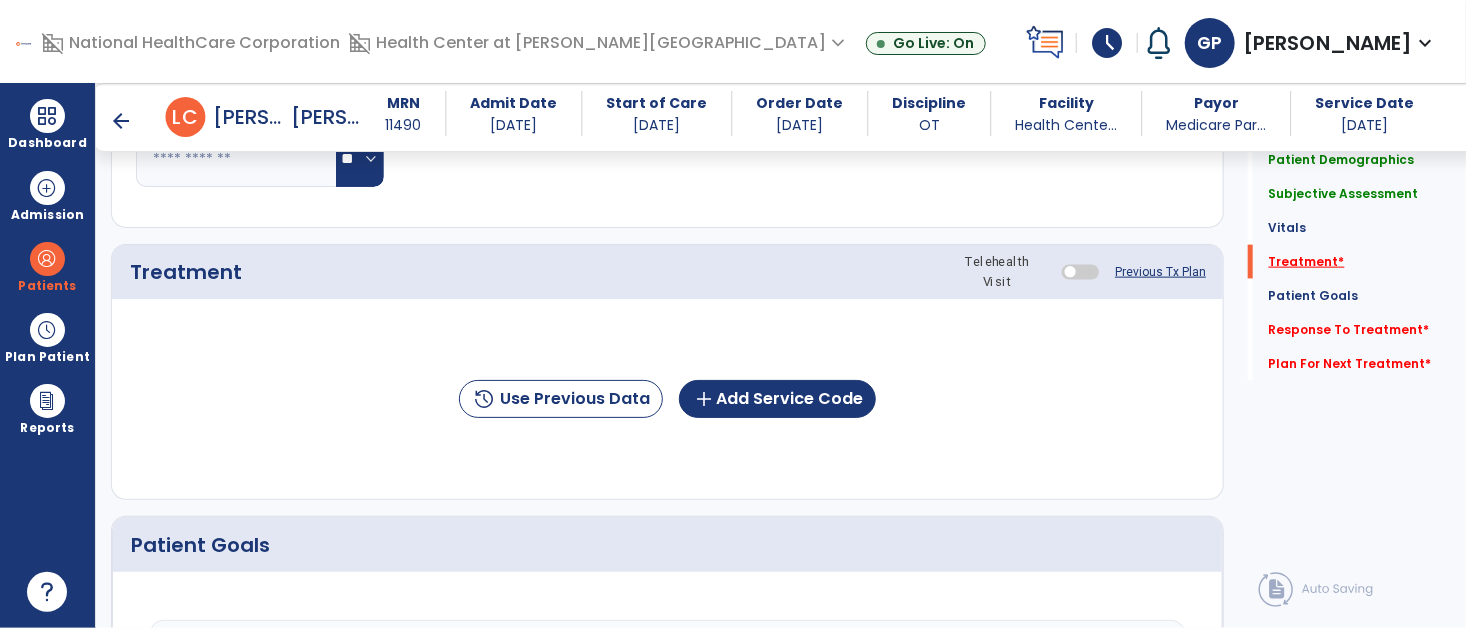 scroll, scrollTop: 1139, scrollLeft: 0, axis: vertical 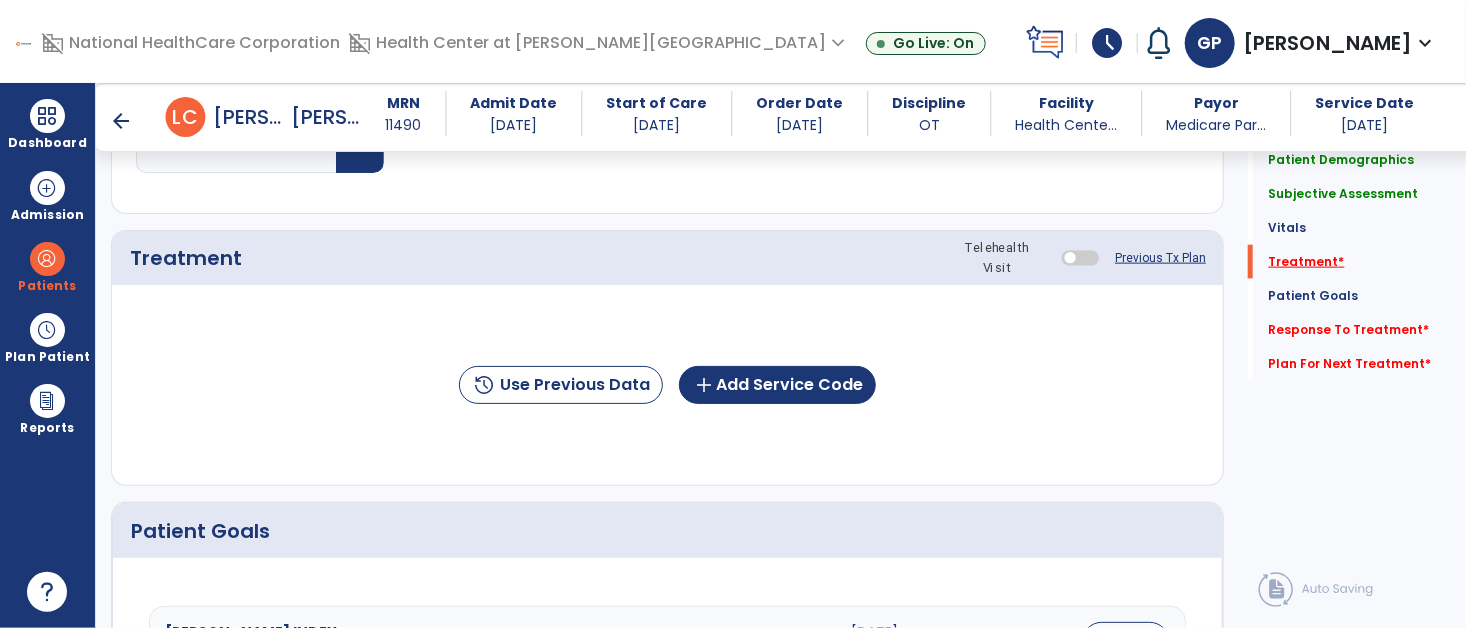 click on "Treatment   *" 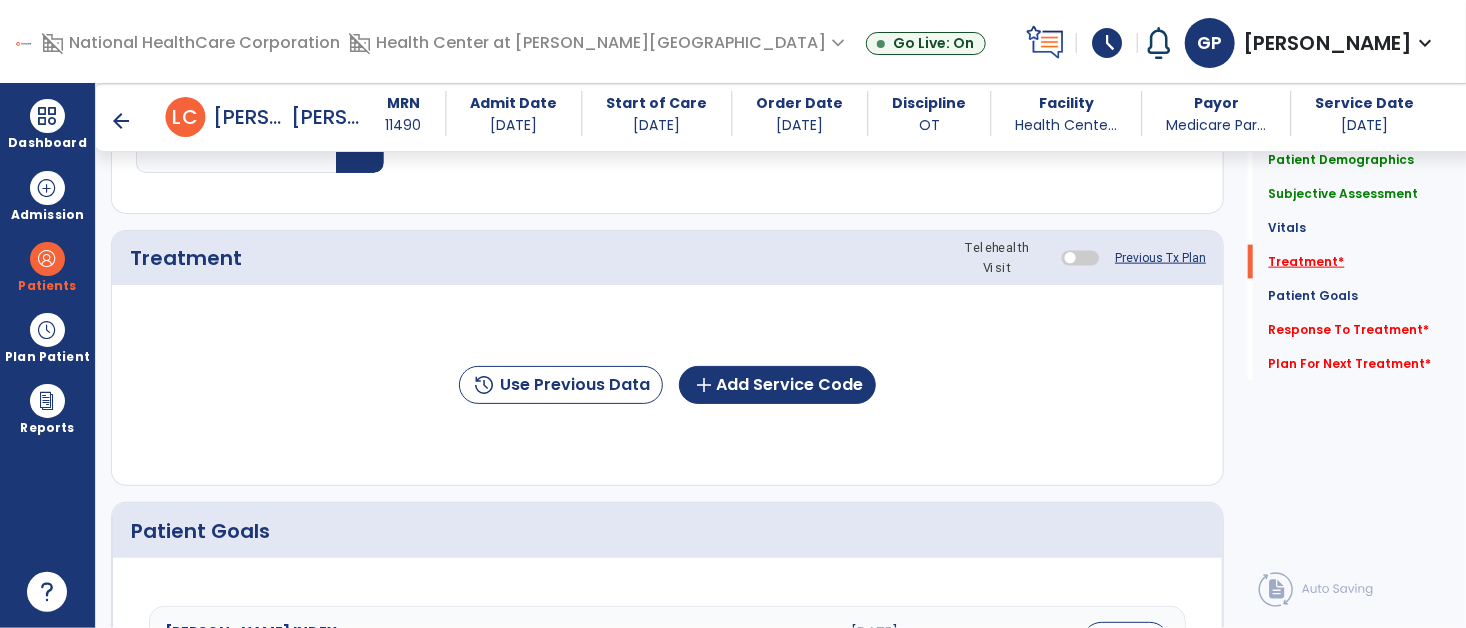 click on "Treatment   *" 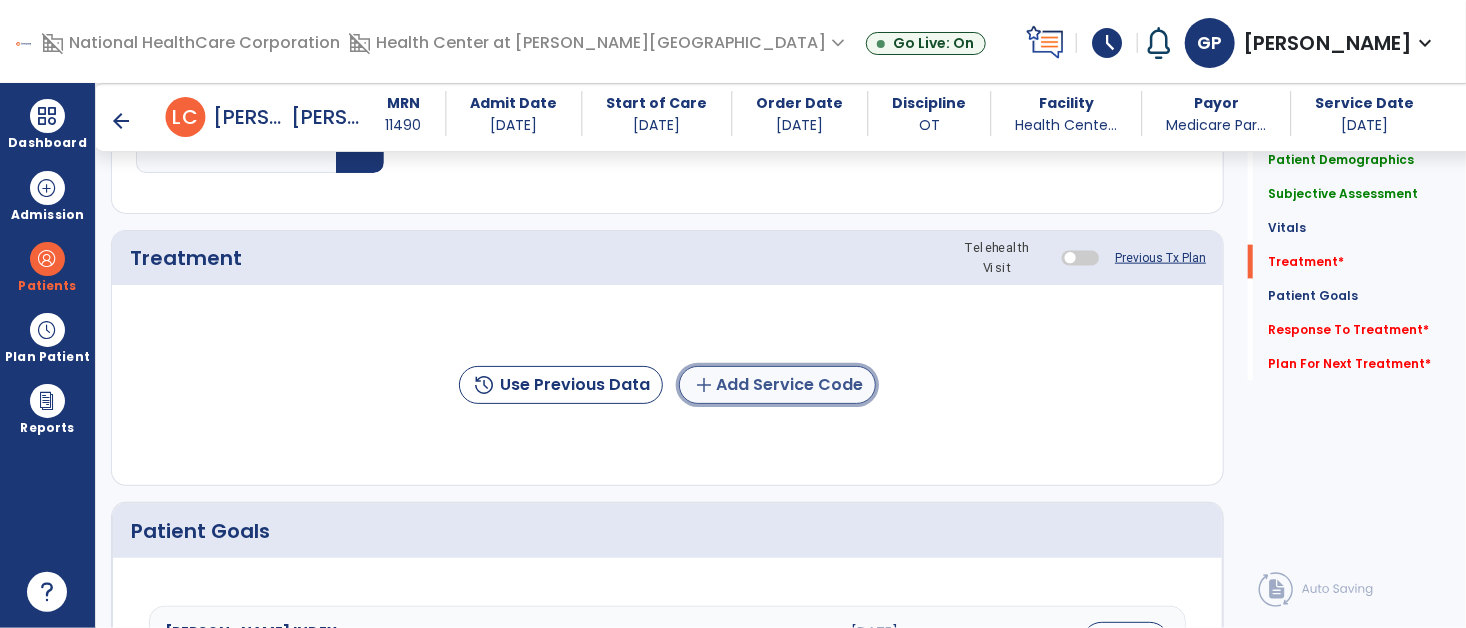 click on "add  Add Service Code" 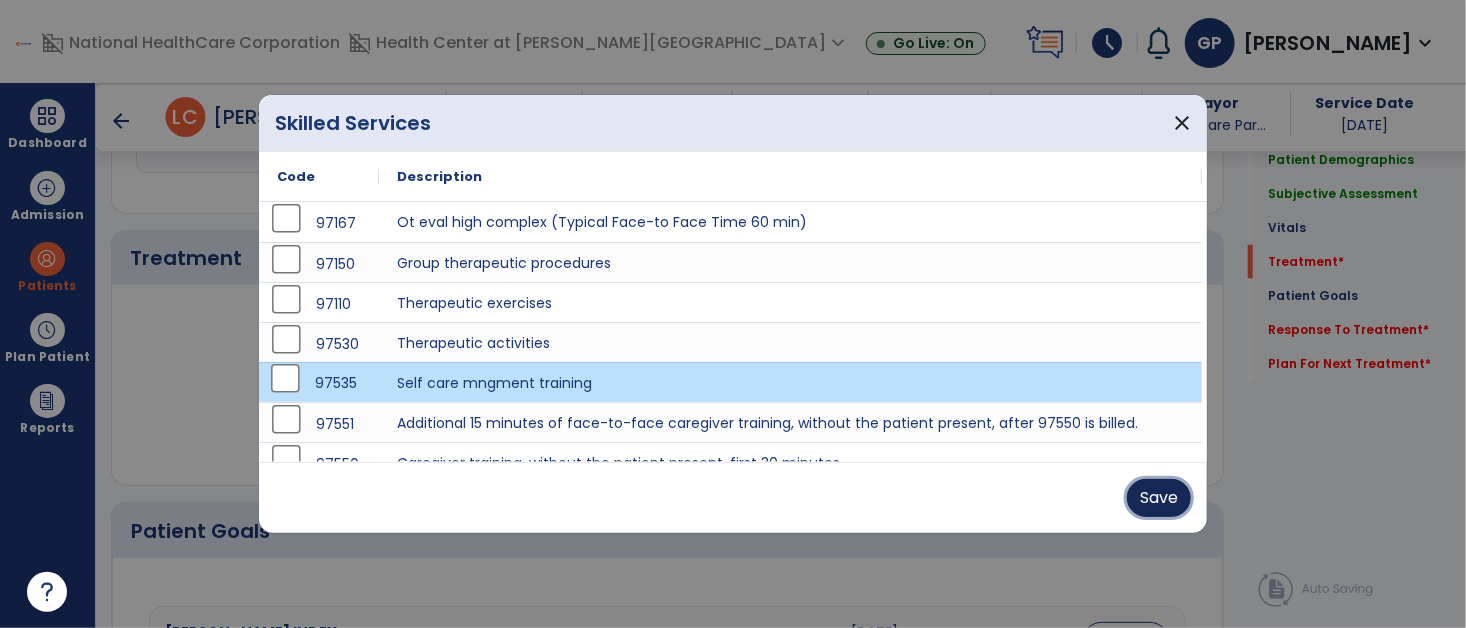 click on "Save" at bounding box center [1159, 498] 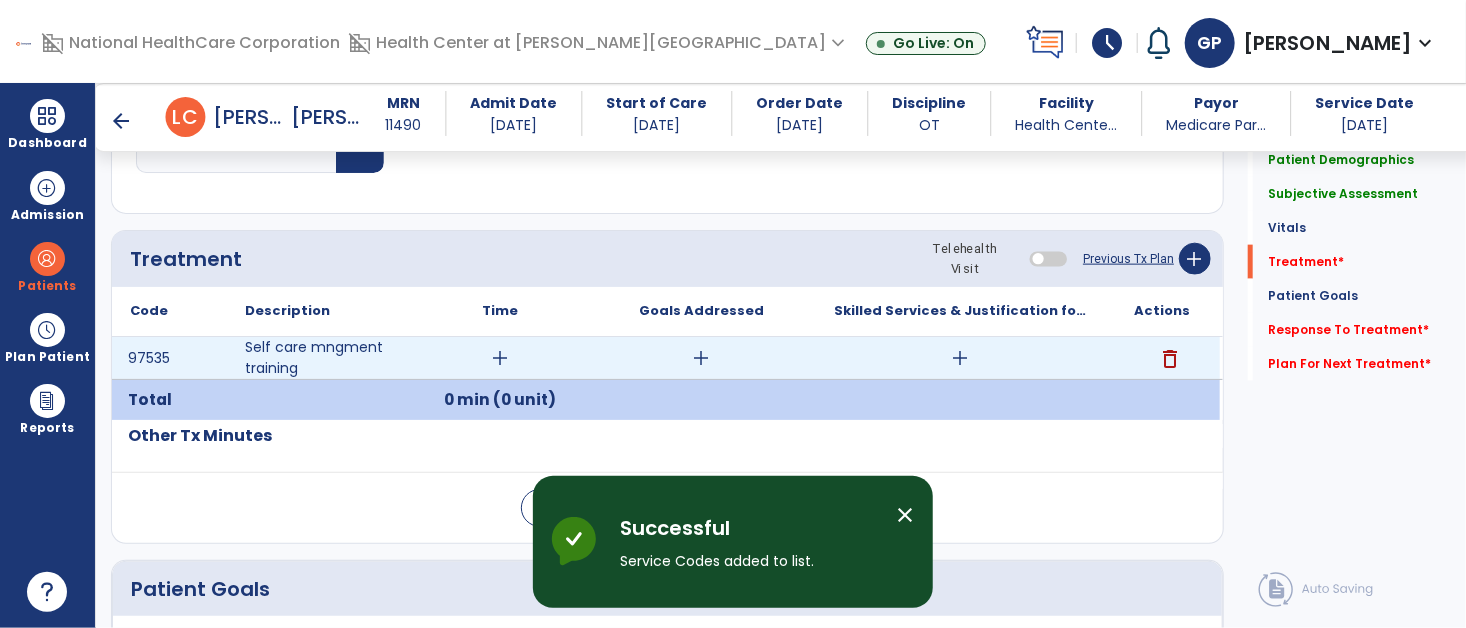 click on "add" at bounding box center (500, 358) 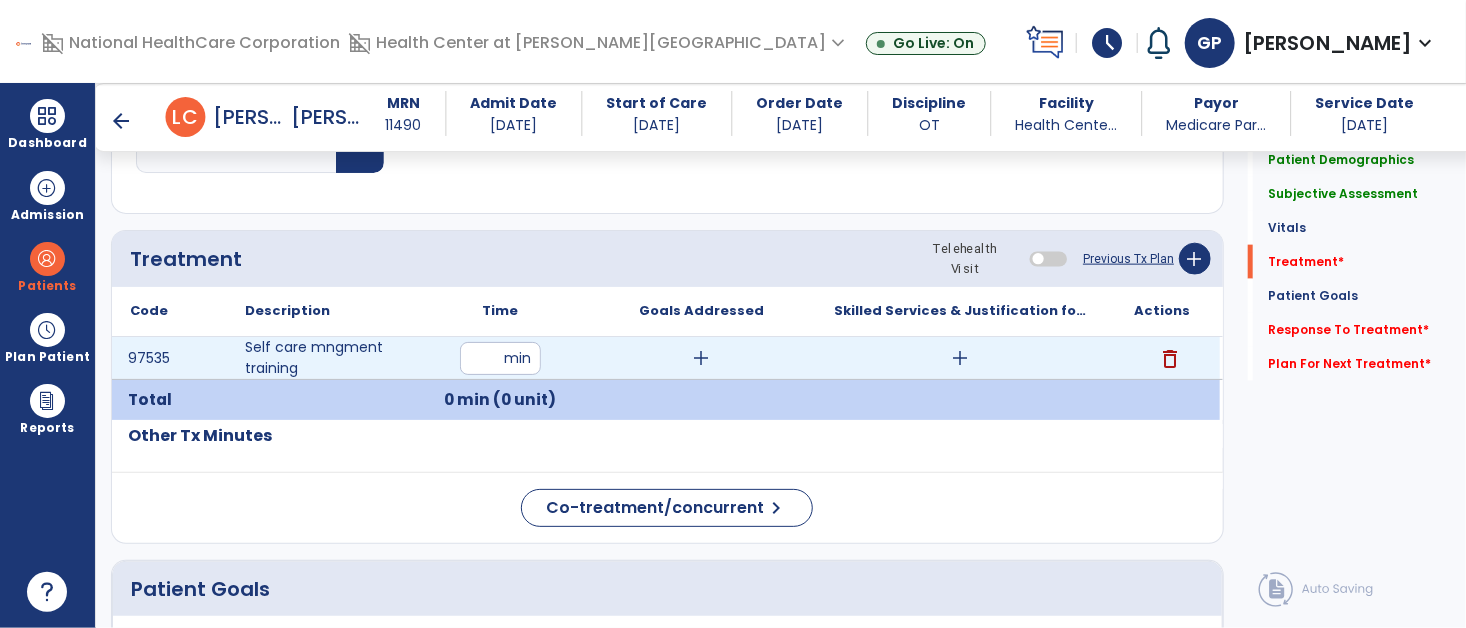 type on "**" 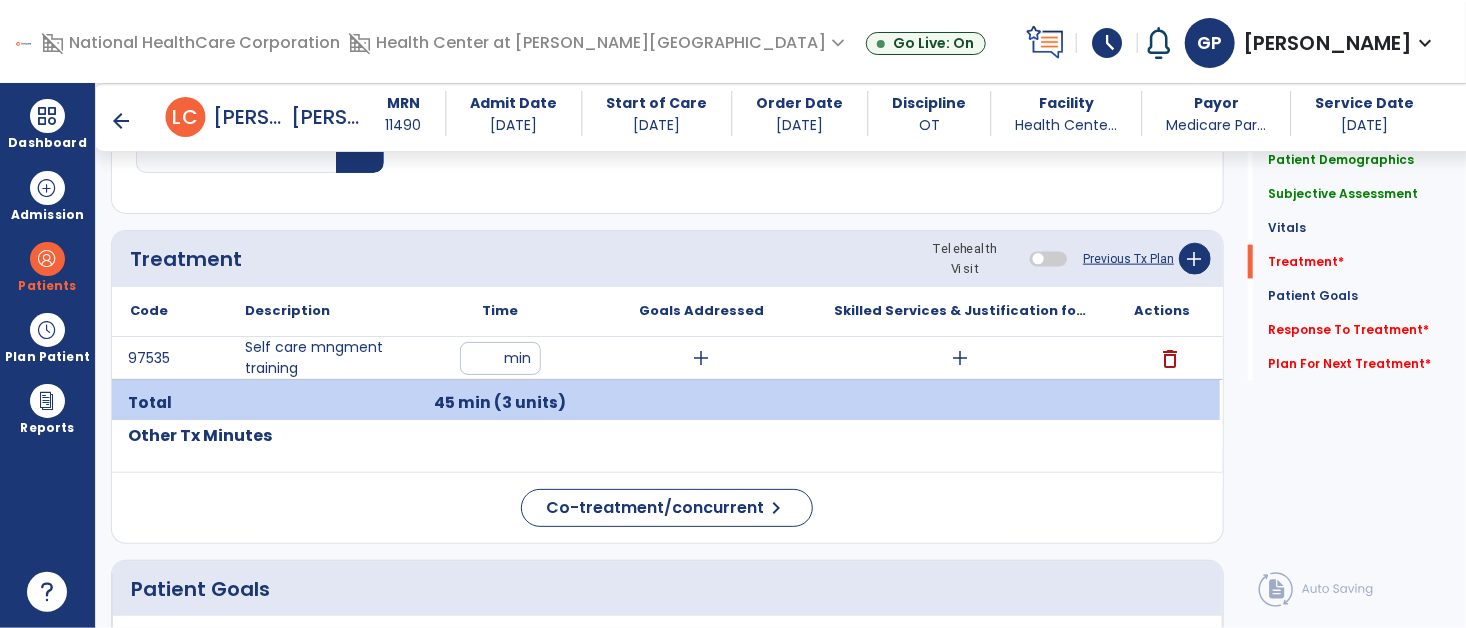 click on "add" at bounding box center [702, 358] 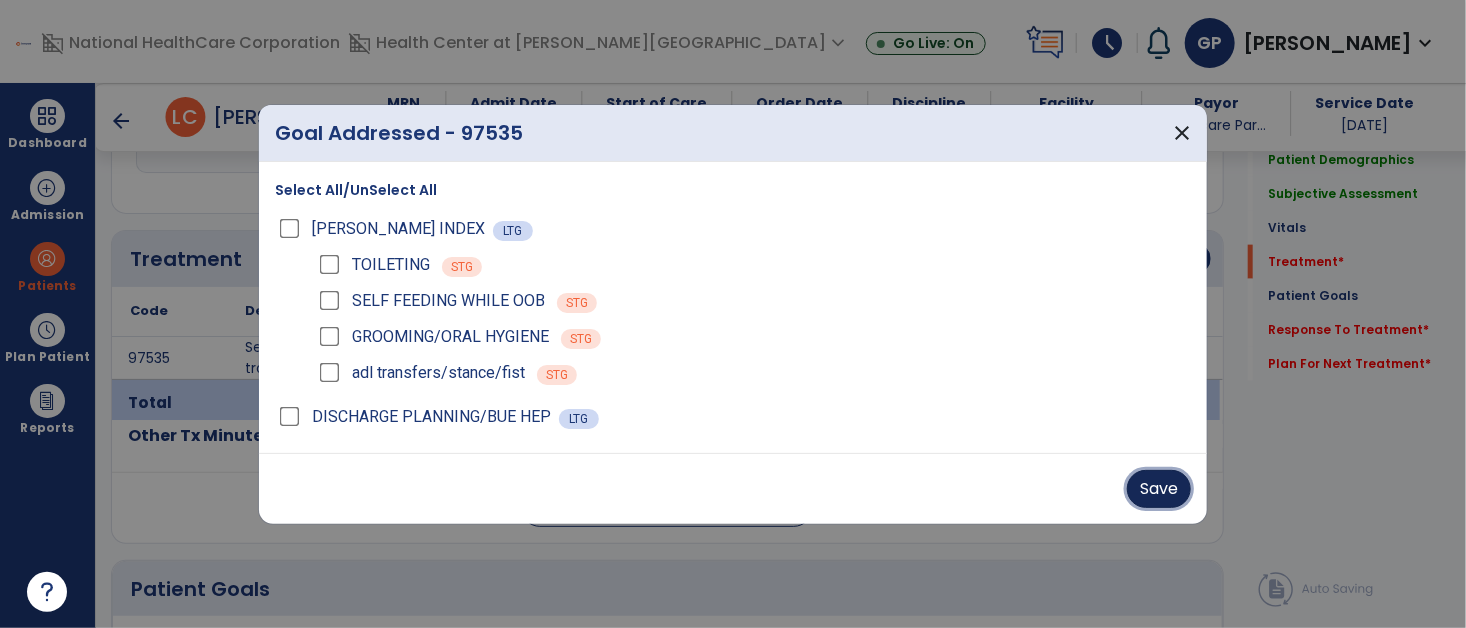 click on "Save" at bounding box center (1159, 489) 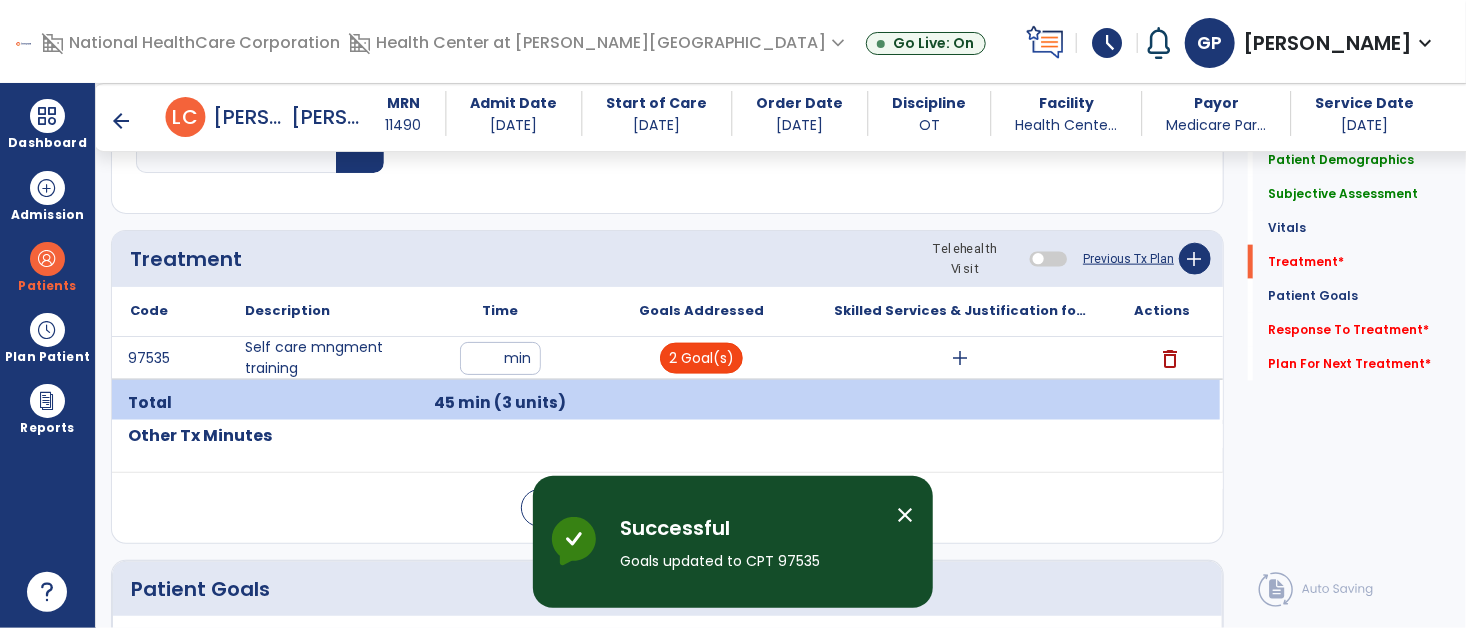 click on "2 Goal(s)" at bounding box center (701, 358) 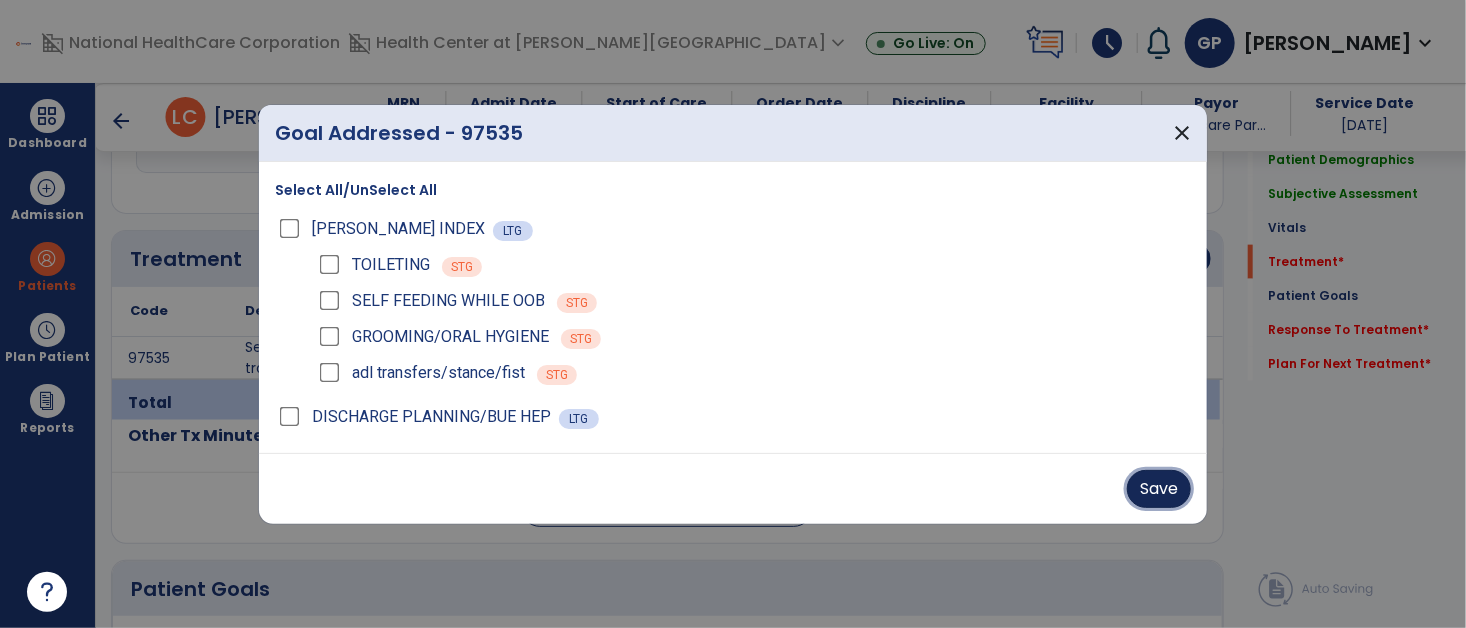 click on "Save" at bounding box center [1159, 489] 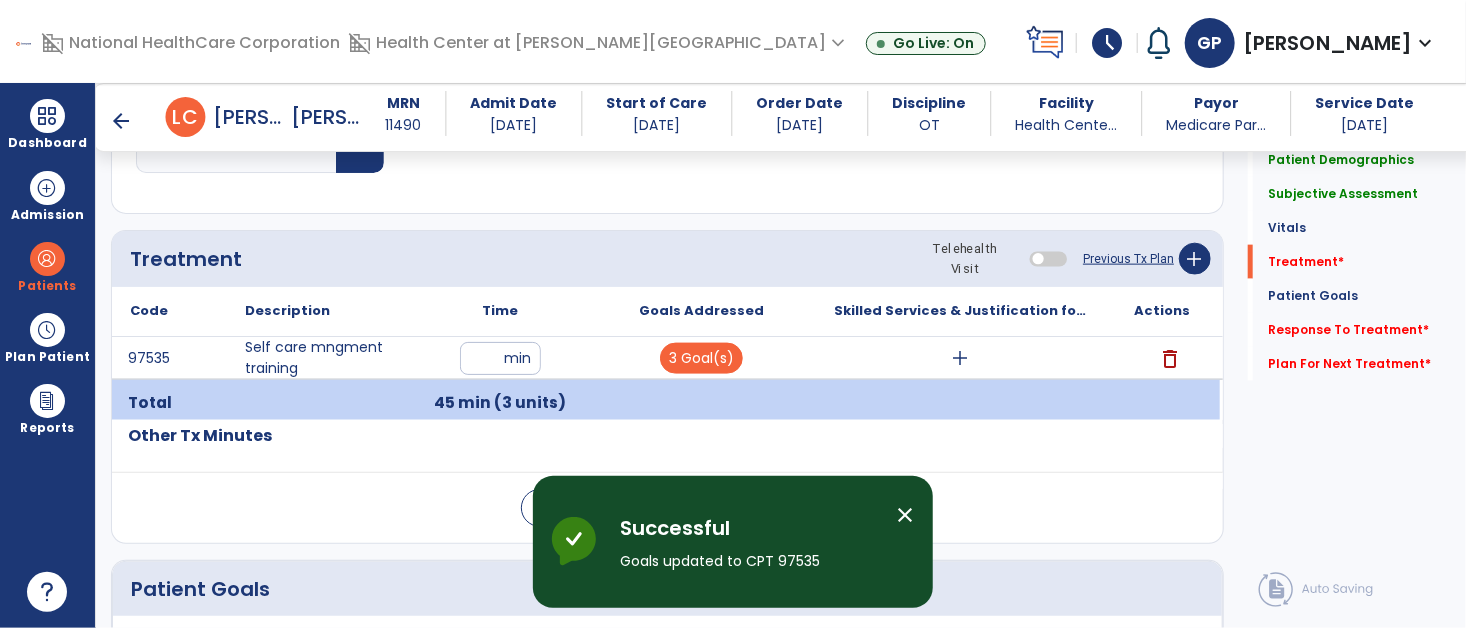 click on "add" at bounding box center (961, 358) 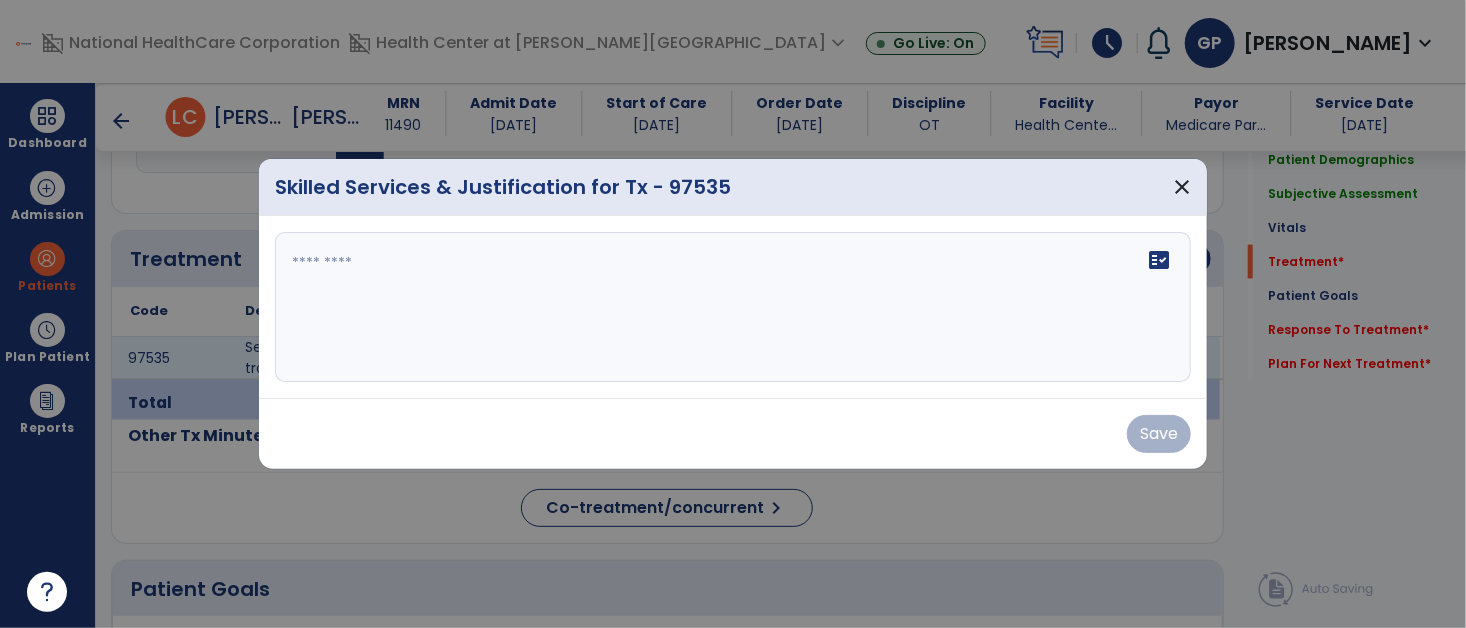 click on "fact_check" at bounding box center [733, 307] 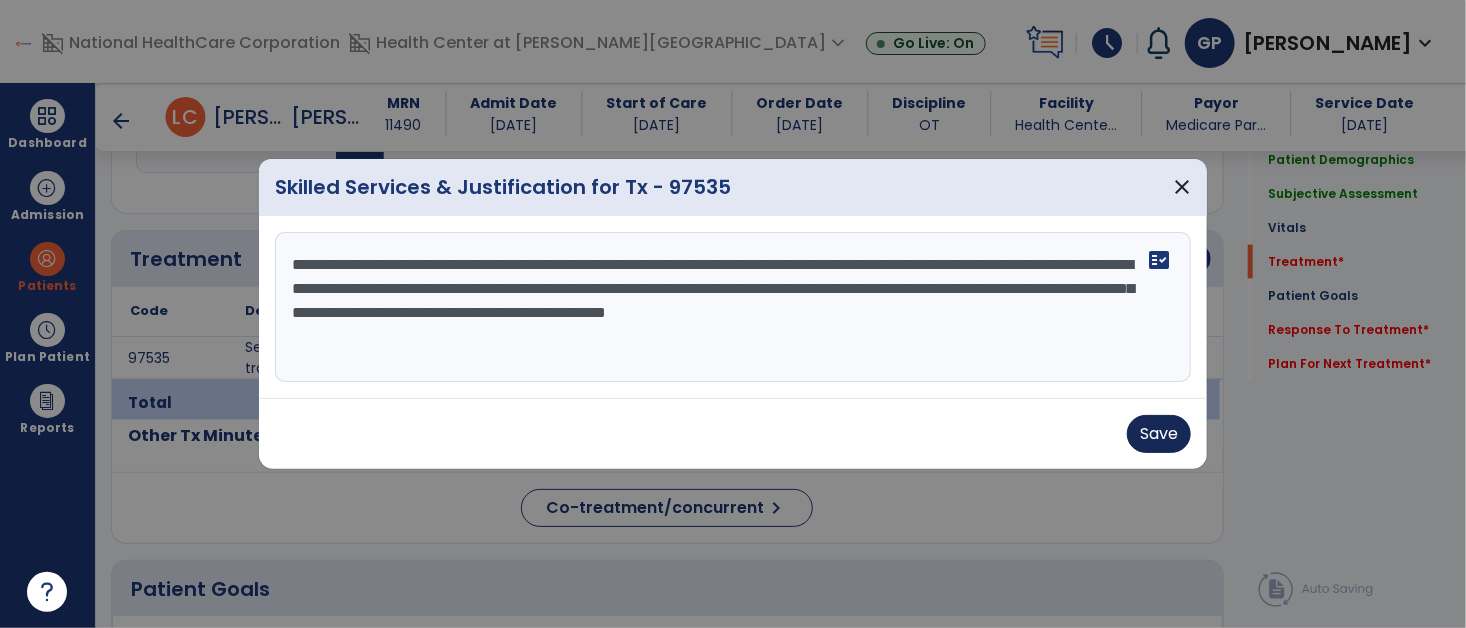 type on "**********" 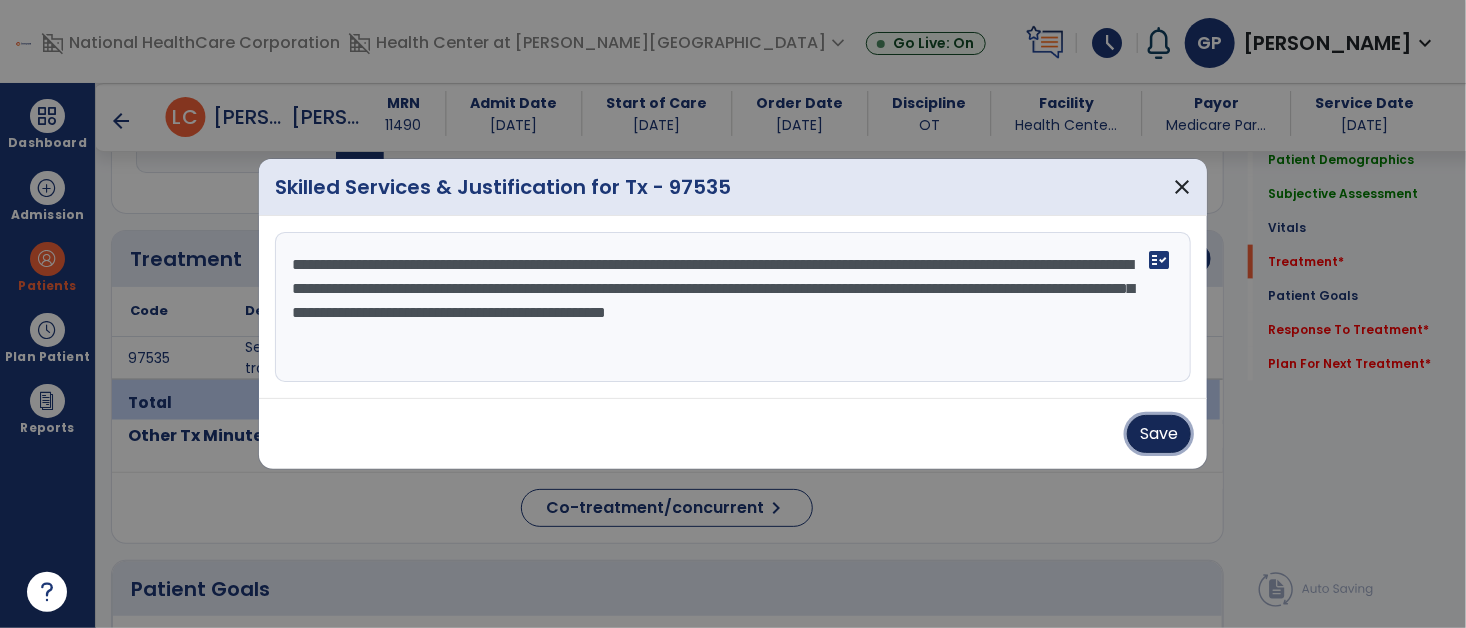 click on "Save" at bounding box center (1159, 434) 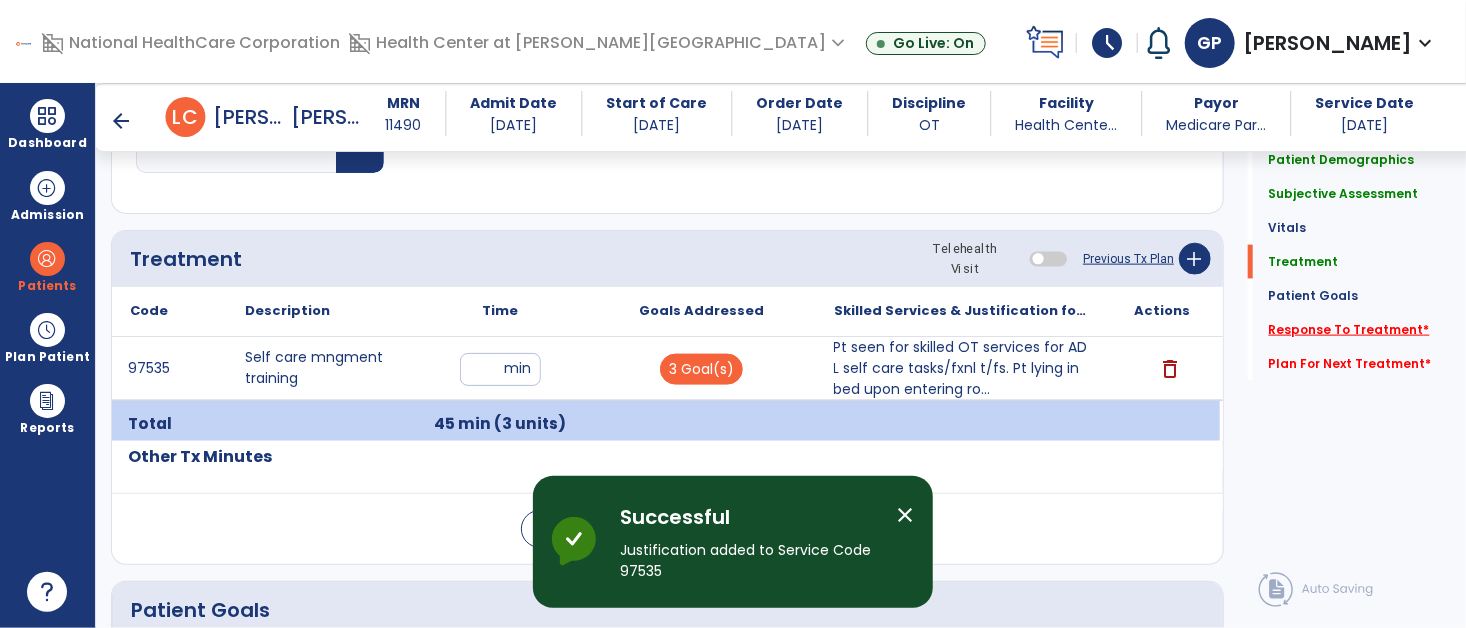 click on "Response To Treatment   *" 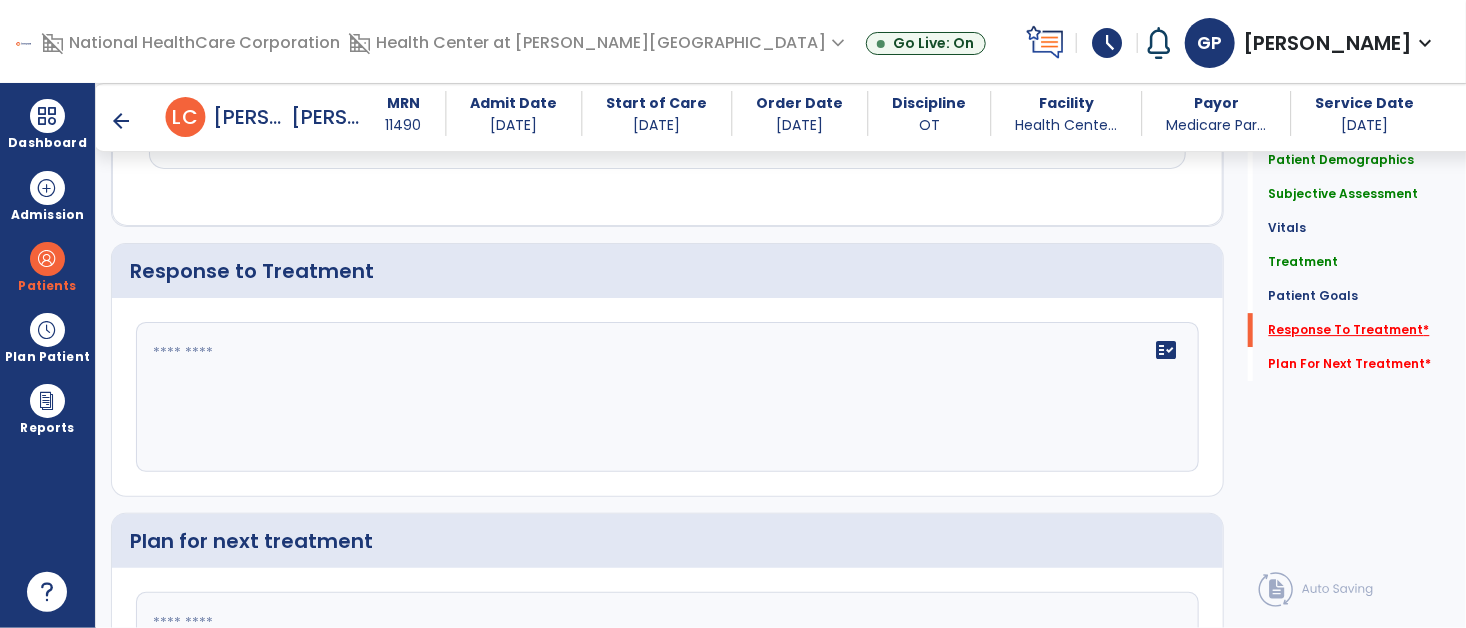 scroll, scrollTop: 2880, scrollLeft: 0, axis: vertical 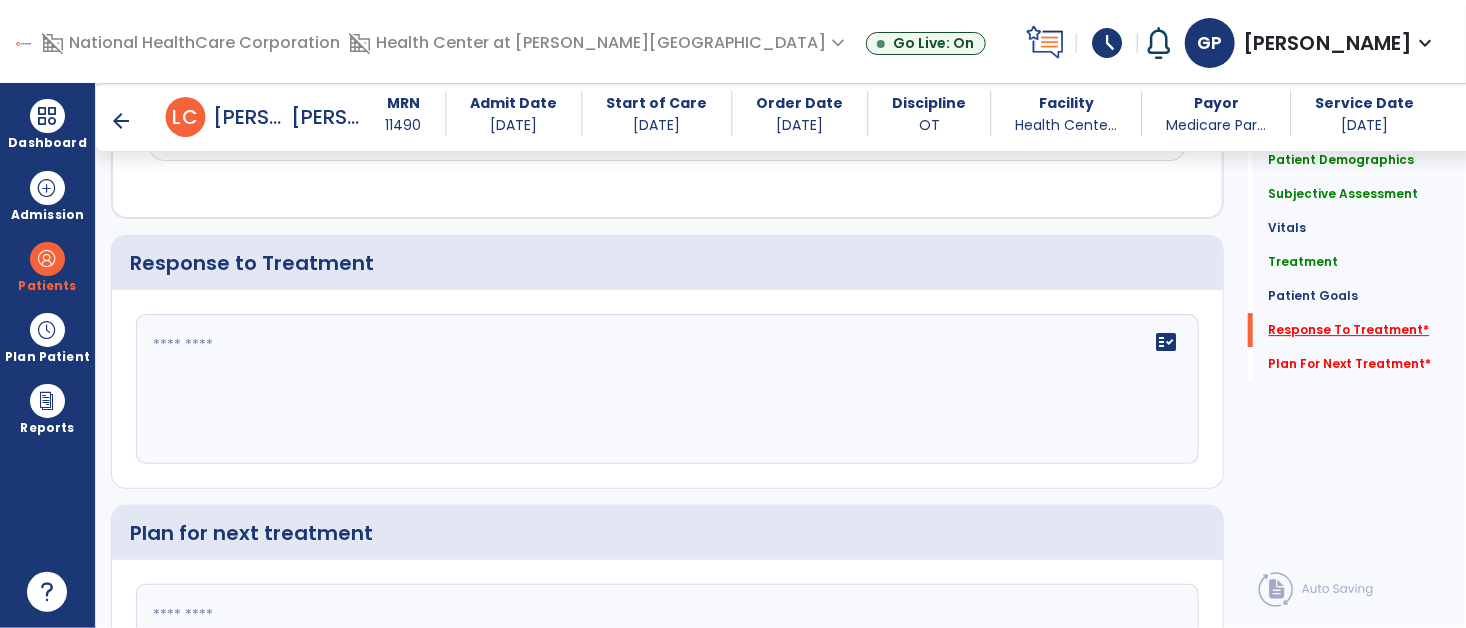 click on "Response To Treatment   *" 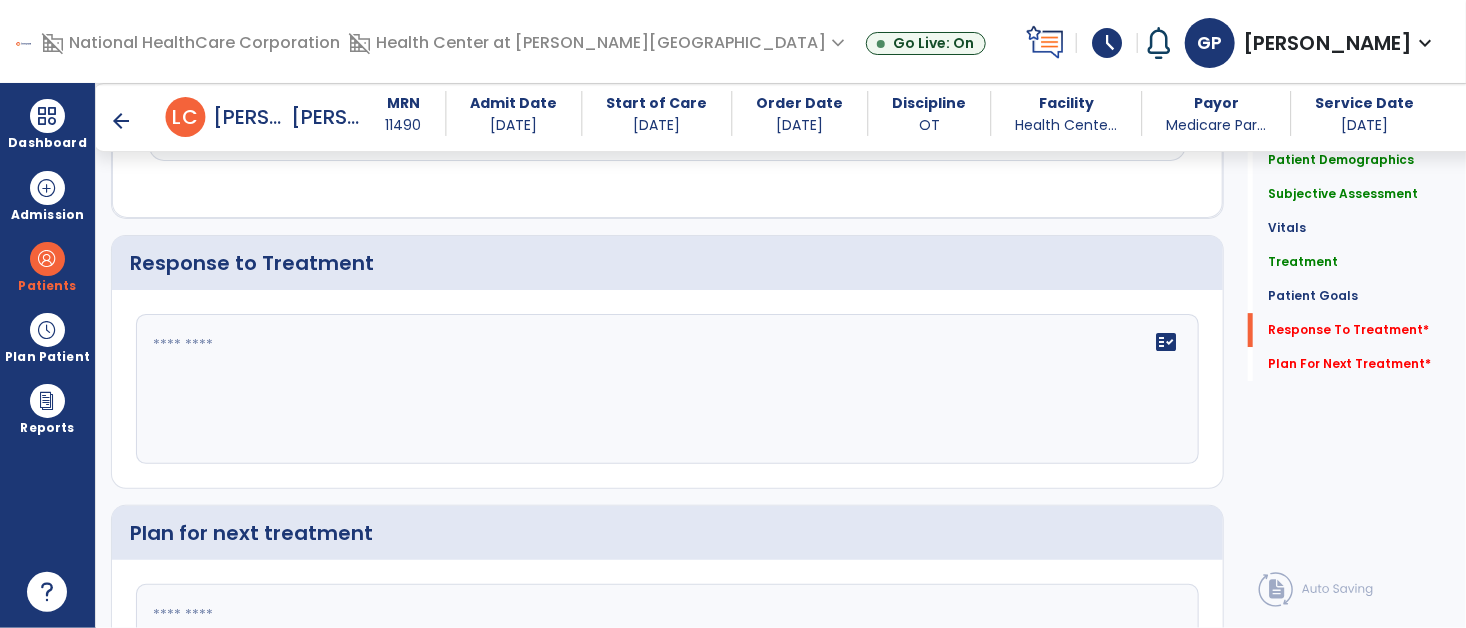 click 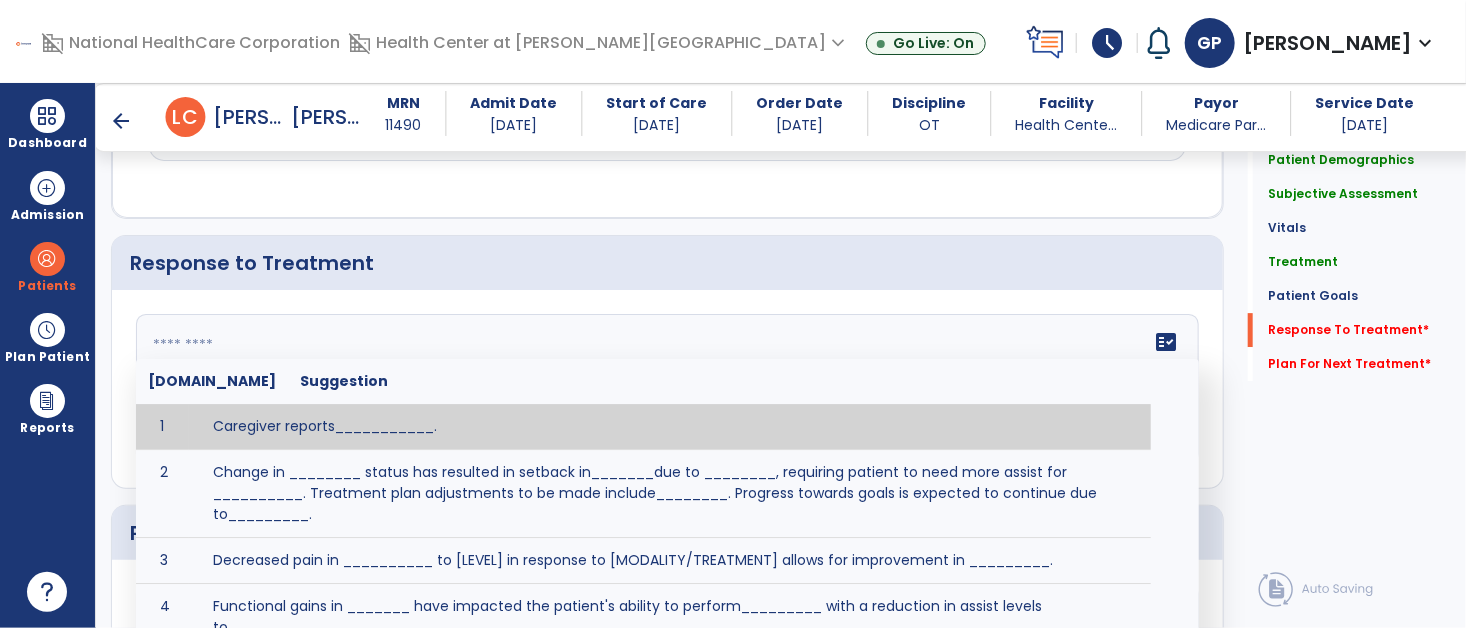 click 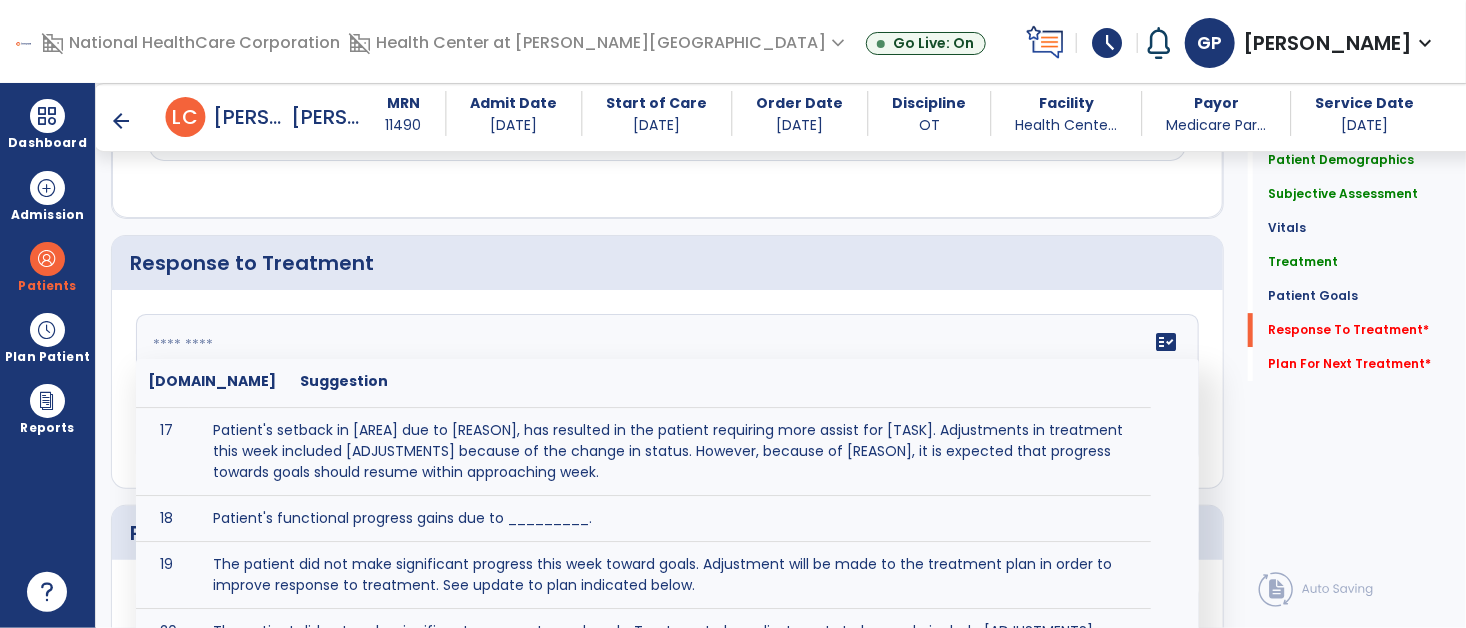 scroll, scrollTop: 878, scrollLeft: 0, axis: vertical 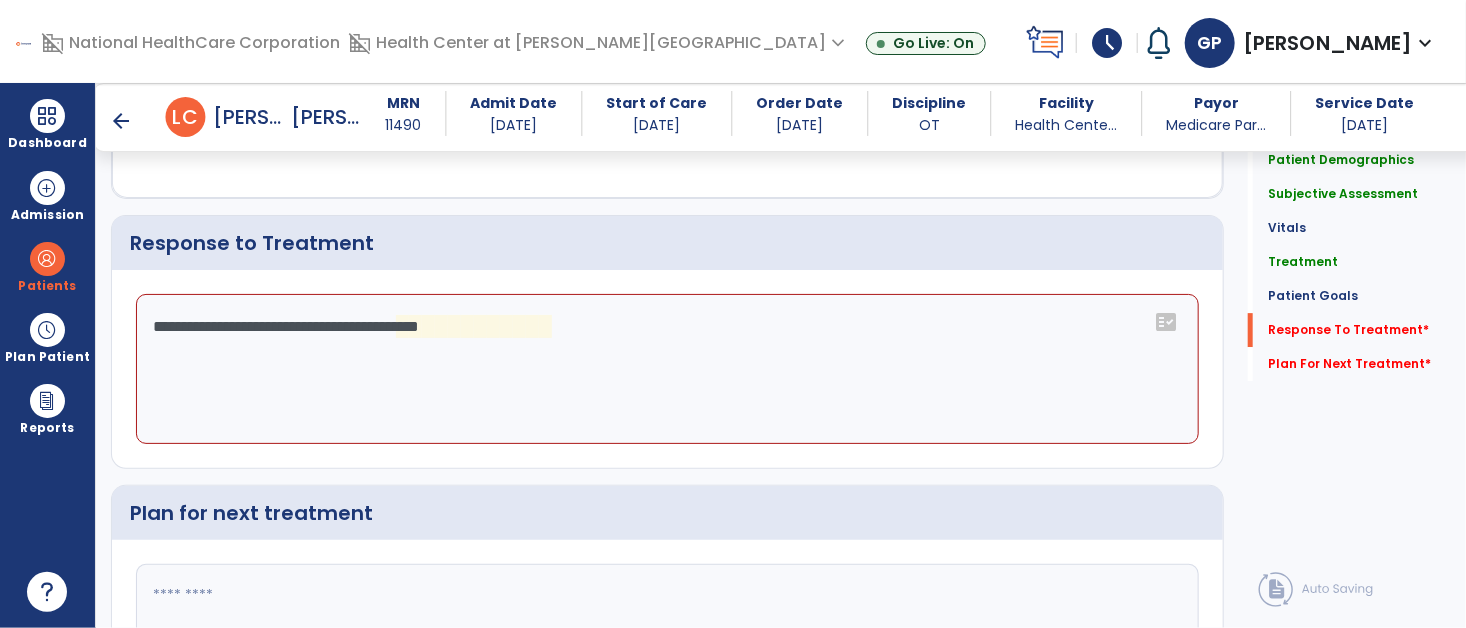 click on "**********" 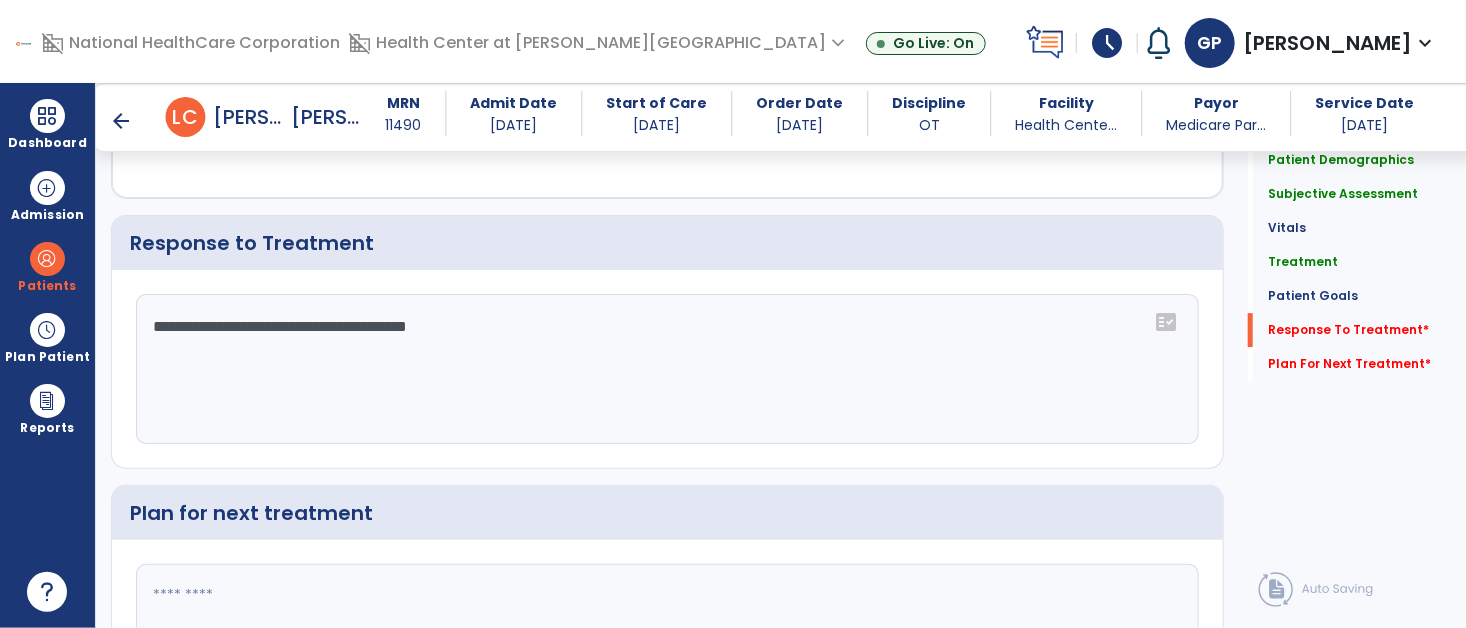 type on "**********" 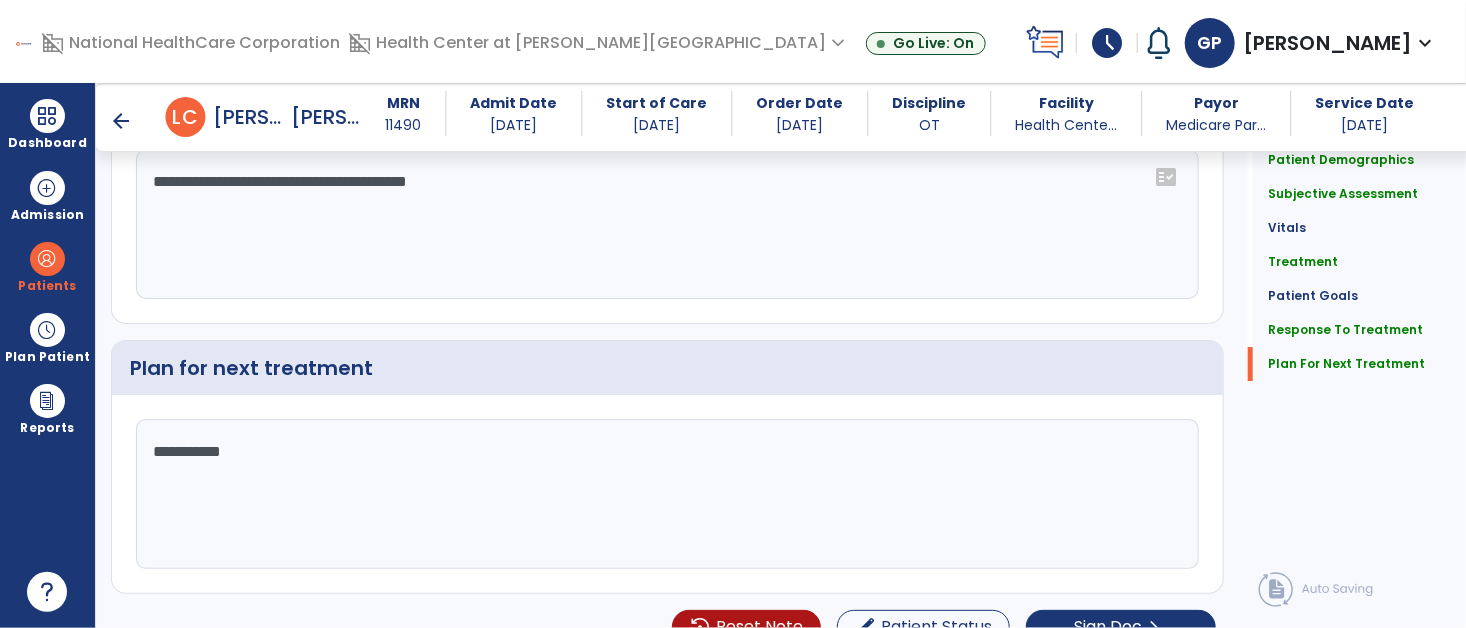scroll, scrollTop: 3067, scrollLeft: 0, axis: vertical 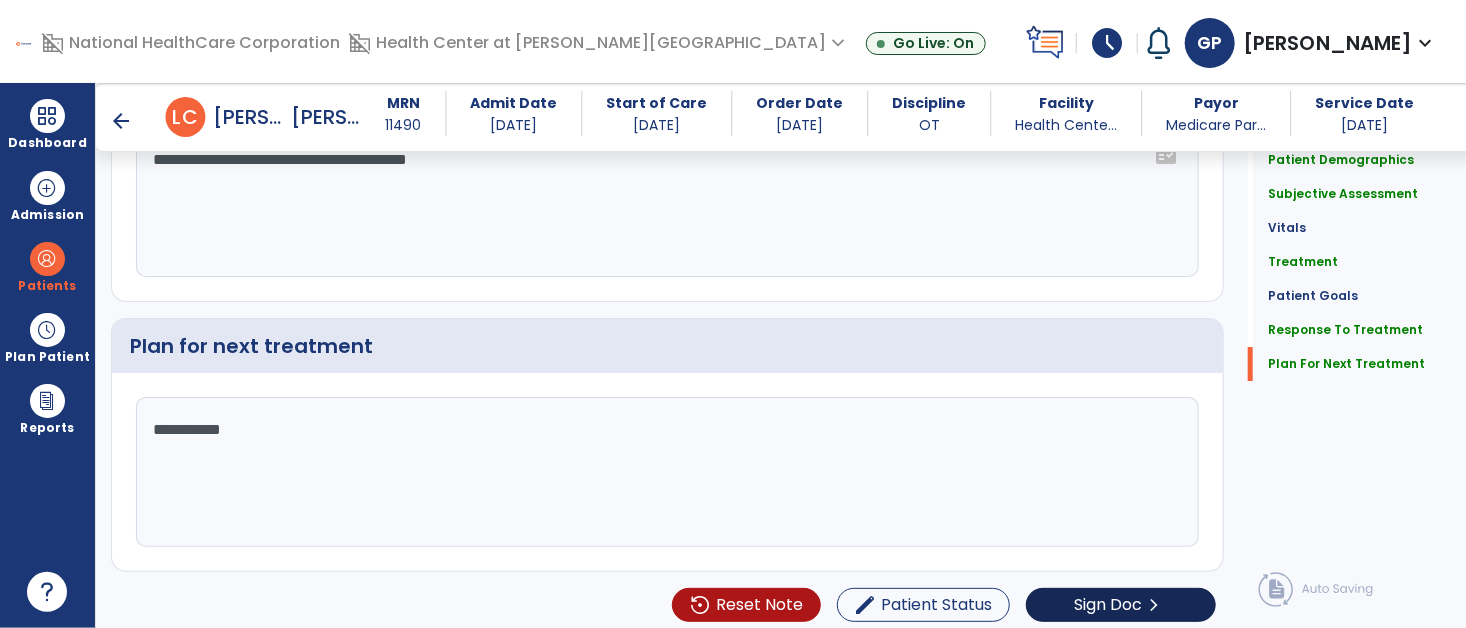 type on "**********" 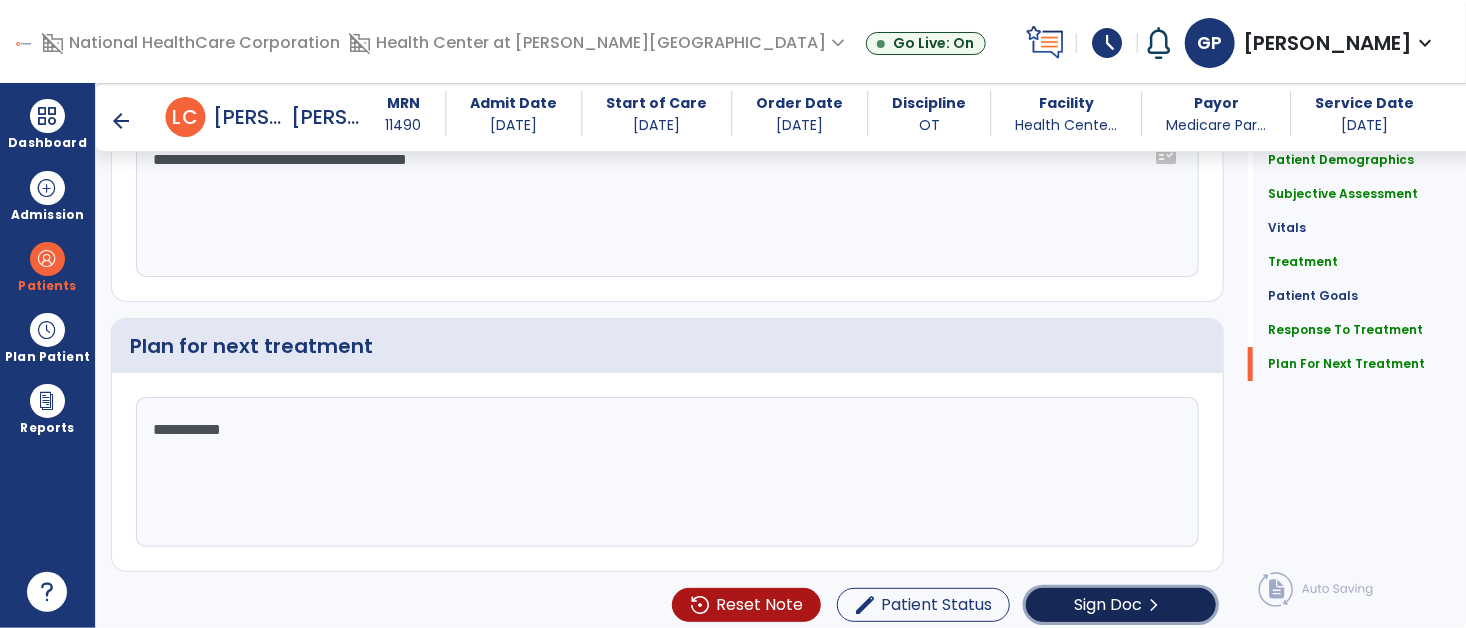 click on "Sign Doc" 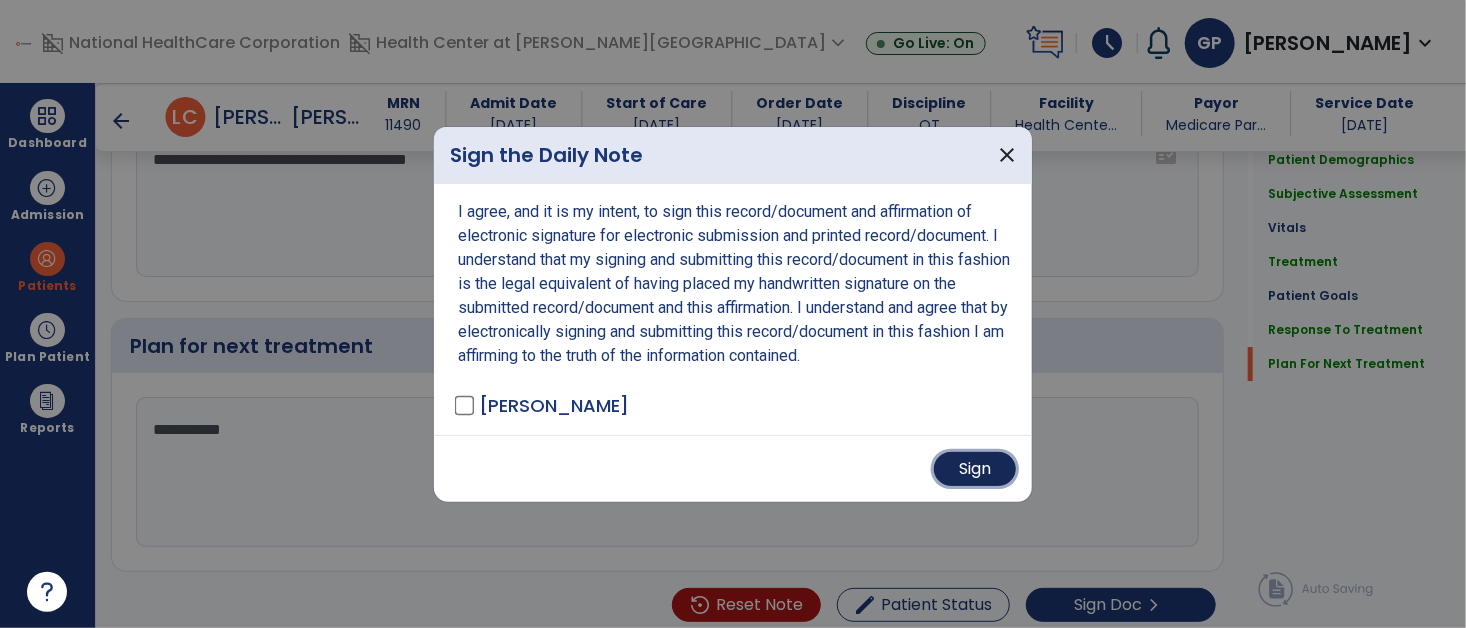 click on "Sign" at bounding box center (975, 469) 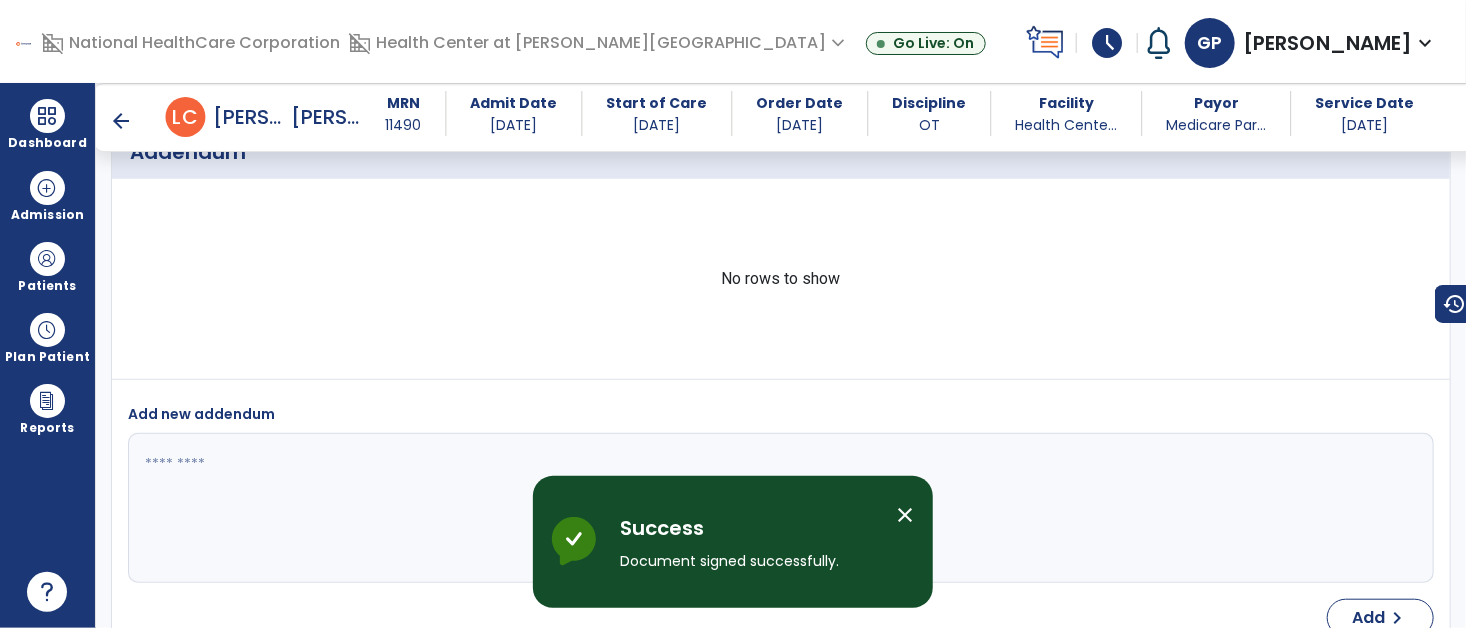 scroll, scrollTop: 4110, scrollLeft: 0, axis: vertical 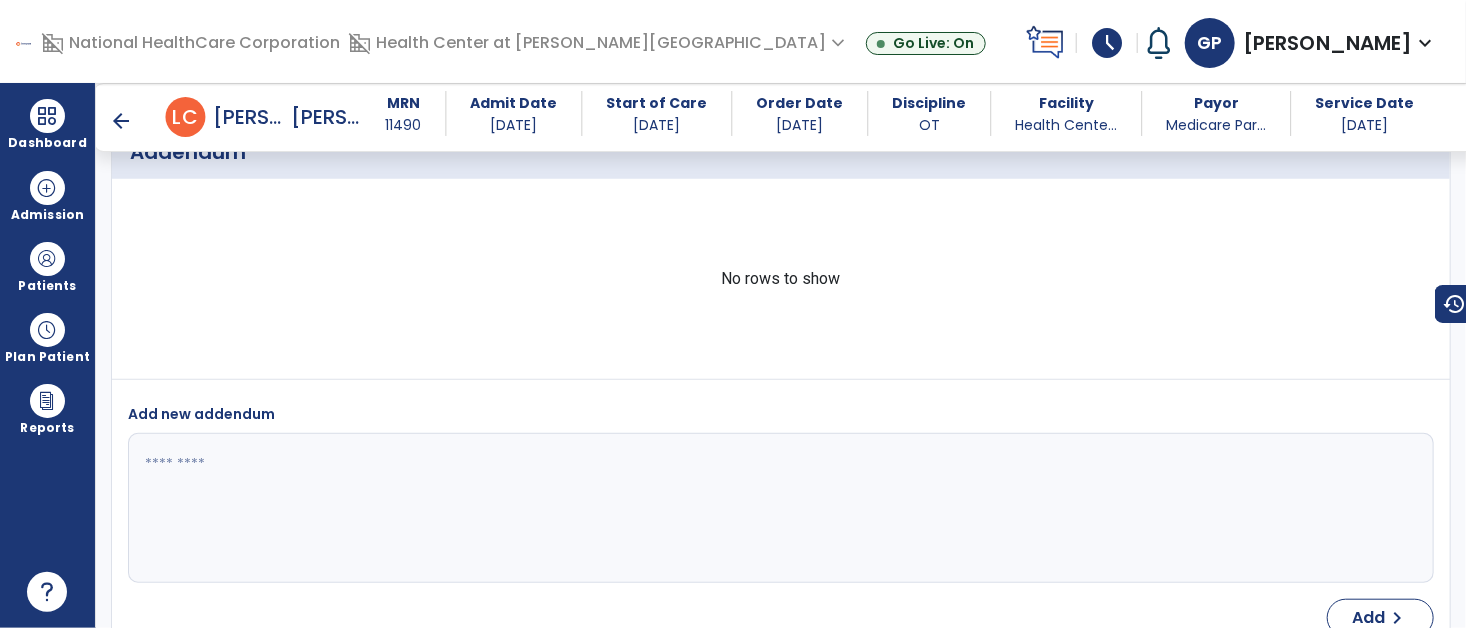 click on "arrow_back" at bounding box center (122, 121) 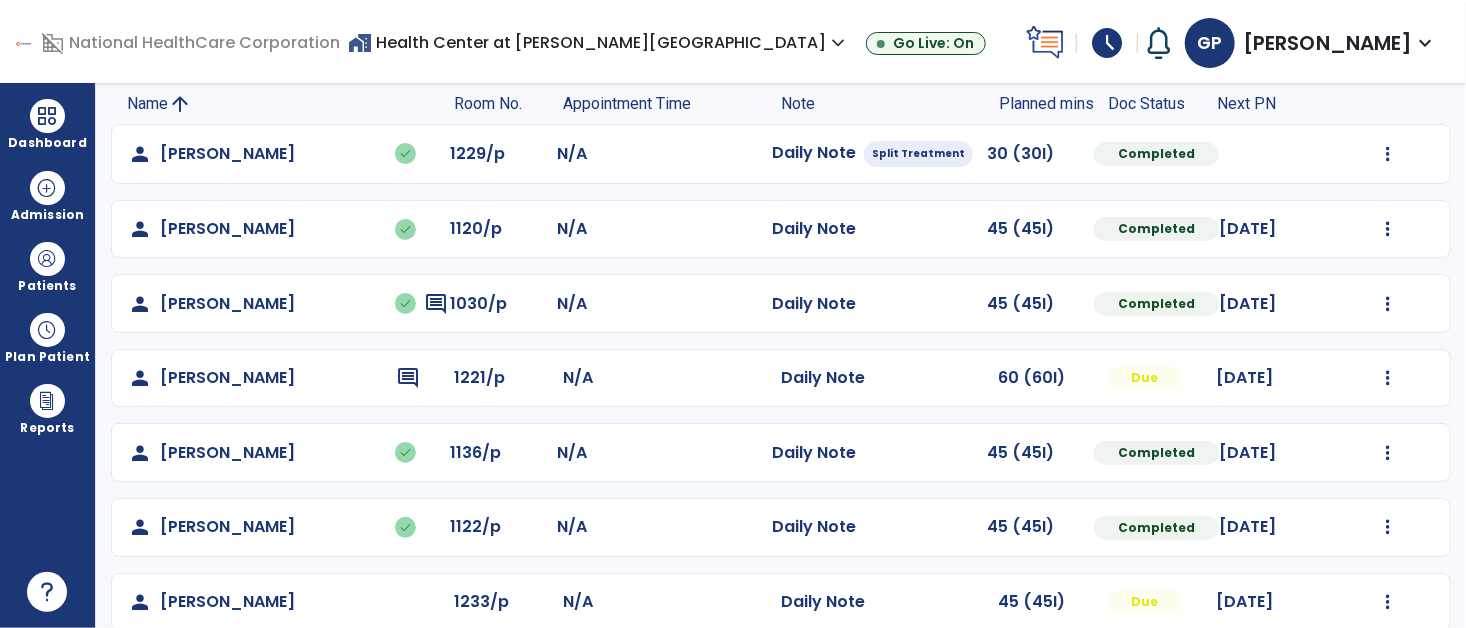 scroll, scrollTop: 260, scrollLeft: 0, axis: vertical 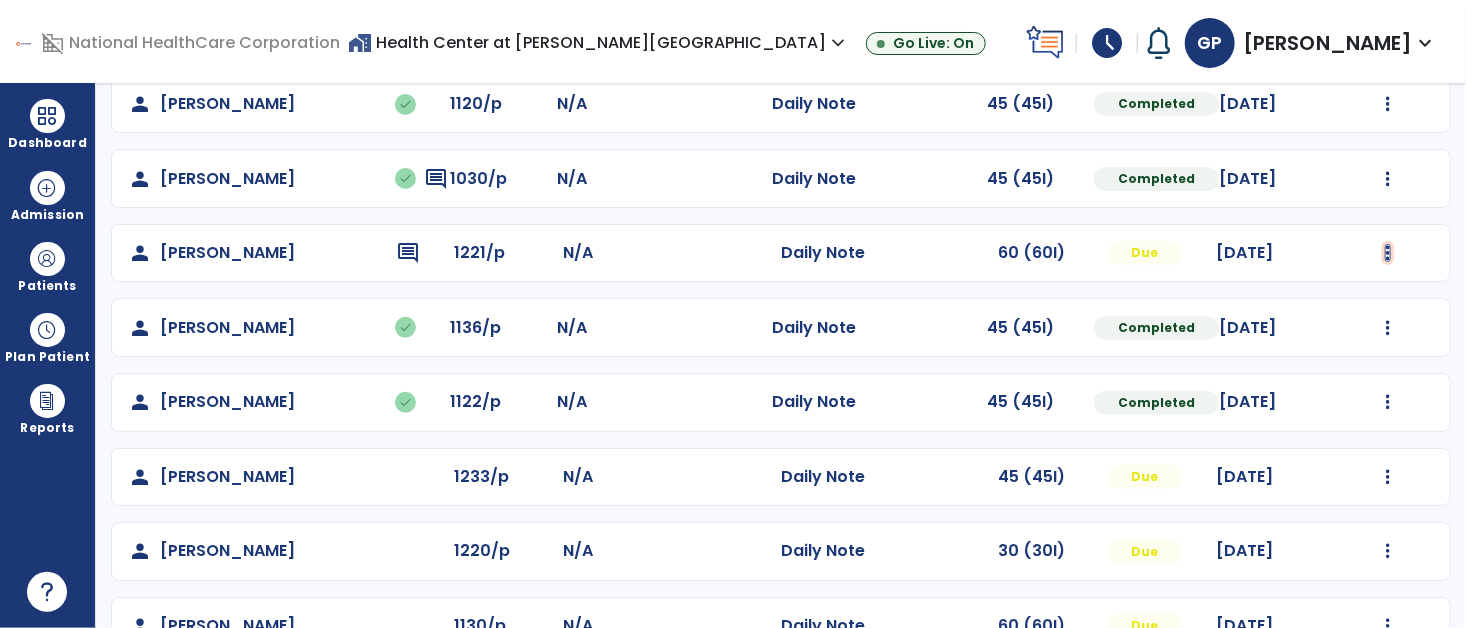 click at bounding box center [1388, 29] 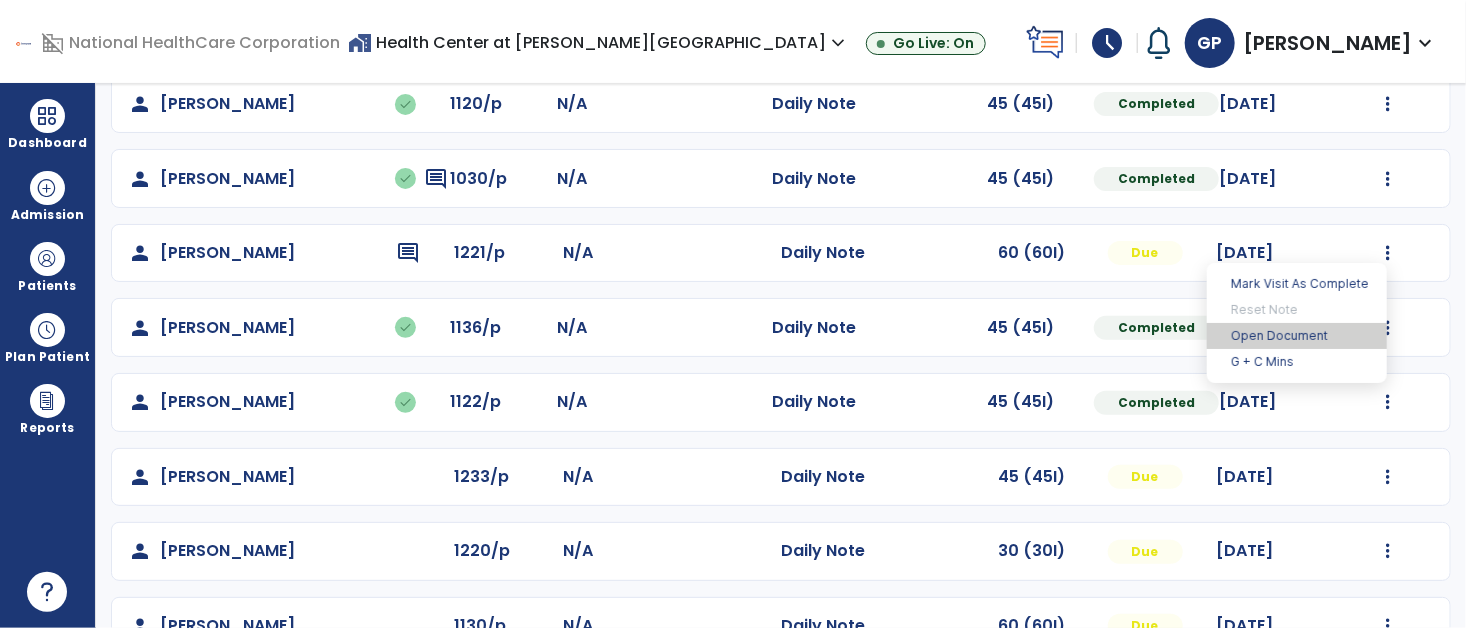 click on "Open Document" at bounding box center [1297, 336] 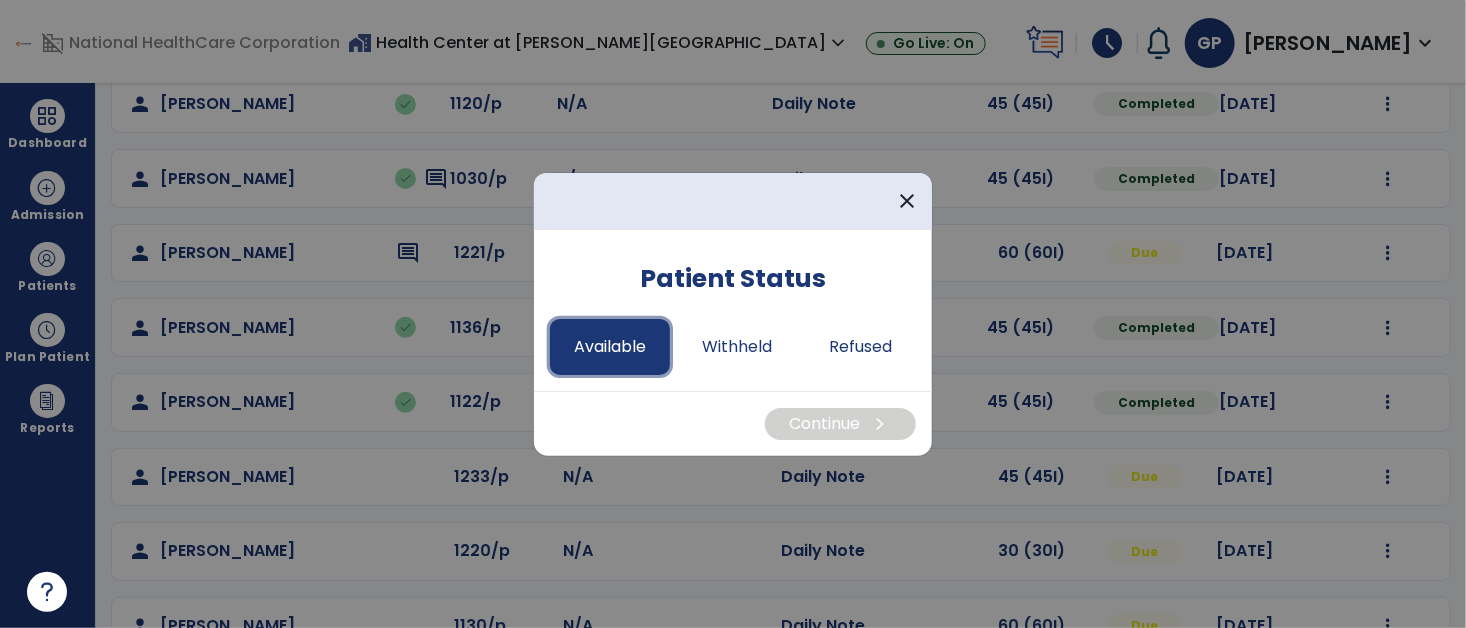 click on "Available" at bounding box center [610, 347] 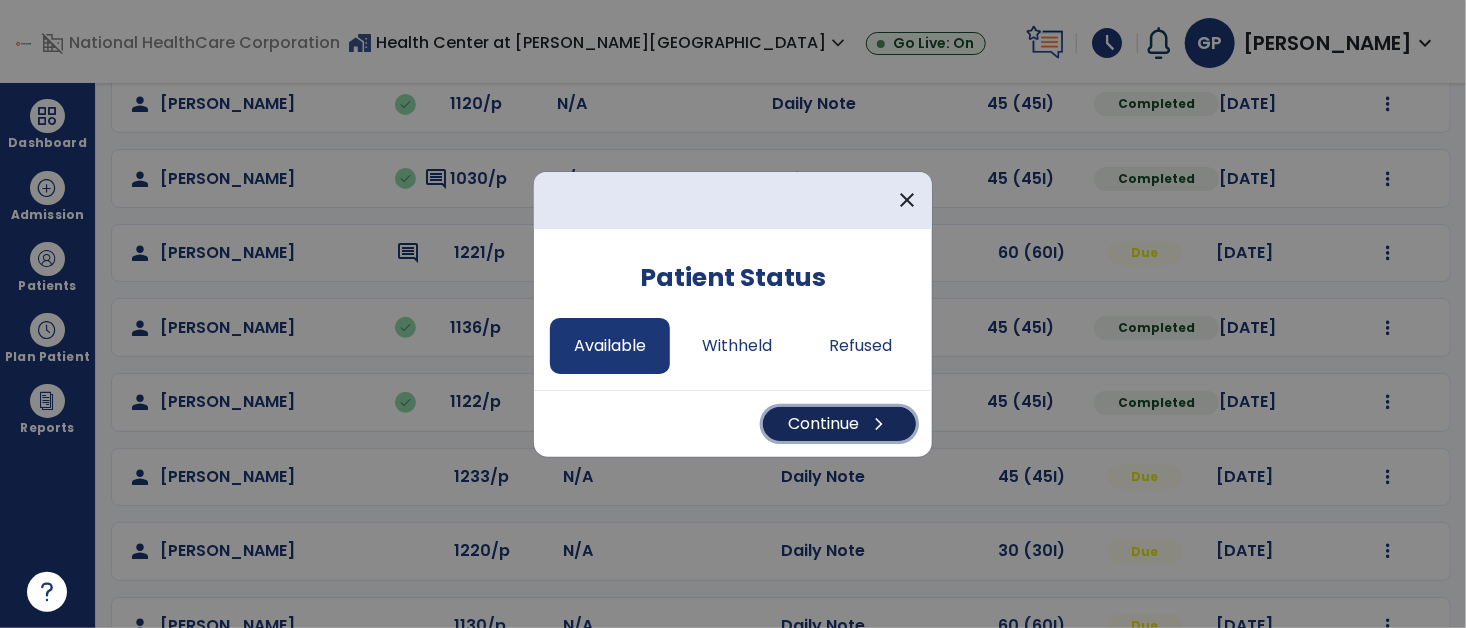 click on "Continue   chevron_right" at bounding box center [839, 424] 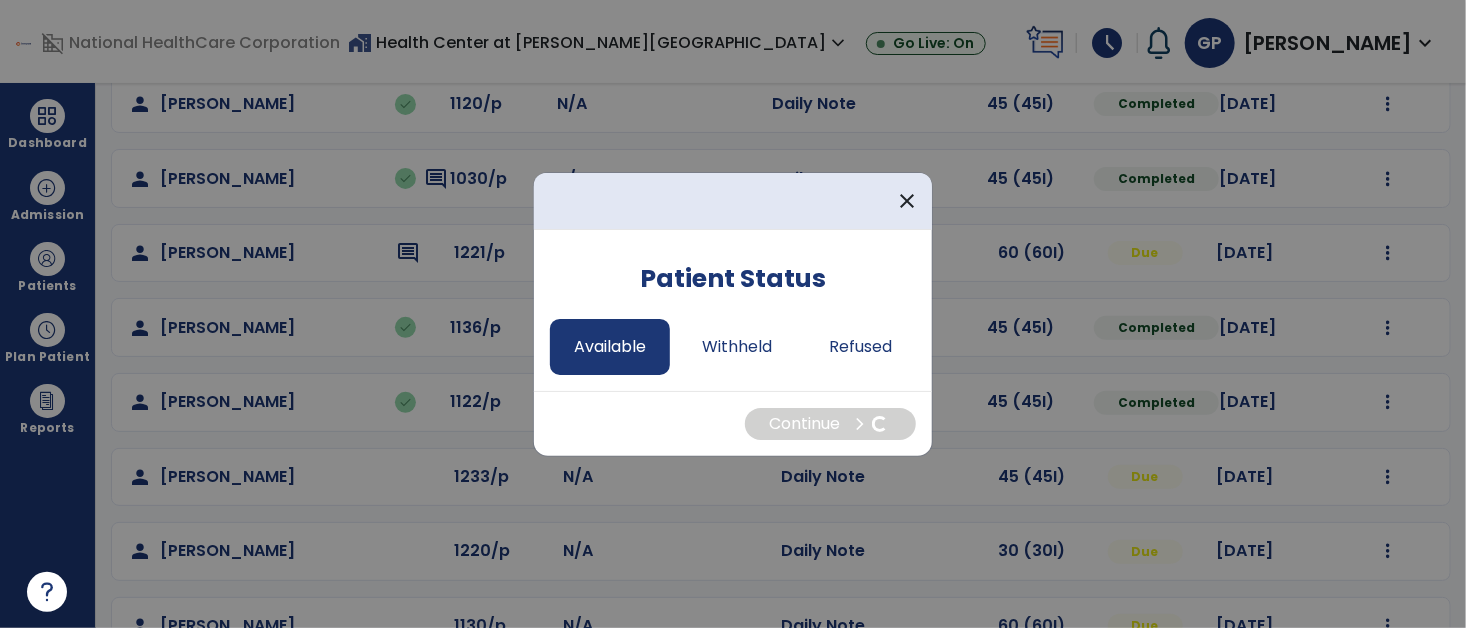 select on "*" 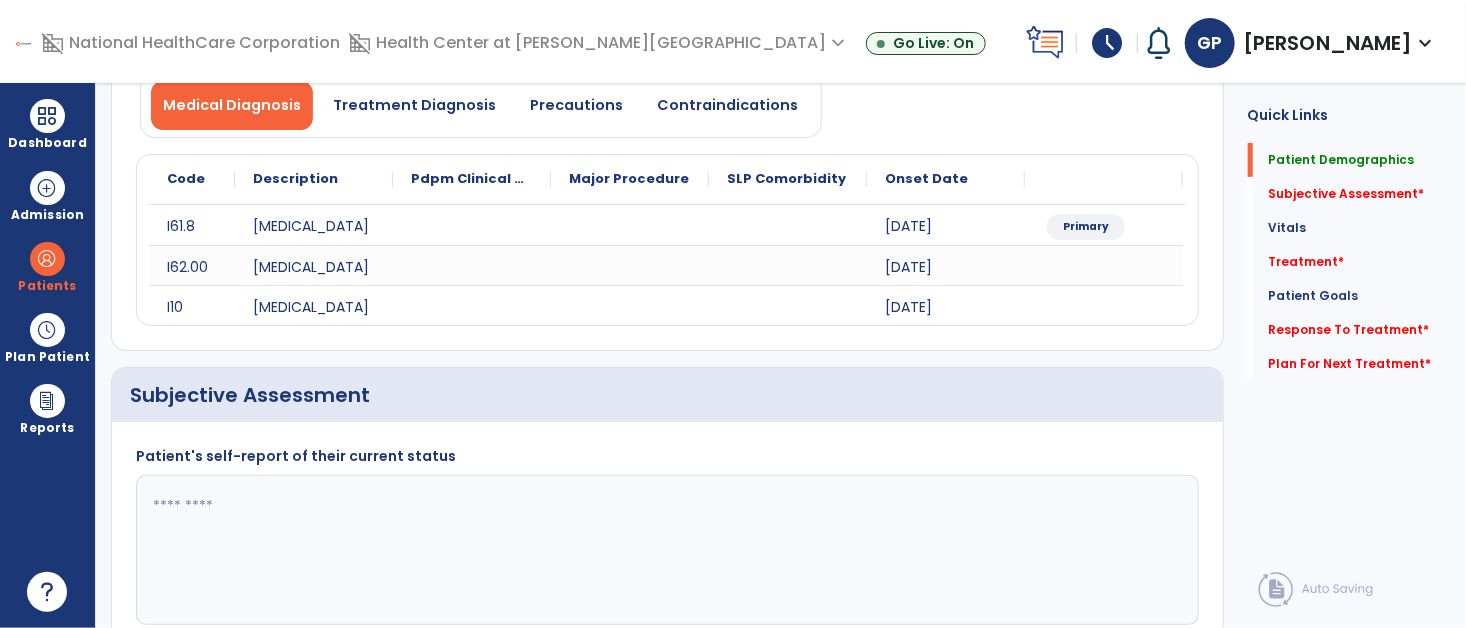 click 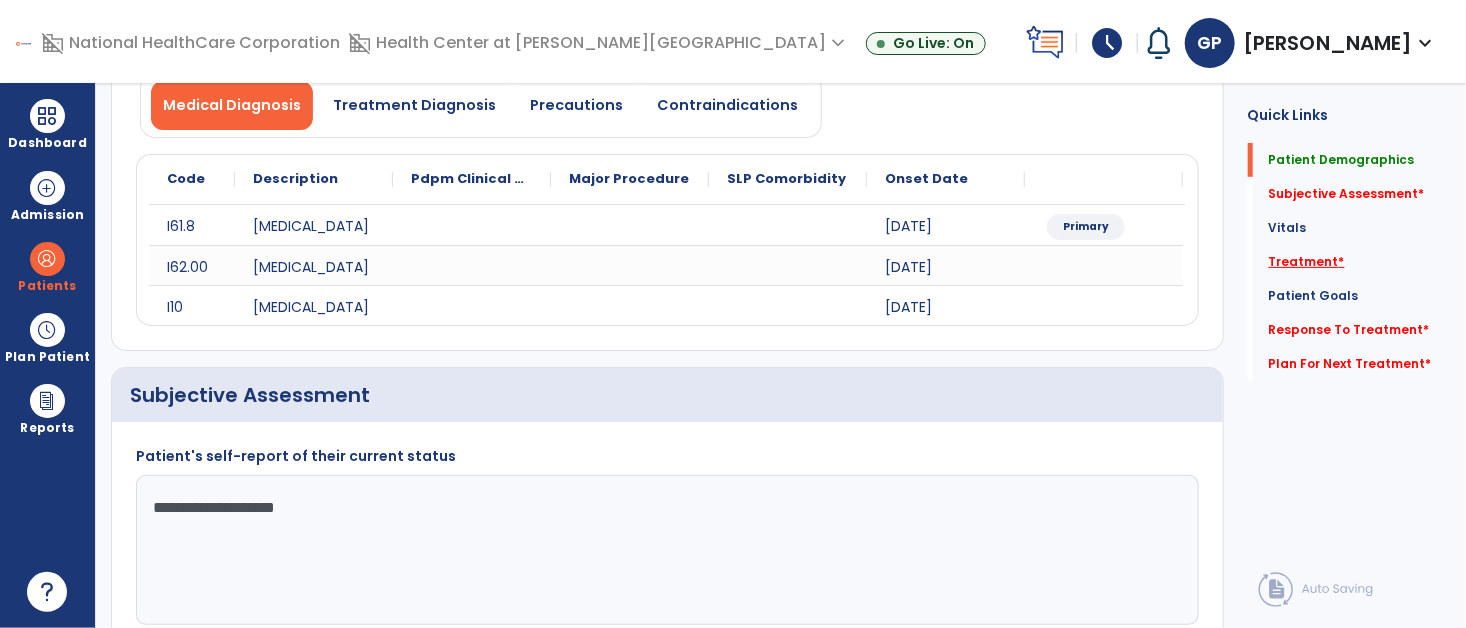type on "**********" 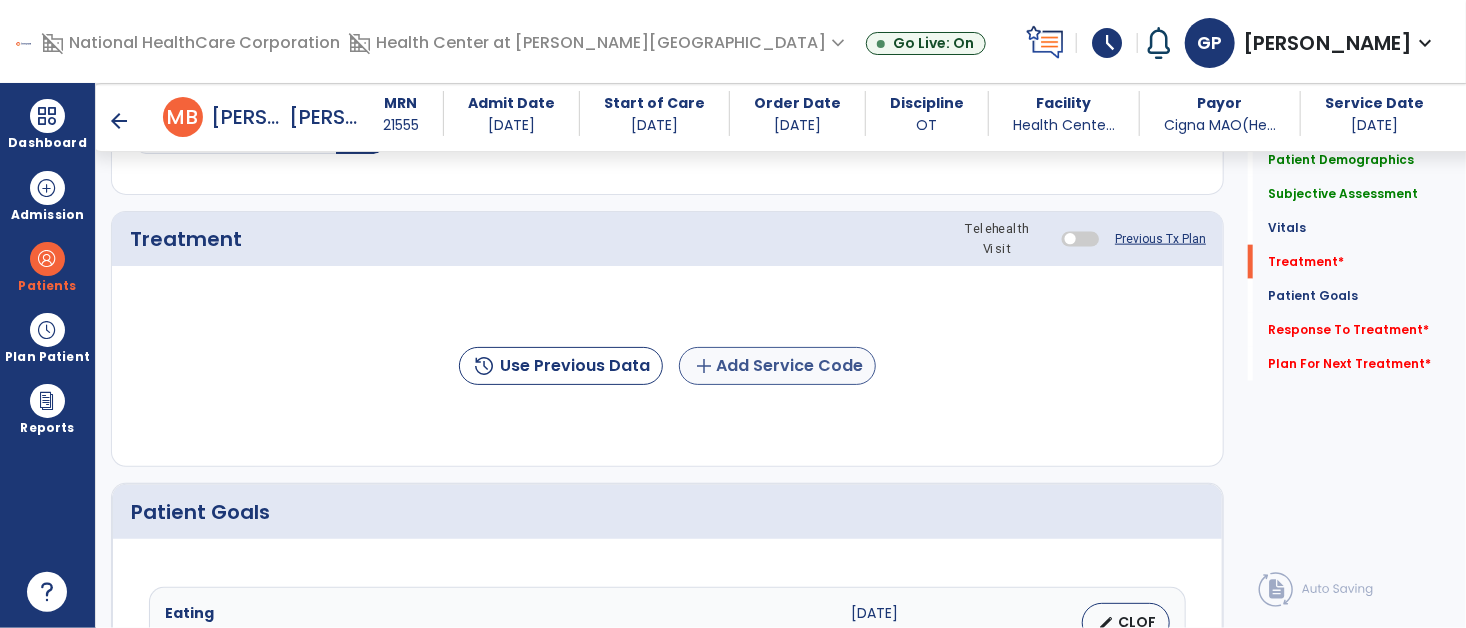 click on "add  Add Service Code" 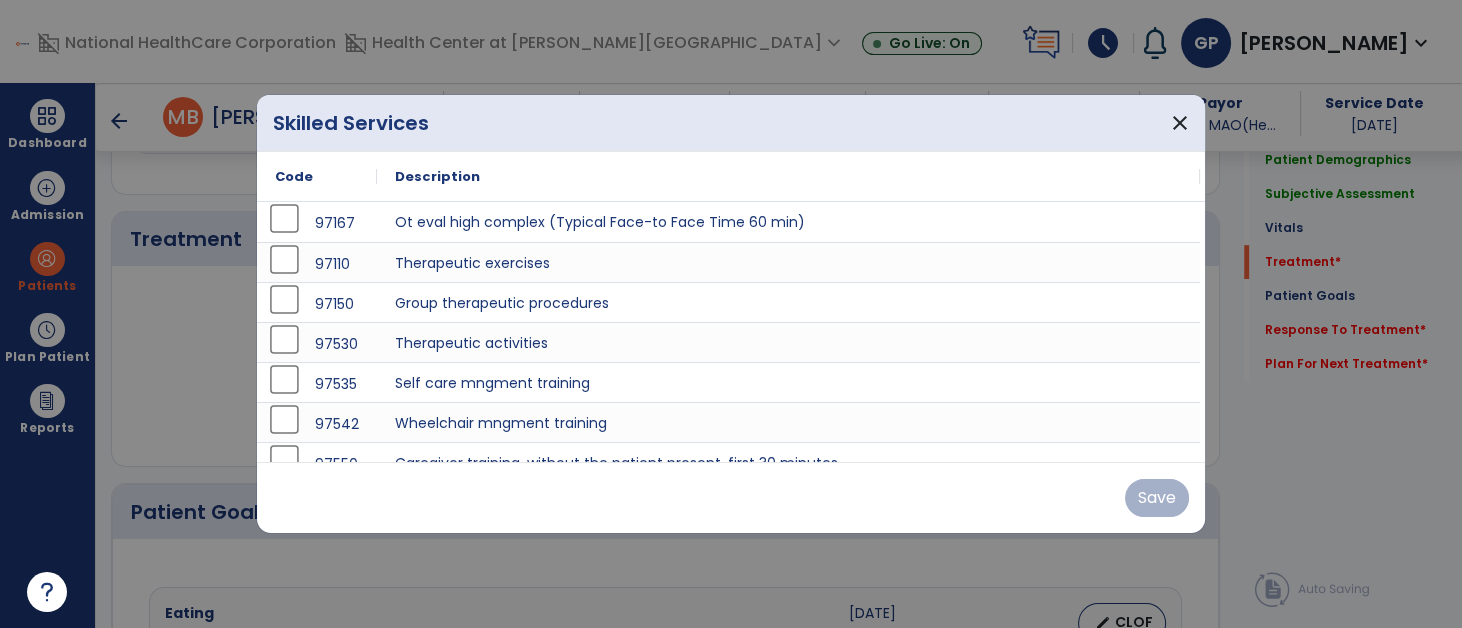 scroll, scrollTop: 1118, scrollLeft: 0, axis: vertical 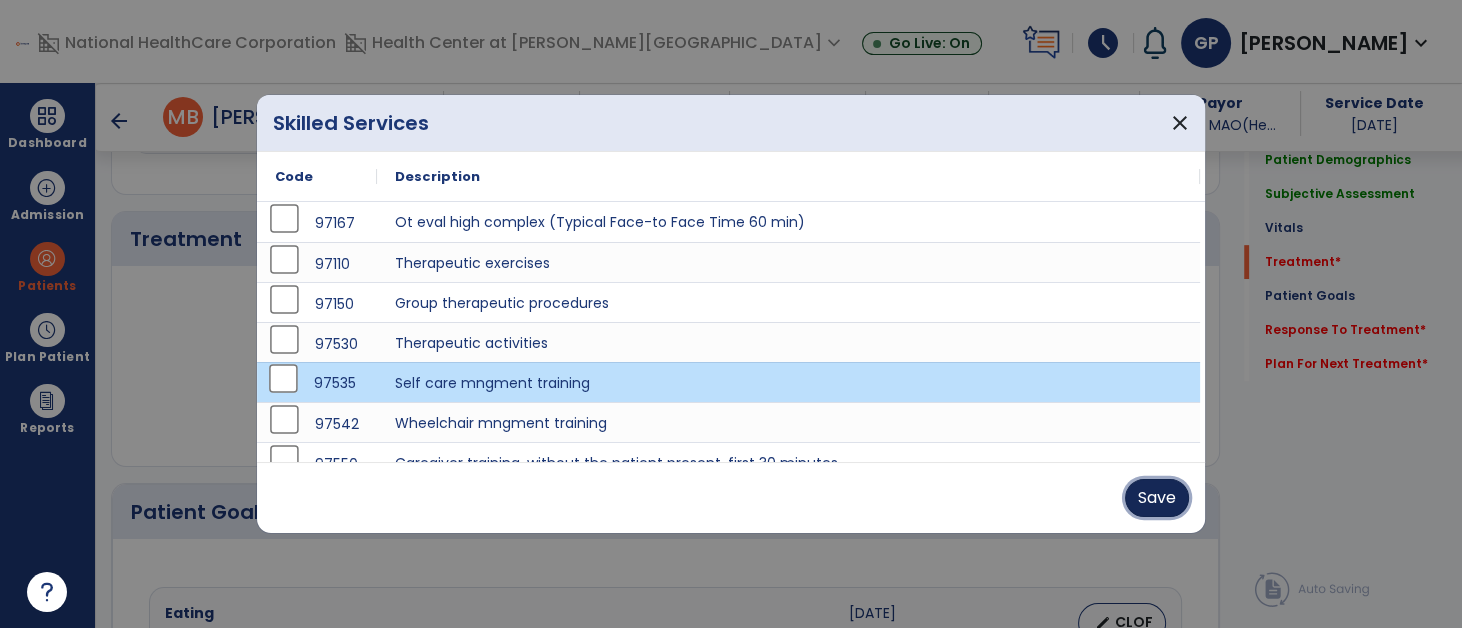 click on "Save" at bounding box center [1157, 498] 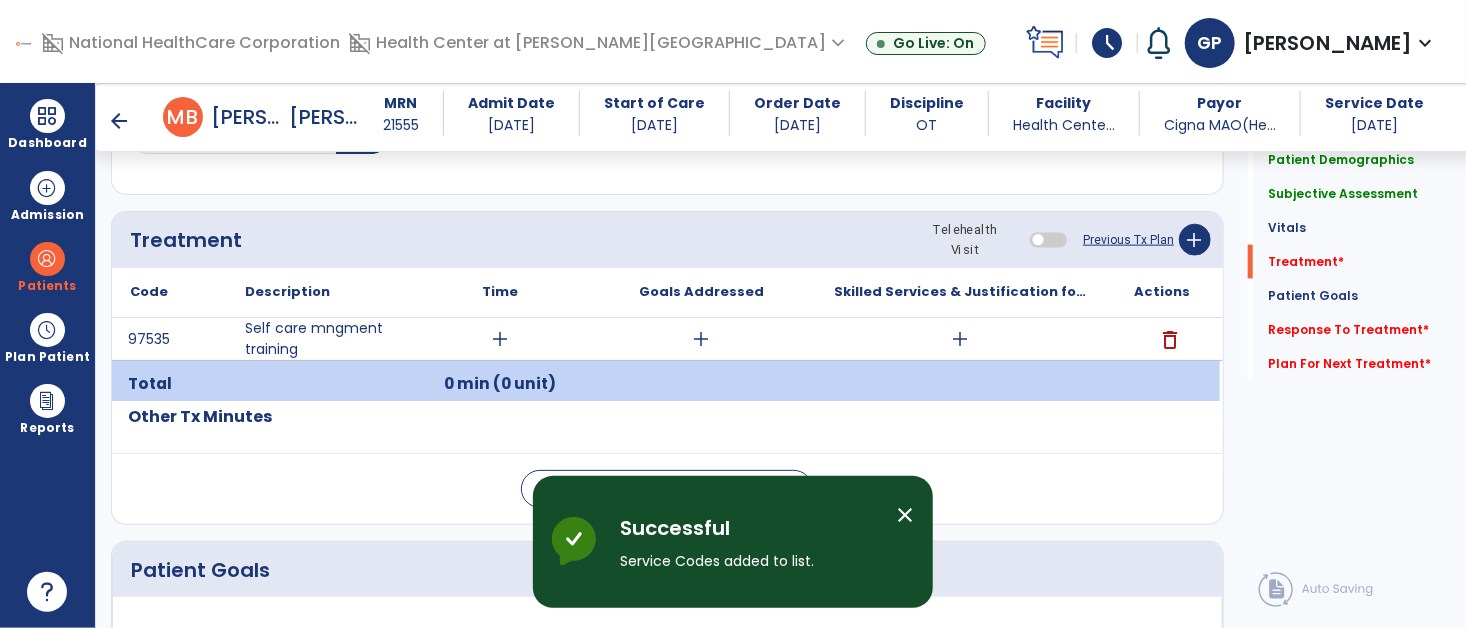 click on "add" at bounding box center [500, 339] 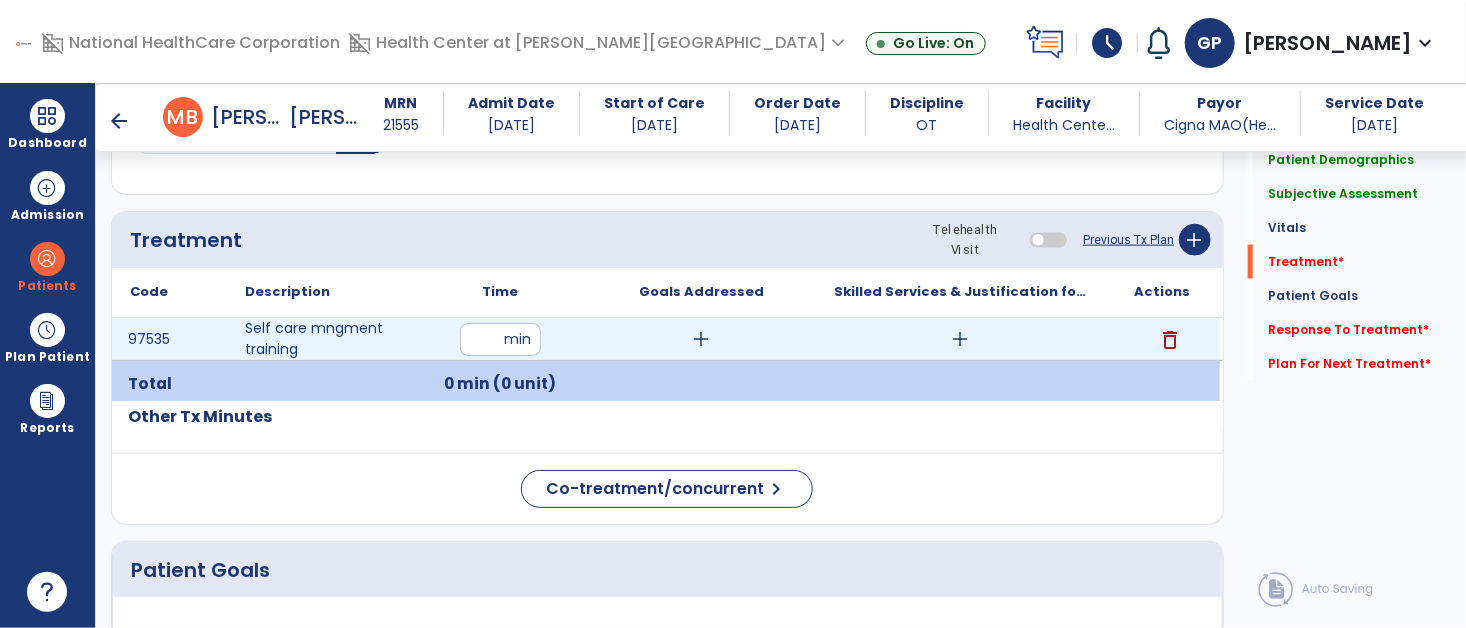 type on "**" 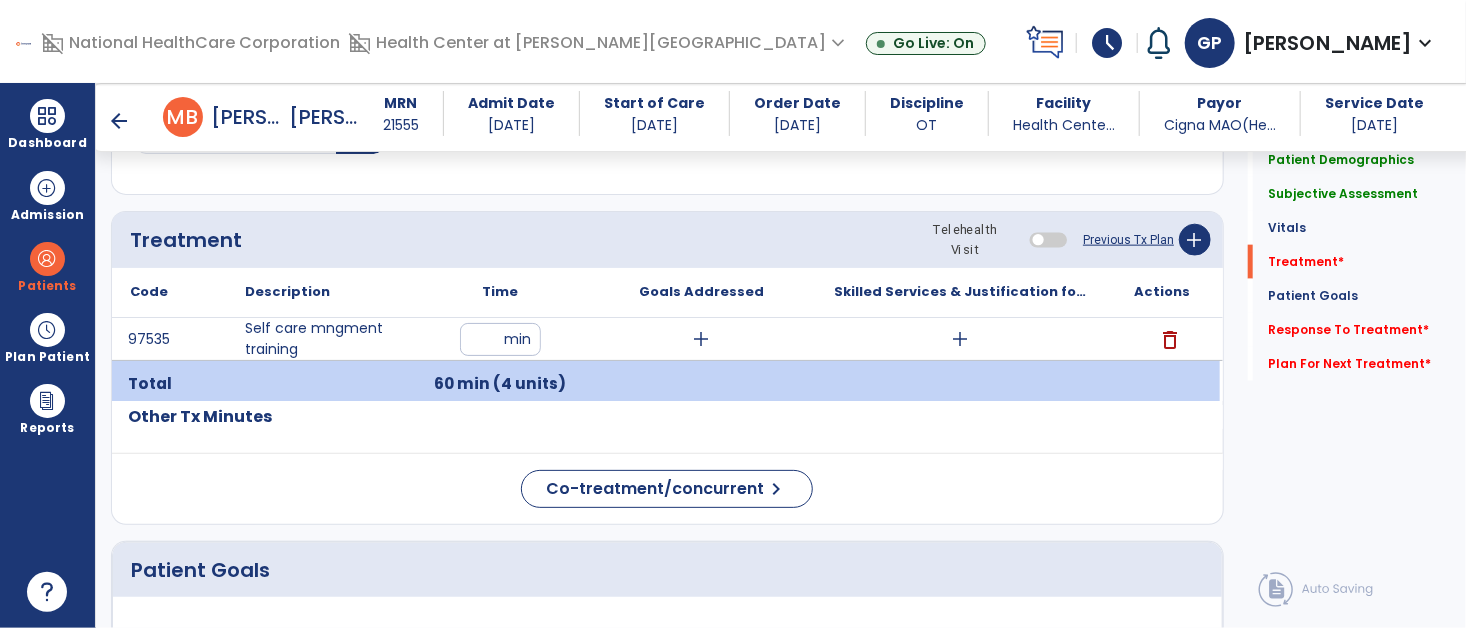 click on "add" at bounding box center (702, 339) 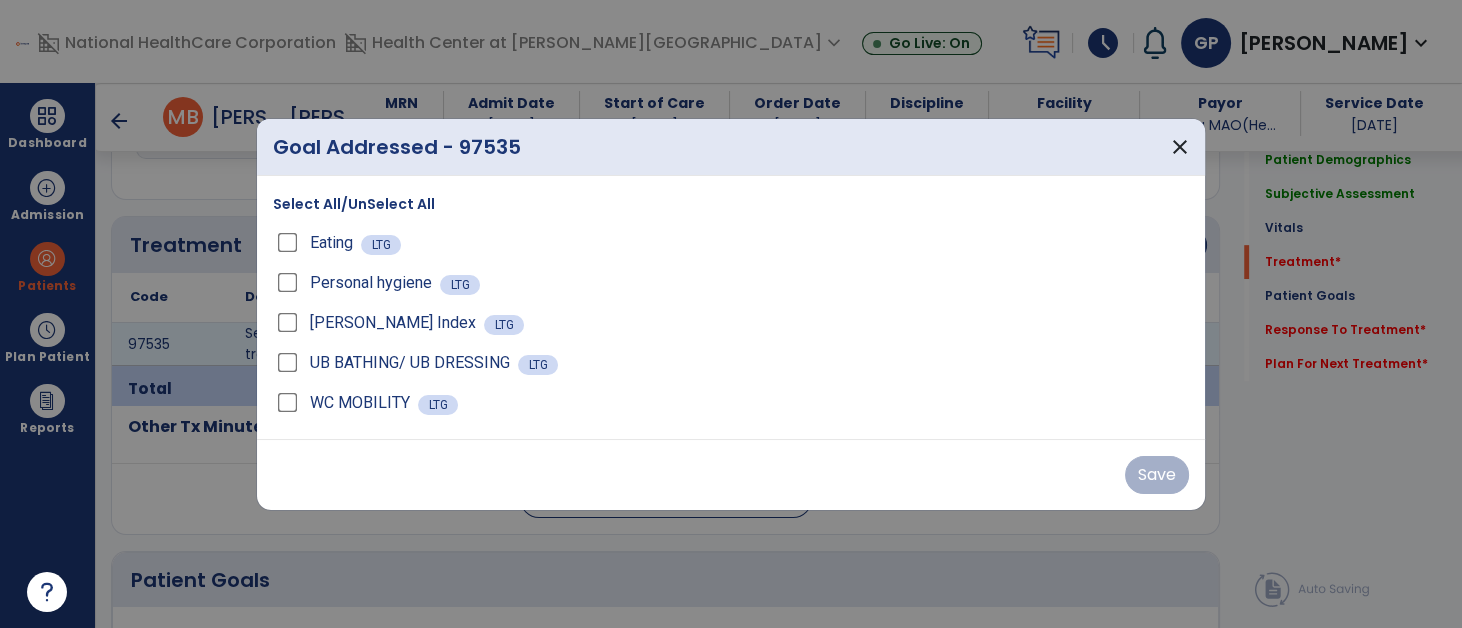 scroll, scrollTop: 1118, scrollLeft: 0, axis: vertical 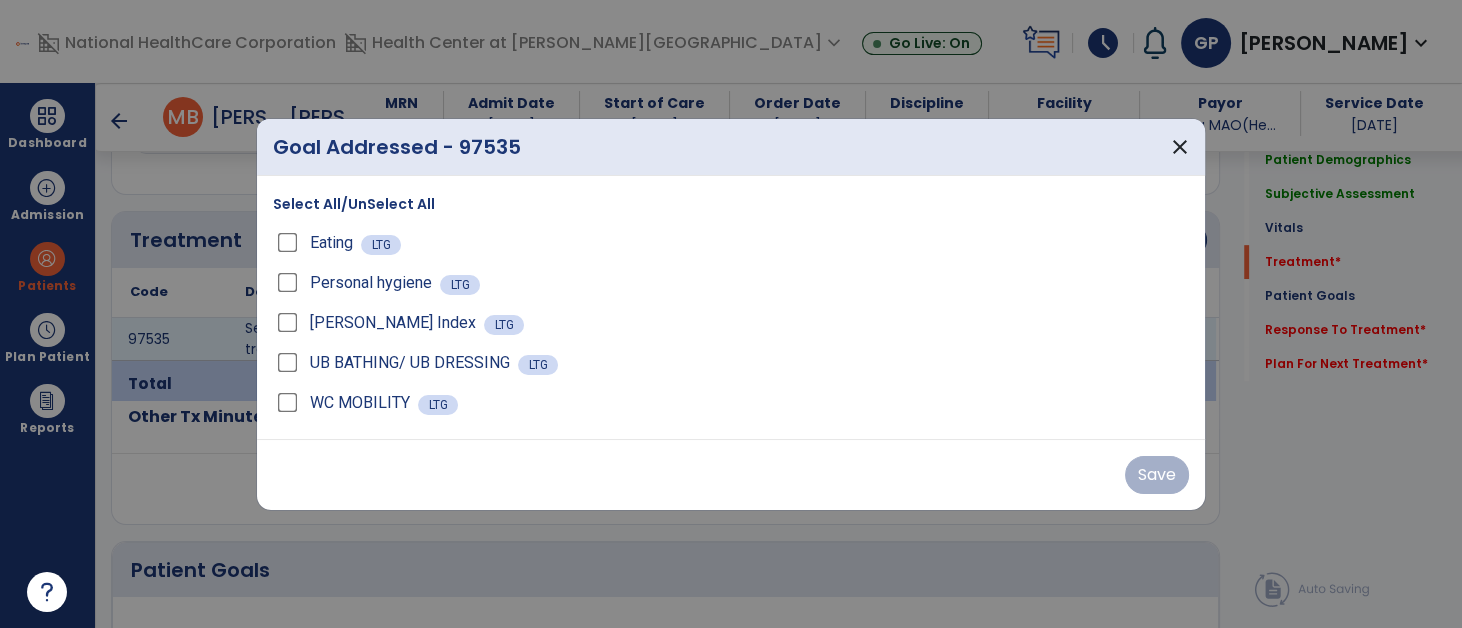 click on "Select All/UnSelect All Eating  LTG  Personal hygiene  LTG  [PERSON_NAME] Index  LTG  UB BATHING/ UB DRESSING   LTG  WC MOBILITY   LTG" at bounding box center [731, 307] 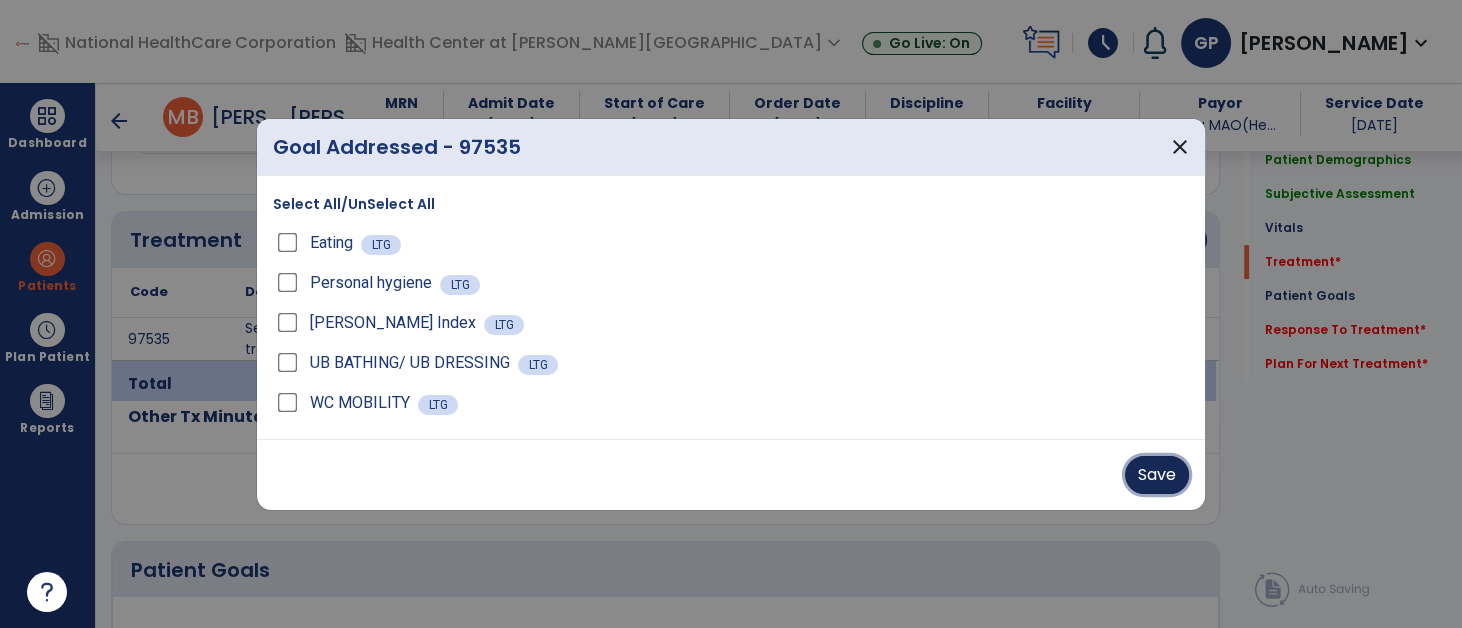 click on "Save" at bounding box center (1157, 475) 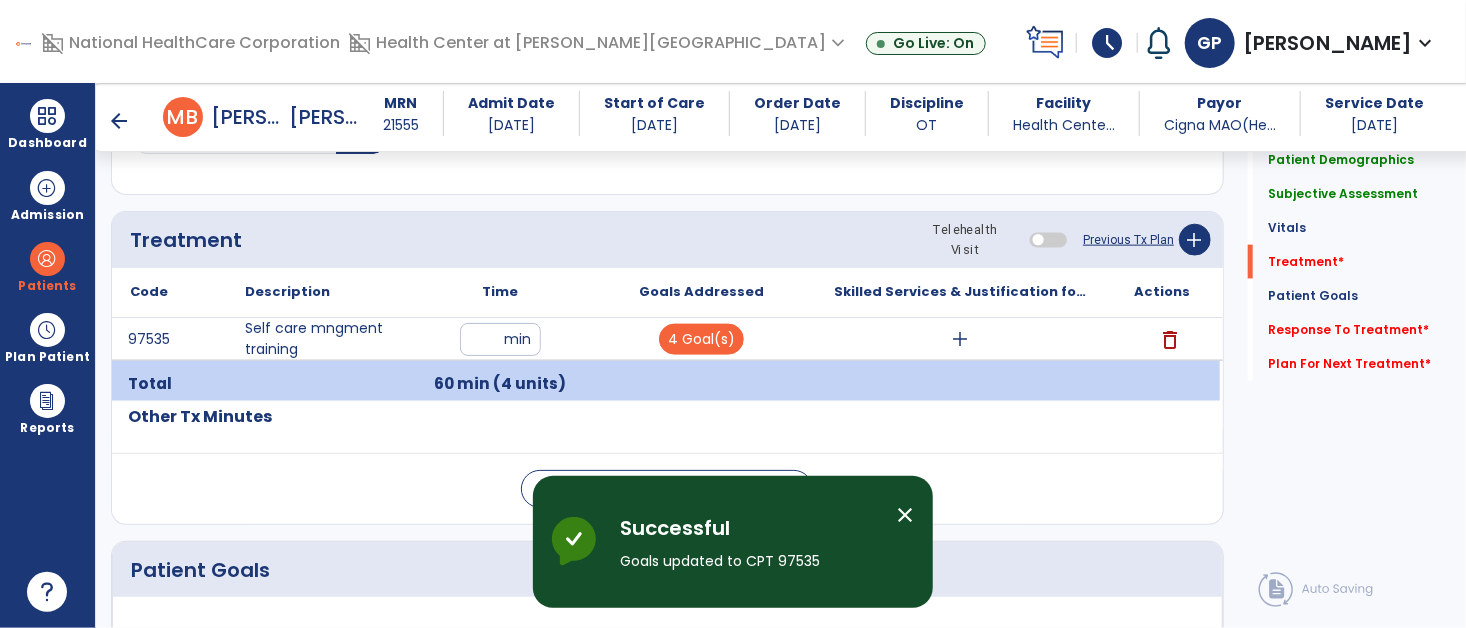 click on "add" at bounding box center [961, 339] 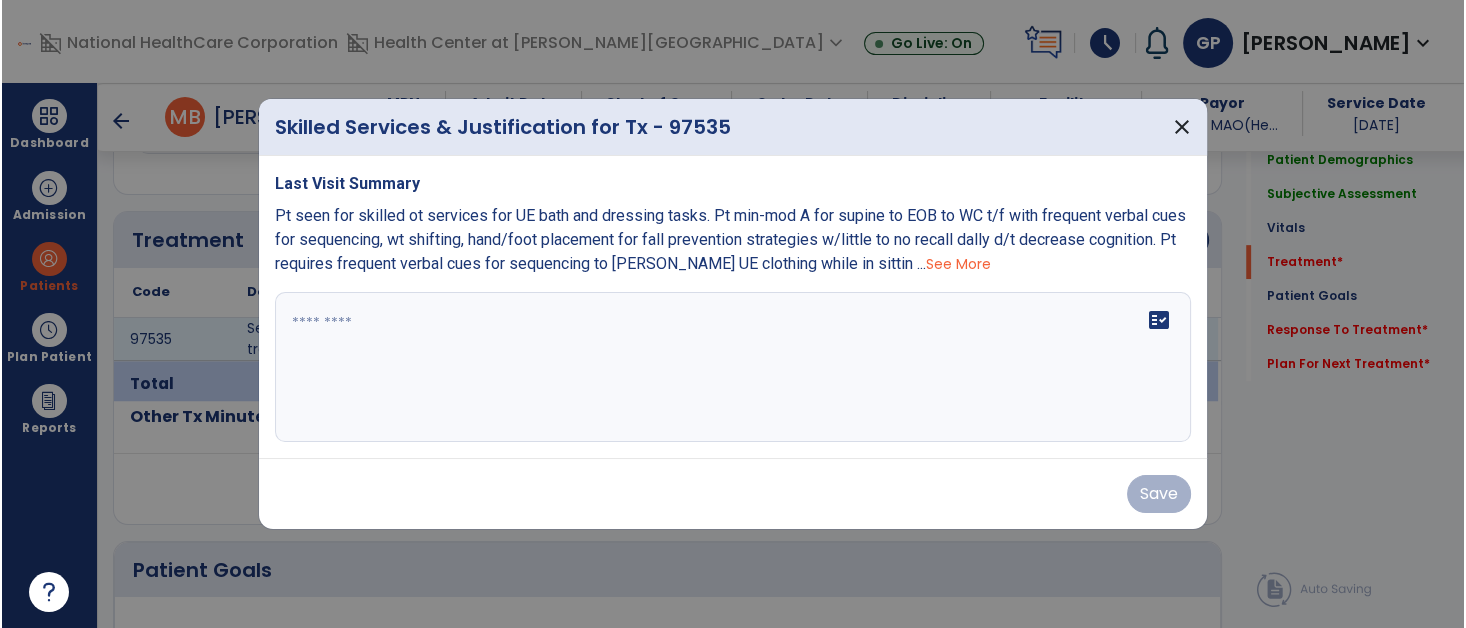 scroll, scrollTop: 1118, scrollLeft: 0, axis: vertical 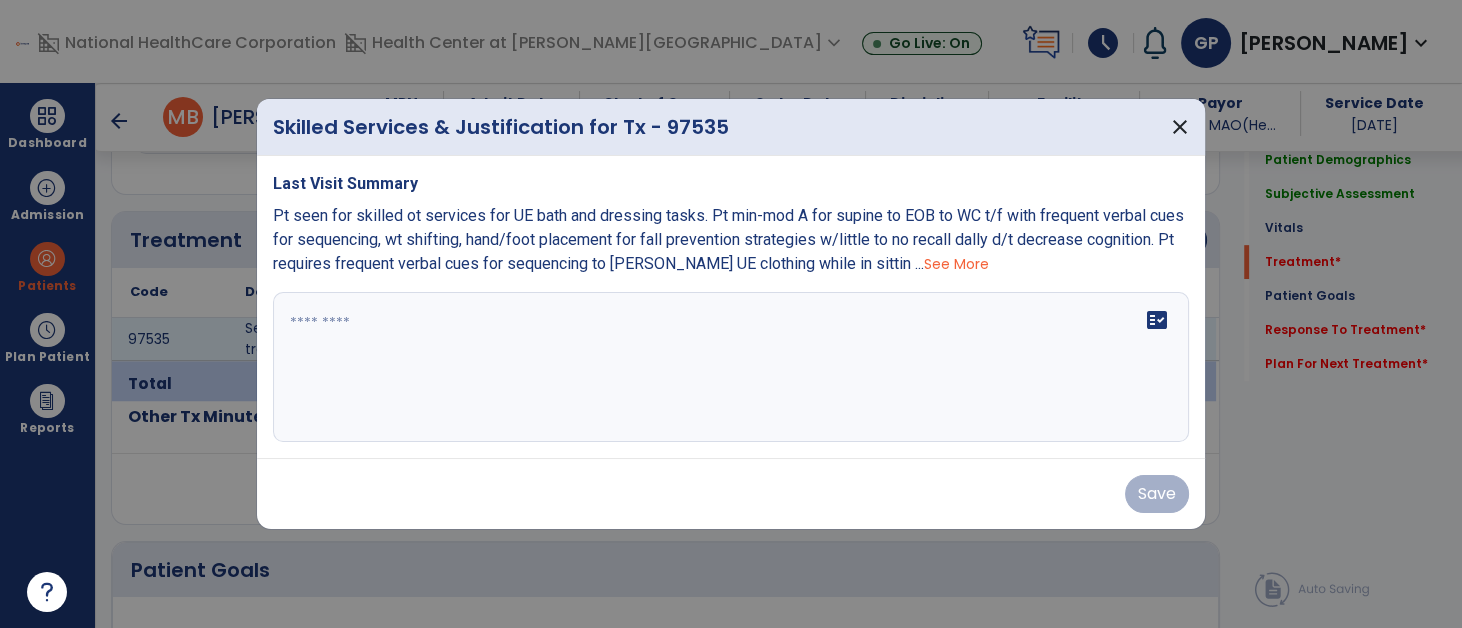 click on "fact_check" at bounding box center (731, 367) 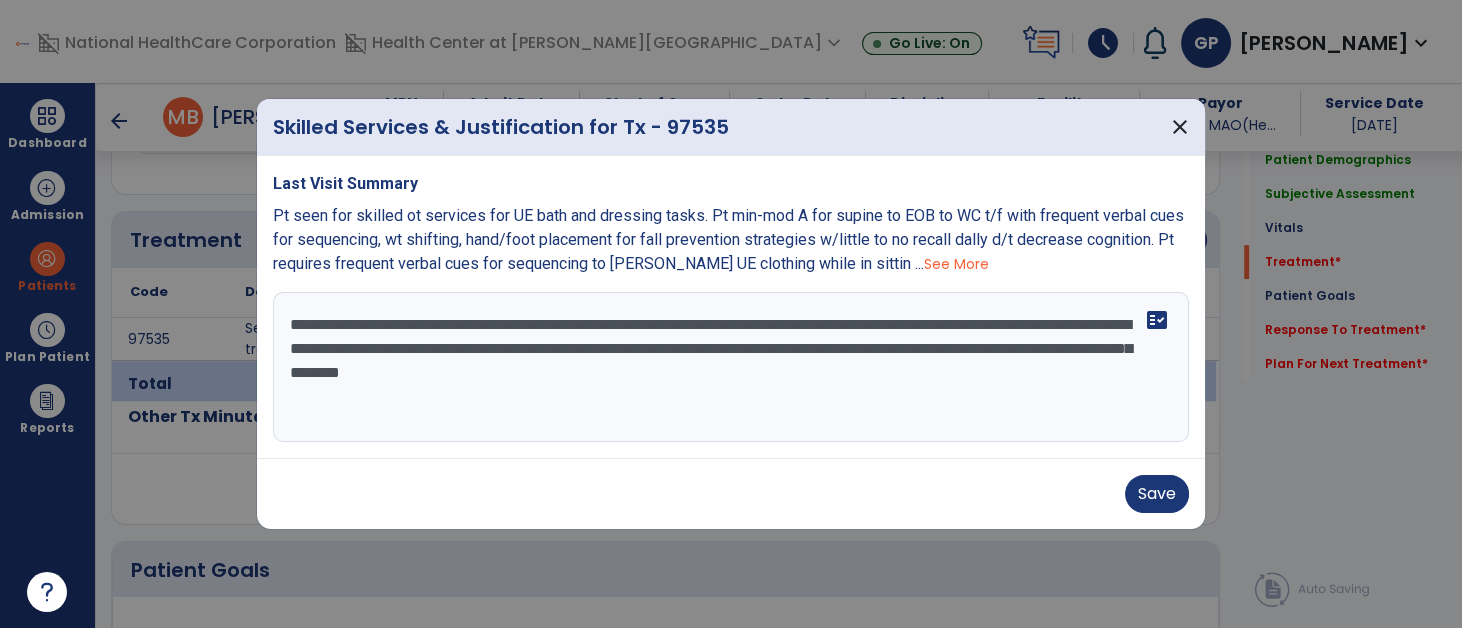 click on "**********" at bounding box center (731, 367) 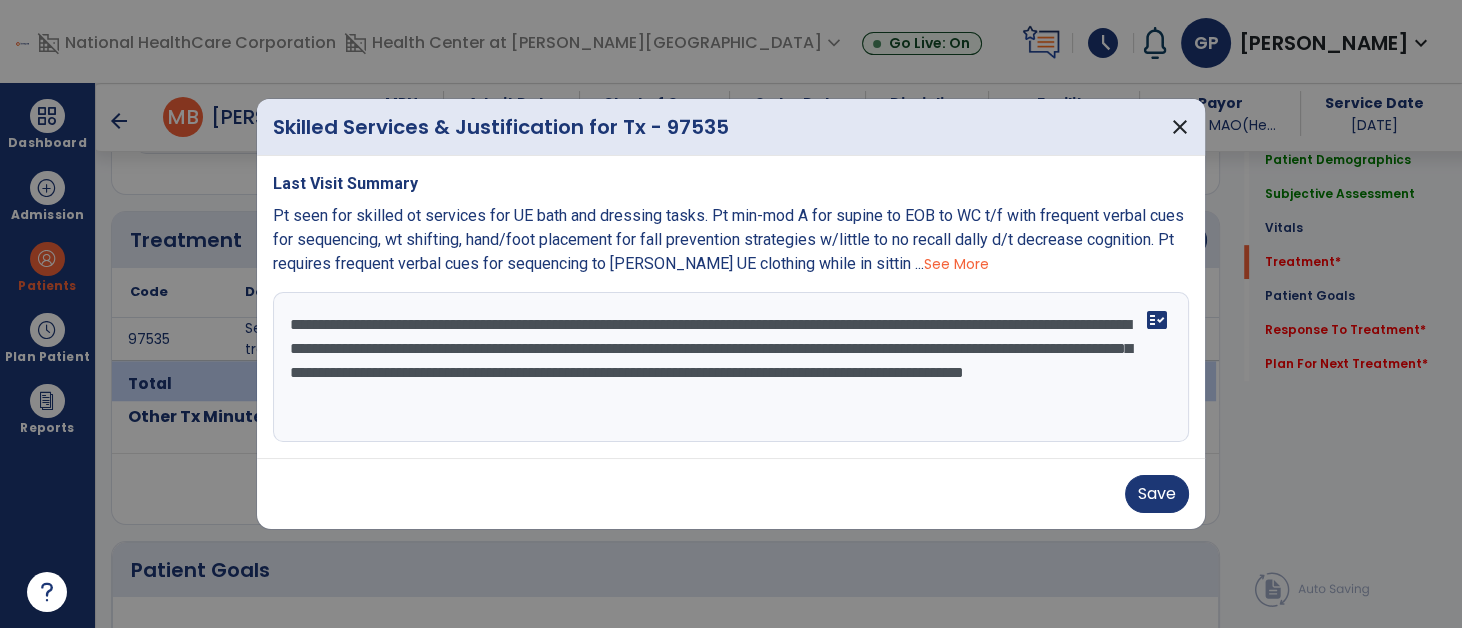 click on "**********" at bounding box center (731, 367) 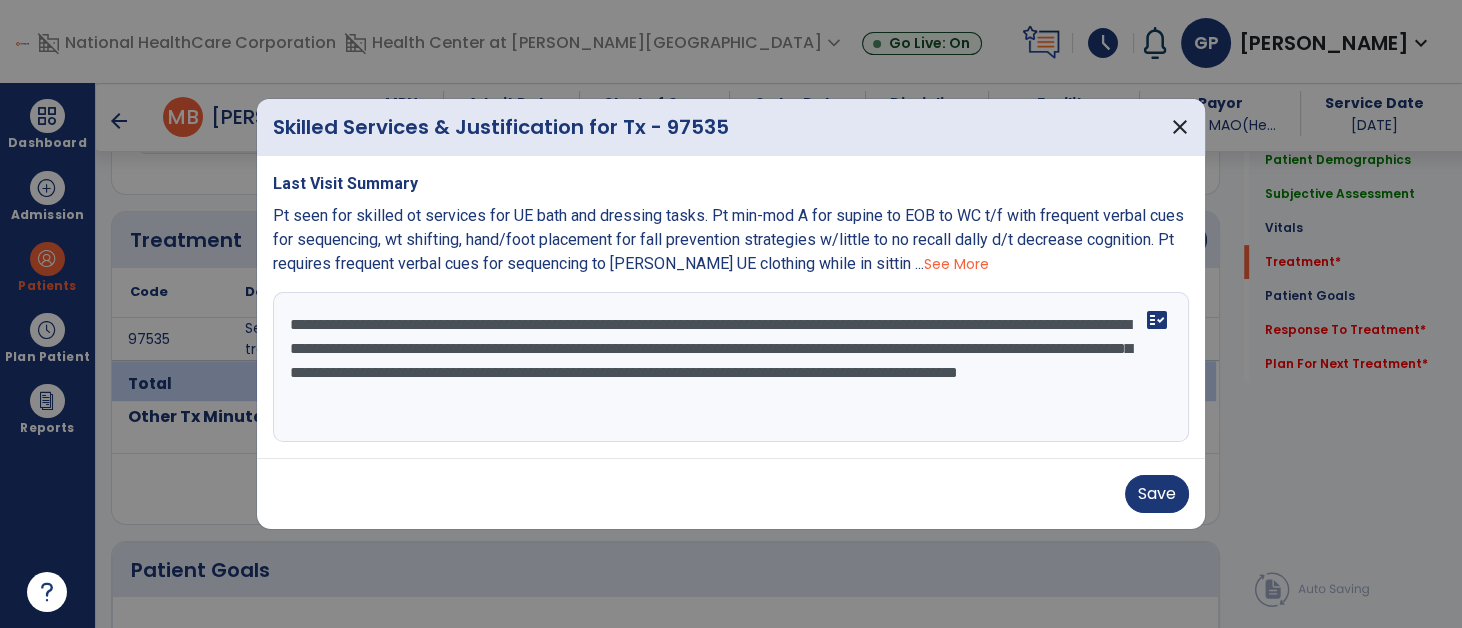 click on "**********" at bounding box center (731, 367) 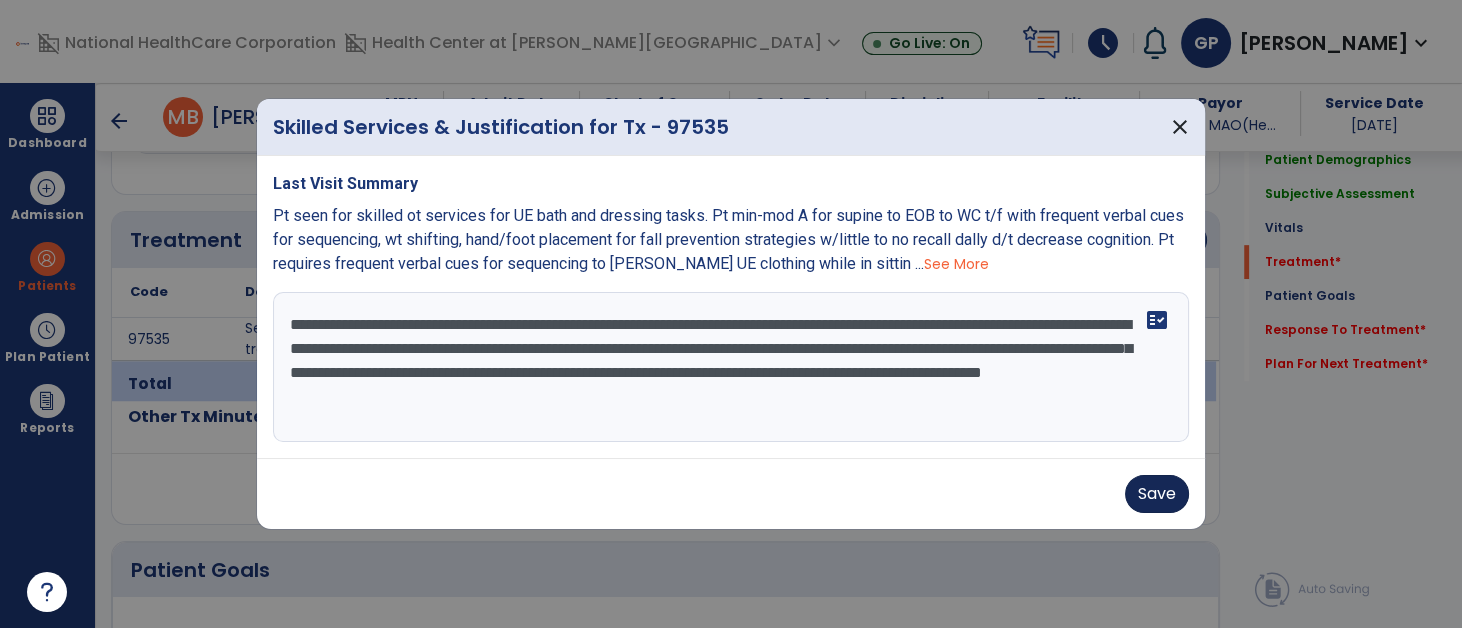 type on "**********" 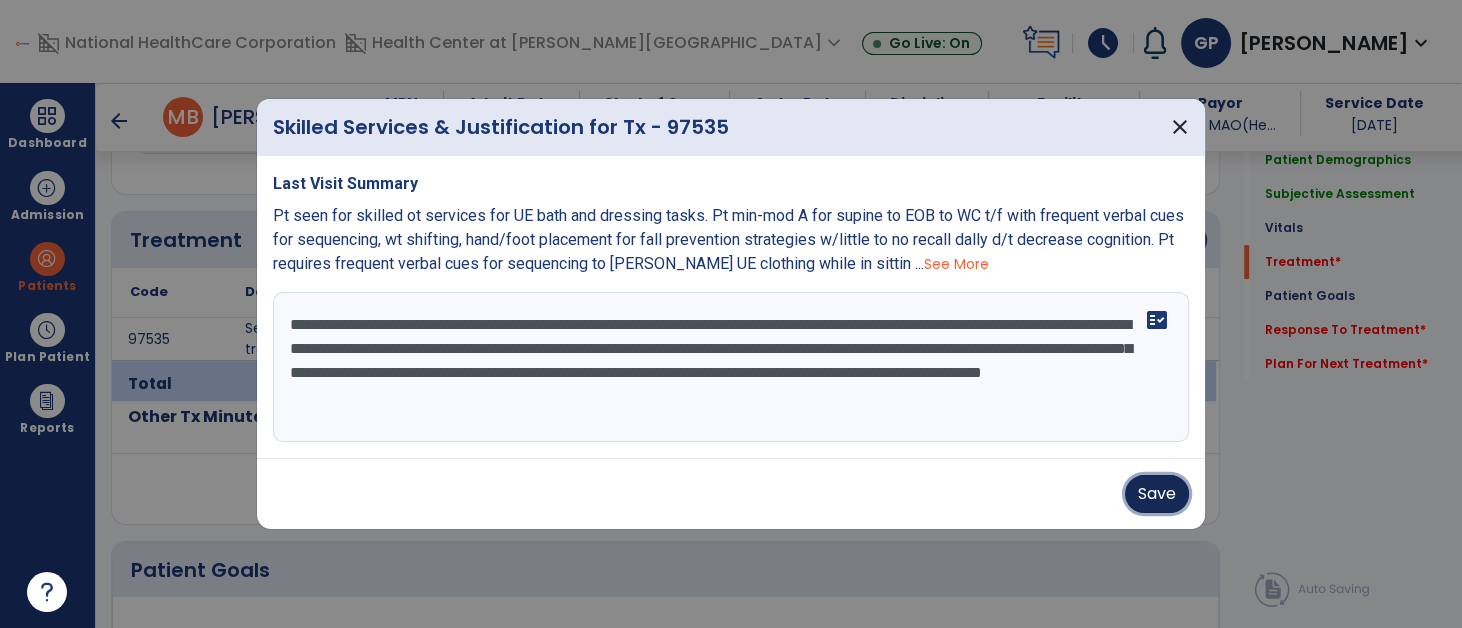 click on "Save" at bounding box center (1157, 494) 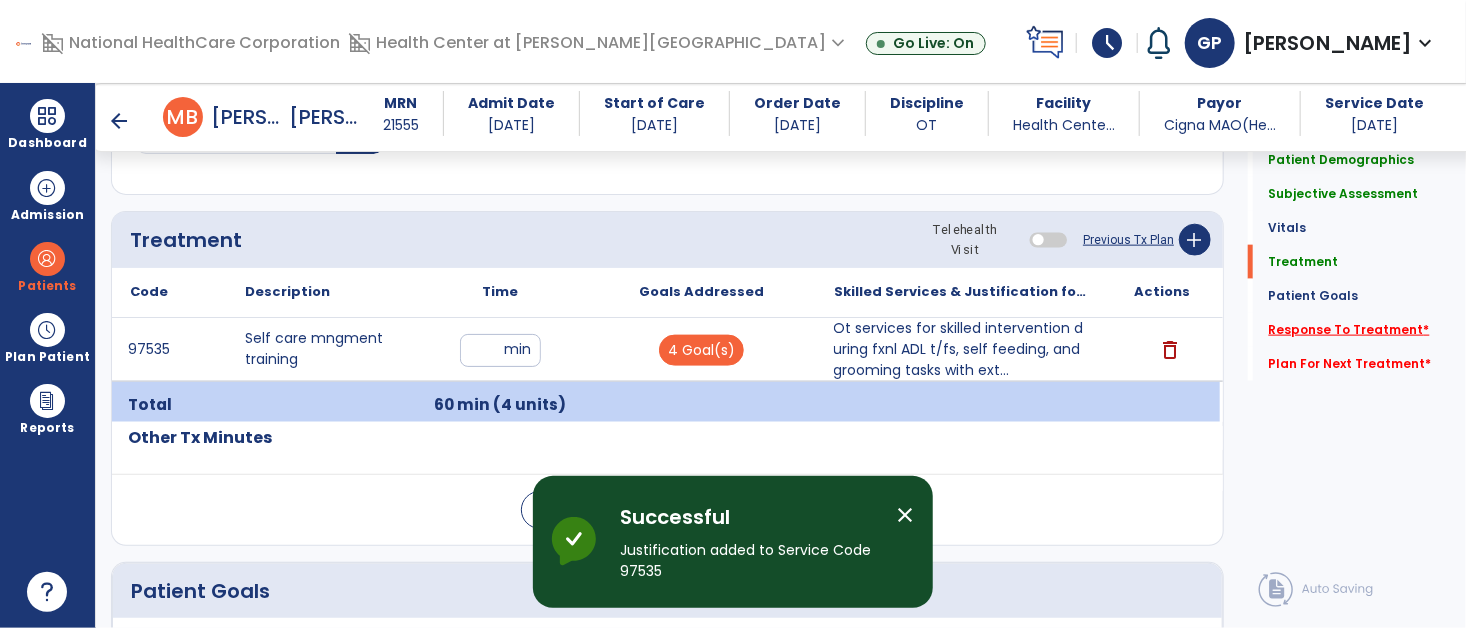 click on "Response To Treatment   *" 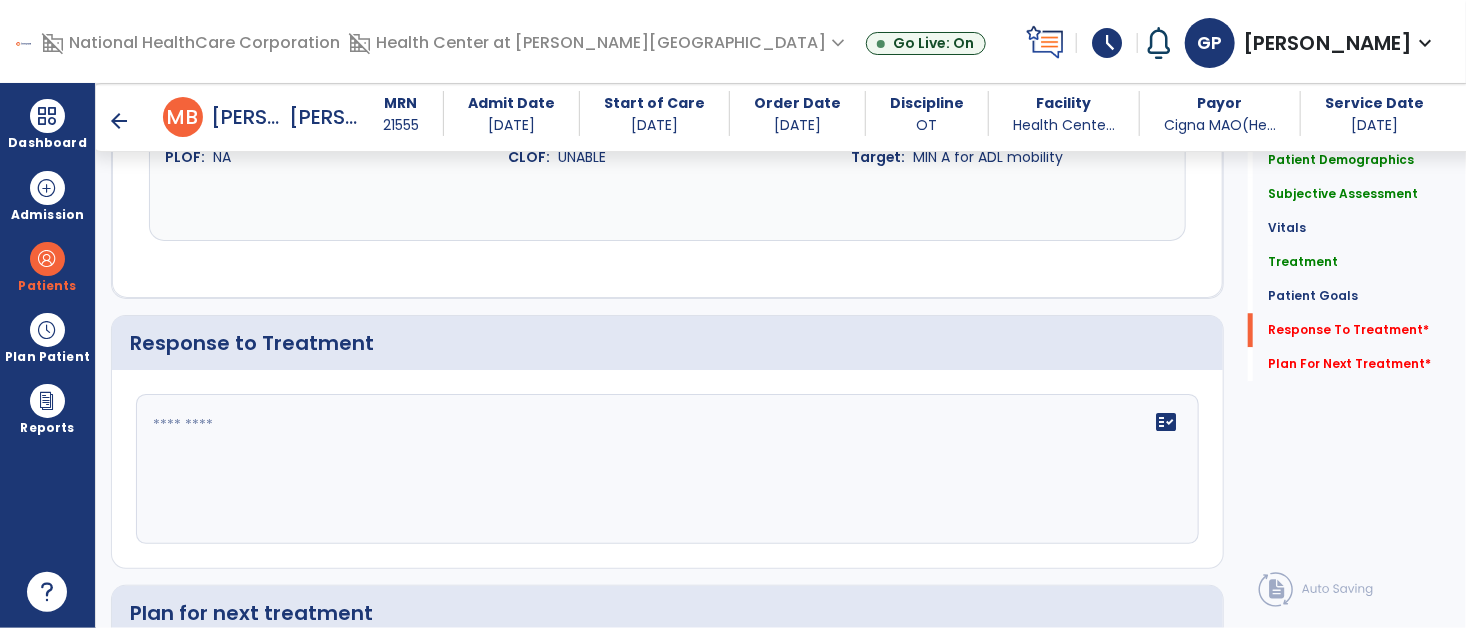 scroll, scrollTop: 2524, scrollLeft: 0, axis: vertical 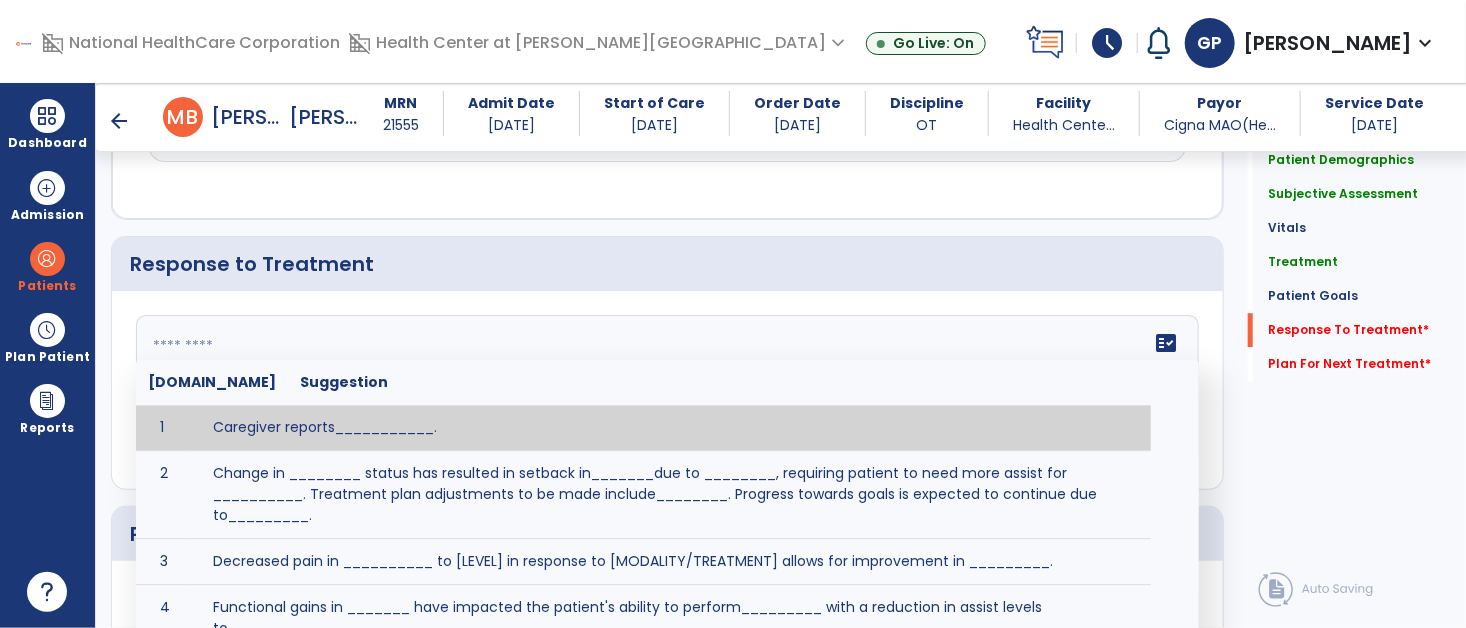 click on "fact_check  [DOMAIN_NAME] Suggestion 1 Caregiver reports___________. 2 Change in ________ status has resulted in setback in_______due to ________, requiring patient to need more assist for __________.   Treatment plan adjustments to be made include________.  Progress towards goals is expected to continue due to_________. 3 Decreased pain in __________ to [LEVEL] in response to [MODALITY/TREATMENT] allows for improvement in _________. 4 Functional gains in _______ have impacted the patient's ability to perform_________ with a reduction in assist levels to_________. 5 Functional progress this week has been significant due to__________. 6 Gains in ________ have improved the patient's ability to perform ______with decreased levels of assist to___________. 7 Improvement in ________allows patient to tolerate higher levels of challenges in_________. 8 Pain in [AREA] has decreased to [LEVEL] in response to [TREATMENT/MODALITY], allowing fore ease in completing__________. 9 10 11 12 13 14 15 16 17 18 19 20 21" 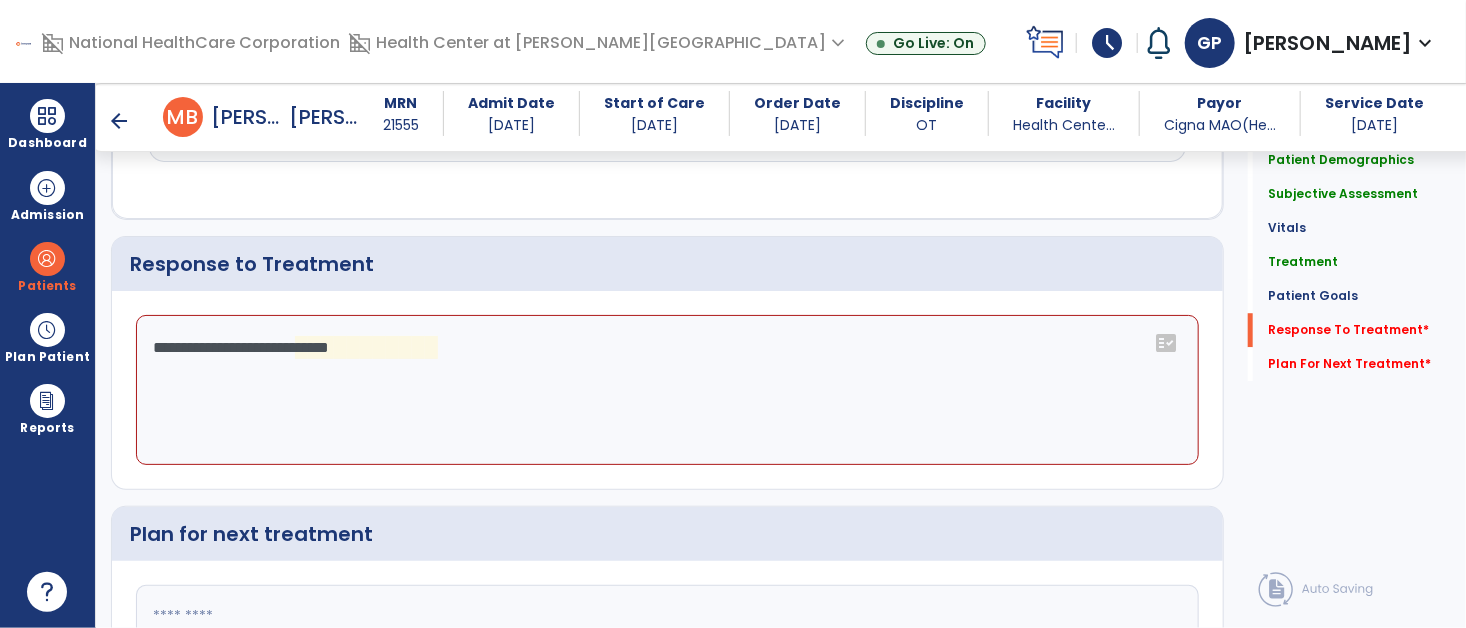 click on "**********" 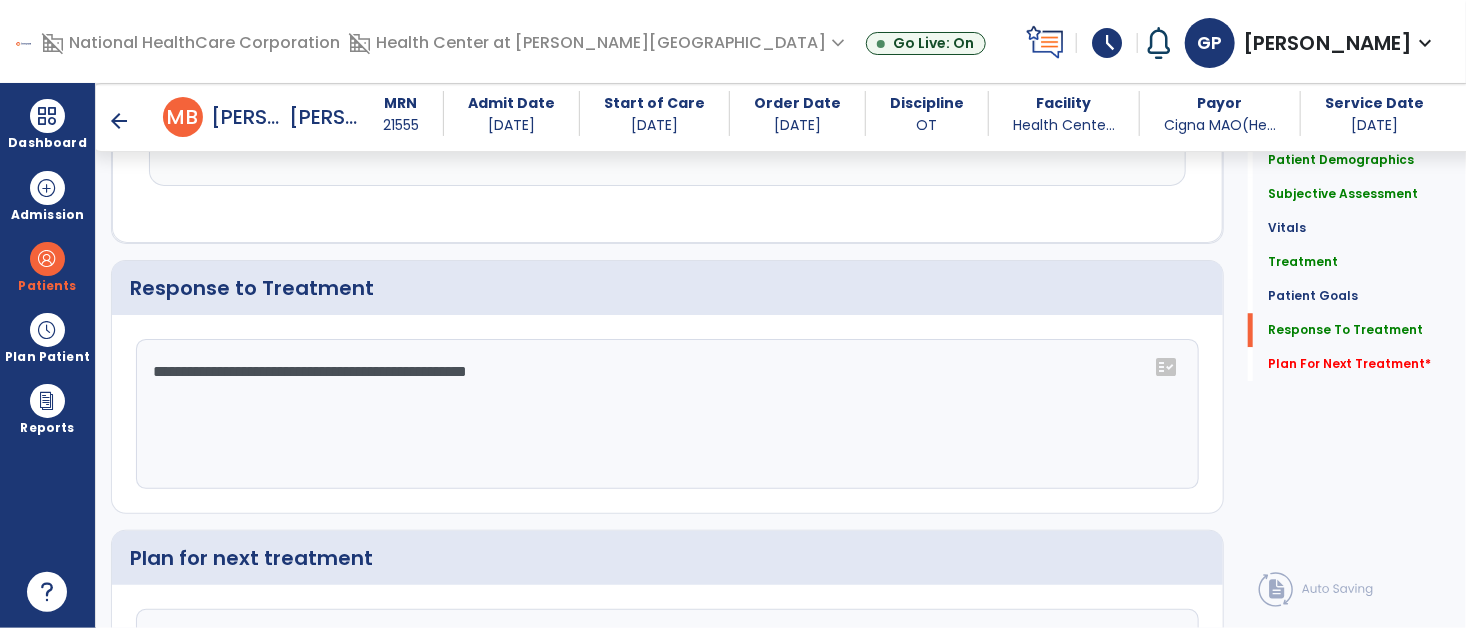 scroll, scrollTop: 2524, scrollLeft: 0, axis: vertical 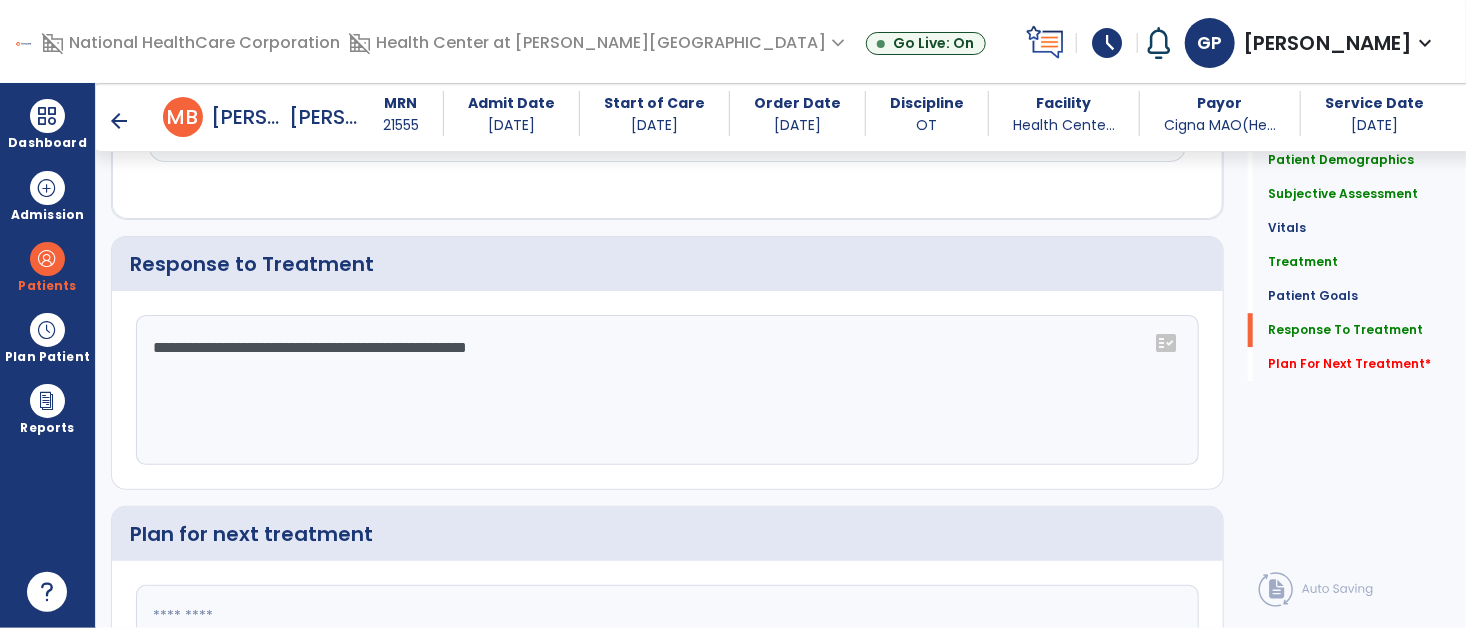 click on "**********" 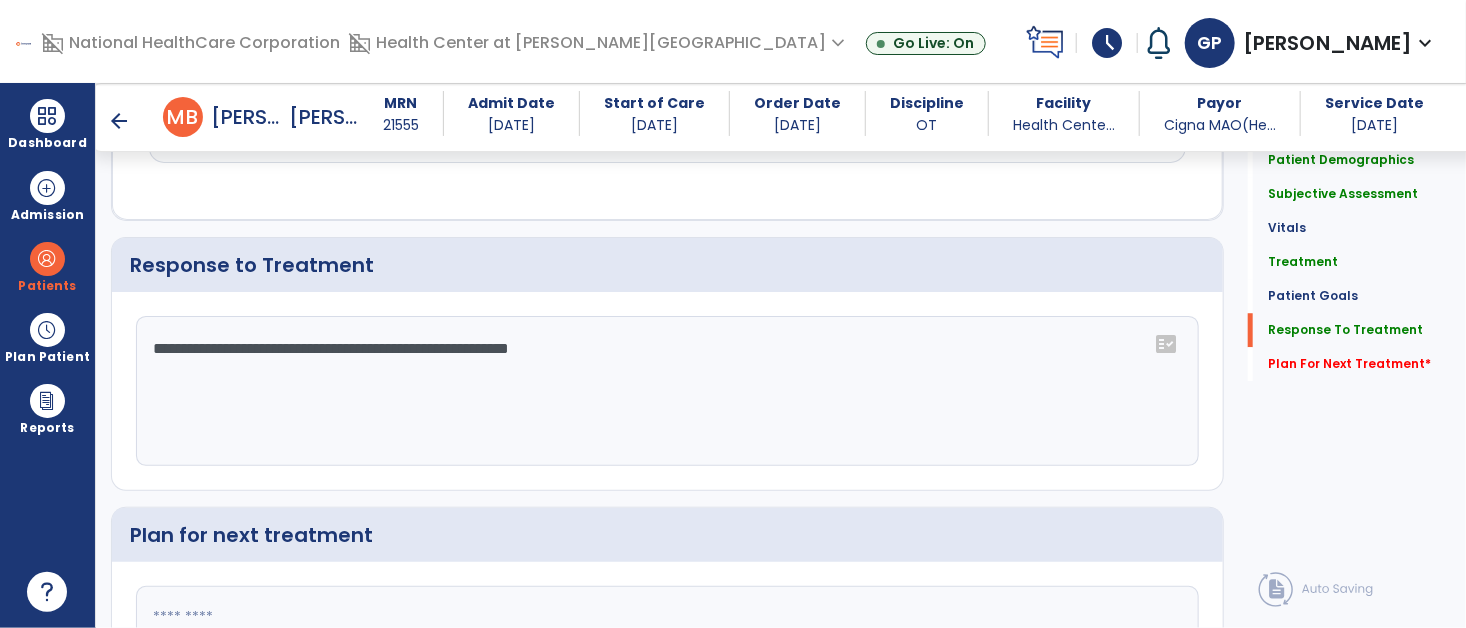 scroll, scrollTop: 2524, scrollLeft: 0, axis: vertical 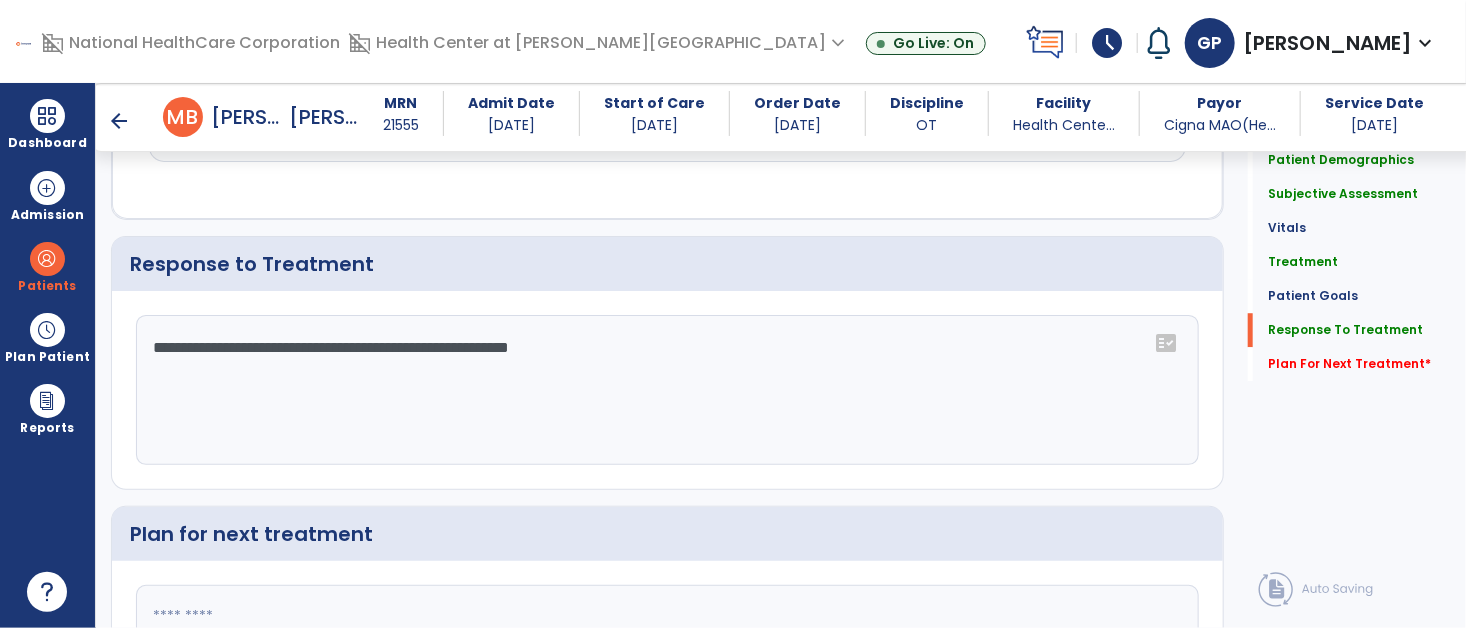 type on "**********" 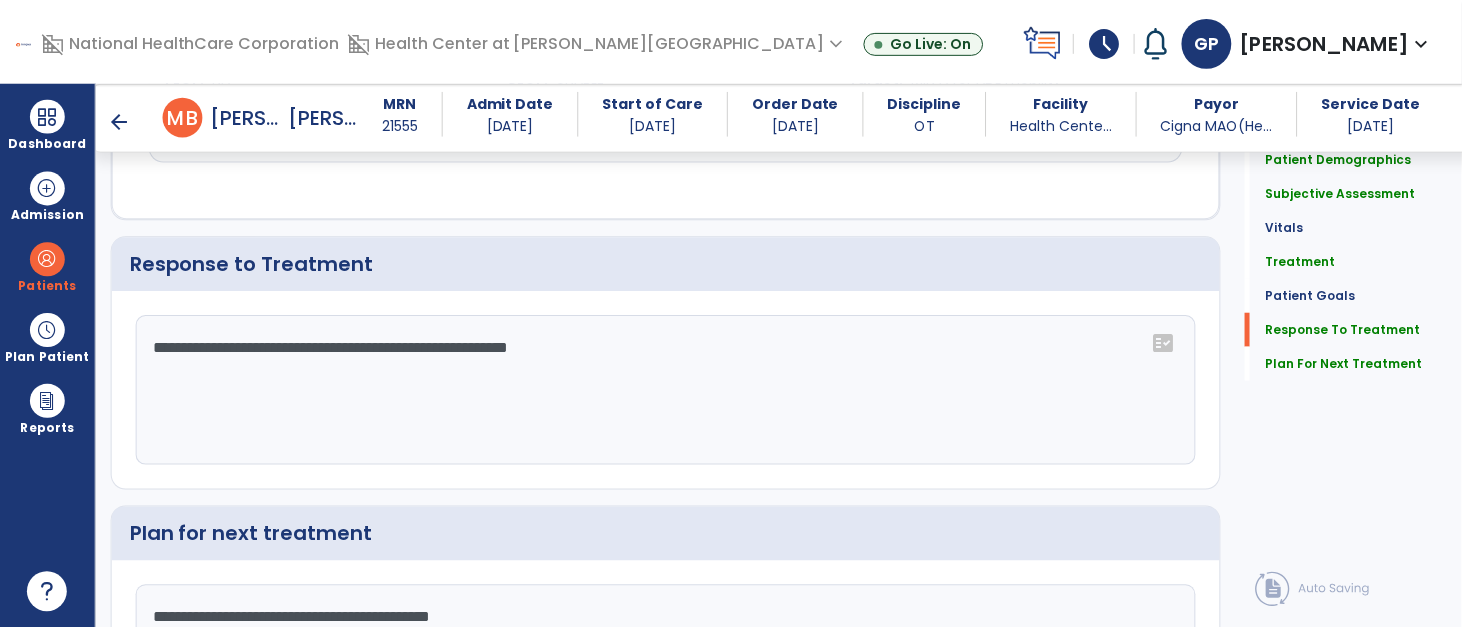 scroll, scrollTop: 2712, scrollLeft: 0, axis: vertical 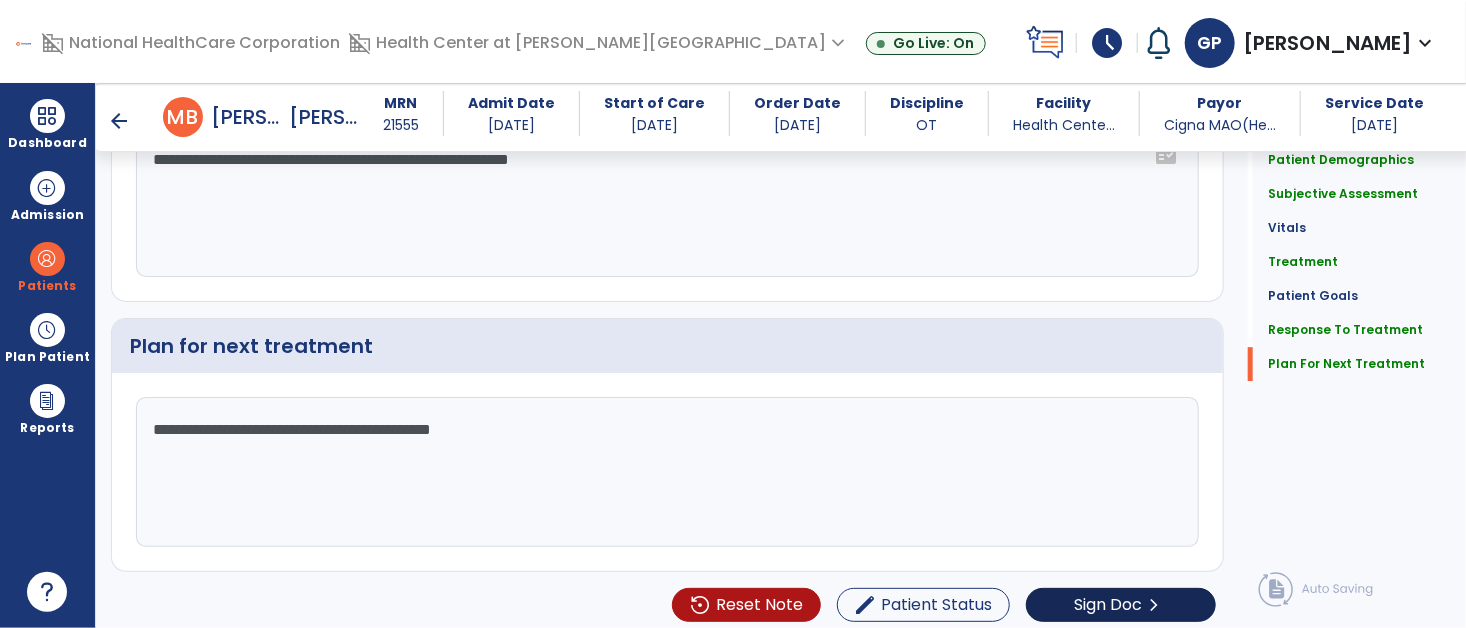 type on "**********" 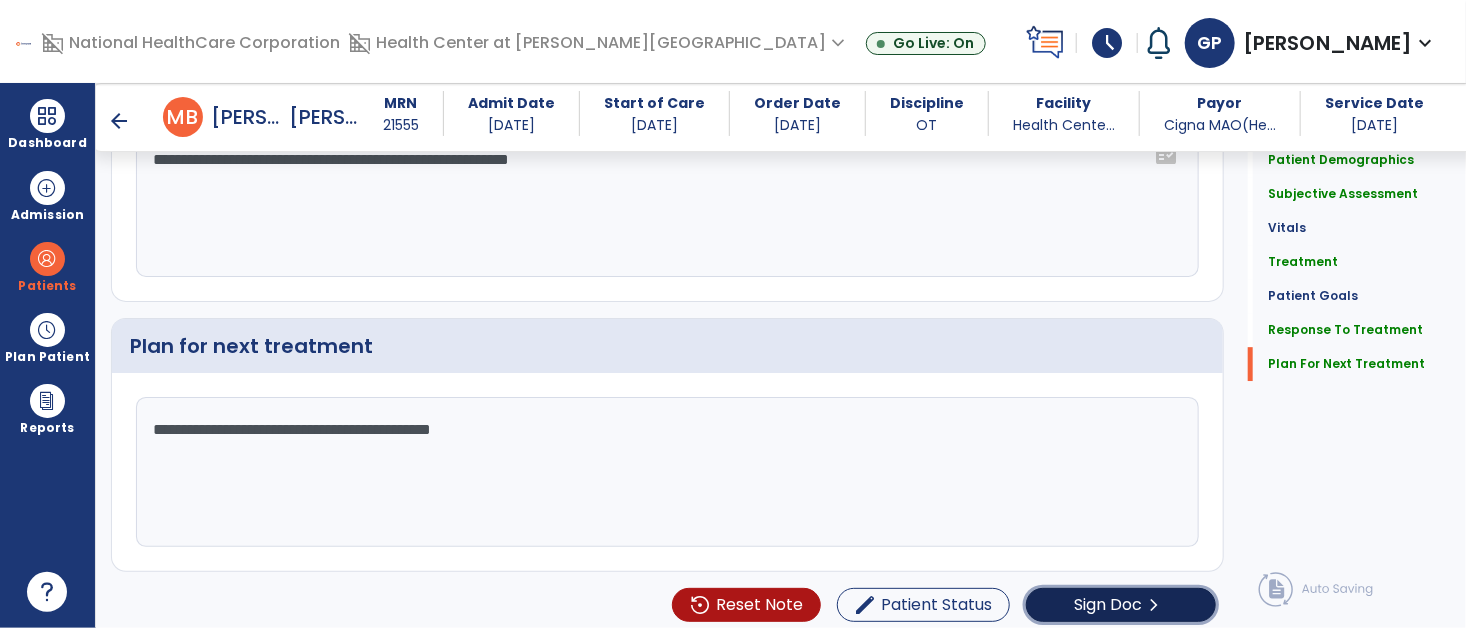 click on "Sign Doc" 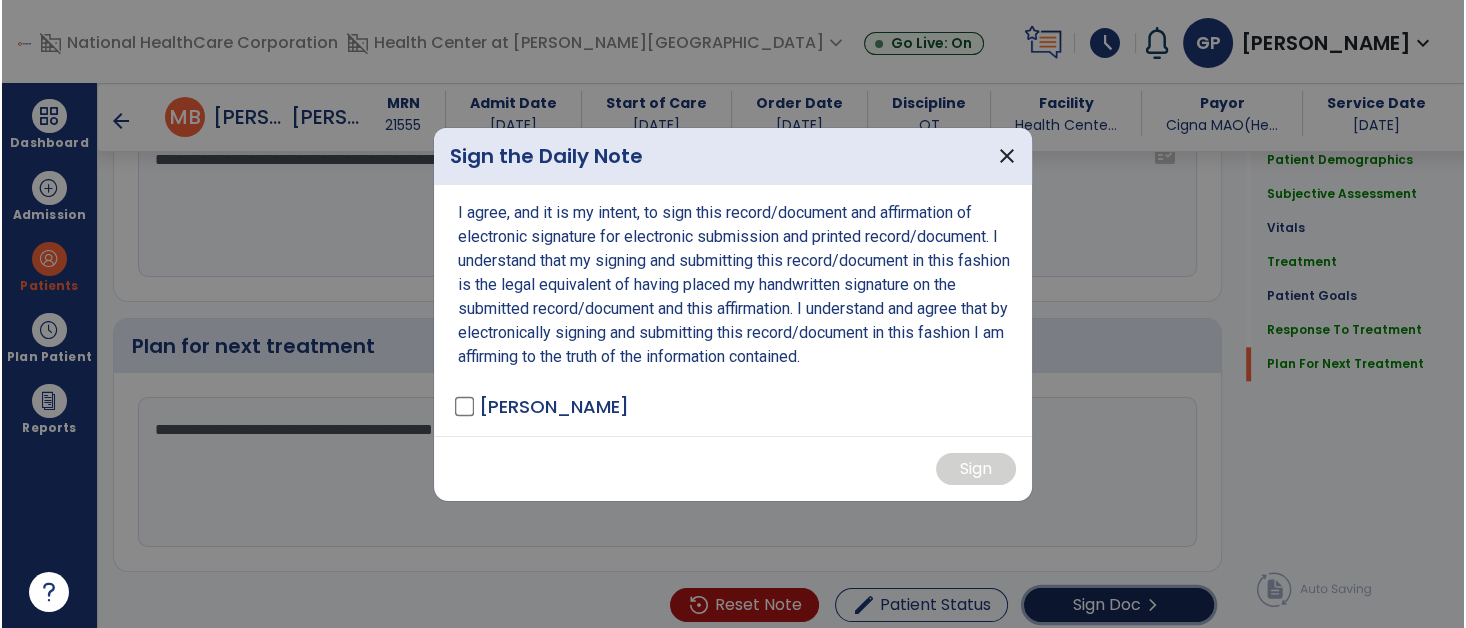 scroll, scrollTop: 2712, scrollLeft: 0, axis: vertical 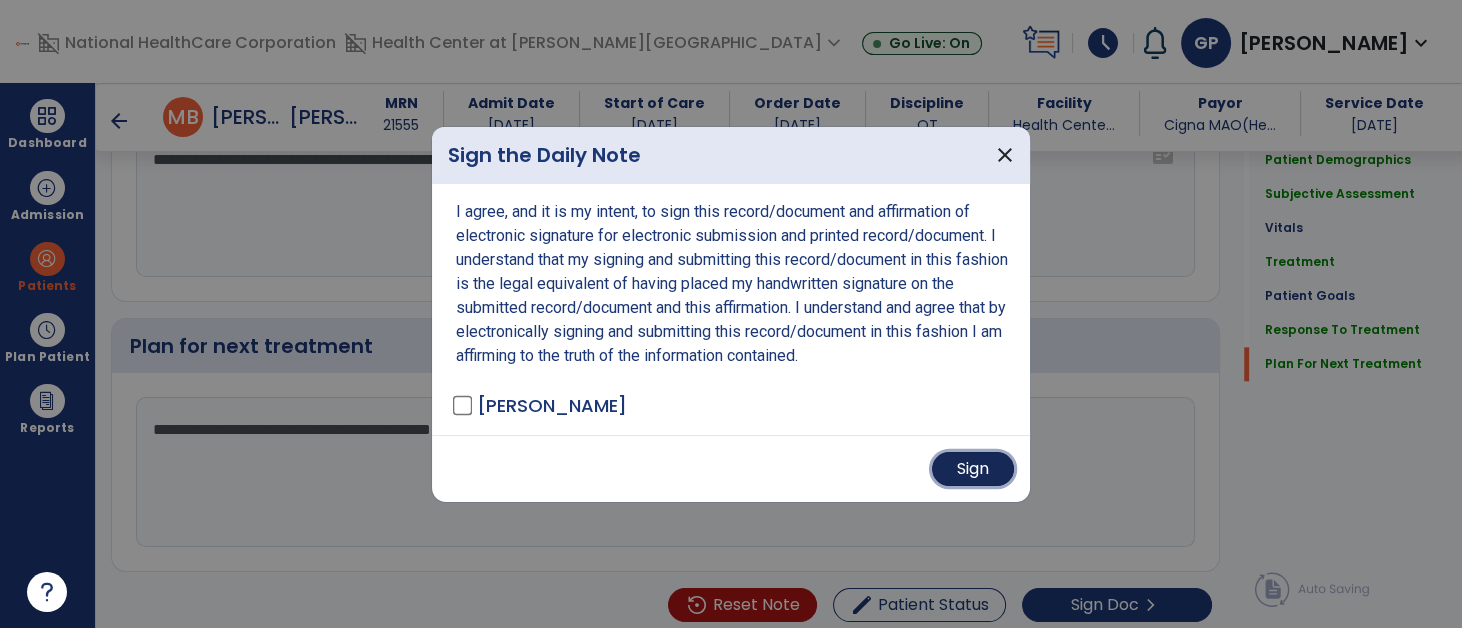 click on "Sign" at bounding box center [973, 469] 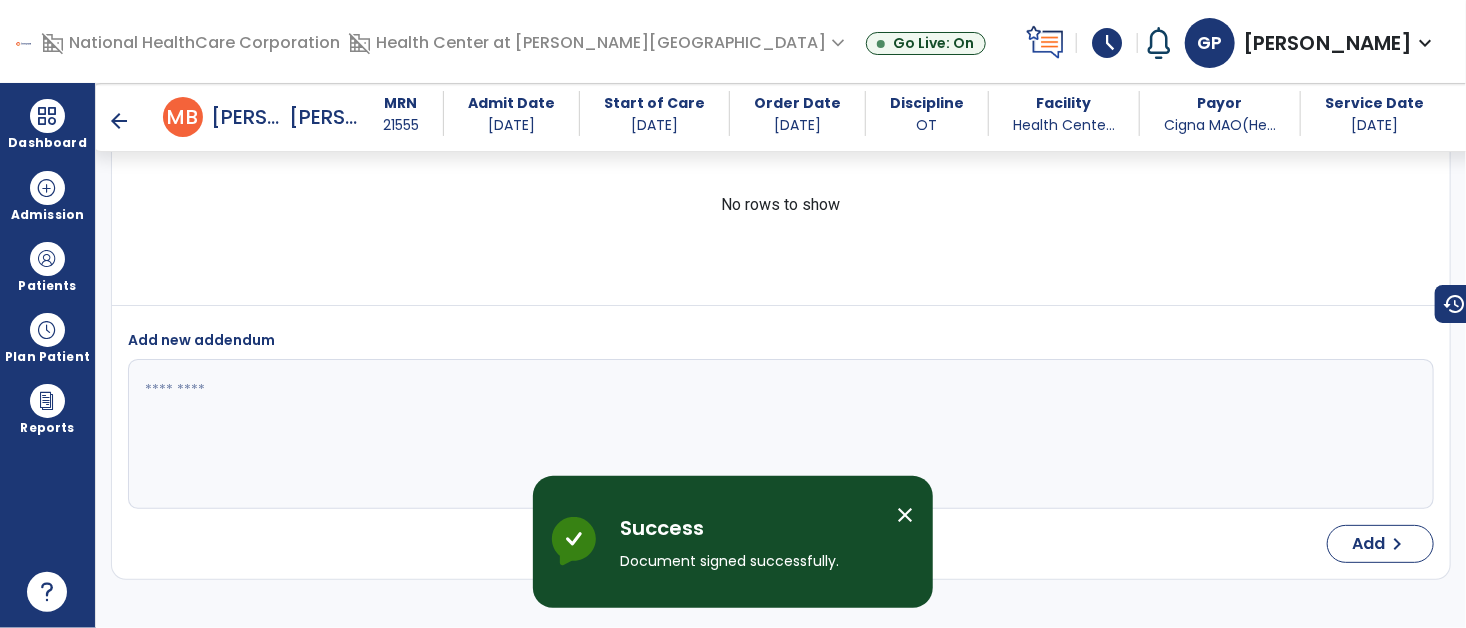 scroll, scrollTop: 3574, scrollLeft: 0, axis: vertical 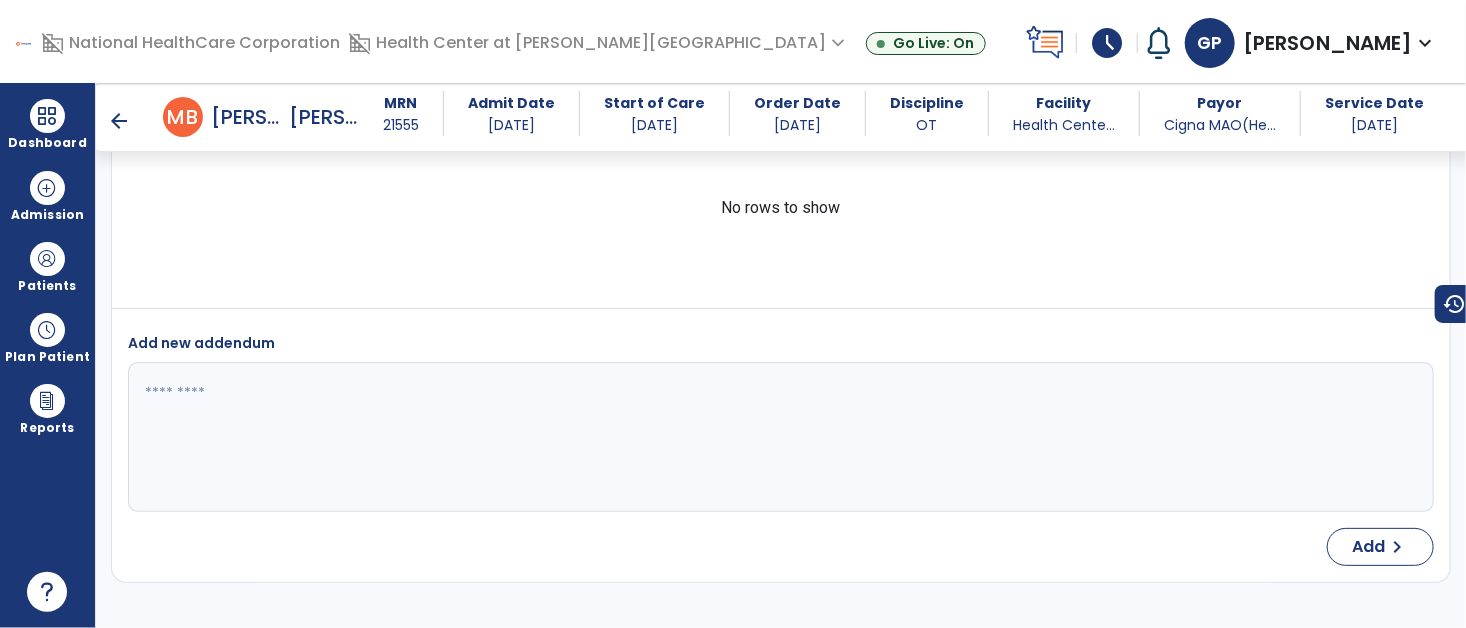 click on "arrow_back" at bounding box center (119, 121) 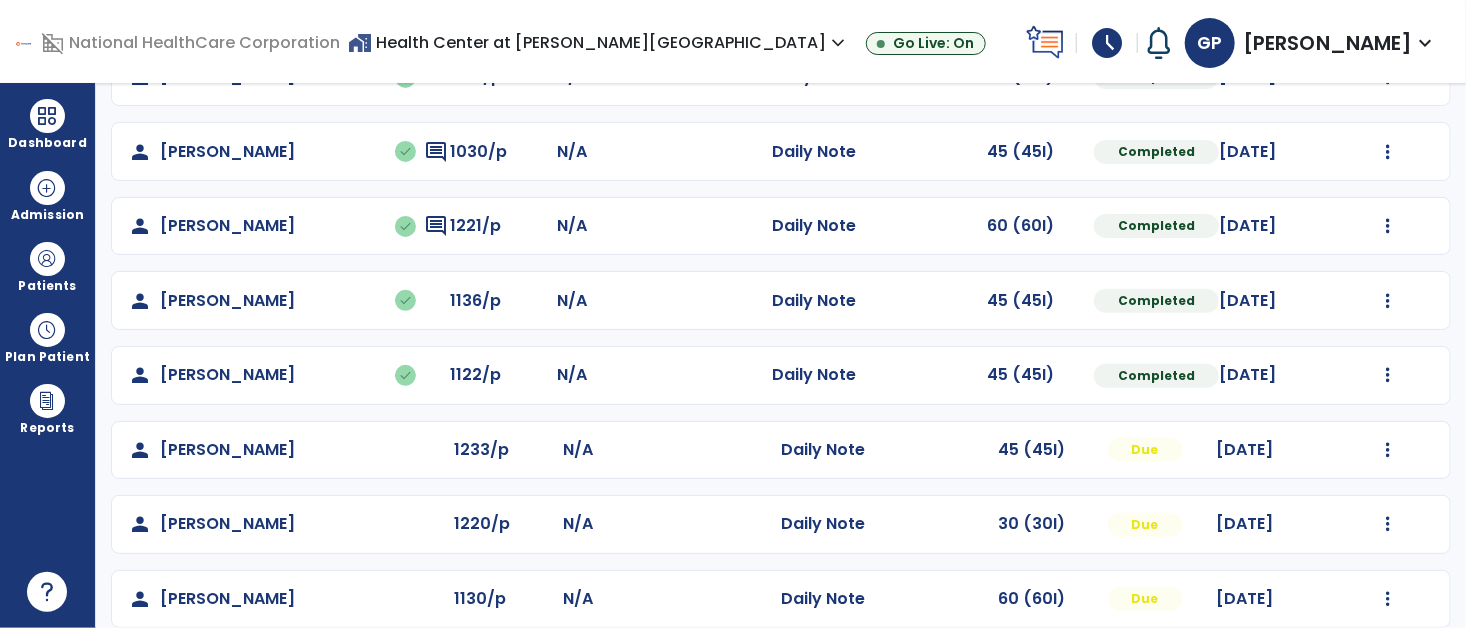 scroll, scrollTop: 288, scrollLeft: 0, axis: vertical 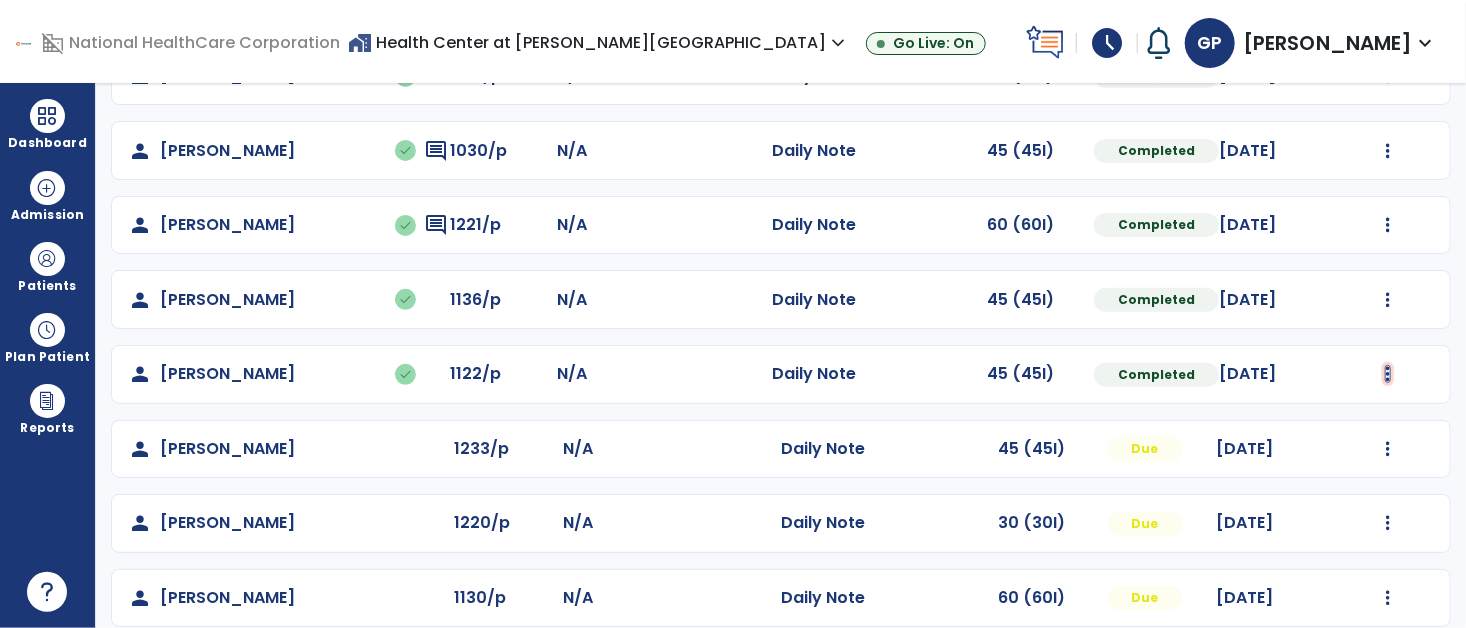 click at bounding box center (1388, 1) 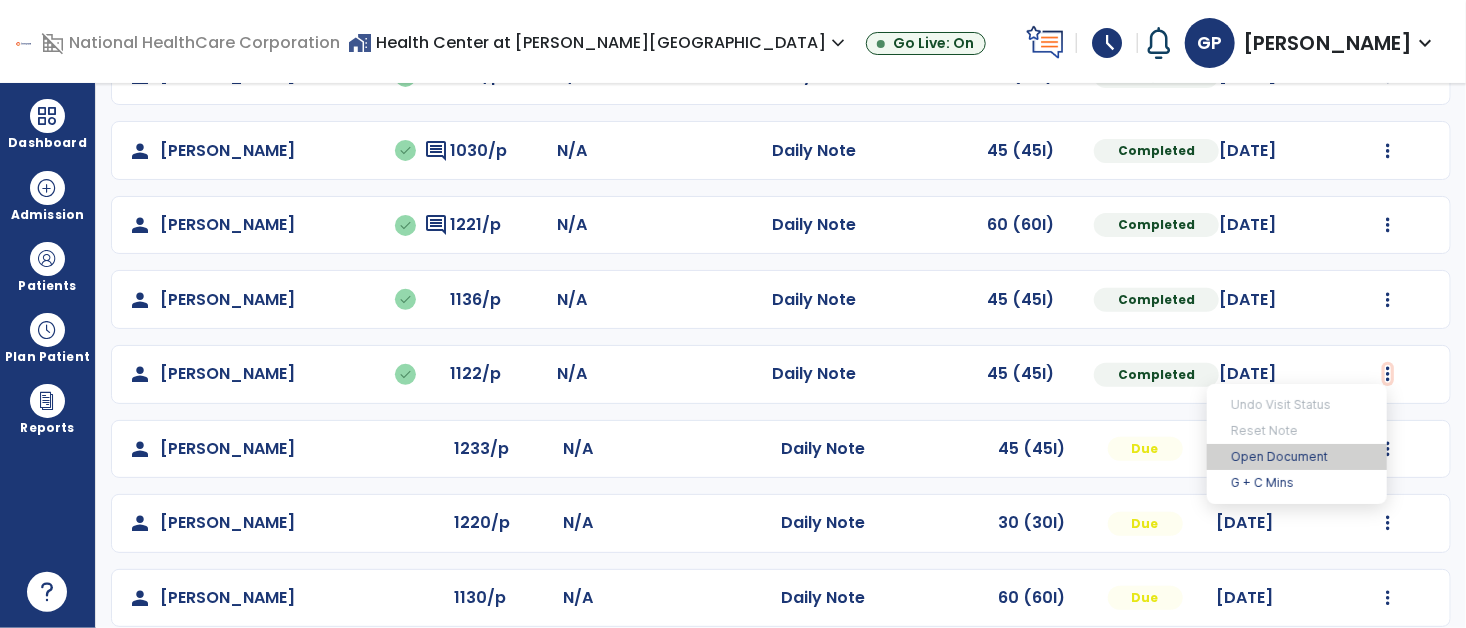 click on "Open Document" at bounding box center (1297, 457) 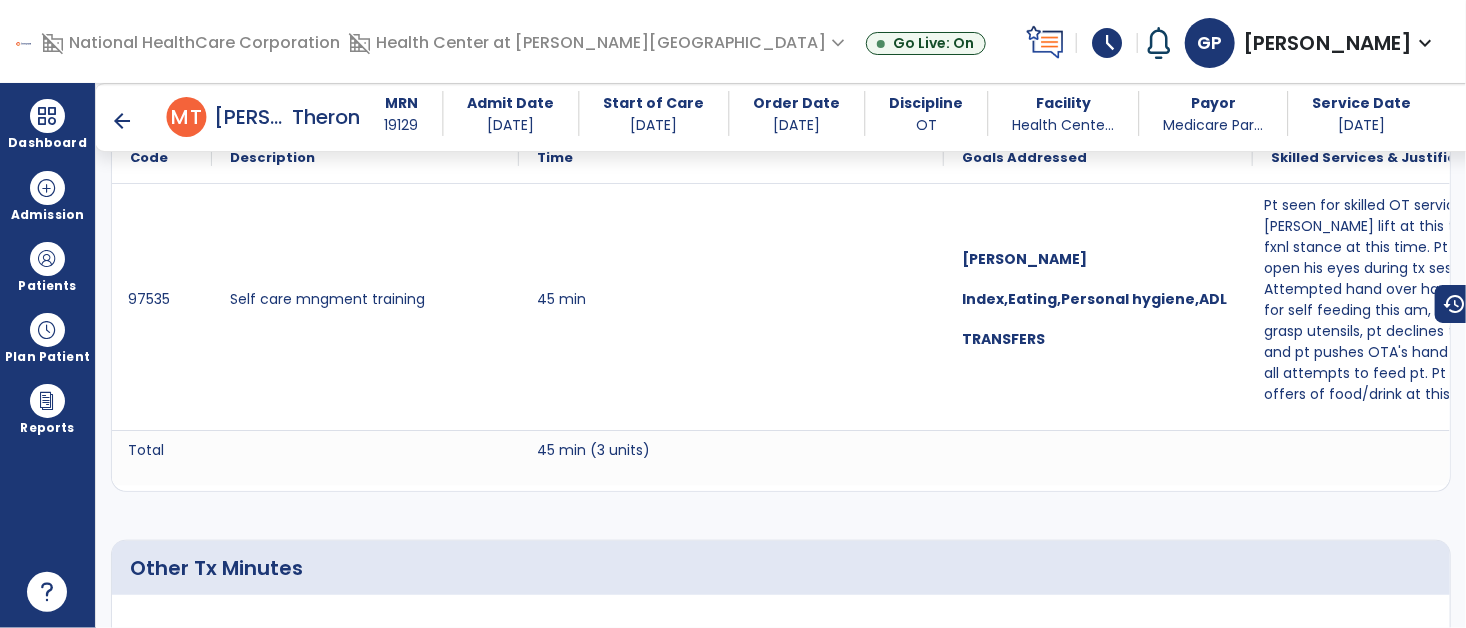 scroll, scrollTop: 1511, scrollLeft: 0, axis: vertical 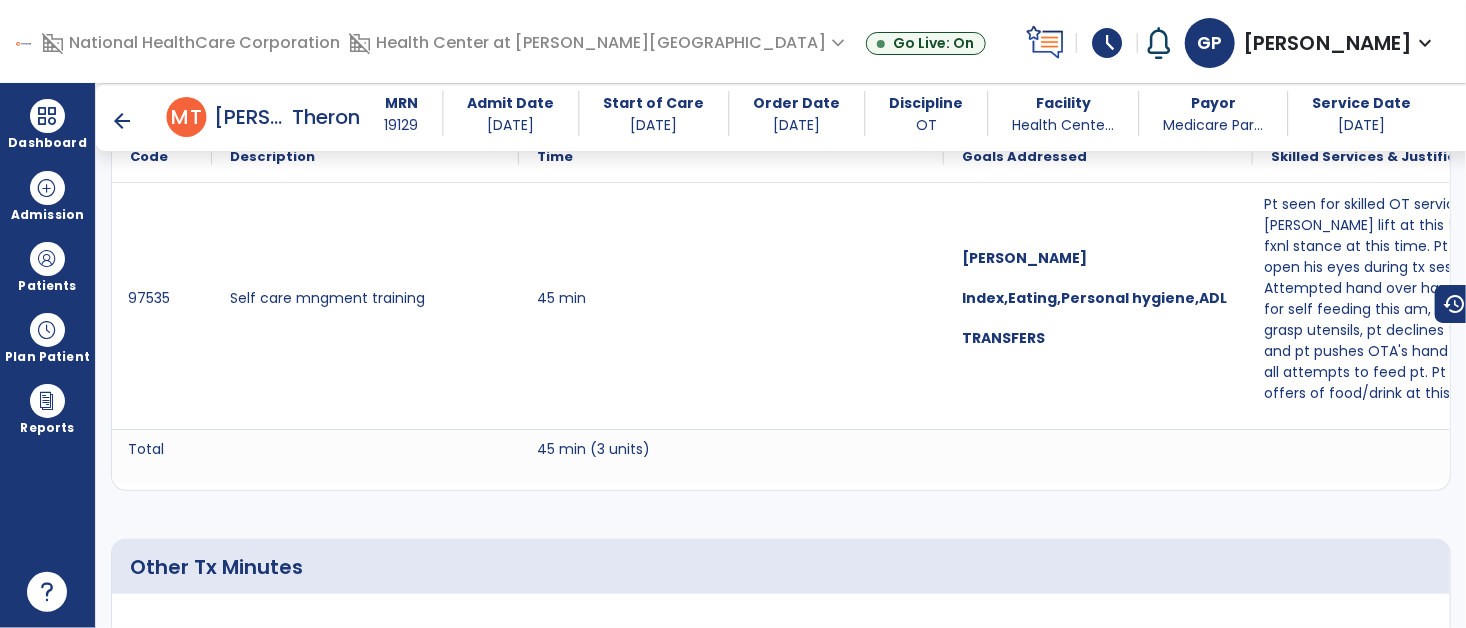 click on "arrow_back" at bounding box center [123, 121] 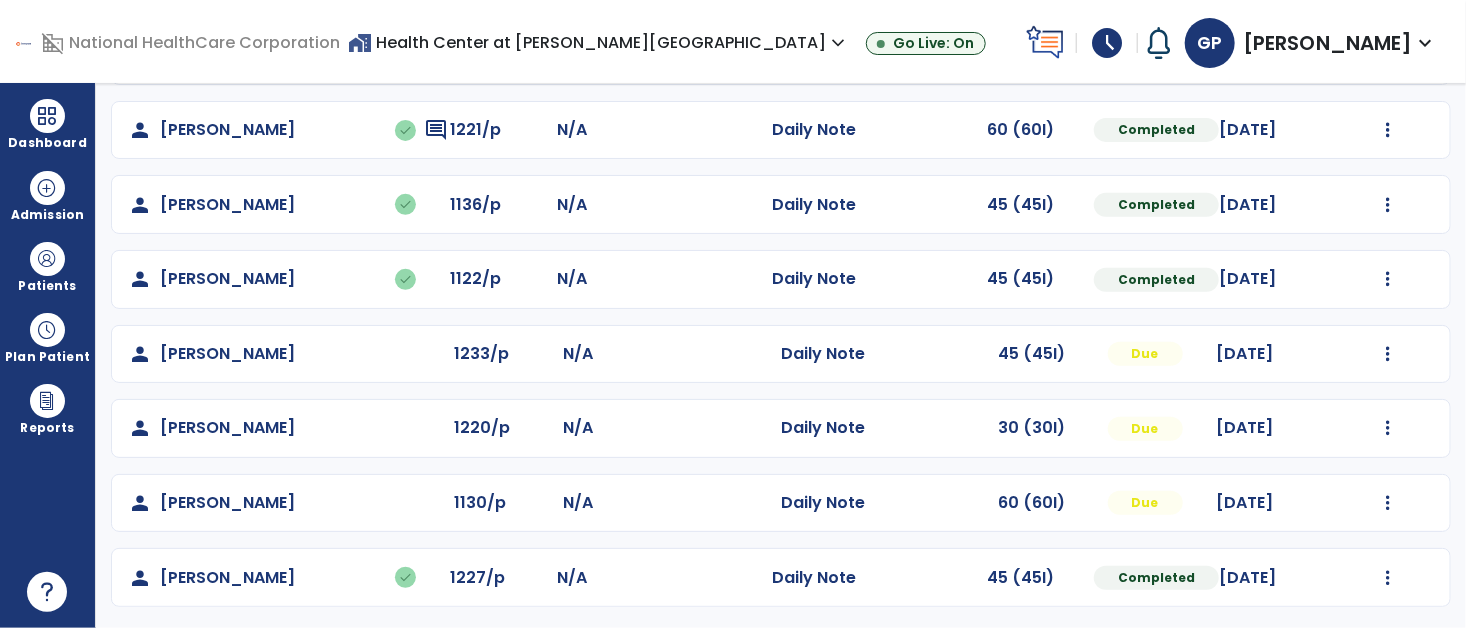 scroll, scrollTop: 385, scrollLeft: 0, axis: vertical 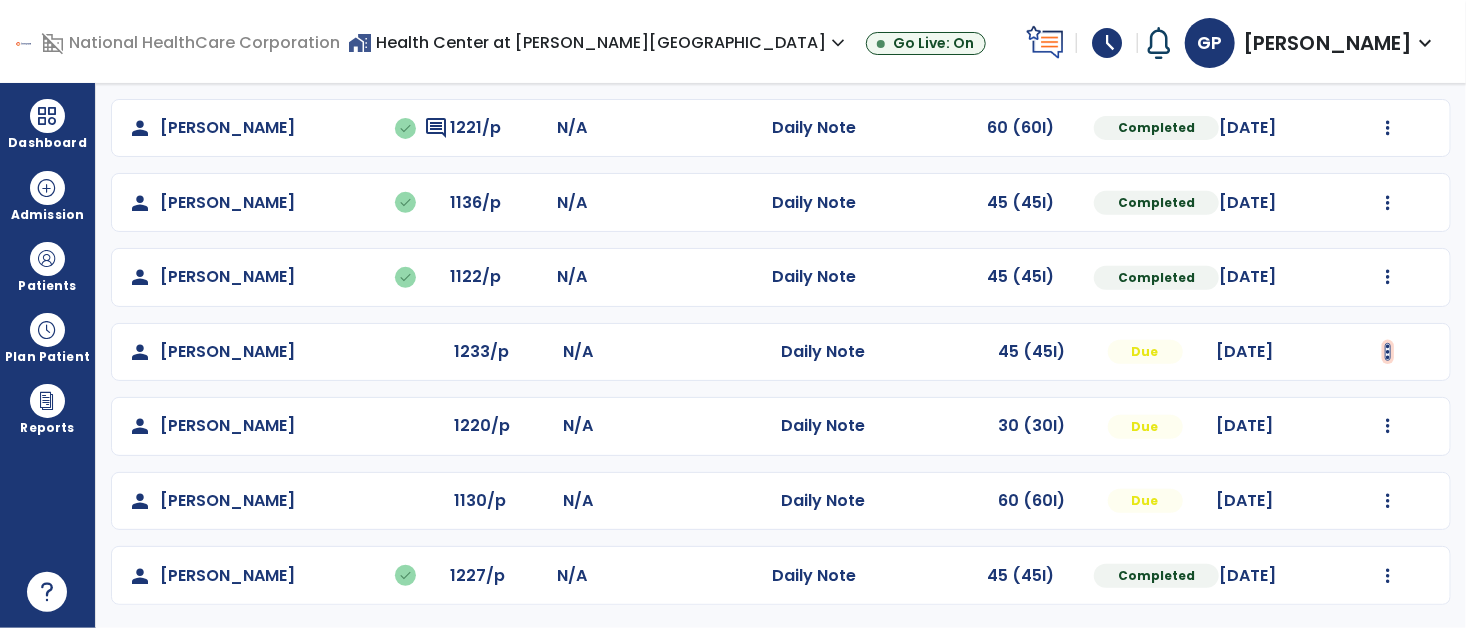 click at bounding box center [1388, -96] 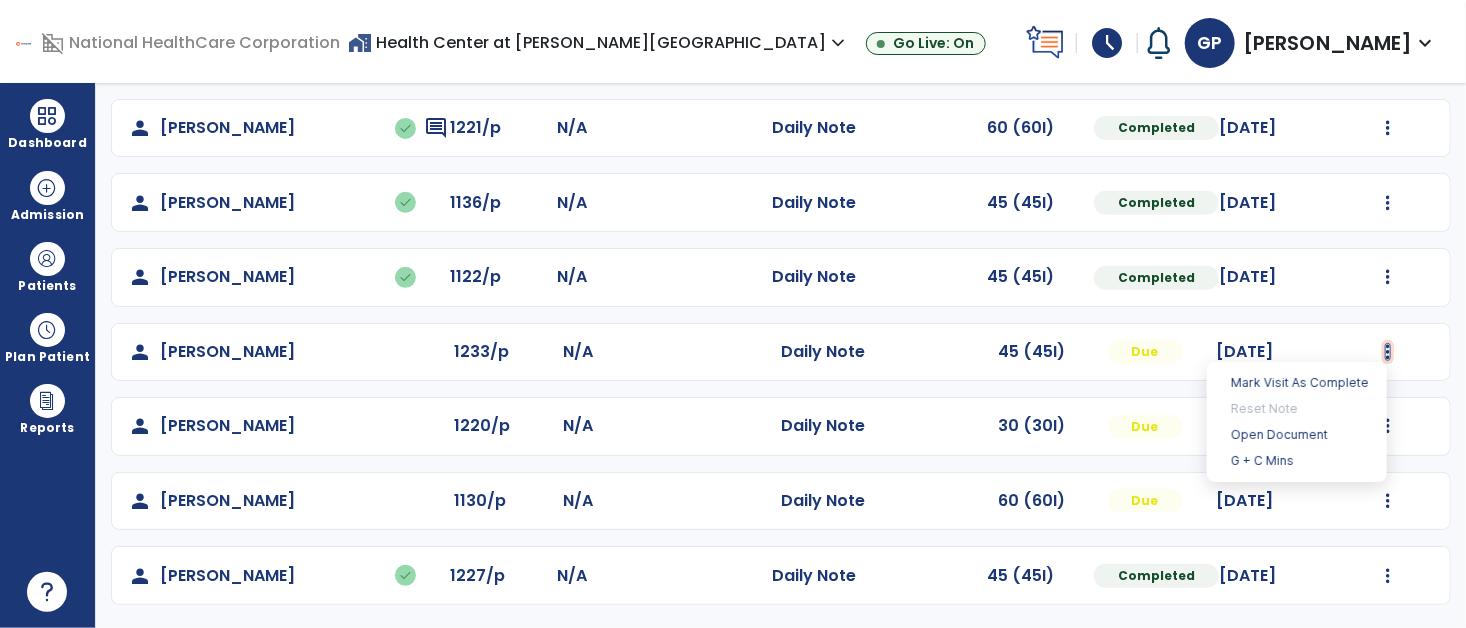 click at bounding box center [1388, 352] 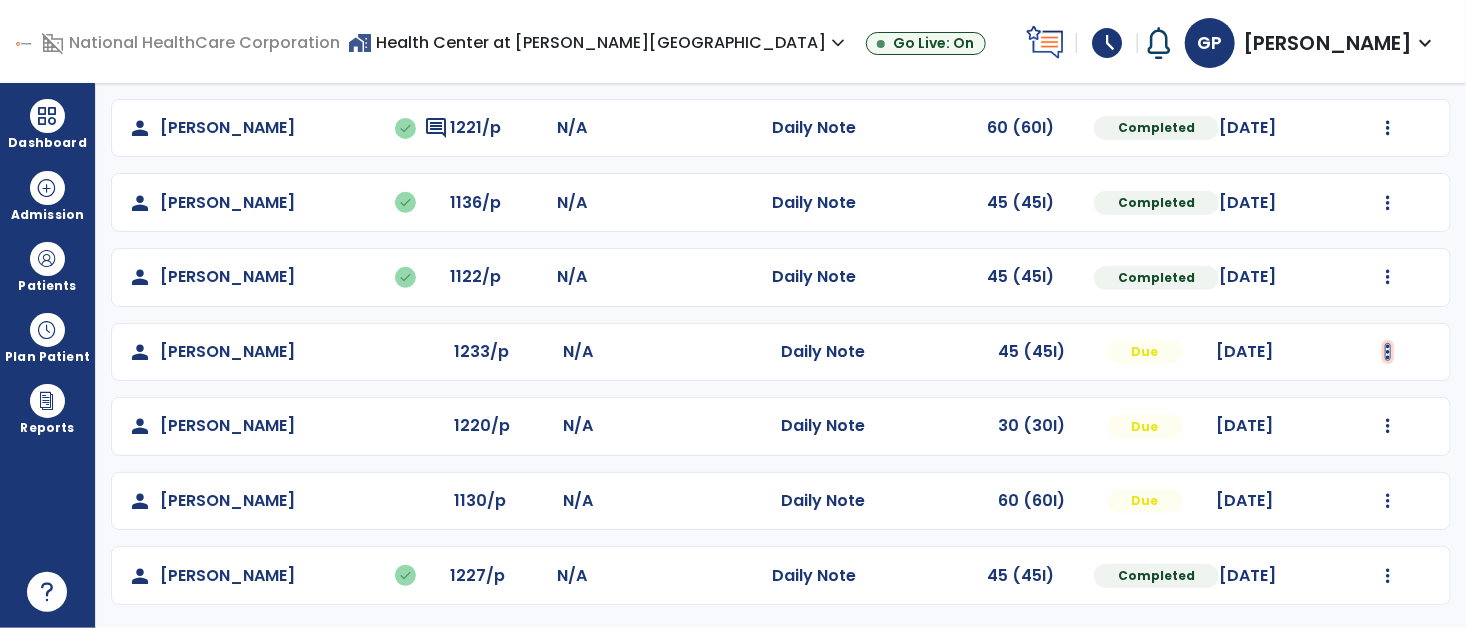 click at bounding box center (1388, -96) 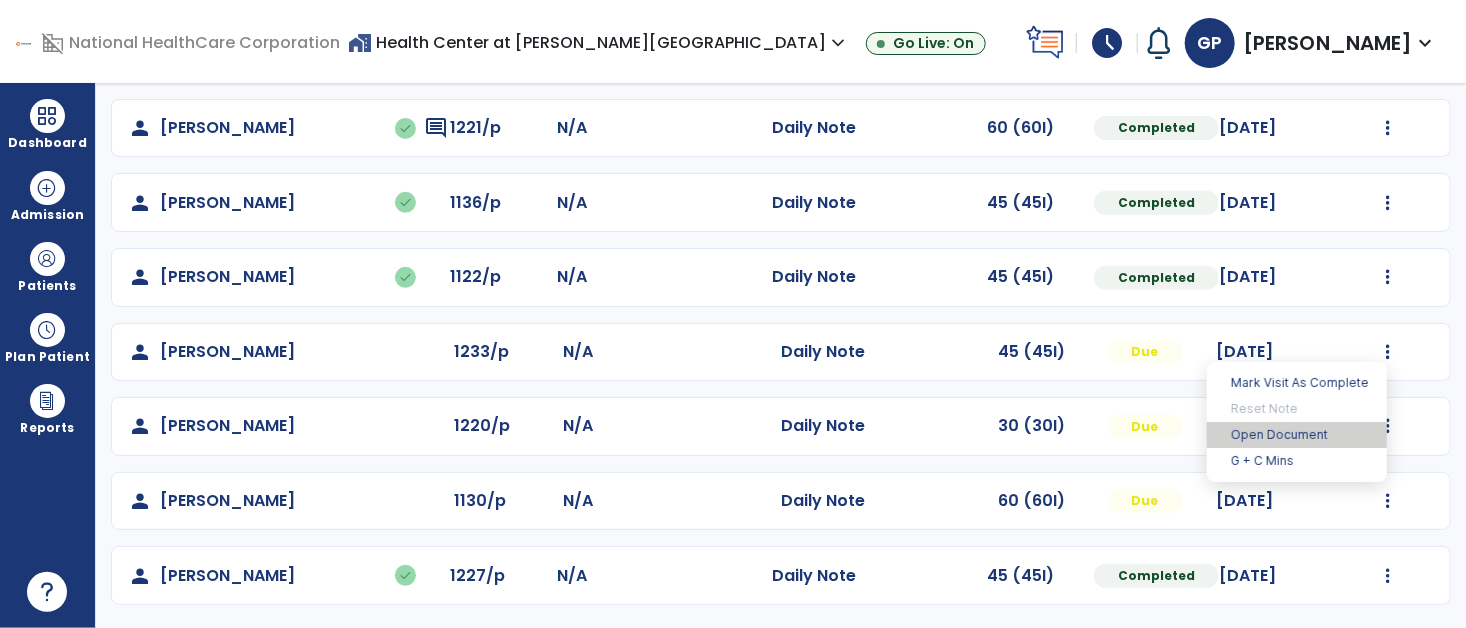 click on "Open Document" at bounding box center [1297, 435] 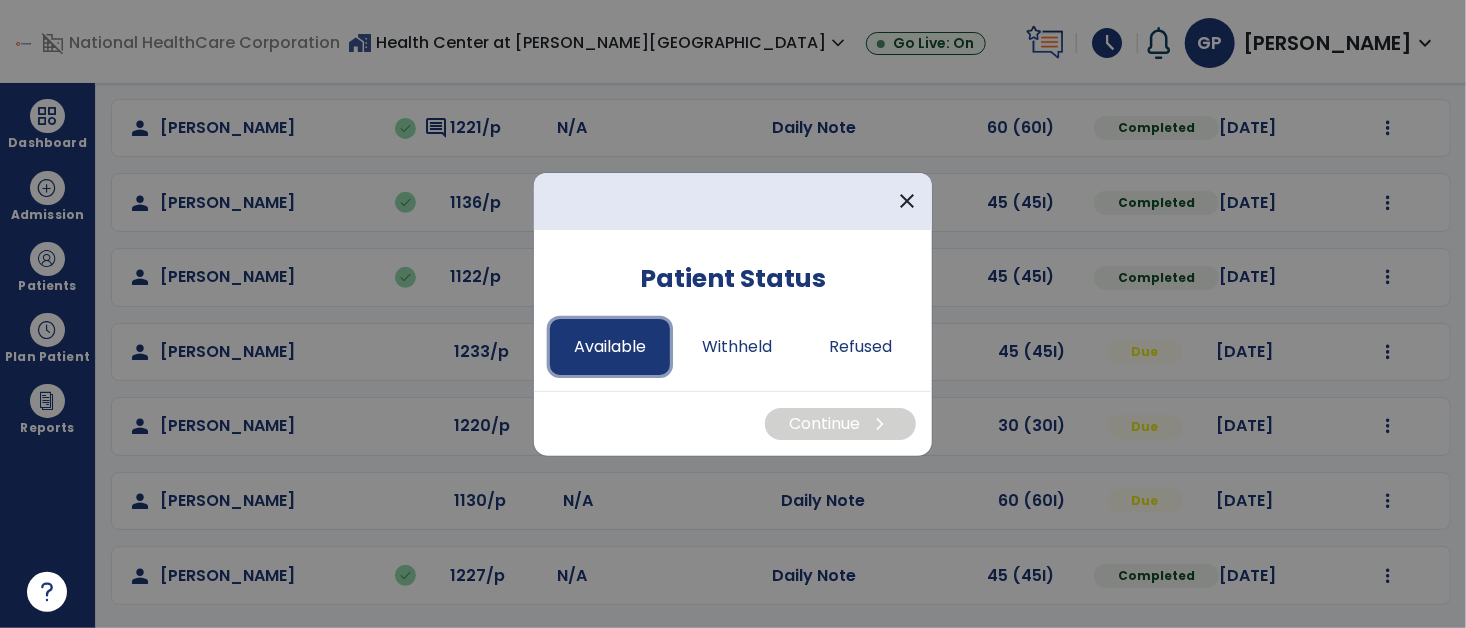 click on "Available" at bounding box center (610, 347) 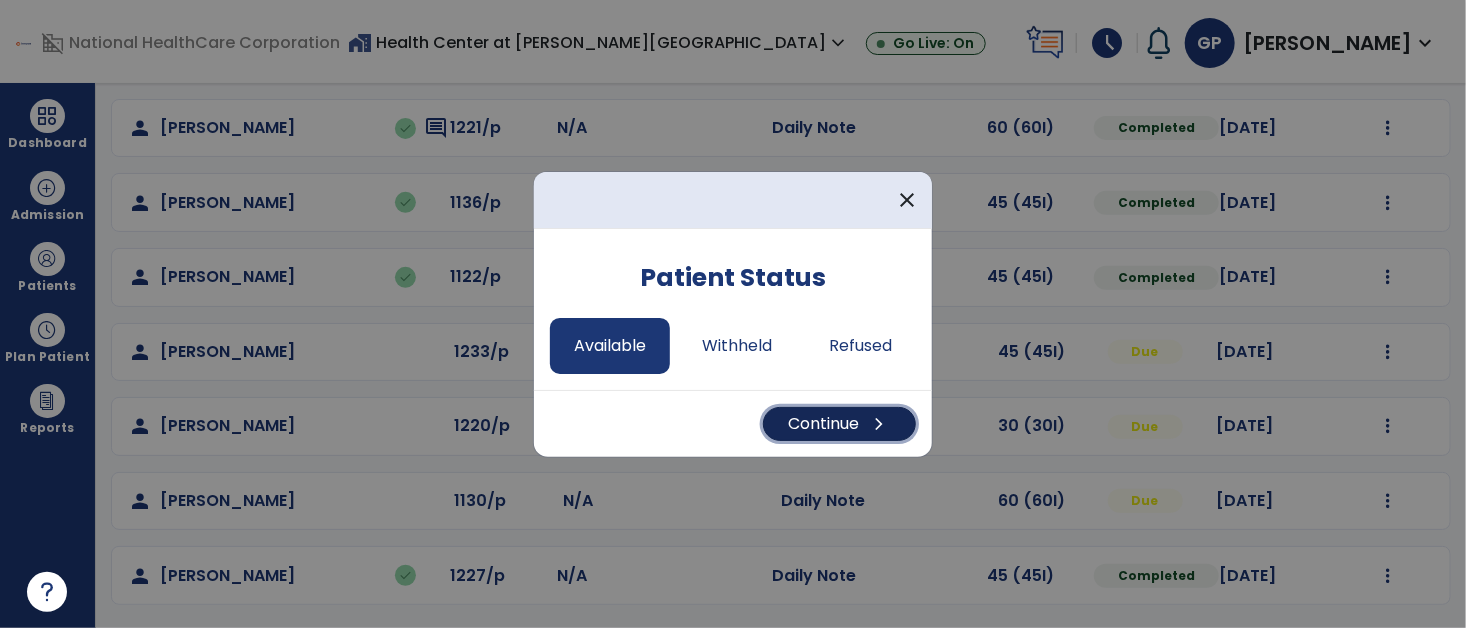 click on "Continue   chevron_right" at bounding box center [839, 424] 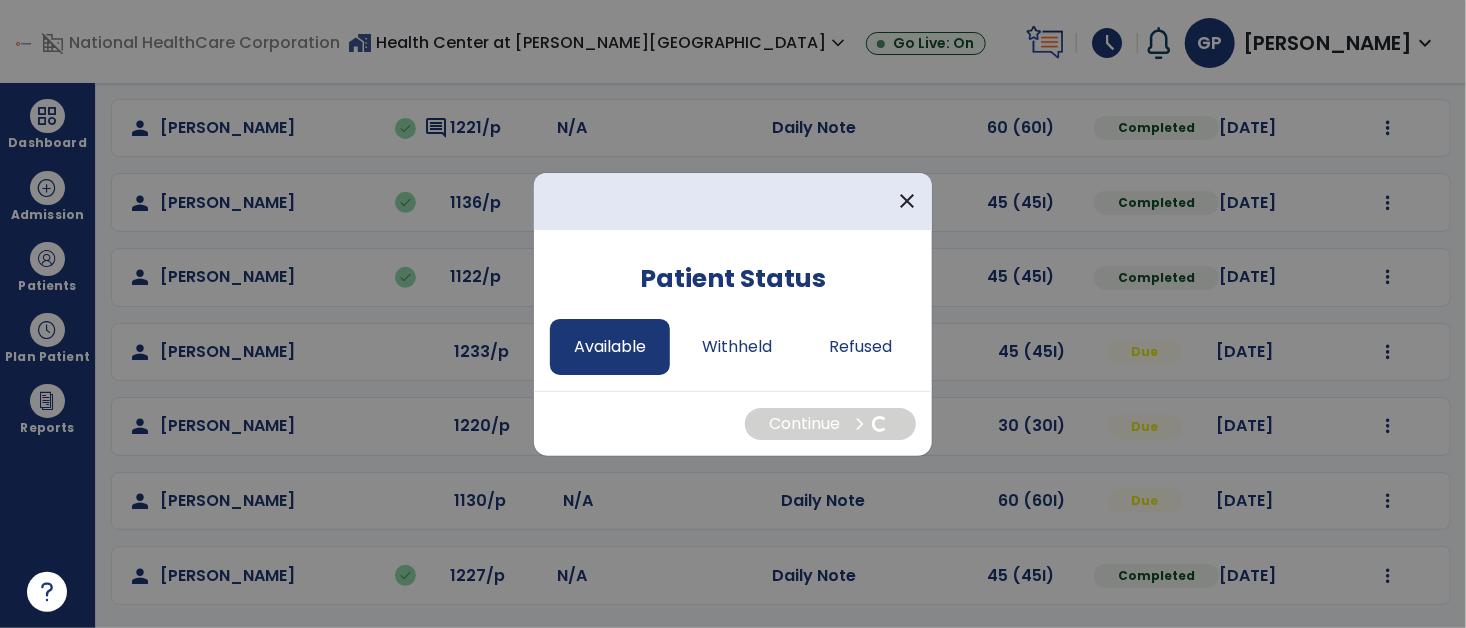 select on "*" 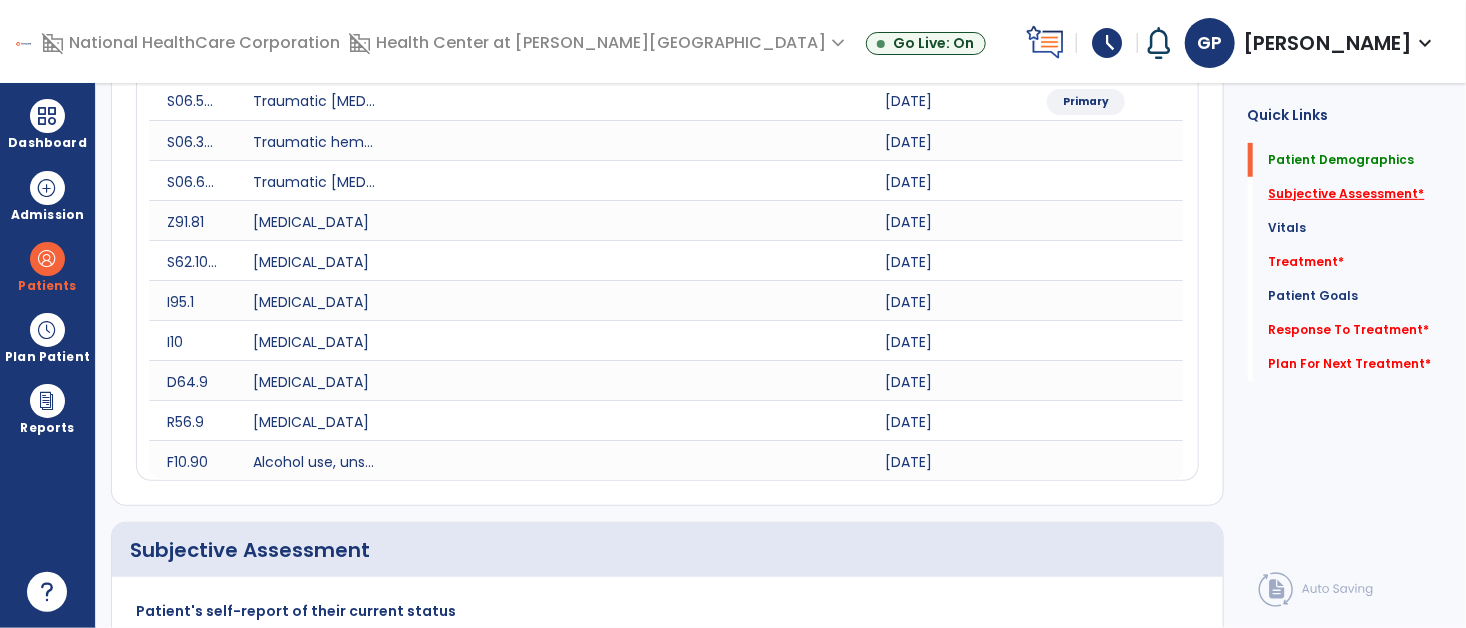 click on "Subjective Assessment   *" 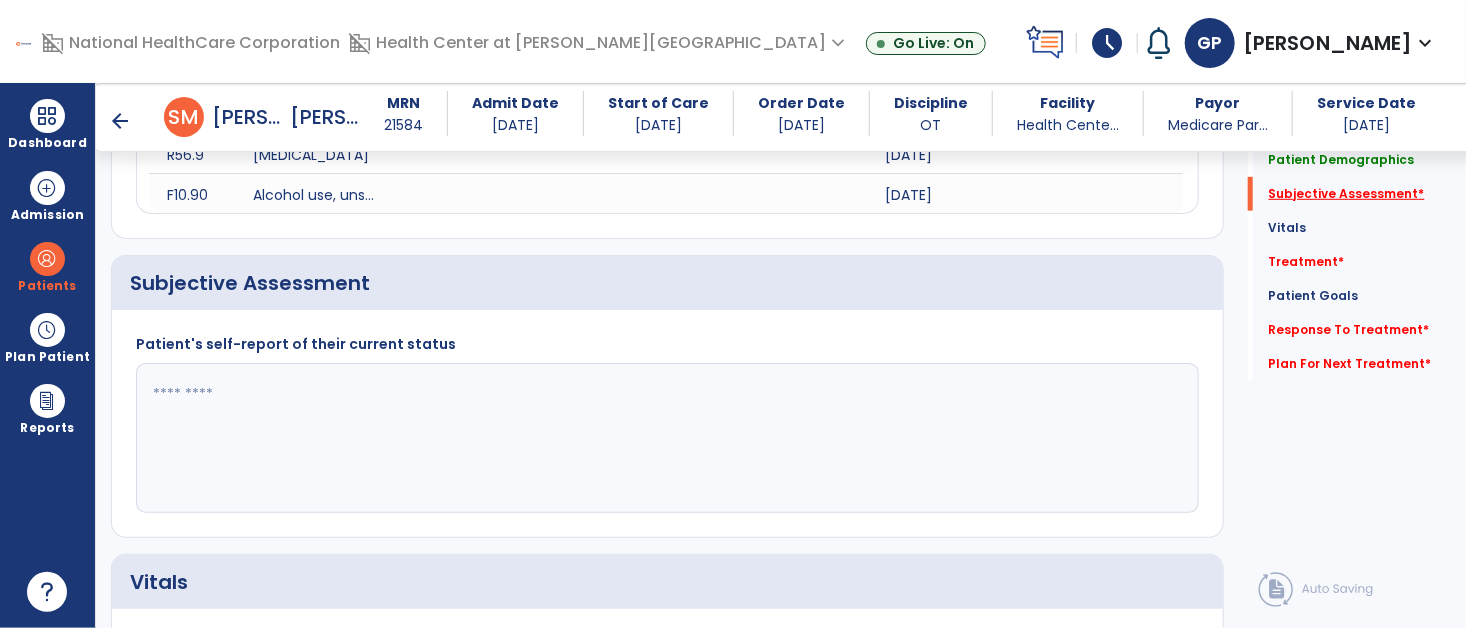 scroll, scrollTop: 691, scrollLeft: 0, axis: vertical 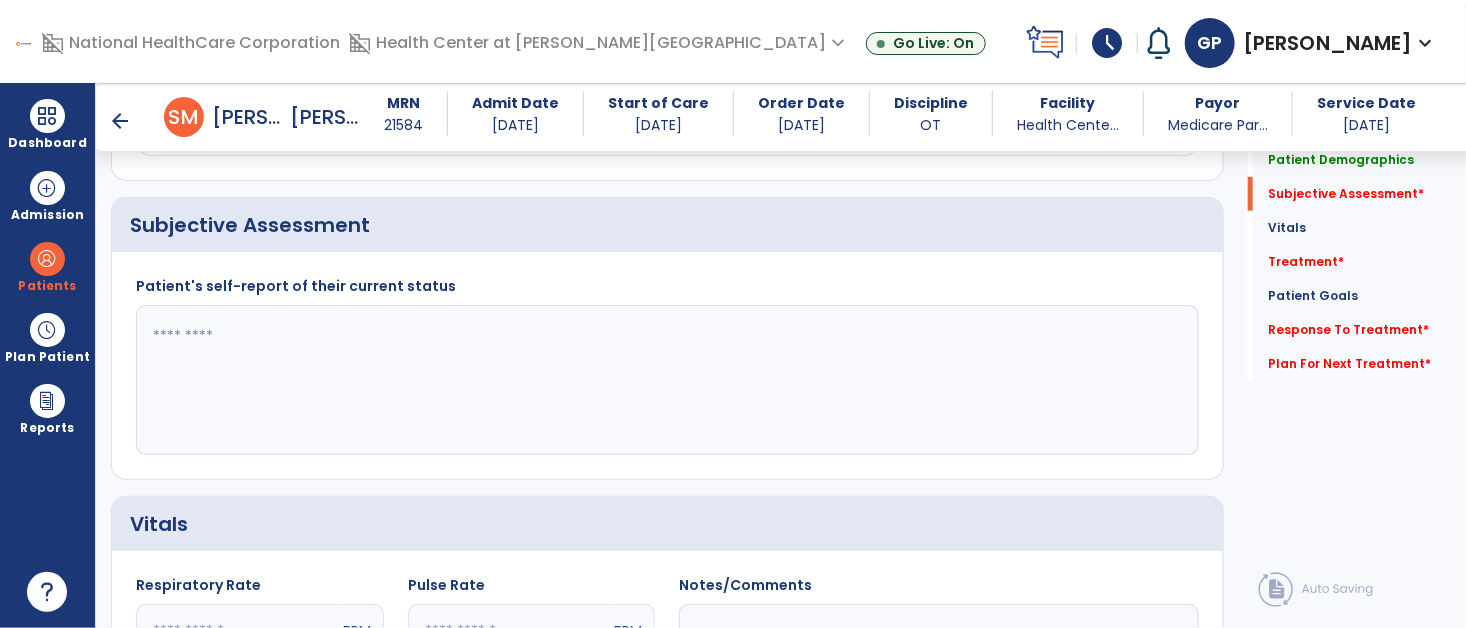 click 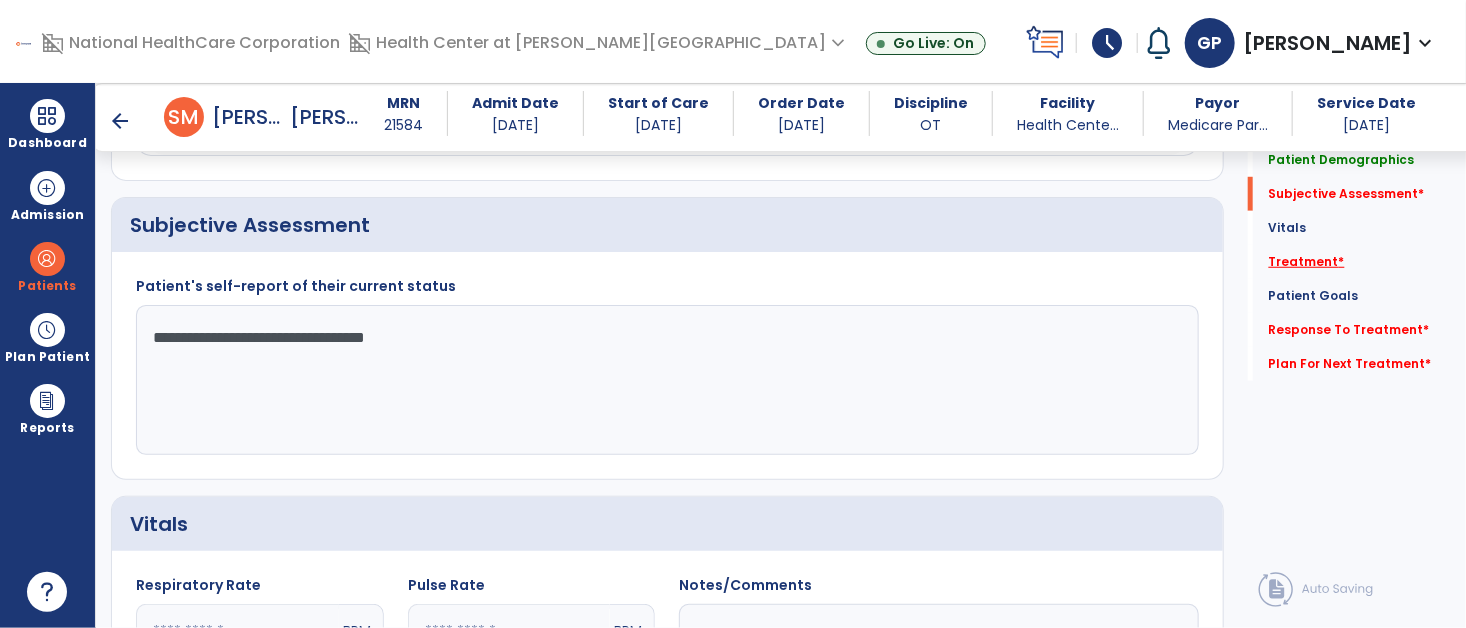 type on "**********" 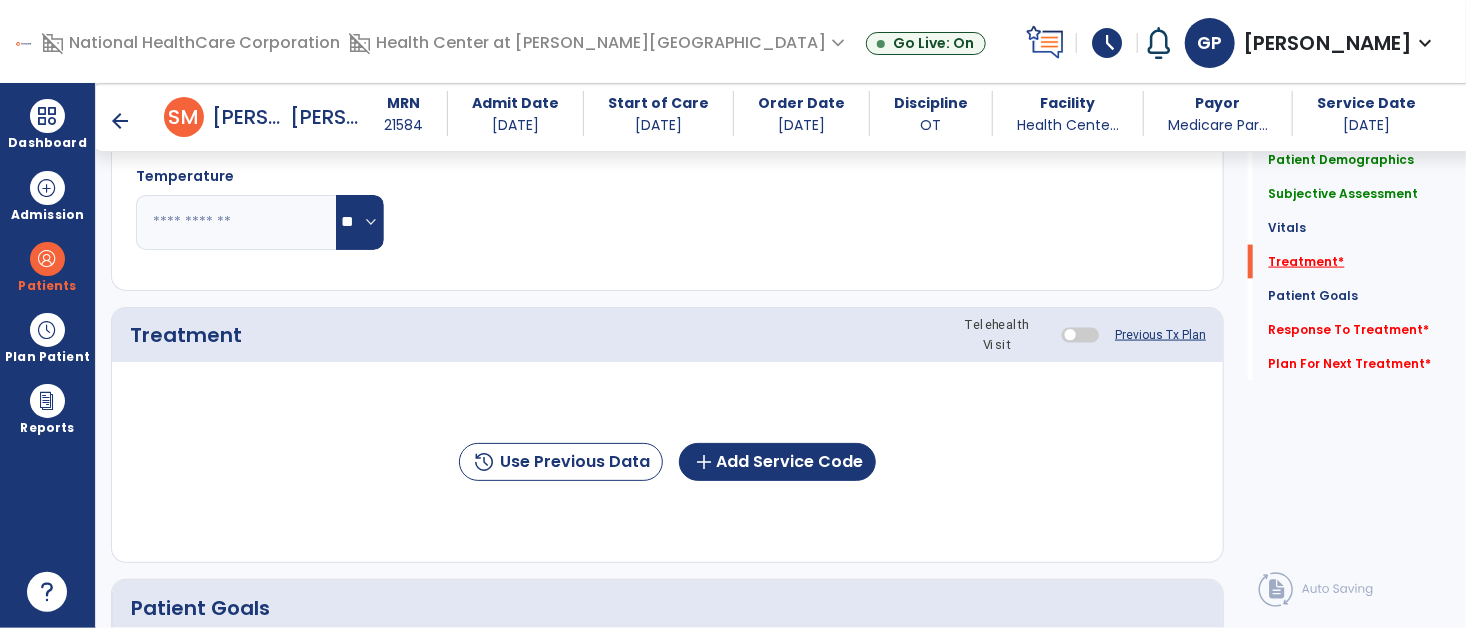 scroll, scrollTop: 1379, scrollLeft: 0, axis: vertical 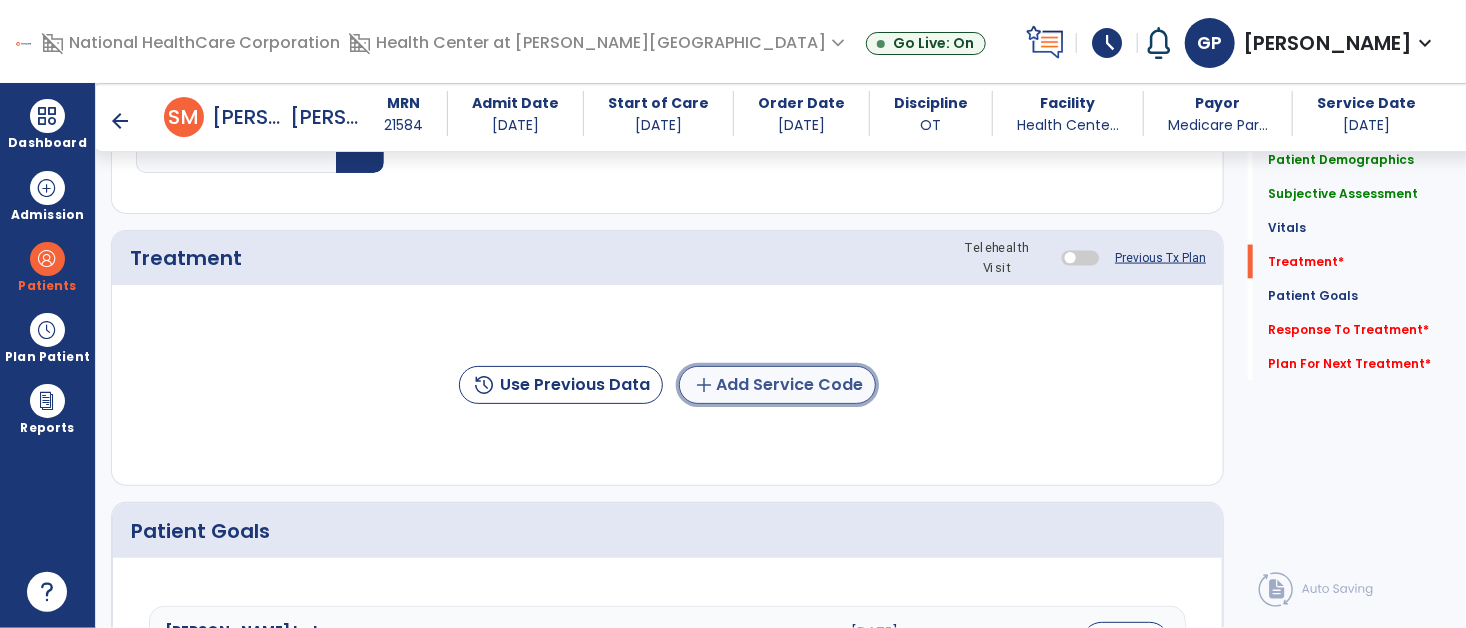 click on "add  Add Service Code" 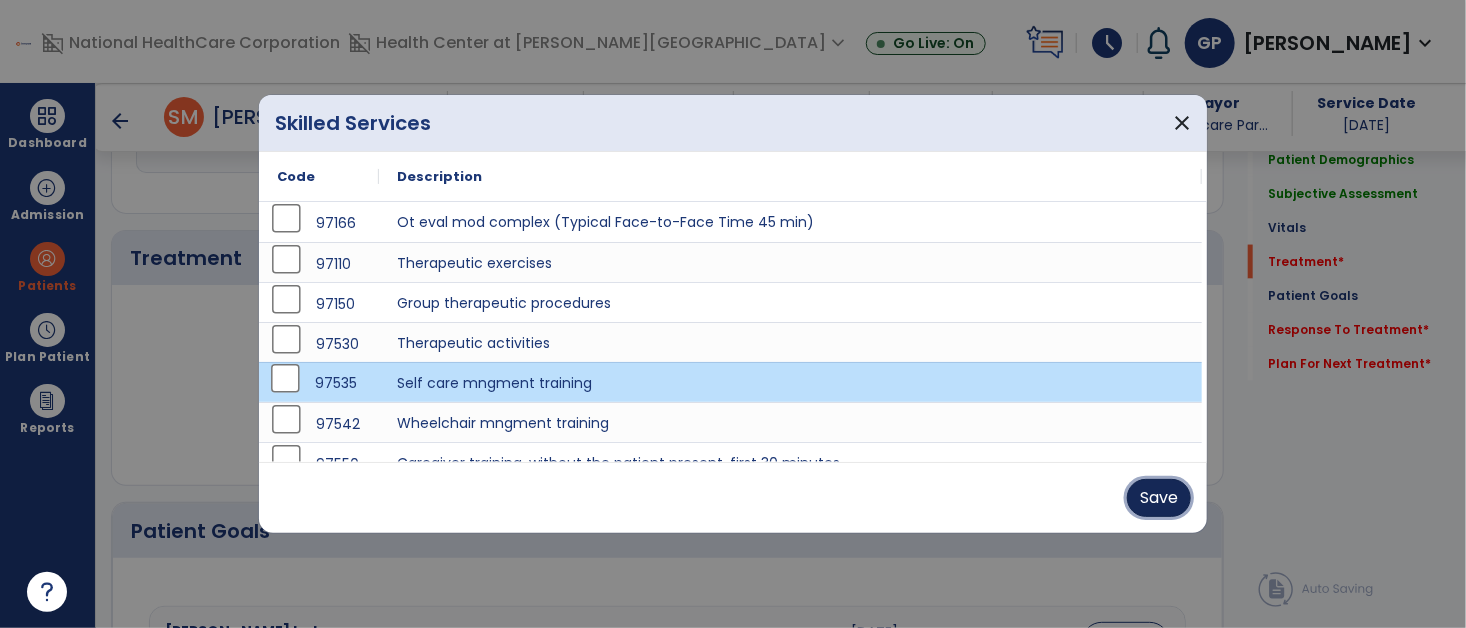 click on "Save" at bounding box center (1159, 498) 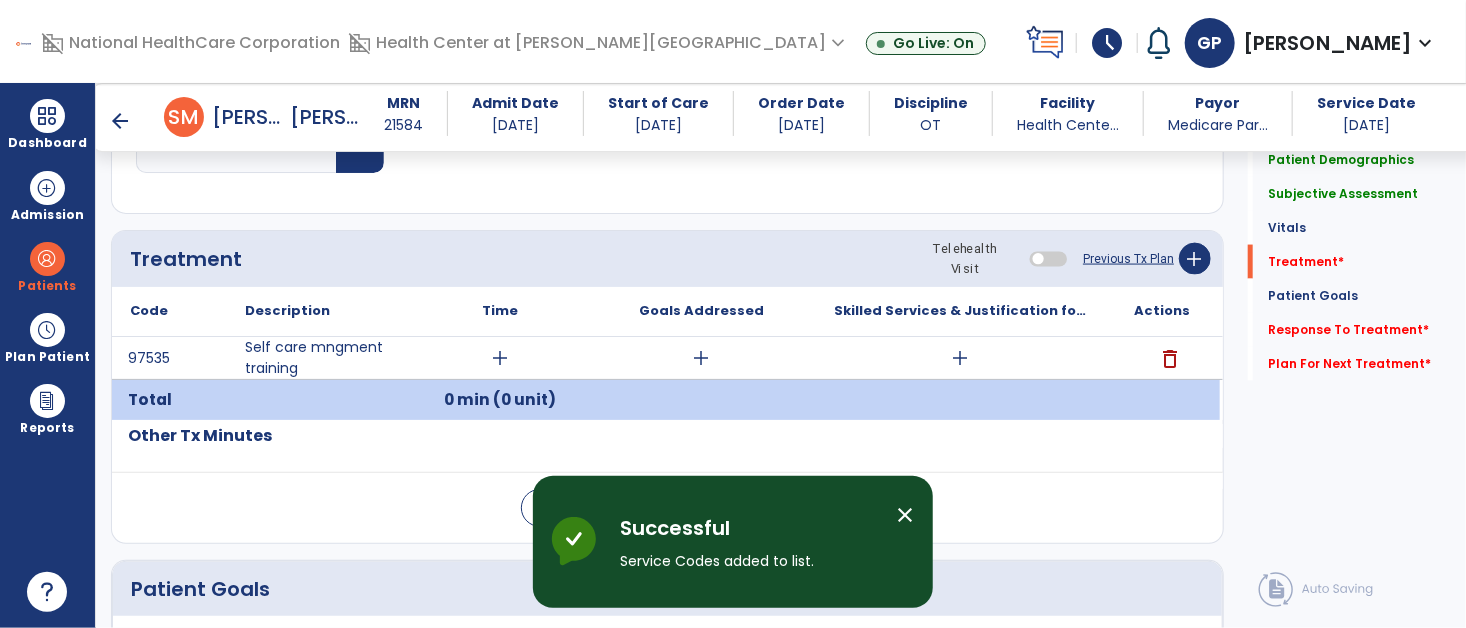 click on "add" at bounding box center [500, 358] 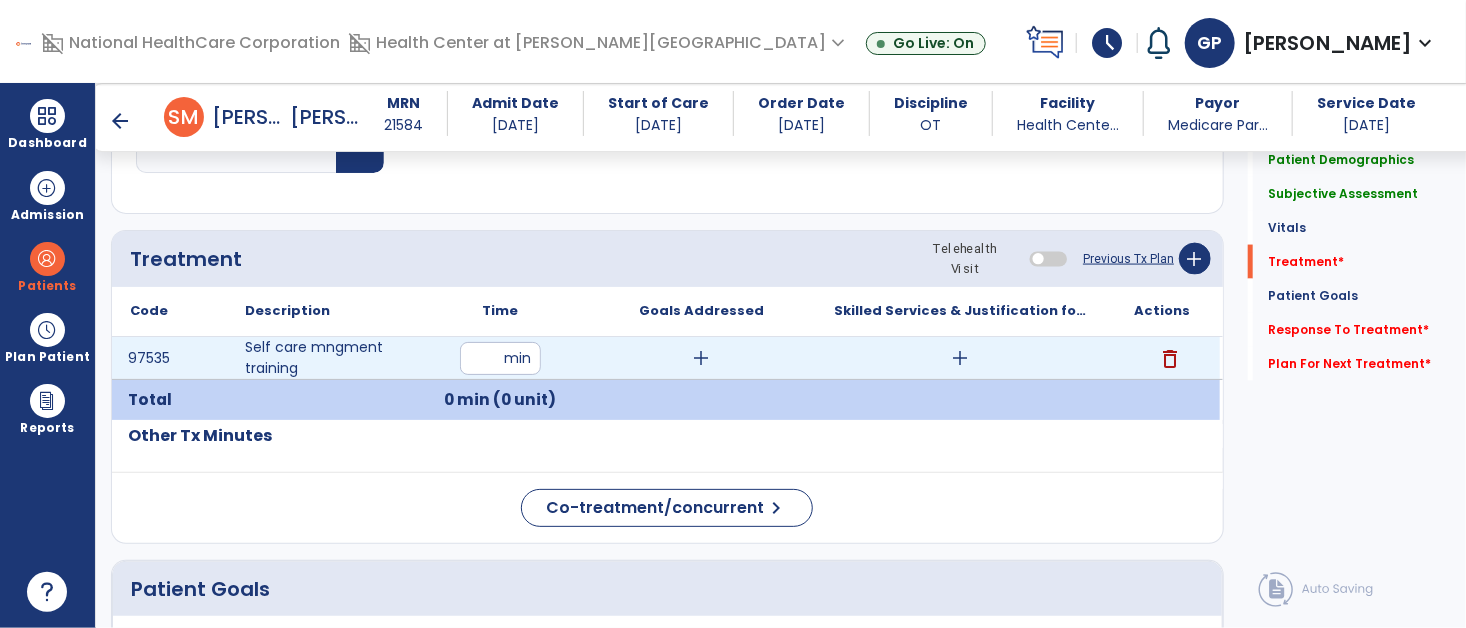 type on "**" 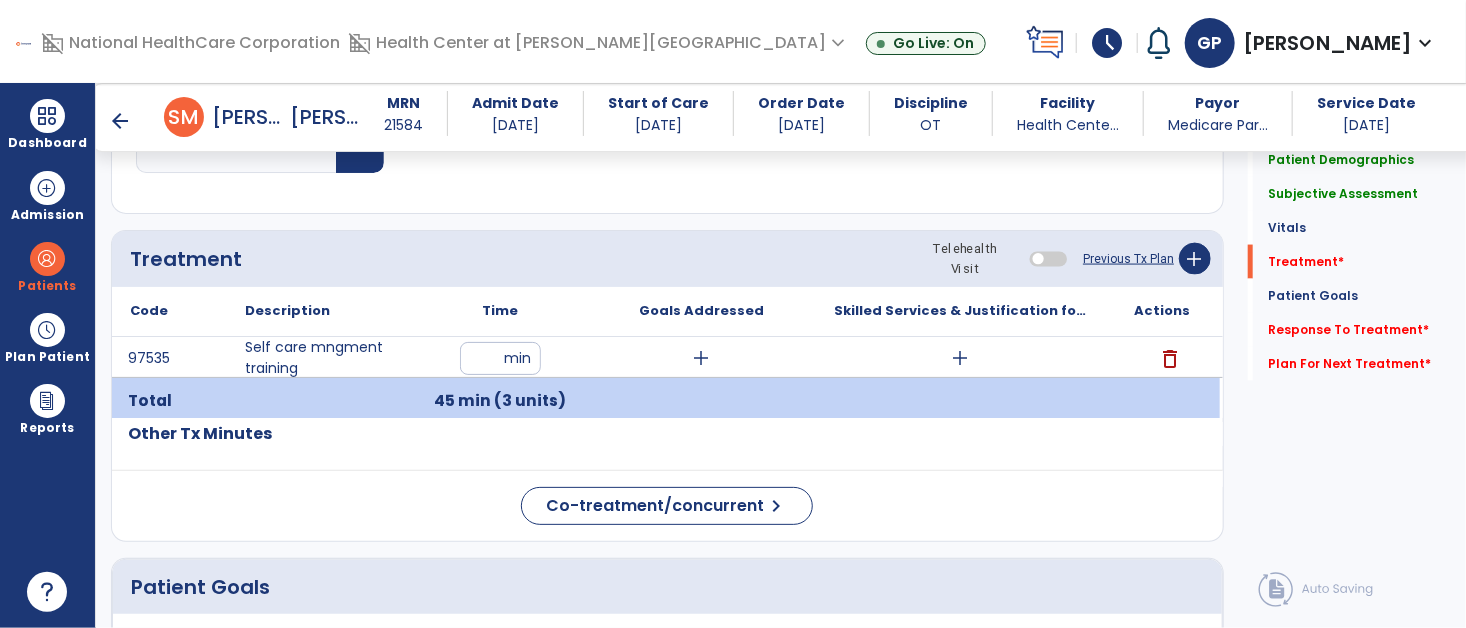 click on "add" at bounding box center (702, 358) 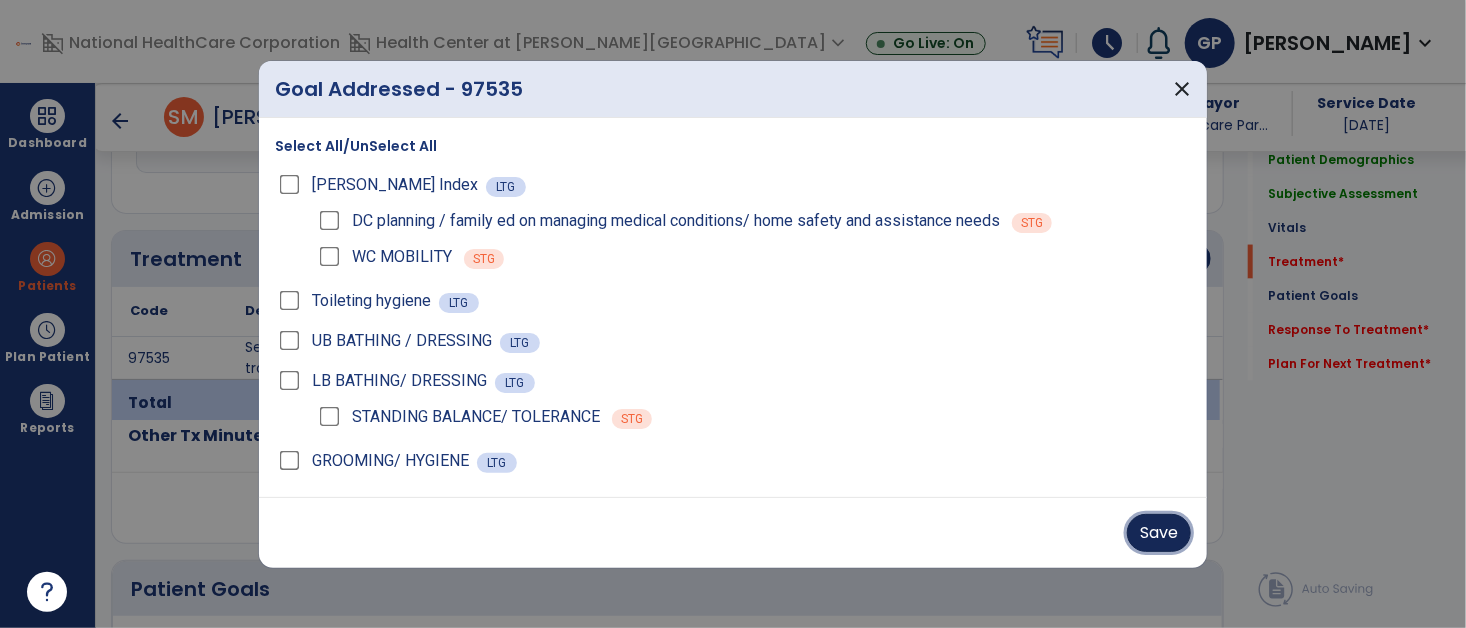 click on "Save" at bounding box center [1159, 533] 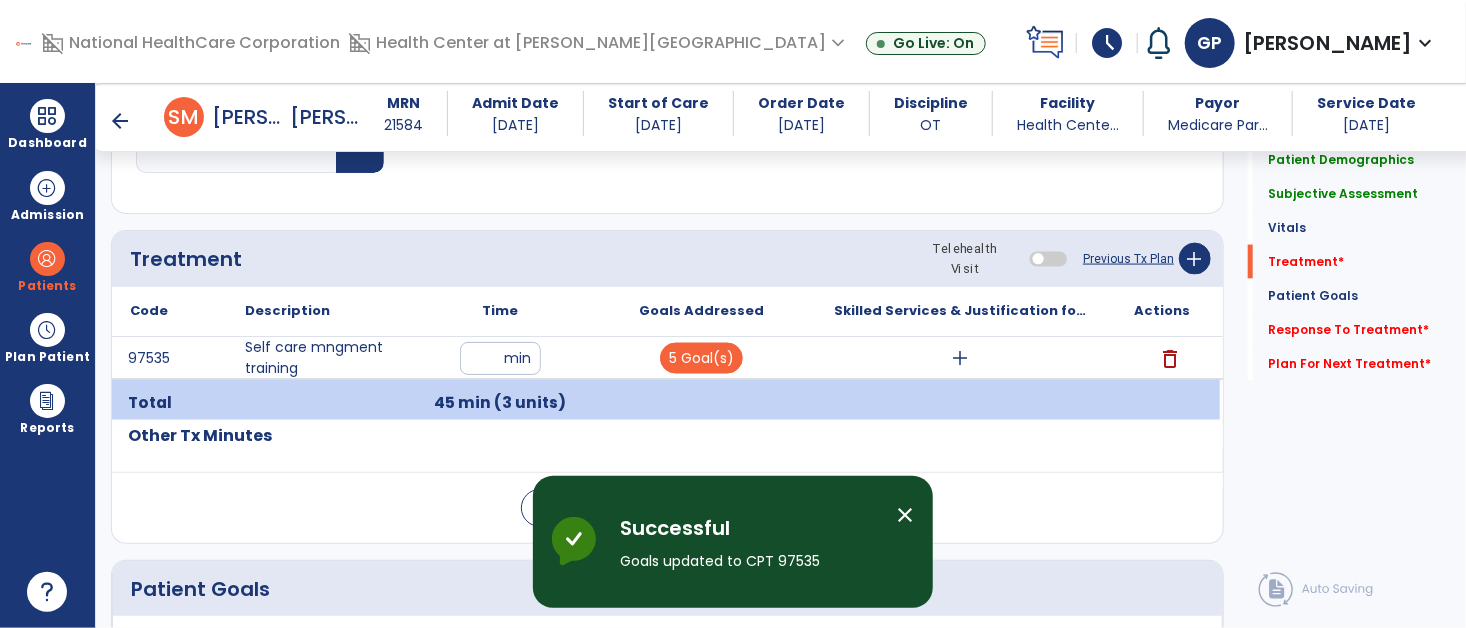 click on "add" at bounding box center (961, 358) 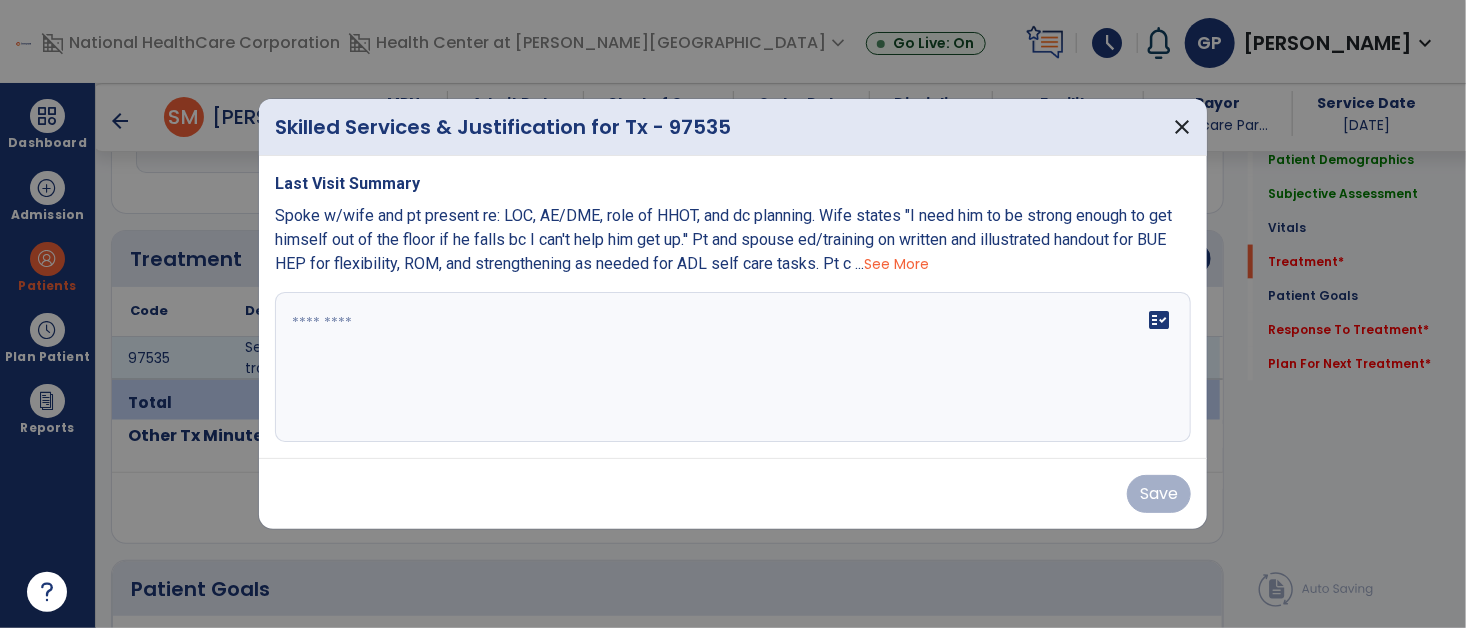 click on "fact_check" at bounding box center (733, 367) 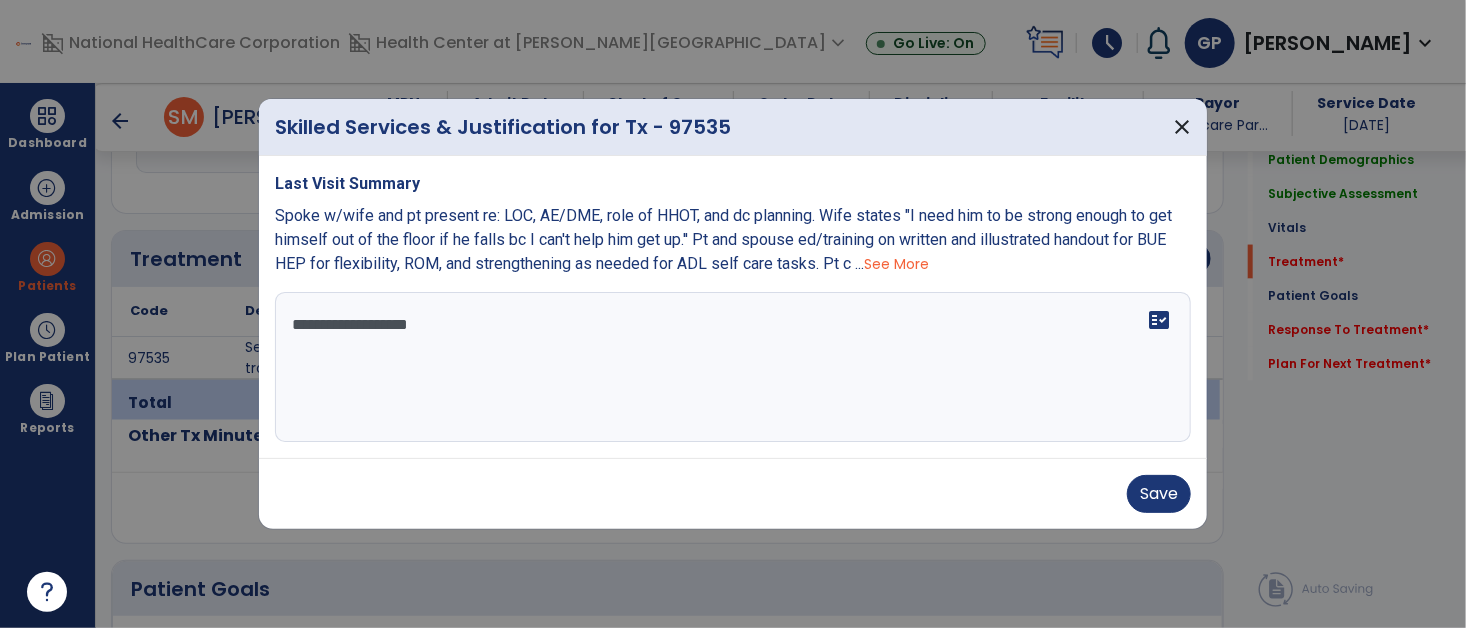 type on "**********" 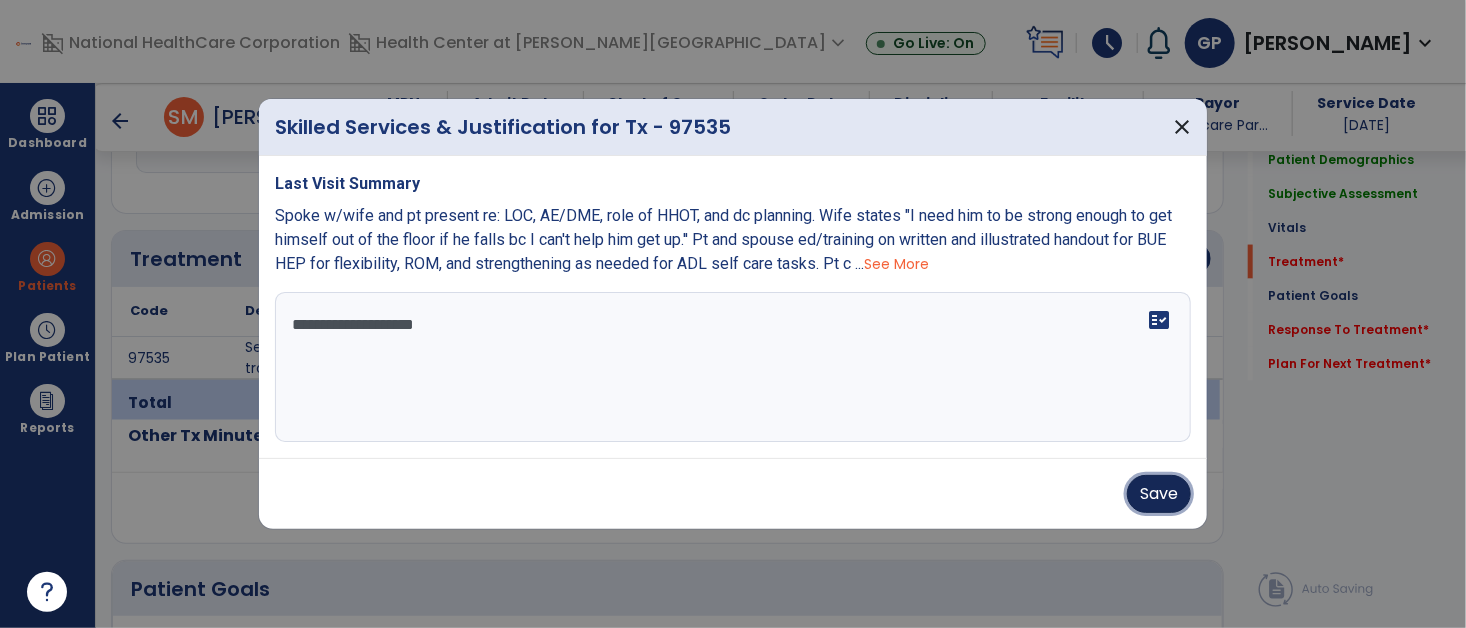 click on "Save" at bounding box center [1159, 494] 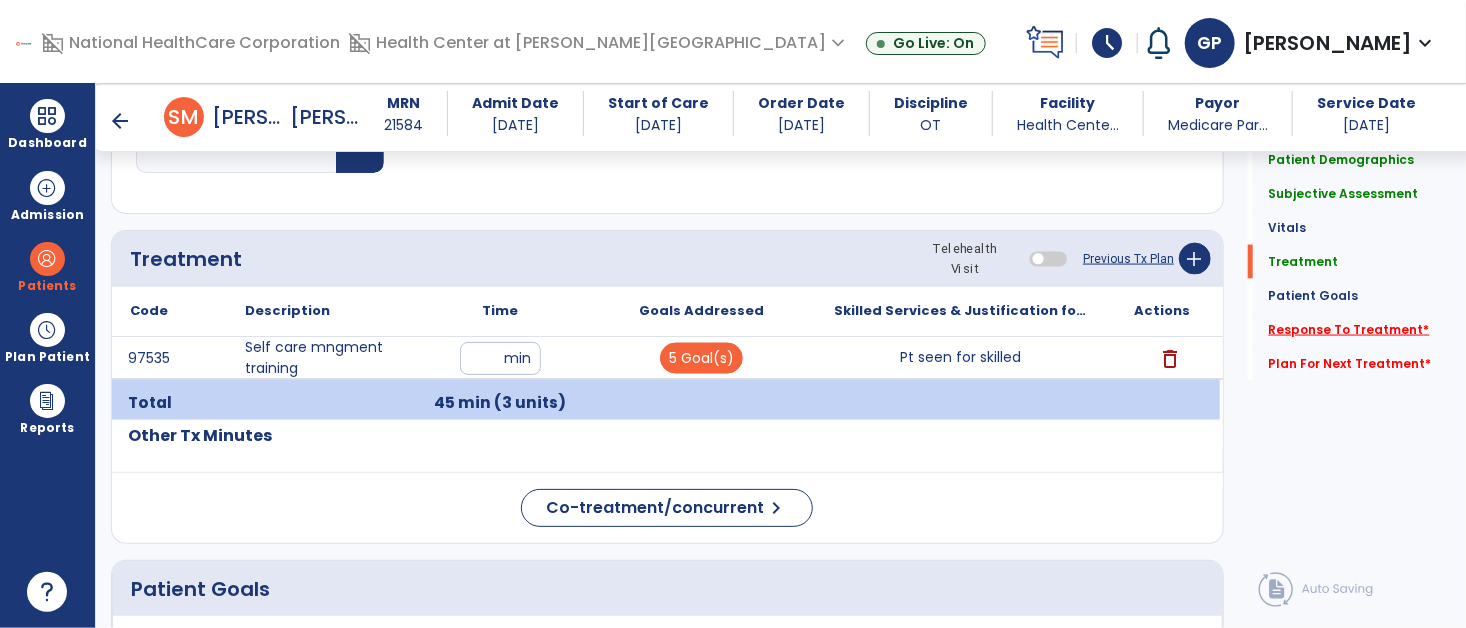 click on "Response To Treatment   *" 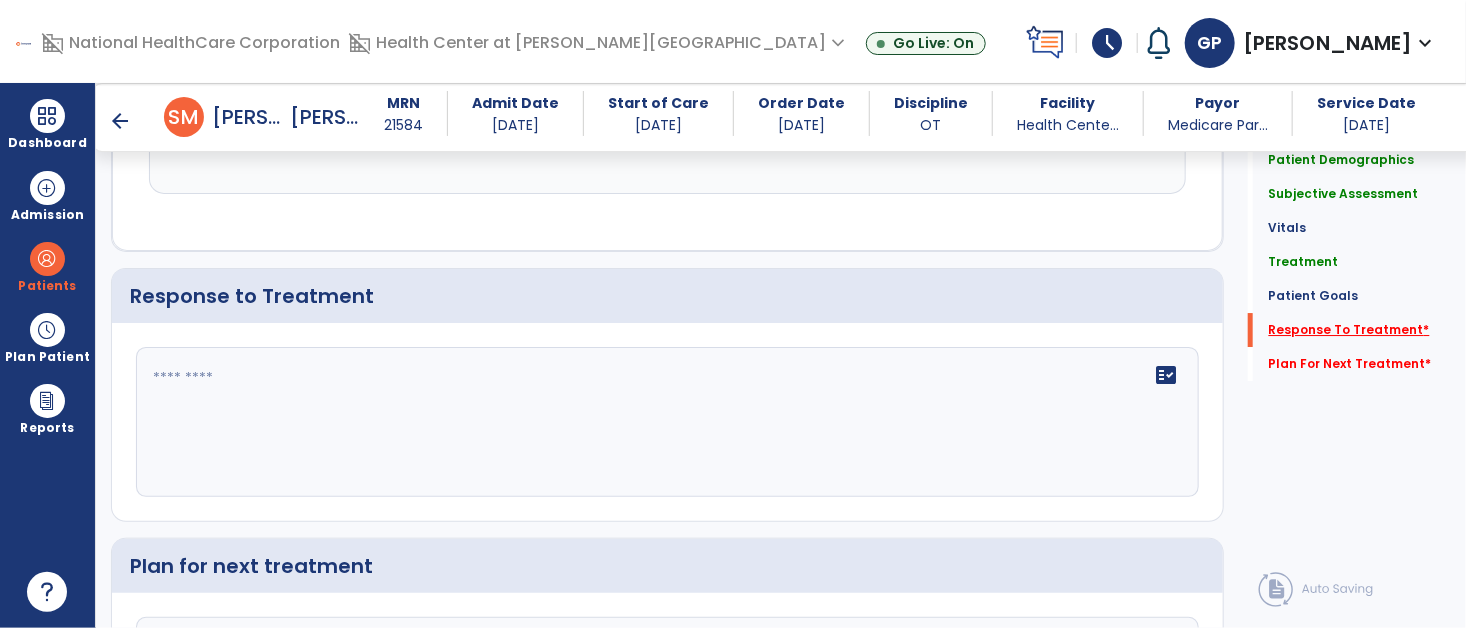 scroll, scrollTop: 3151, scrollLeft: 0, axis: vertical 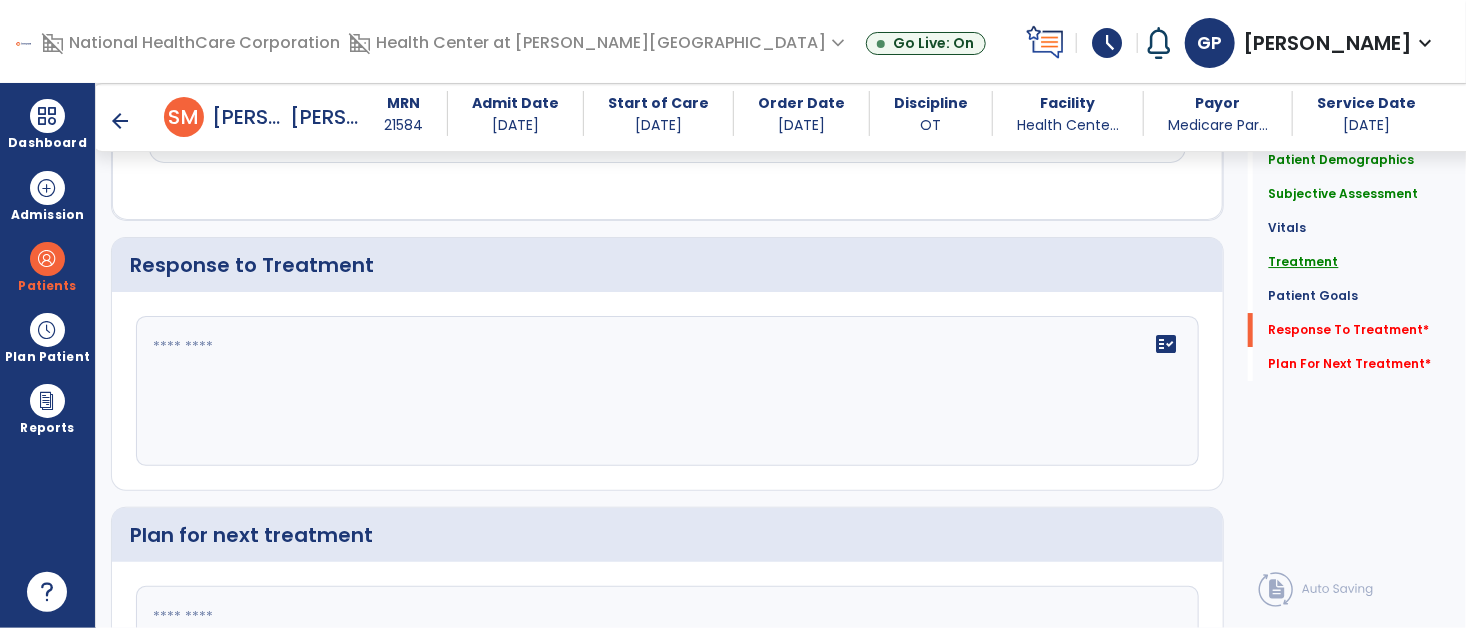 click on "Treatment" 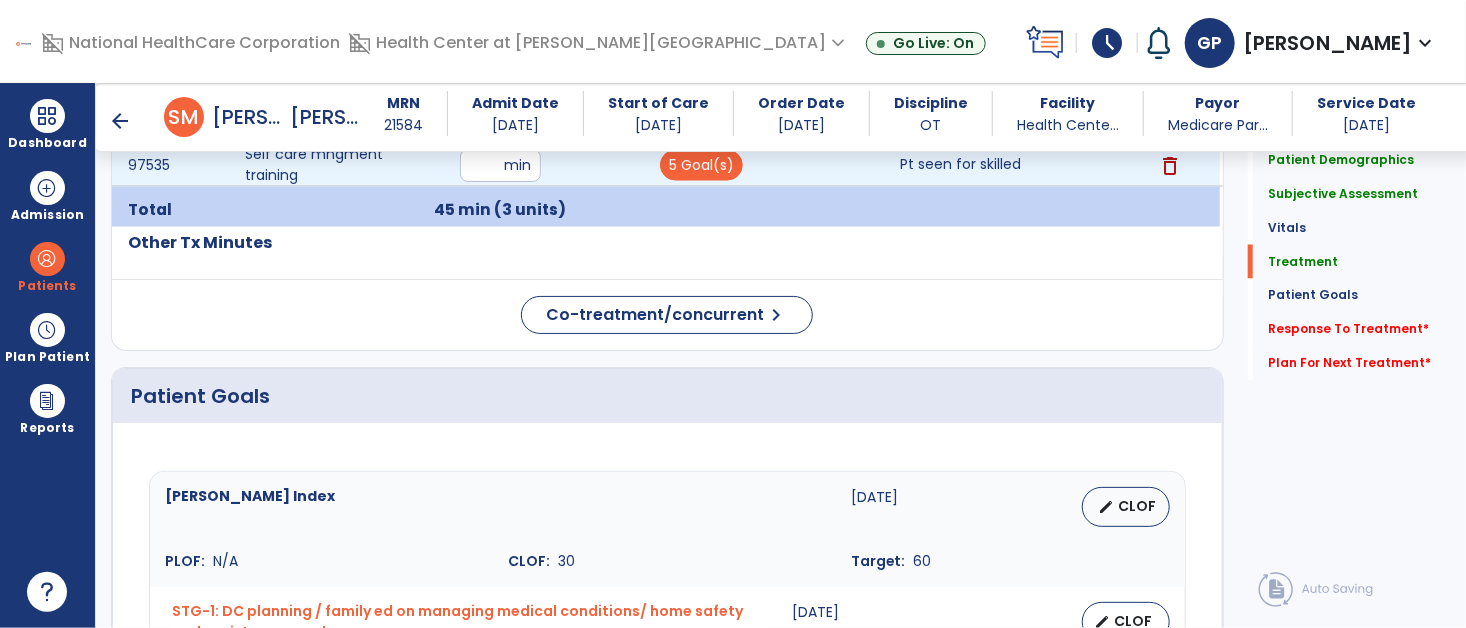 scroll, scrollTop: 1408, scrollLeft: 0, axis: vertical 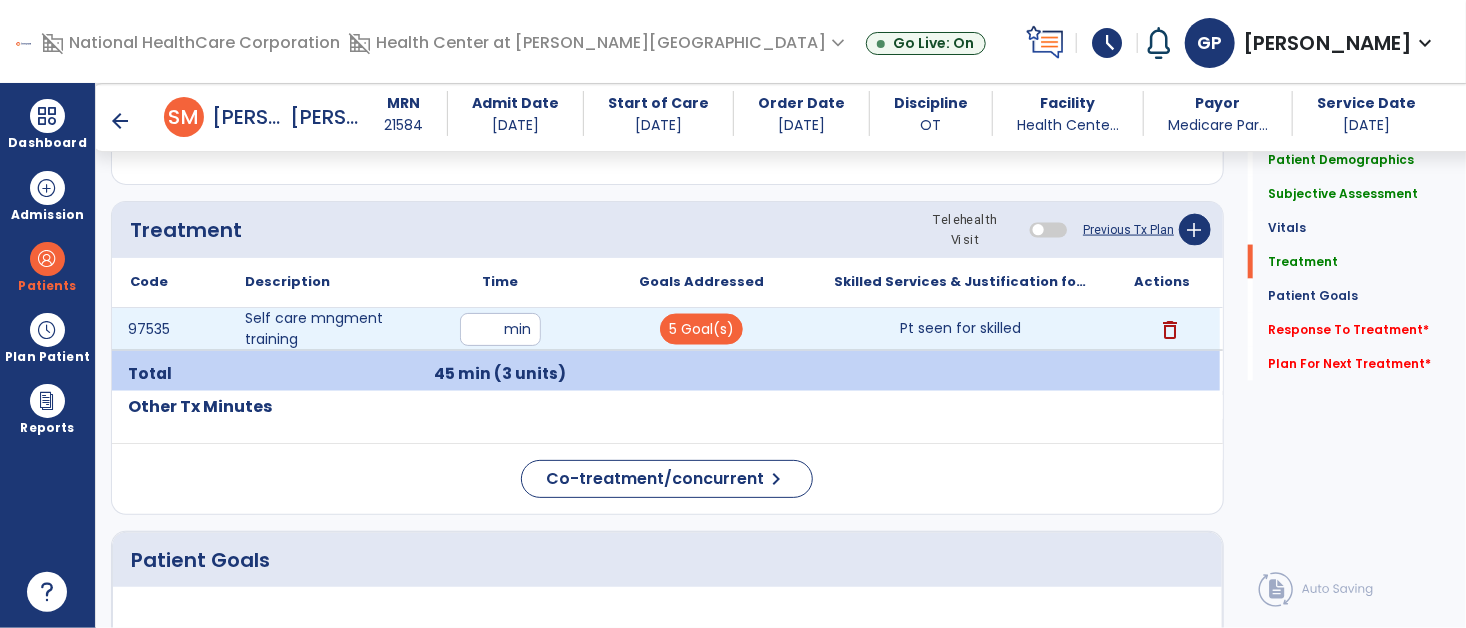 click on "Pt seen for skilled" at bounding box center (960, 328) 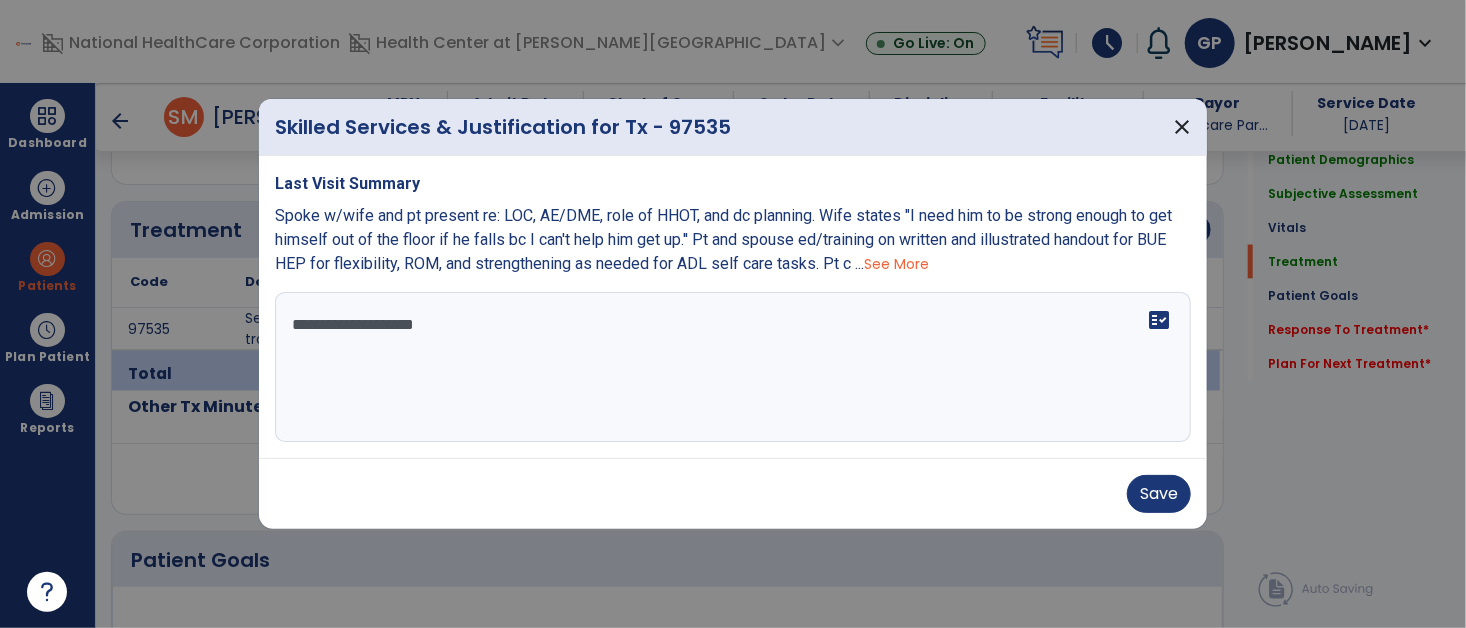 click on "**********" at bounding box center (733, 367) 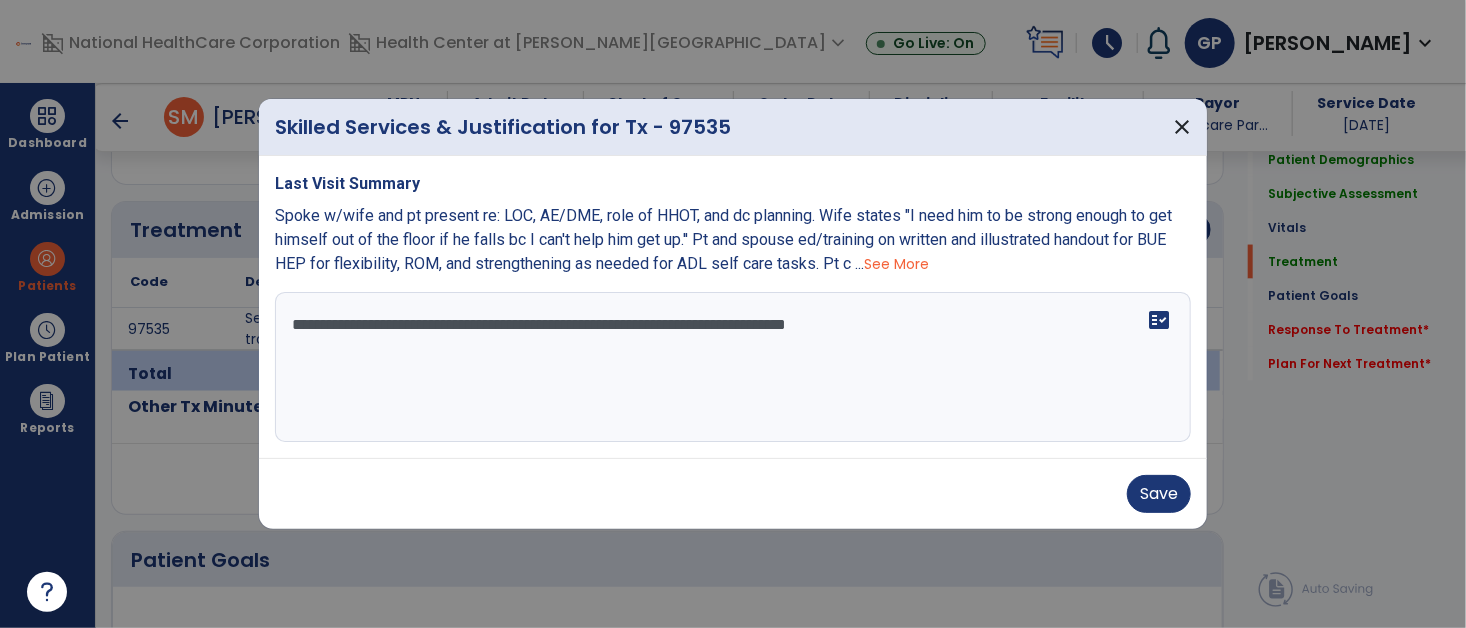 drag, startPoint x: 635, startPoint y: 385, endPoint x: 1072, endPoint y: 538, distance: 463.0097 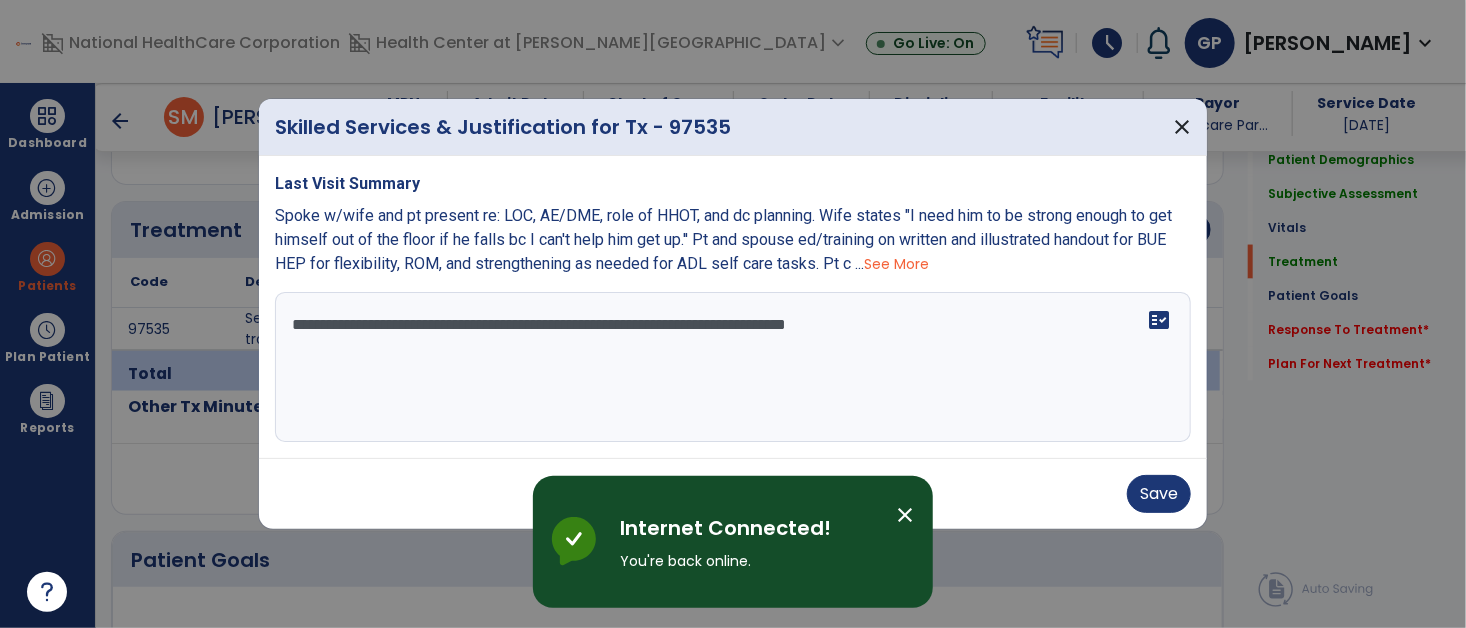 click on "close" at bounding box center (905, 515) 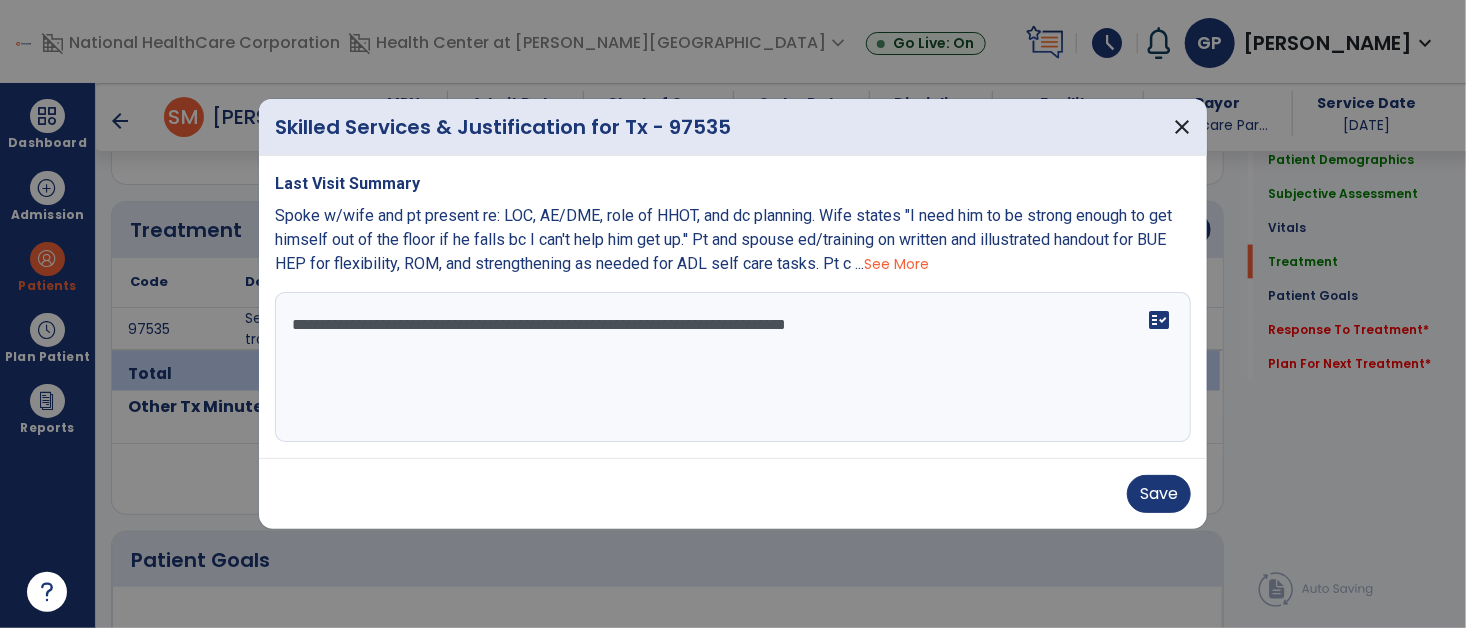 click on "**********" at bounding box center [733, 367] 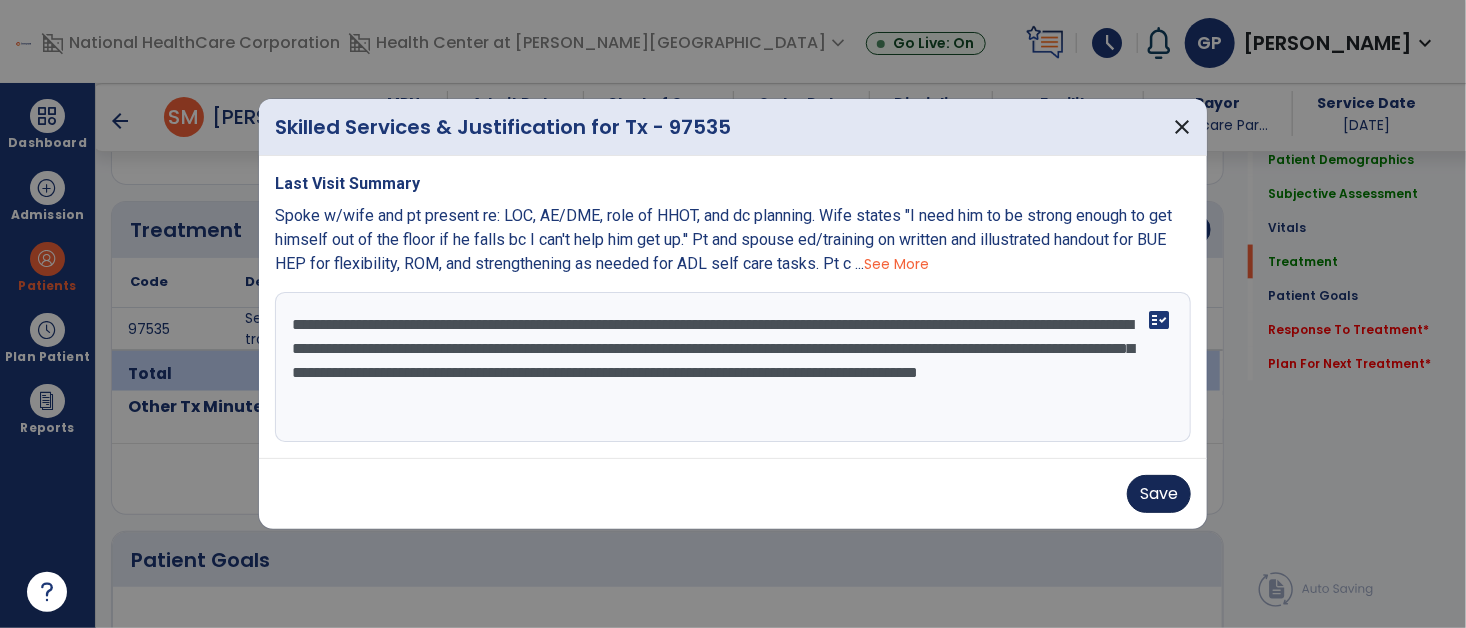type on "**********" 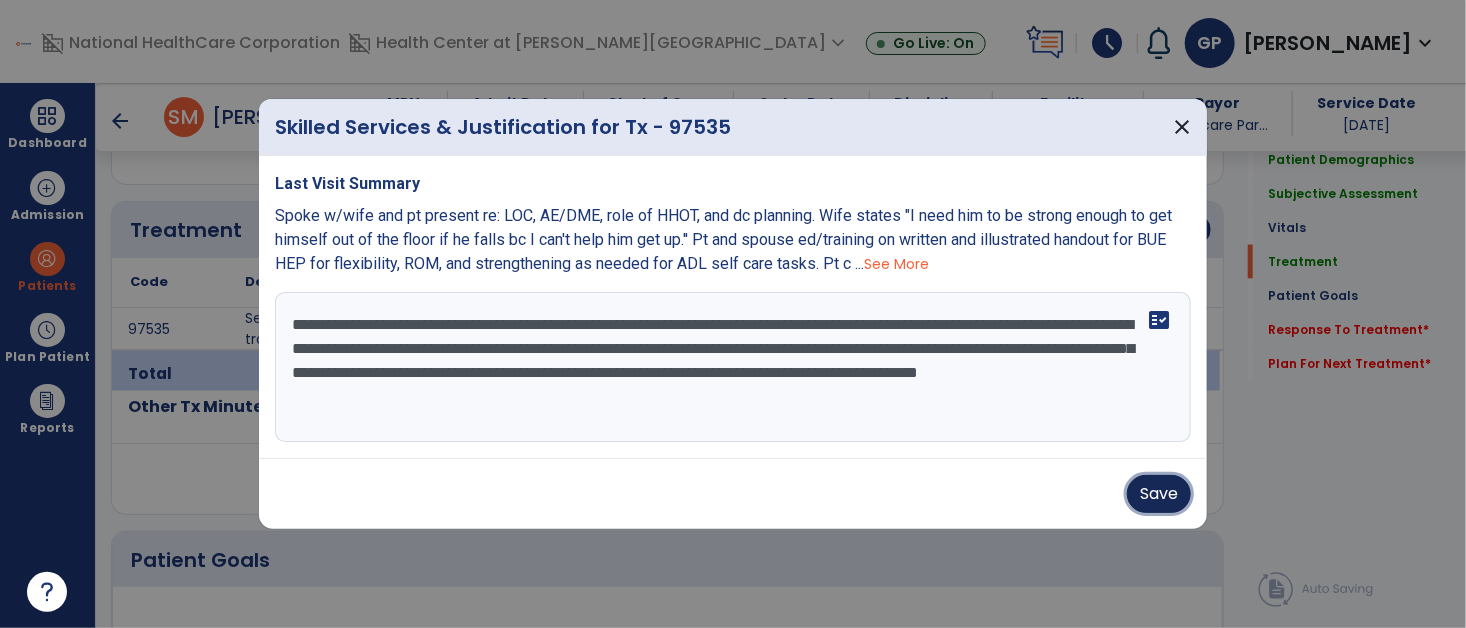 click on "Save" at bounding box center (1159, 494) 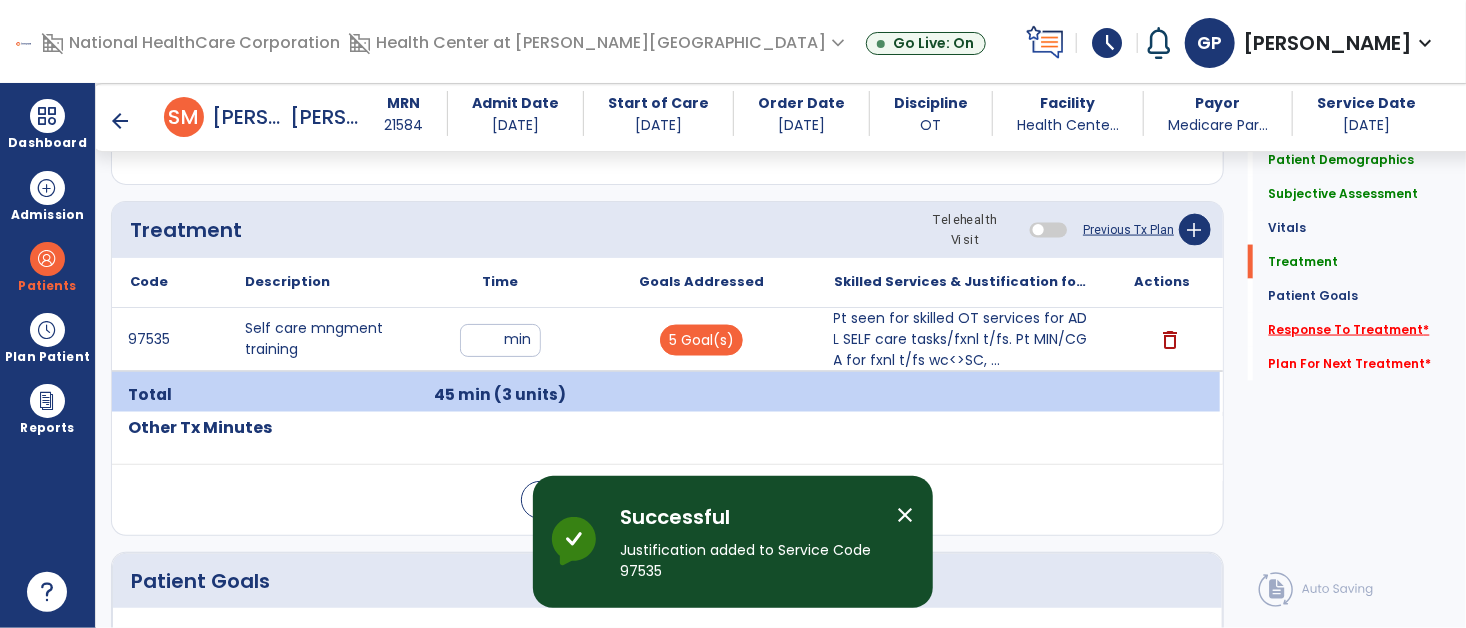 click on "Response To Treatment   *" 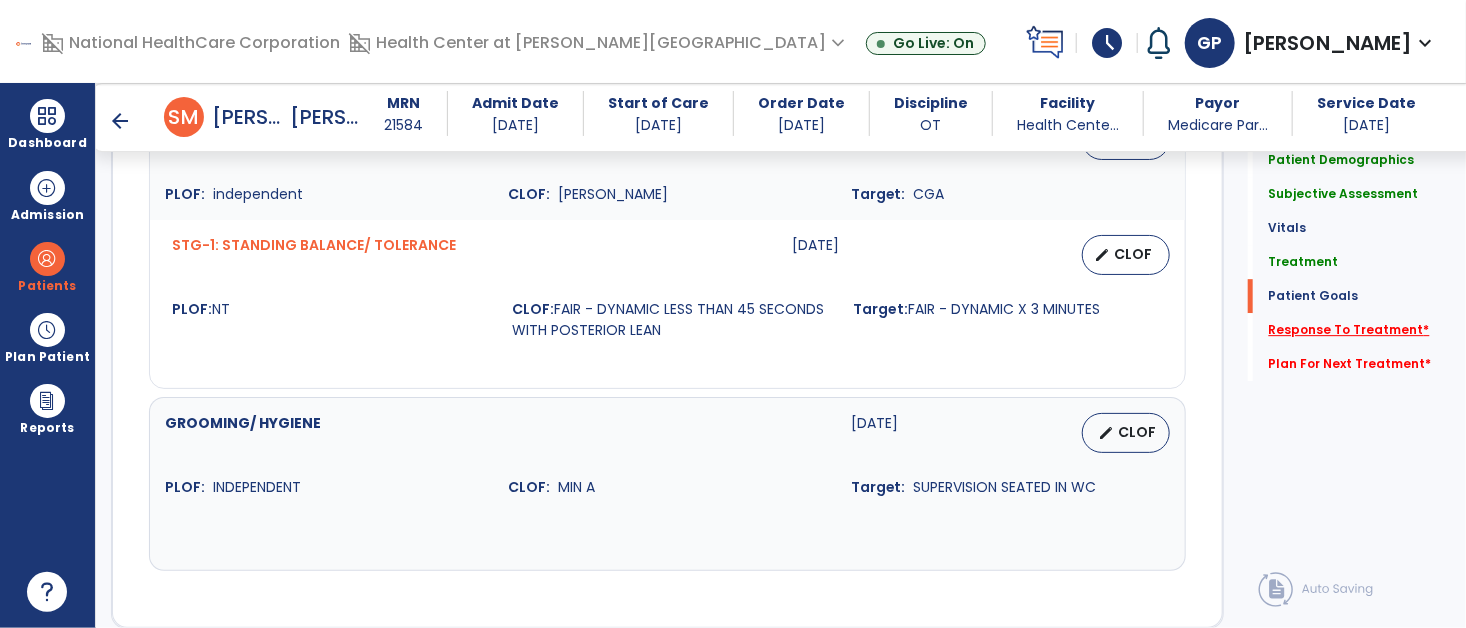 scroll, scrollTop: 3173, scrollLeft: 0, axis: vertical 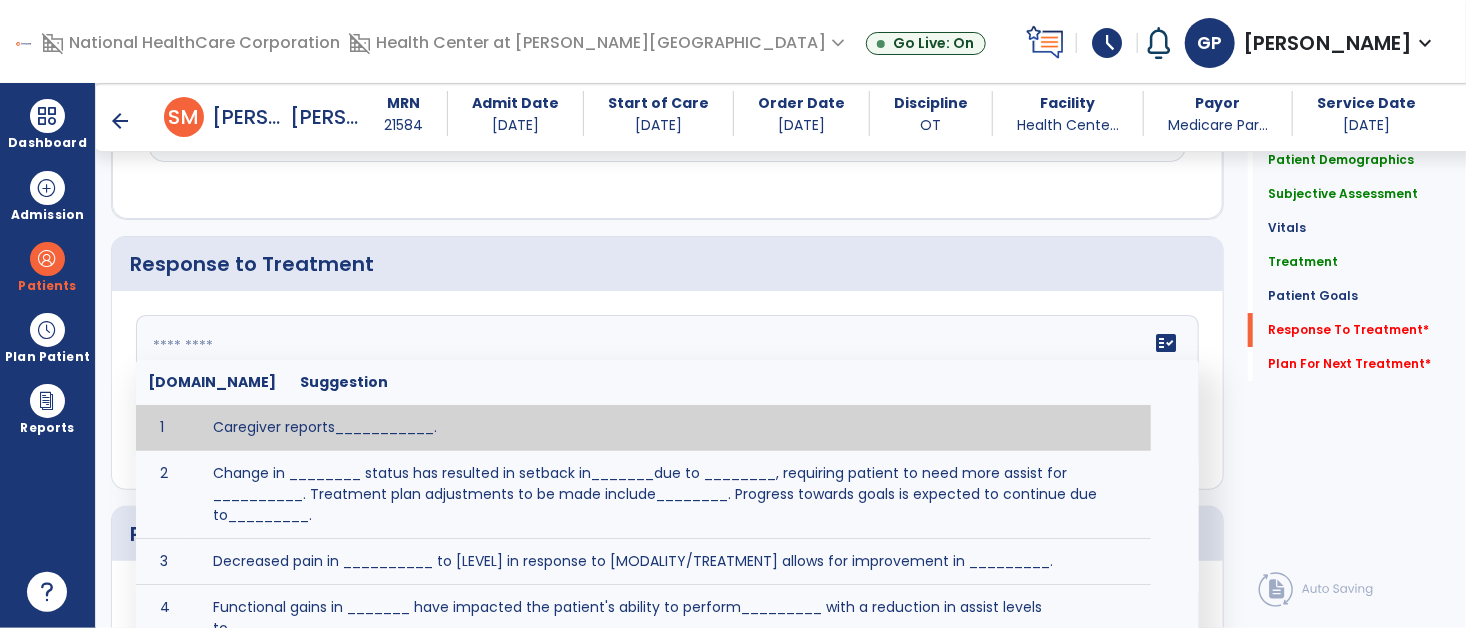 click on "fact_check  [DOMAIN_NAME] Suggestion 1 Caregiver reports___________. 2 Change in ________ status has resulted in setback in_______due to ________, requiring patient to need more assist for __________.   Treatment plan adjustments to be made include________.  Progress towards goals is expected to continue due to_________. 3 Decreased pain in __________ to [LEVEL] in response to [MODALITY/TREATMENT] allows for improvement in _________. 4 Functional gains in _______ have impacted the patient's ability to perform_________ with a reduction in assist levels to_________. 5 Functional progress this week has been significant due to__________. 6 Gains in ________ have improved the patient's ability to perform ______with decreased levels of assist to___________. 7 Improvement in ________allows patient to tolerate higher levels of challenges in_________. 8 Pain in [AREA] has decreased to [LEVEL] in response to [TREATMENT/MODALITY], allowing fore ease in completing__________. 9 10 11 12 13 14 15 16 17 18 19 20 21" 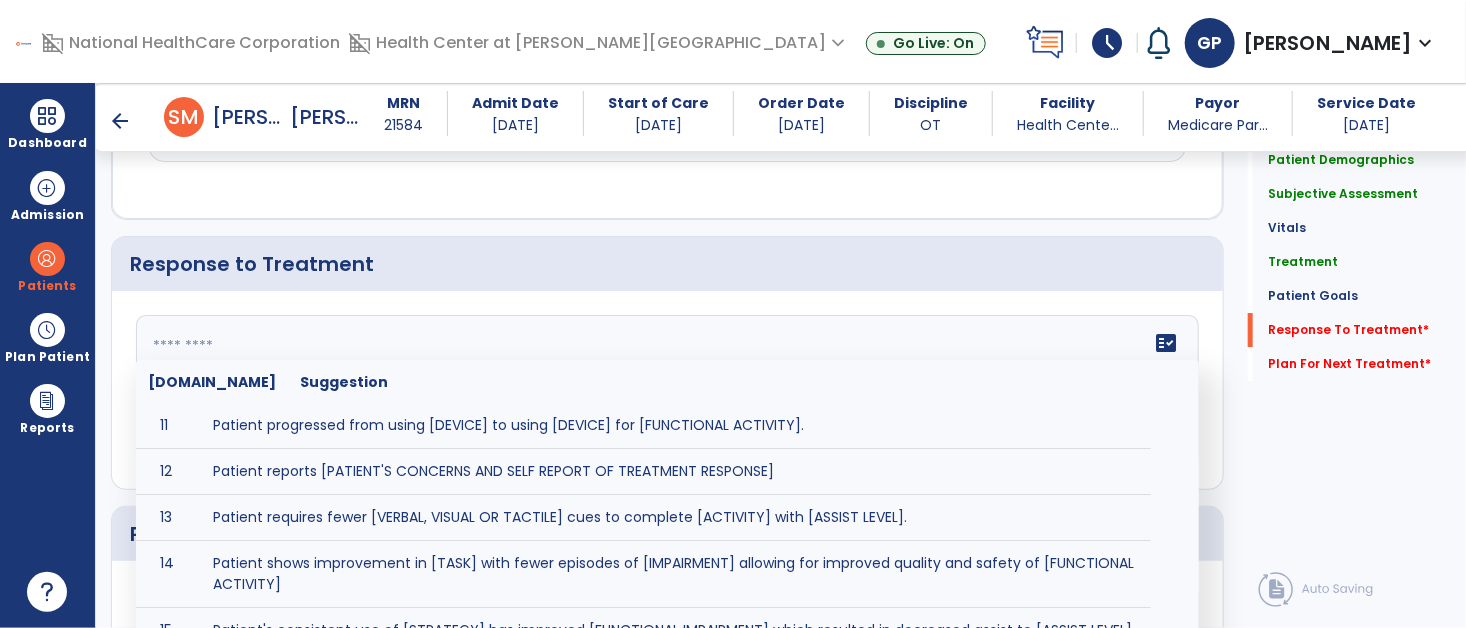 scroll, scrollTop: 523, scrollLeft: 0, axis: vertical 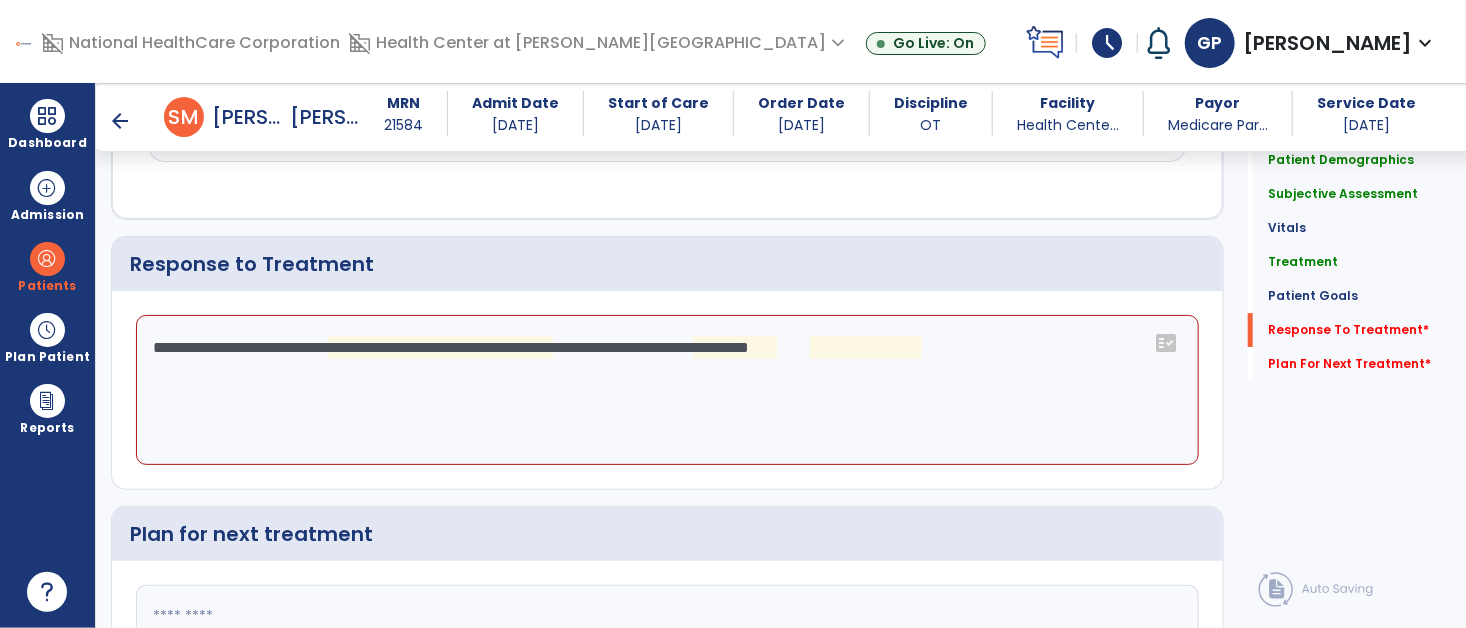 click on "**********" 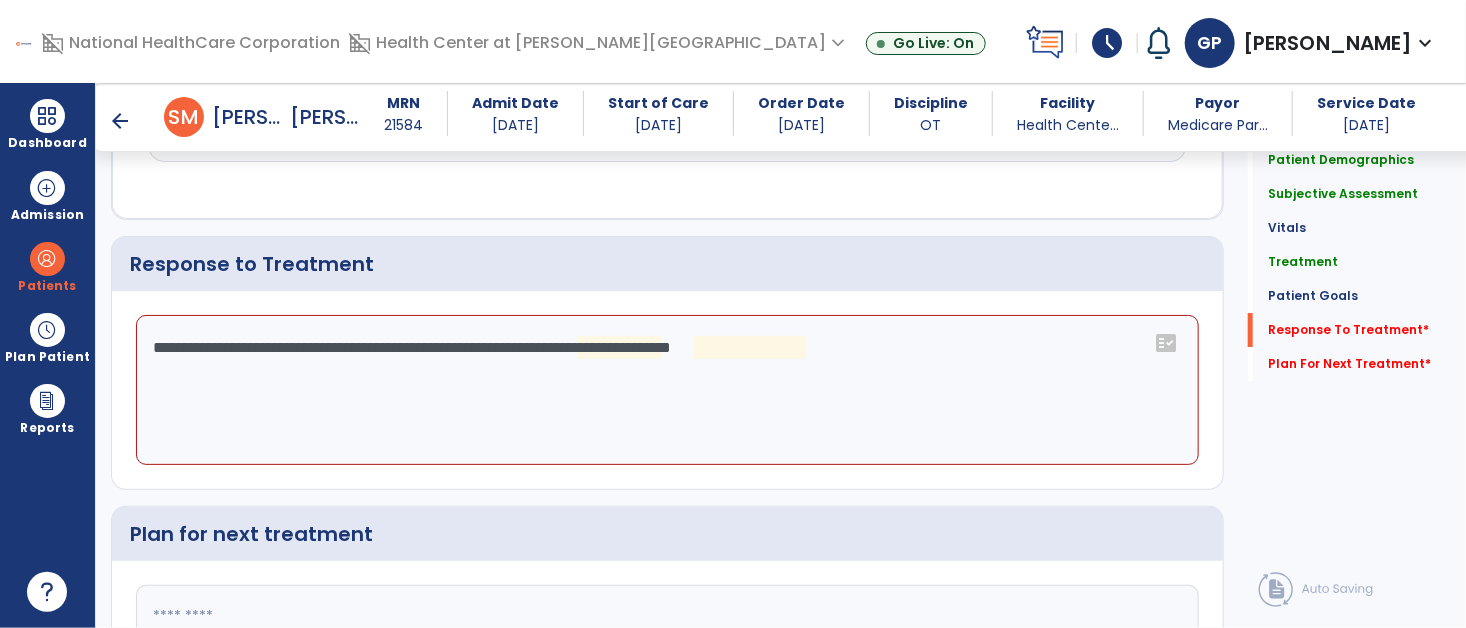 click on "**********" 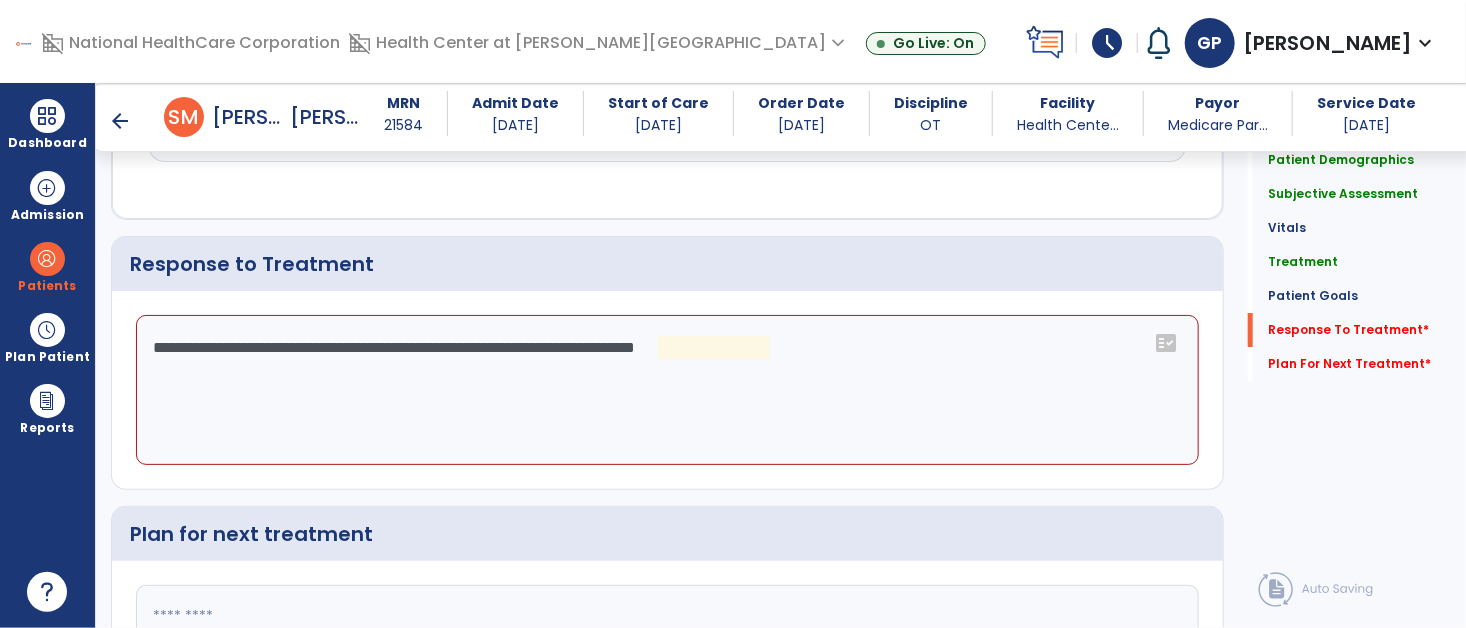 click on "**********" 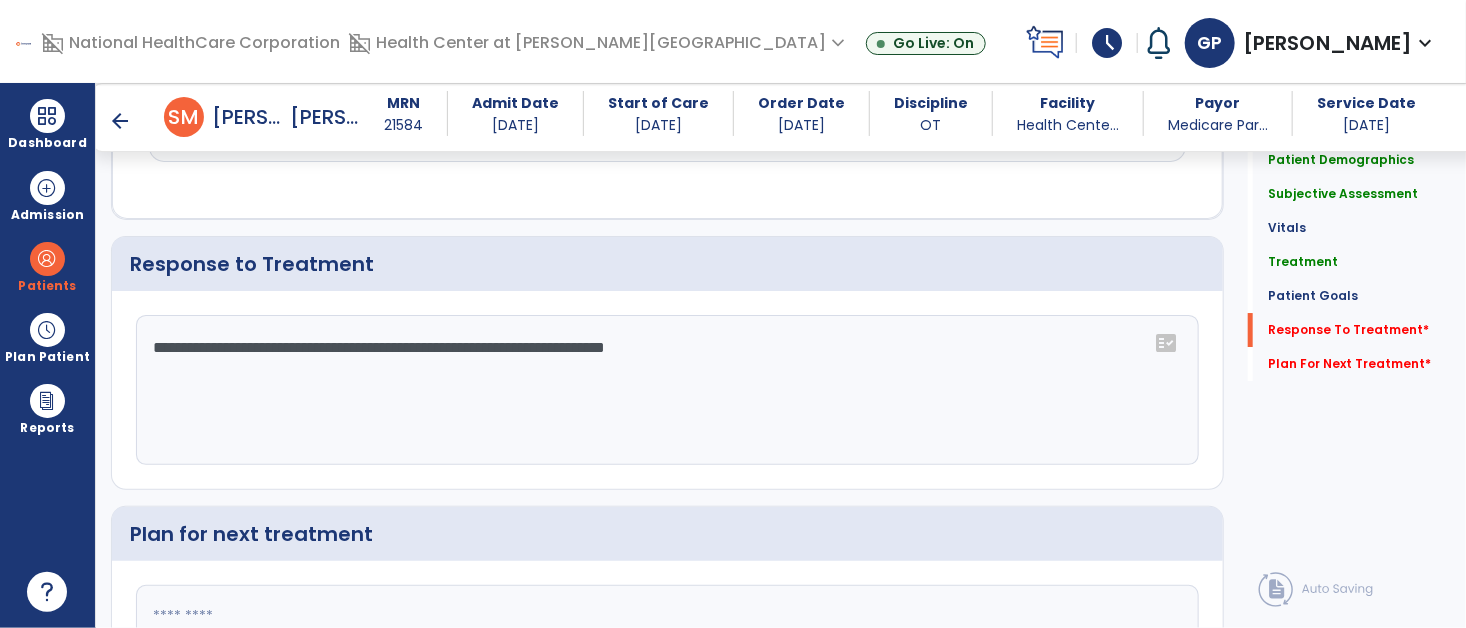 type on "**********" 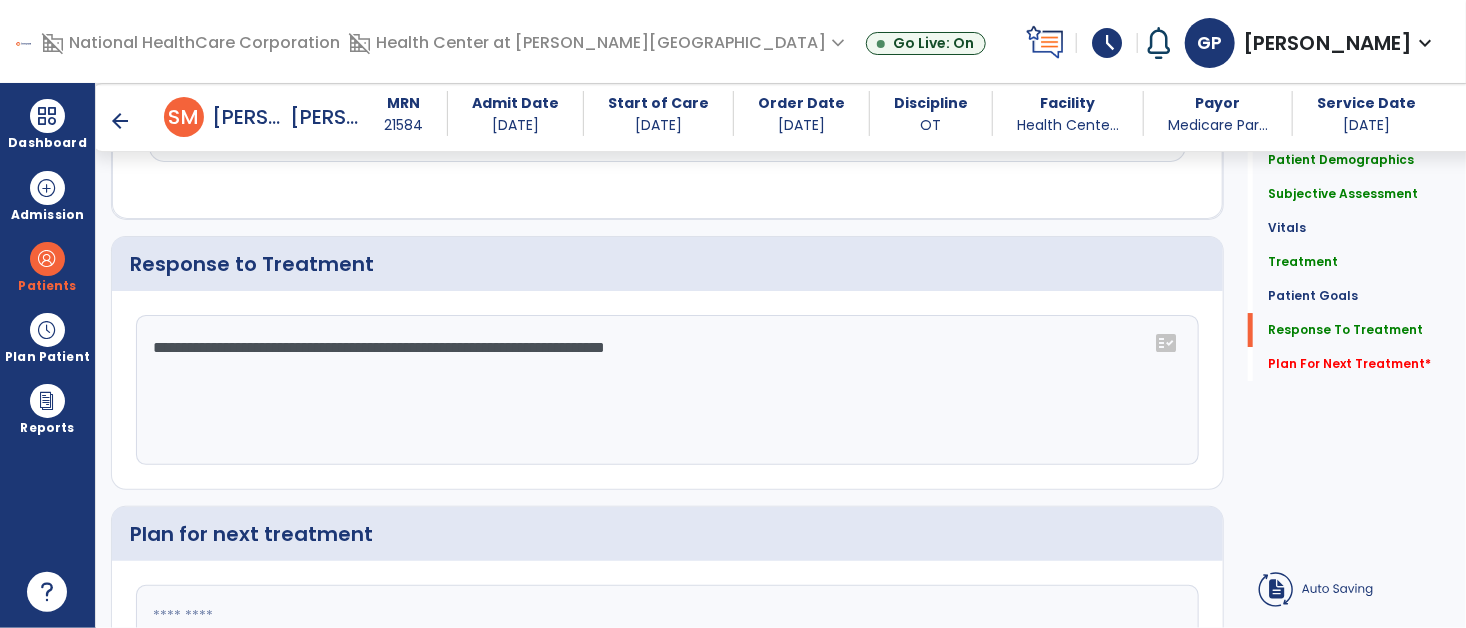 click 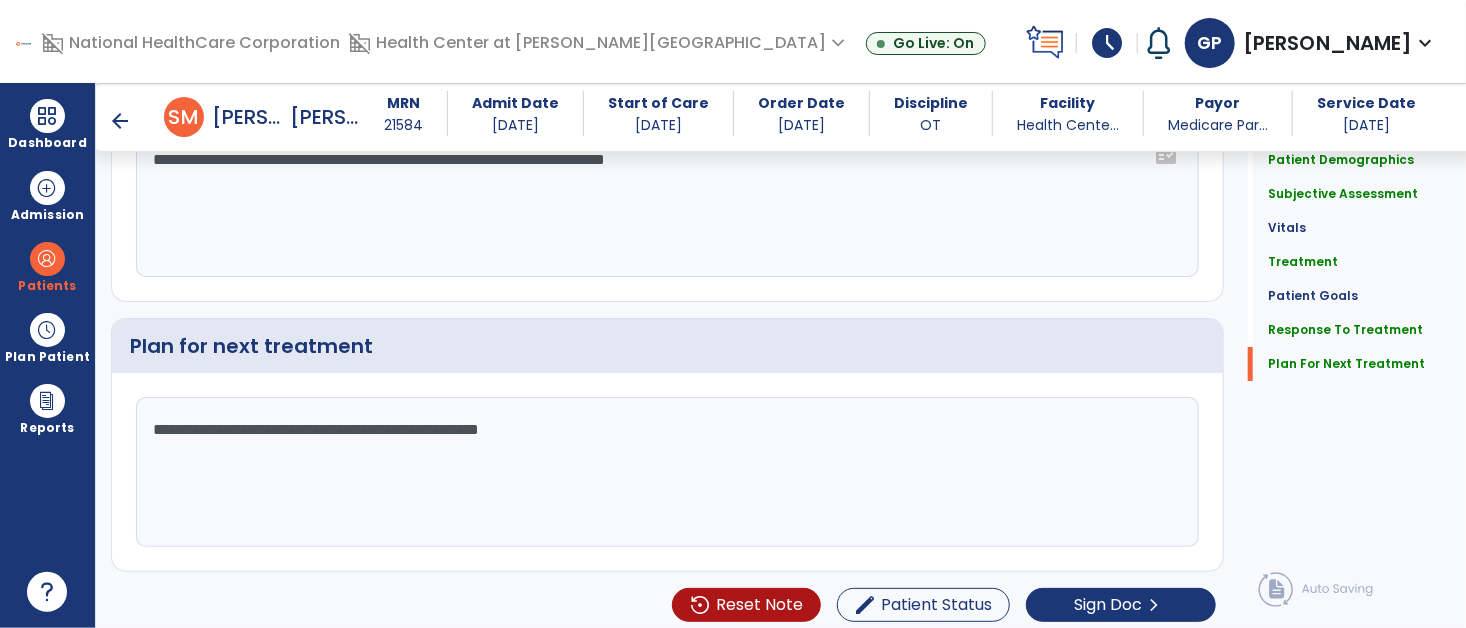 scroll, scrollTop: 3361, scrollLeft: 0, axis: vertical 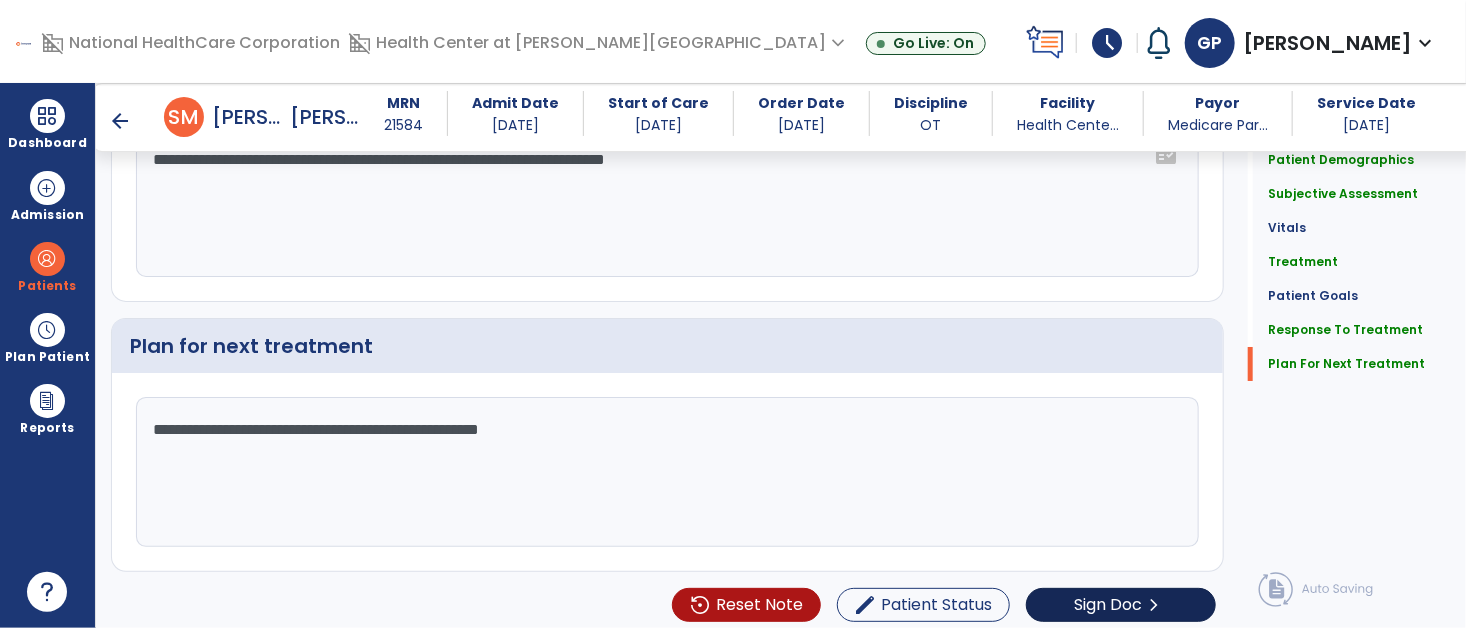 type on "**********" 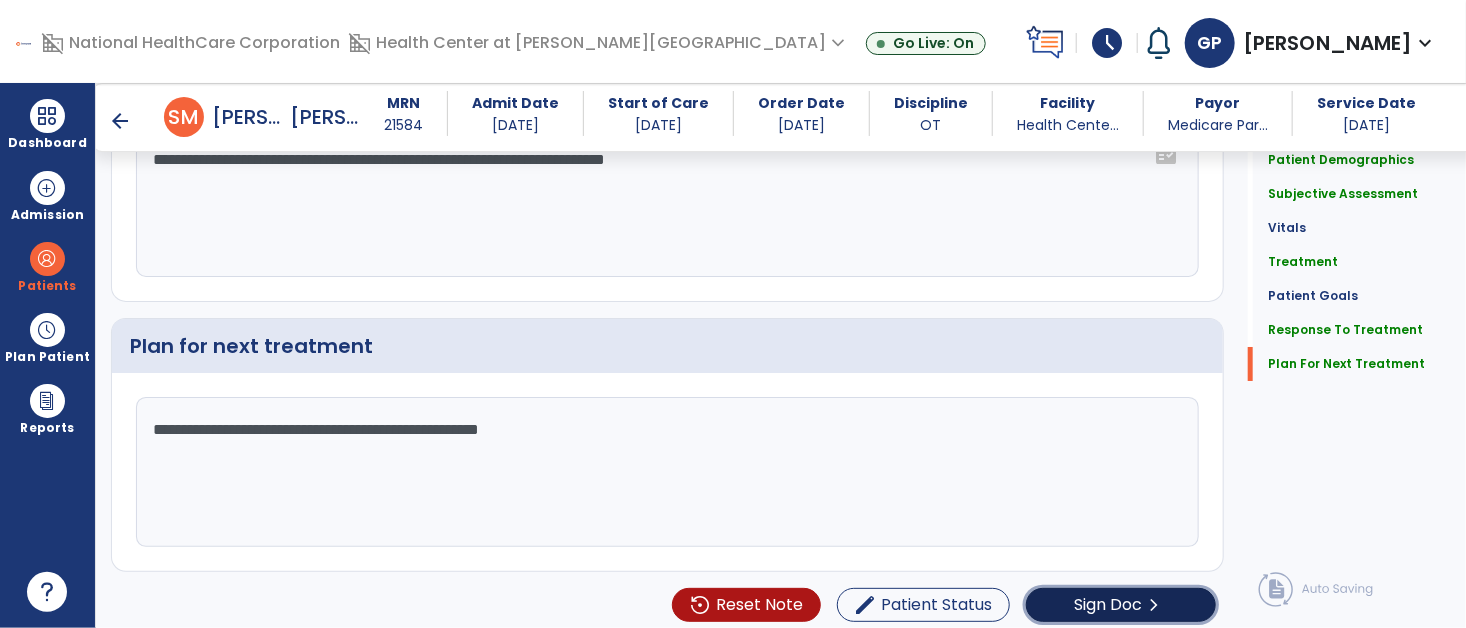click on "Sign Doc" 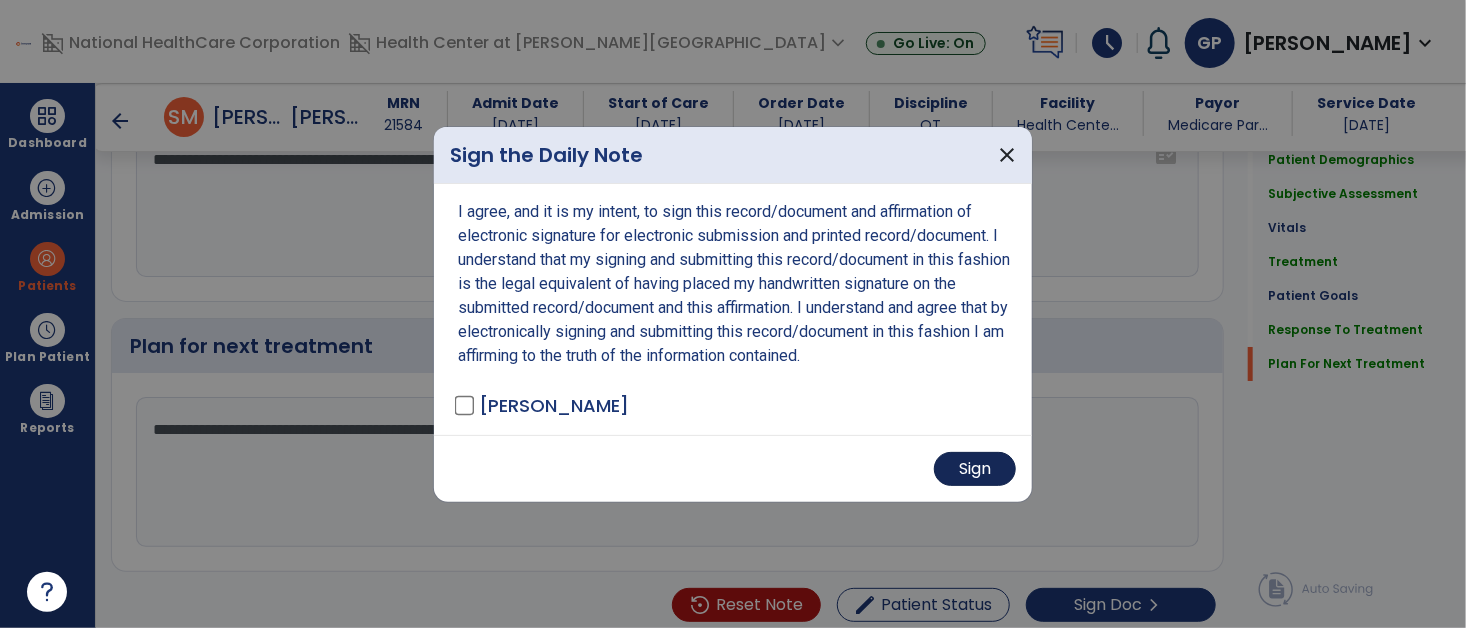 click on "Sign" at bounding box center [975, 469] 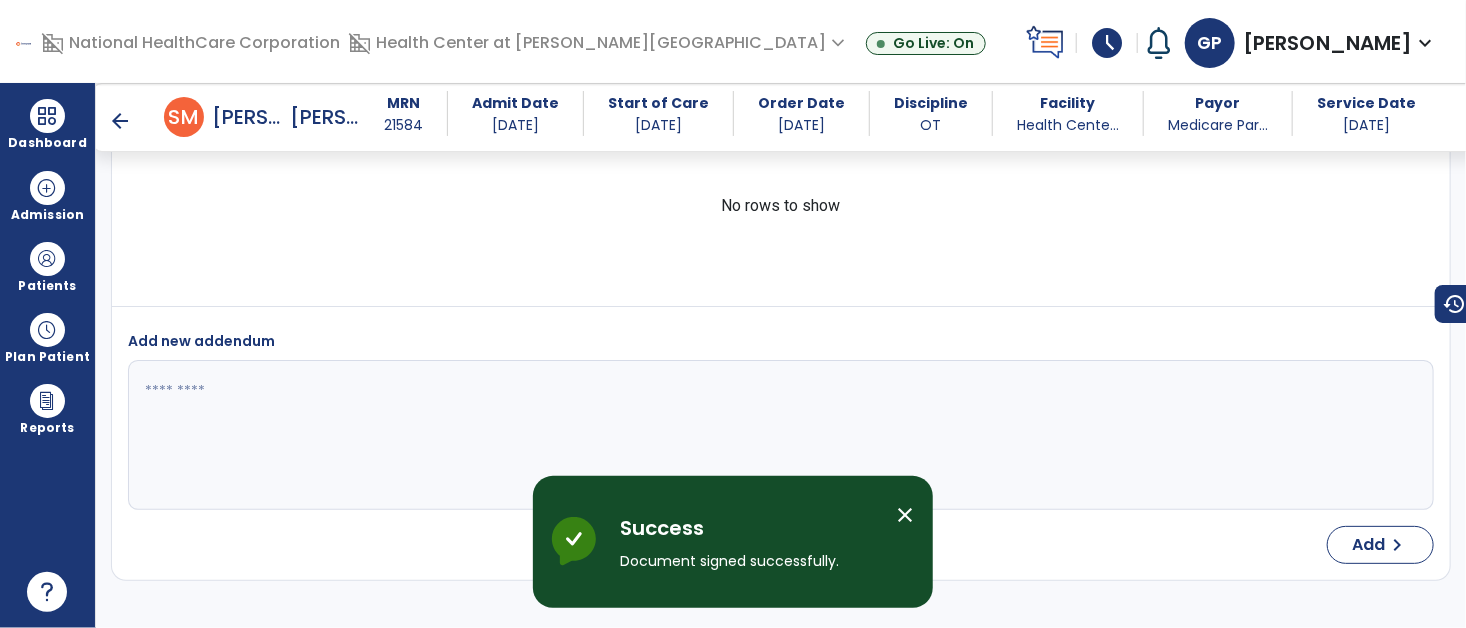 click on "arrow_back" at bounding box center (120, 121) 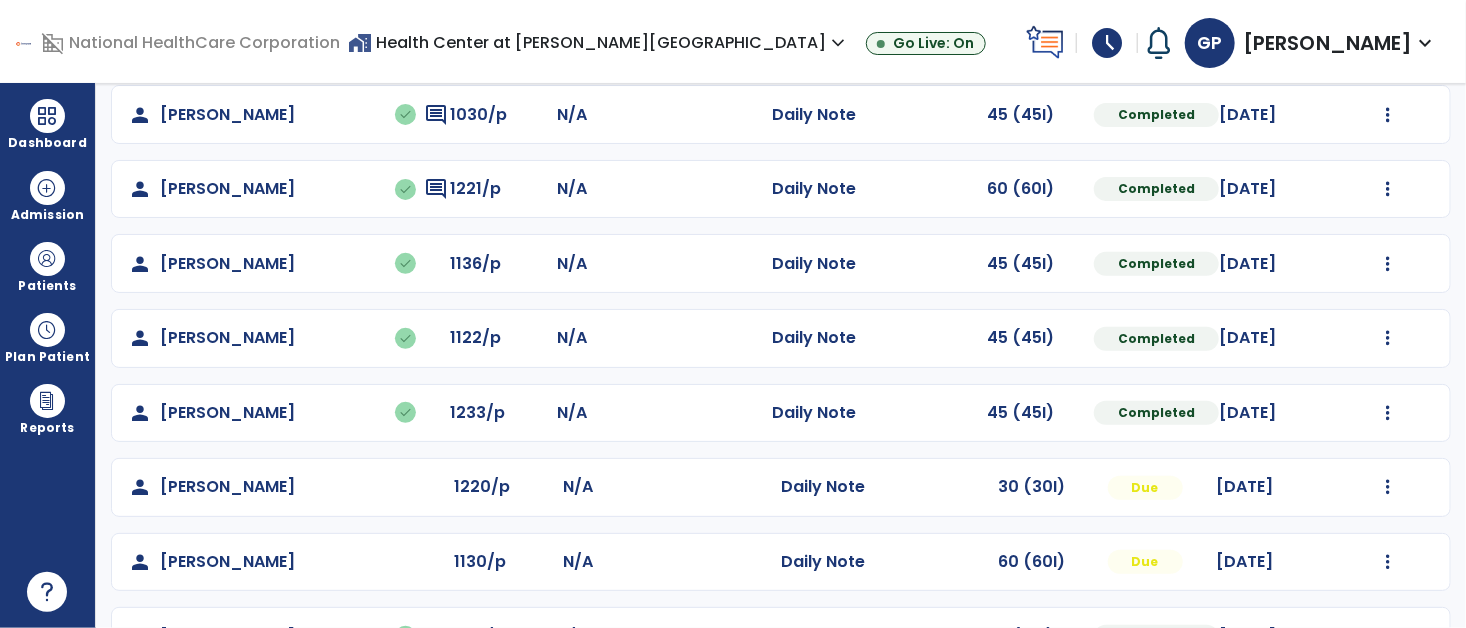 scroll, scrollTop: 385, scrollLeft: 0, axis: vertical 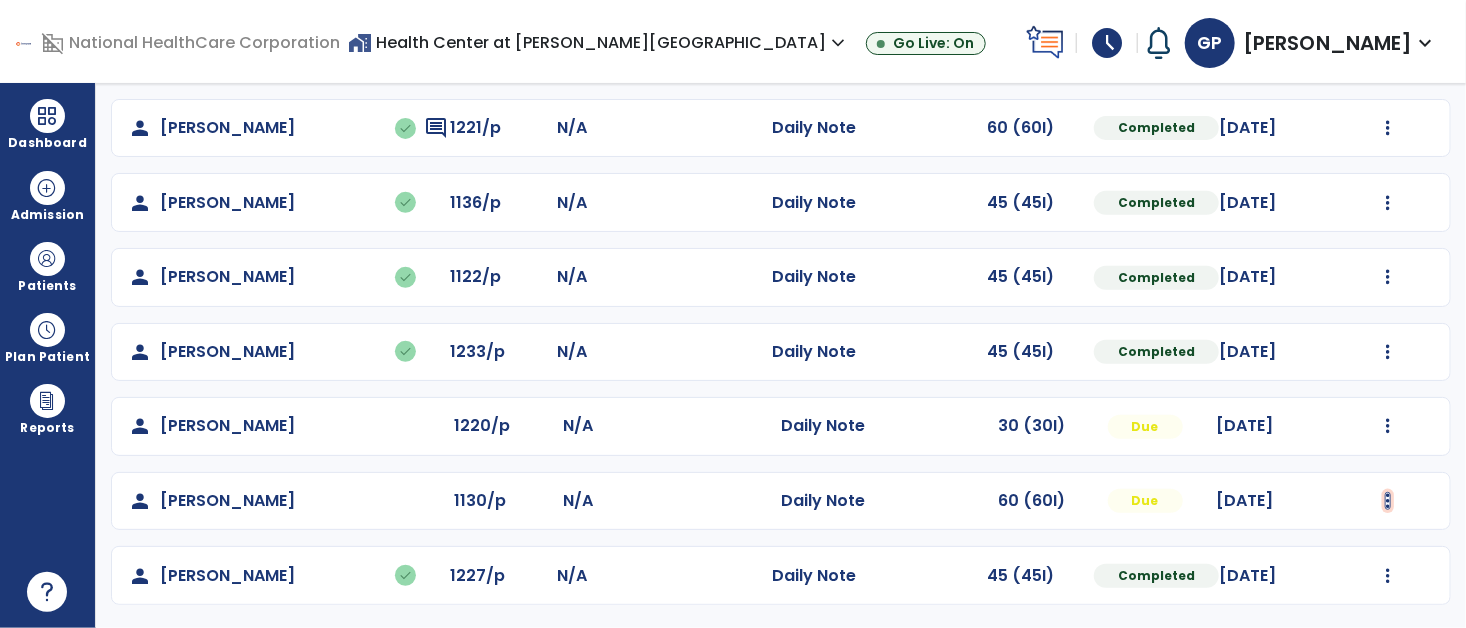 click at bounding box center [1388, -96] 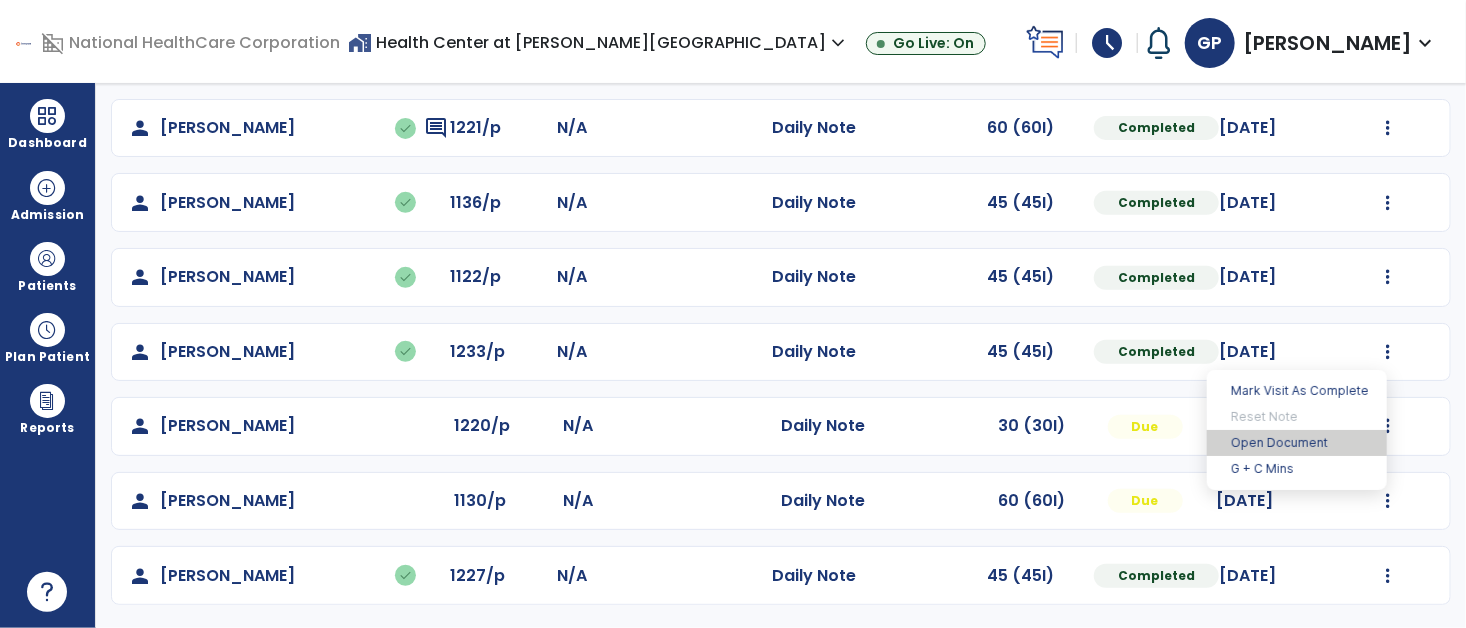 click on "Open Document" at bounding box center [1297, 443] 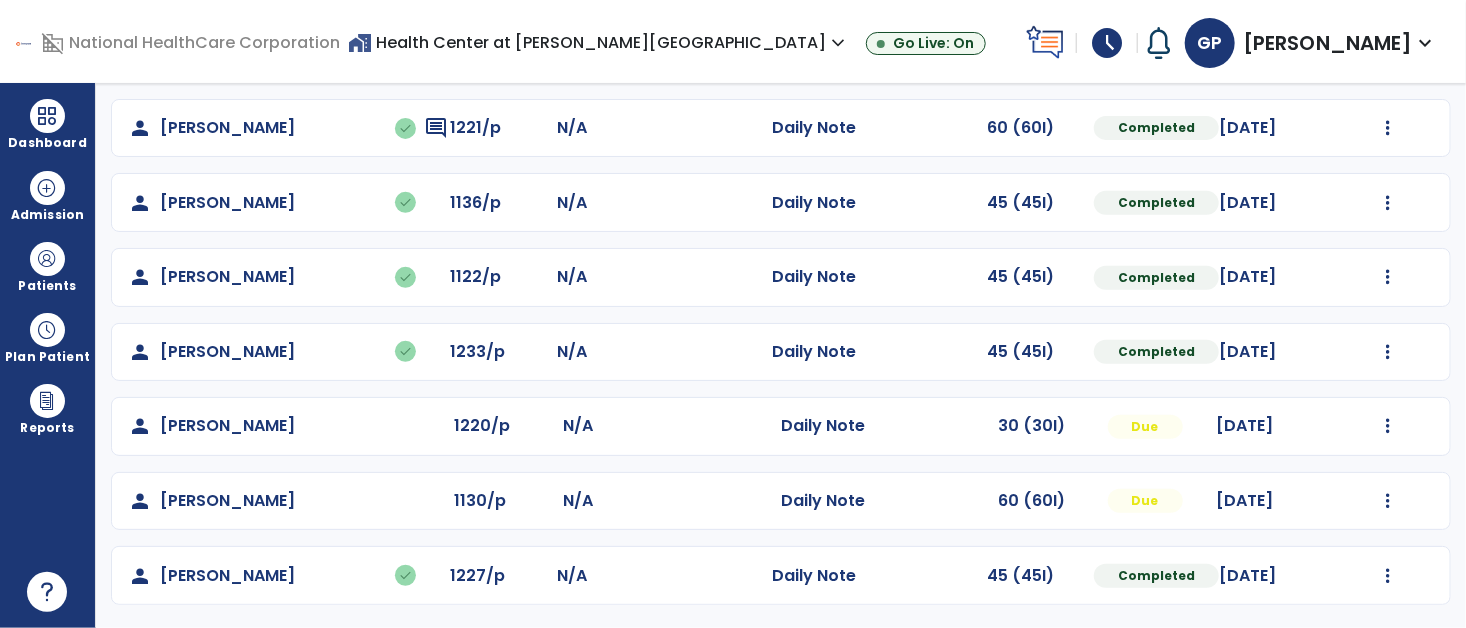 click on "person   [PERSON_NAME]  1220/p N/A  Daily Note   30 (30I)  Due [DATE]  Mark Visit As Complete   Reset Note   Open Document   G + C Mins" 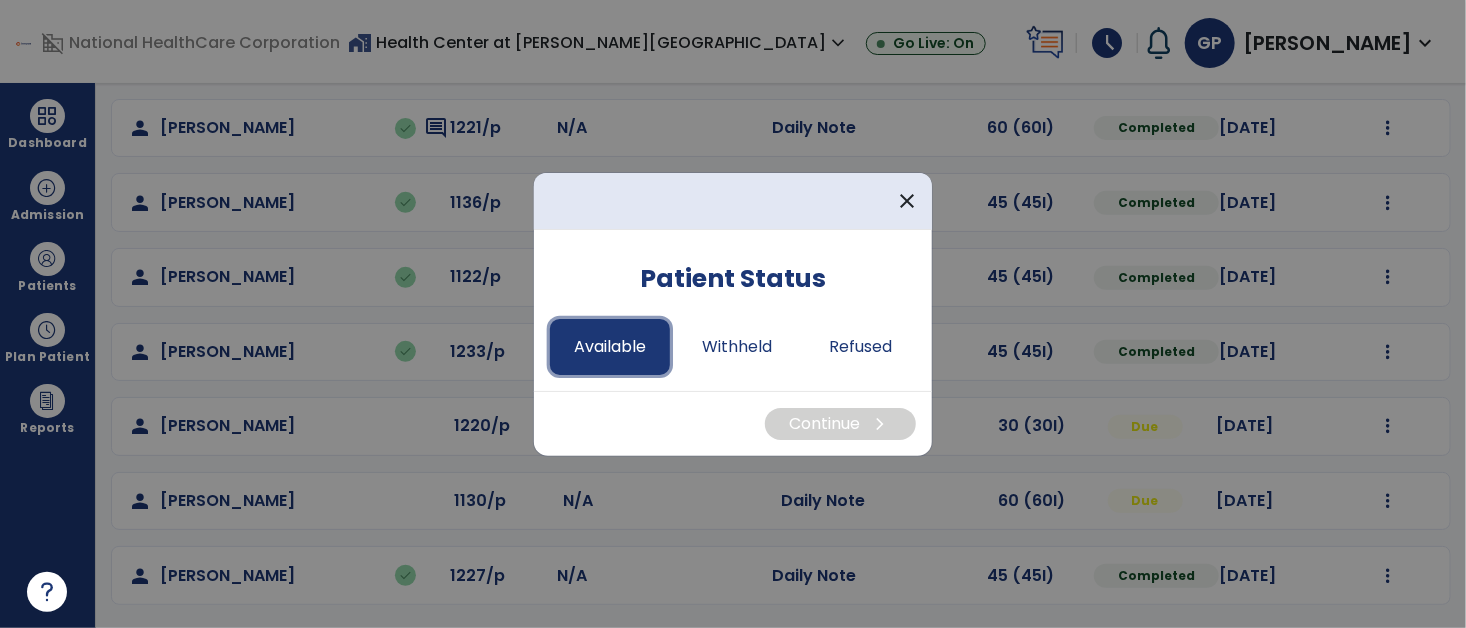 click on "Available" at bounding box center (610, 347) 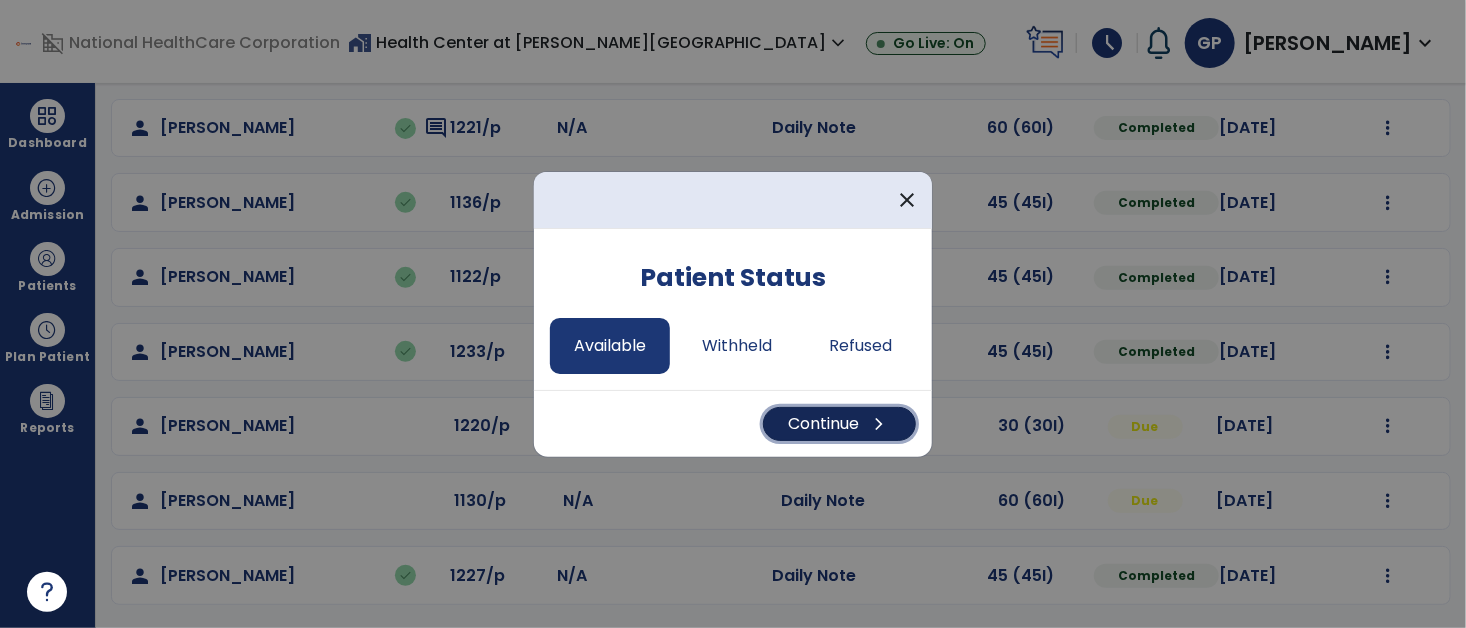 click on "Continue   chevron_right" at bounding box center [839, 424] 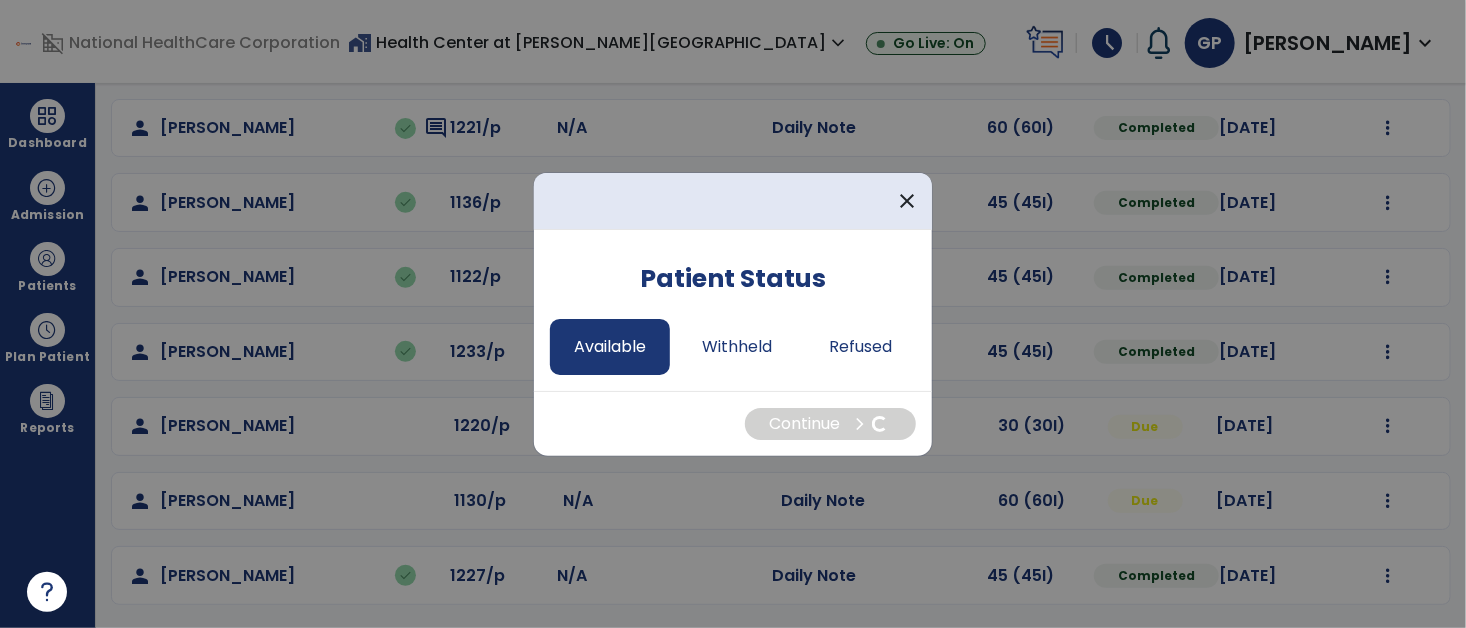select on "*" 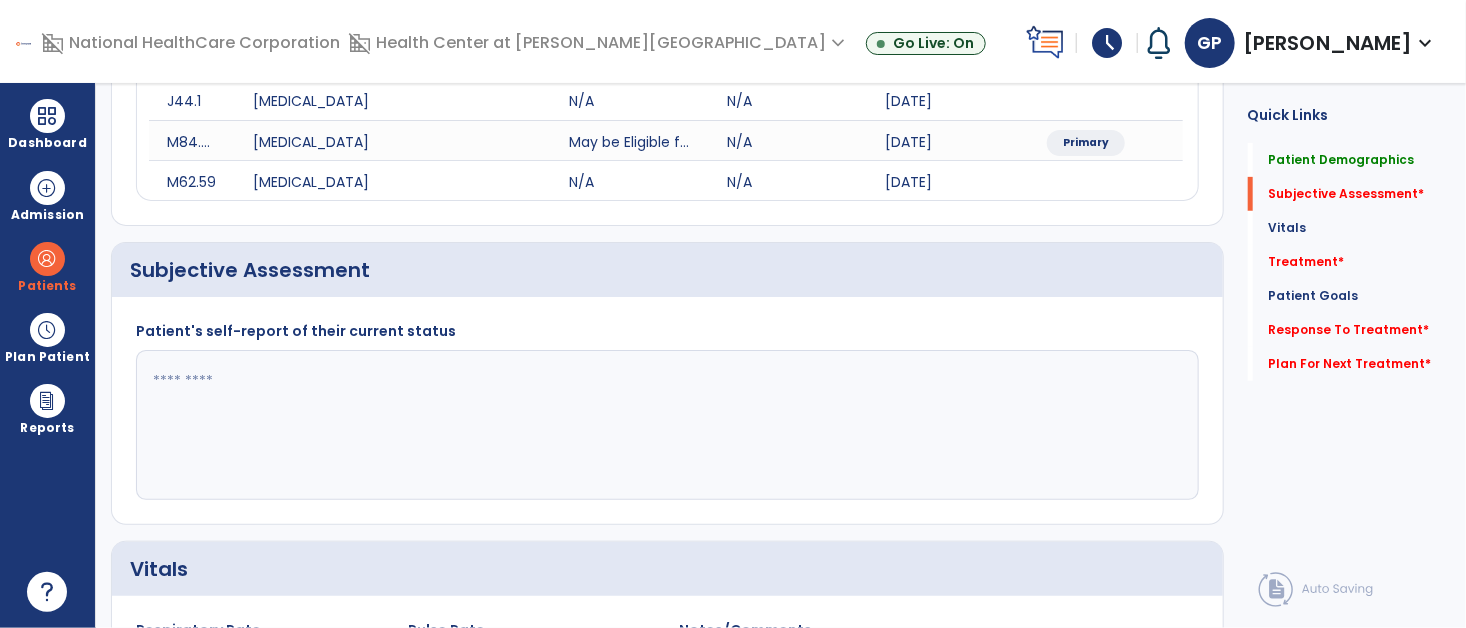 click 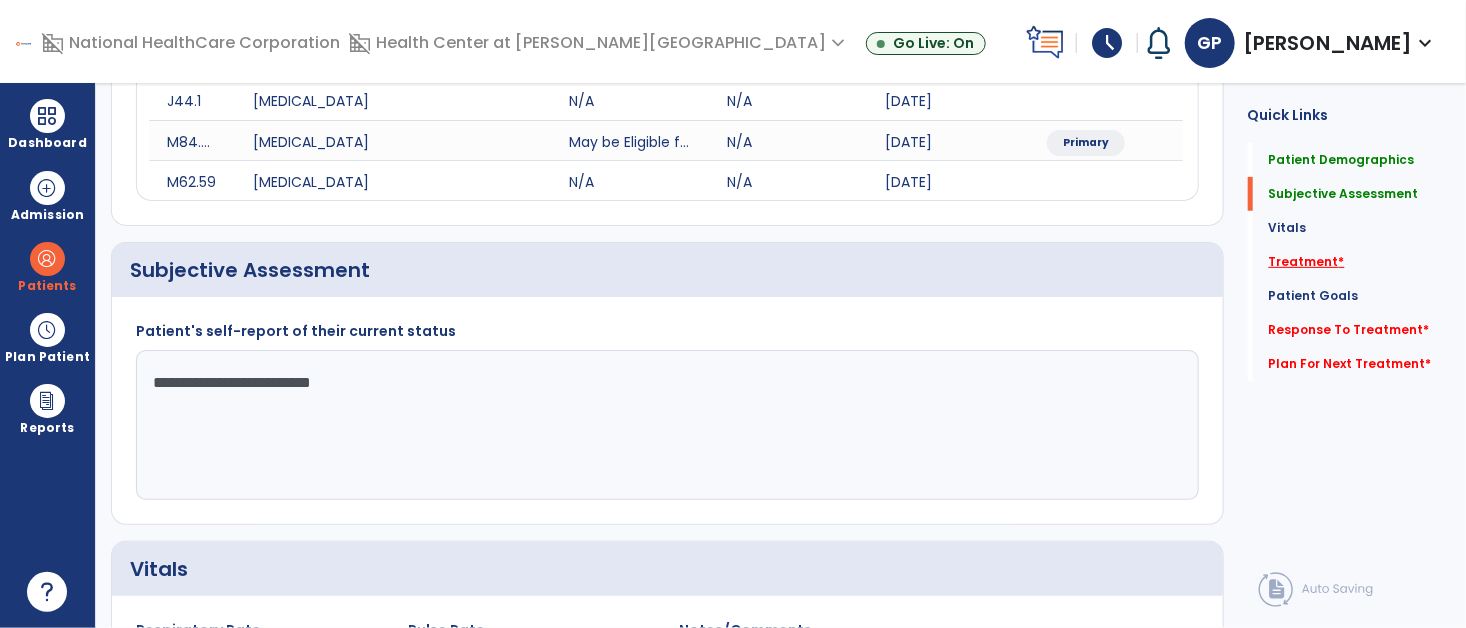 click on "Treatment   *" 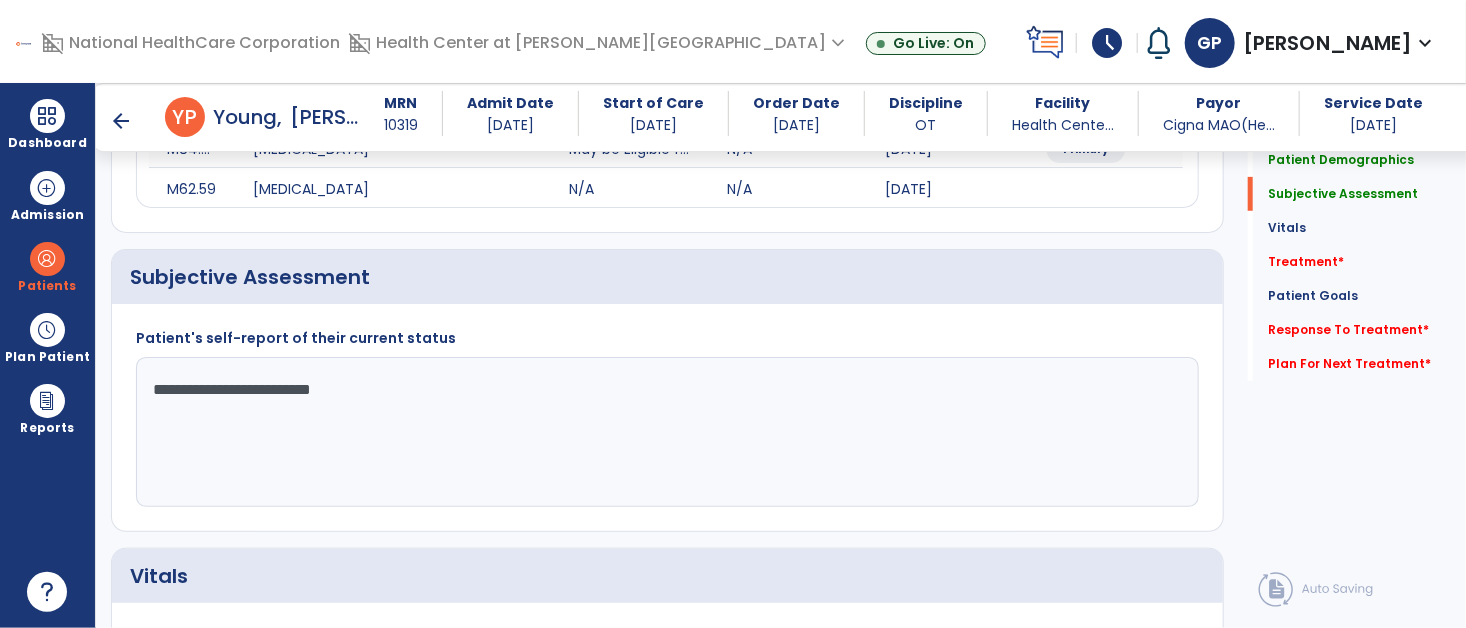 scroll, scrollTop: 322, scrollLeft: 0, axis: vertical 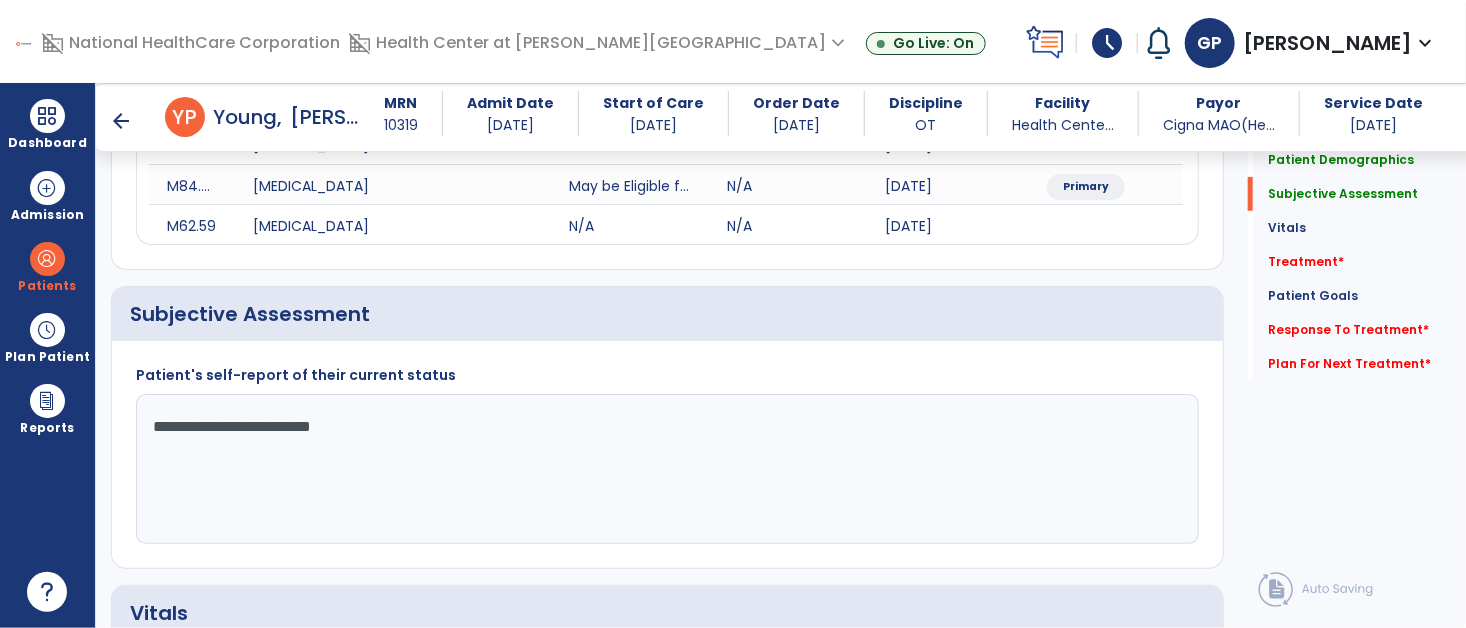 click on "**********" 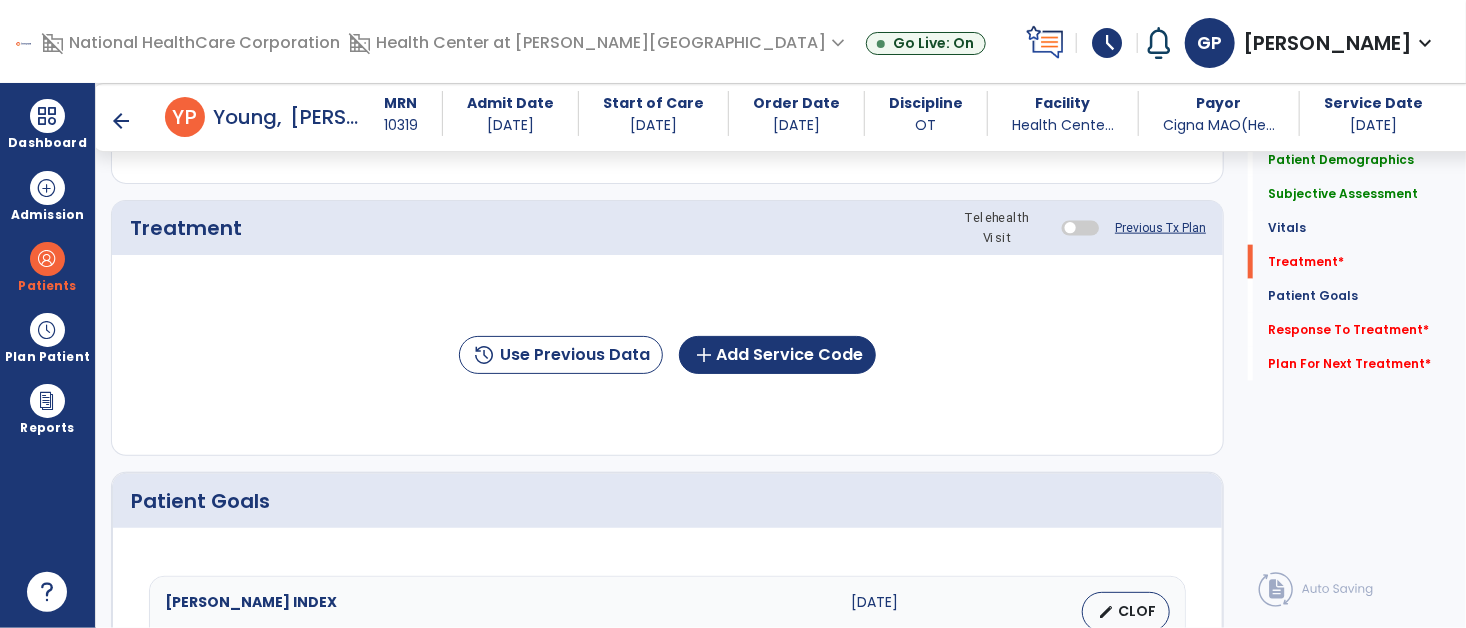 scroll, scrollTop: 1130, scrollLeft: 0, axis: vertical 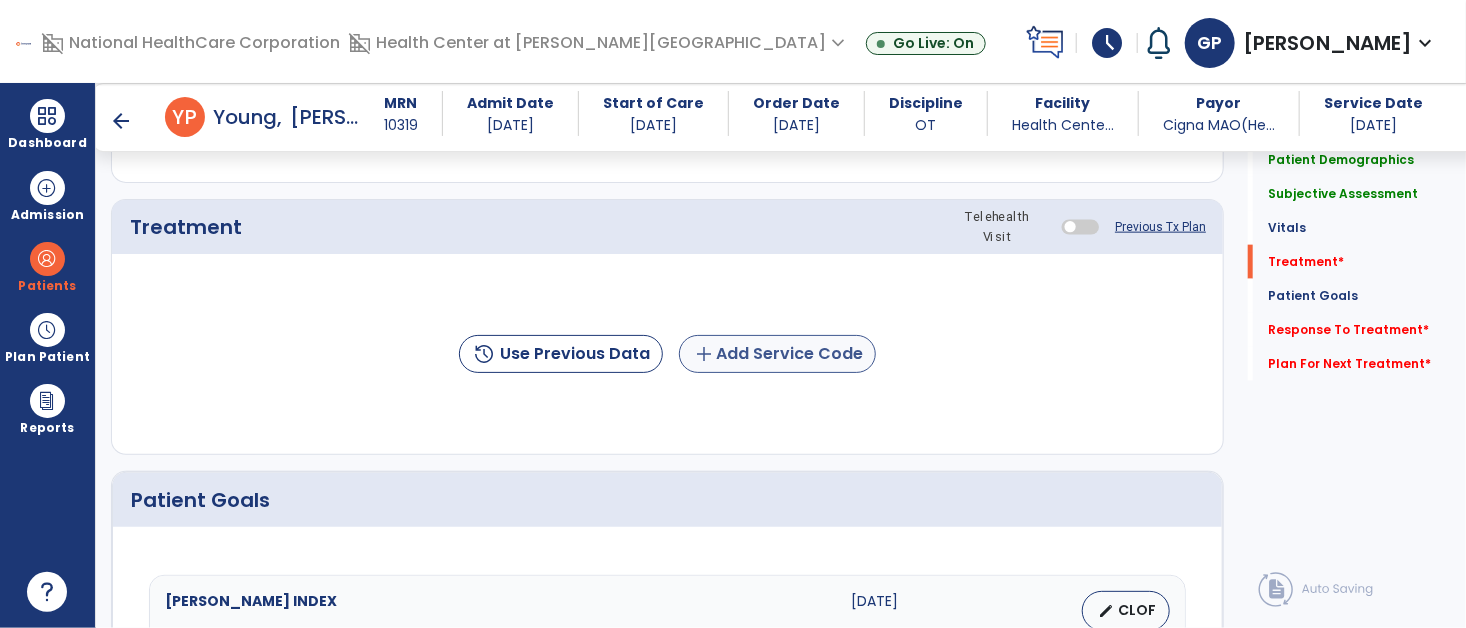 type on "**********" 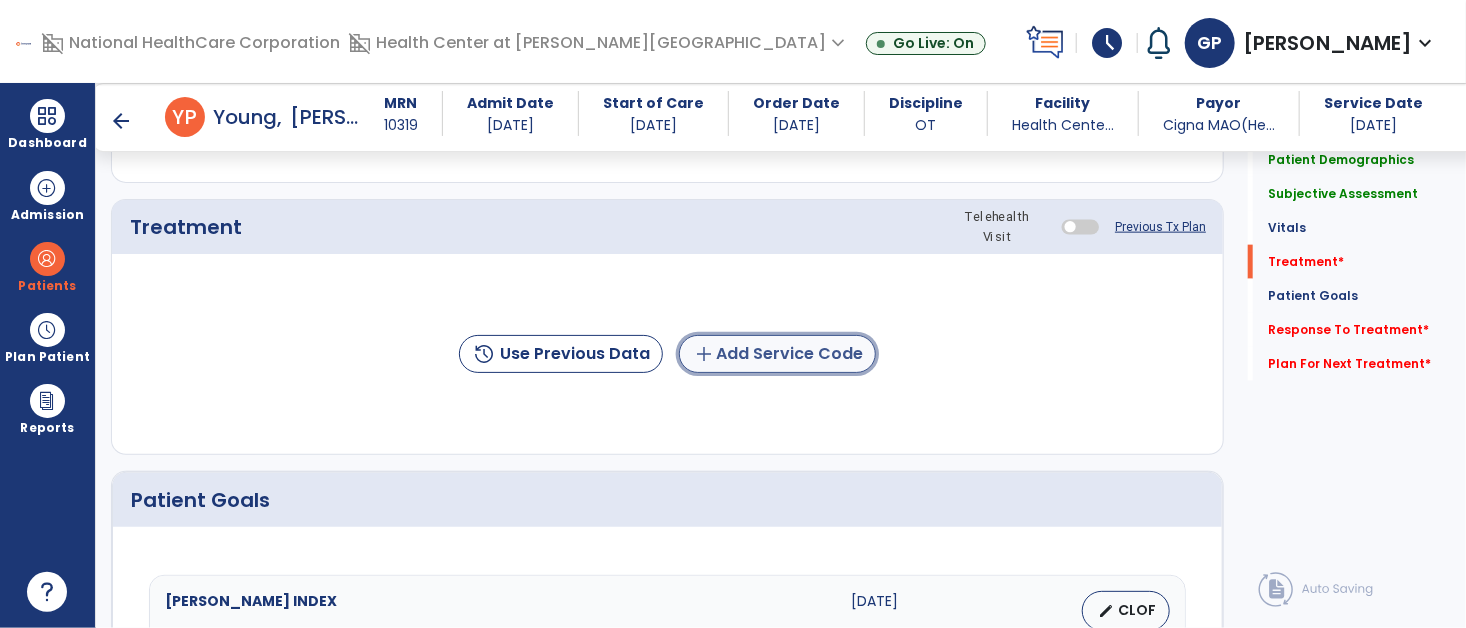 click on "add  Add Service Code" 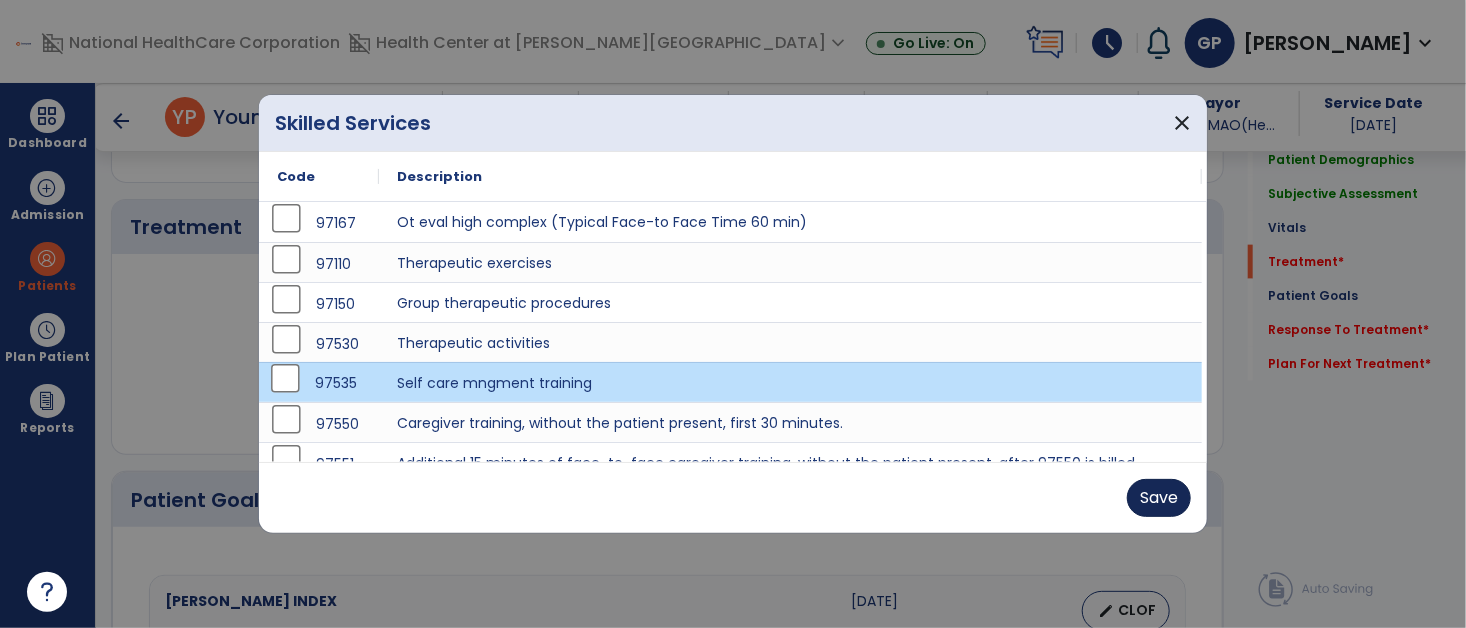 click on "Save" at bounding box center (1159, 498) 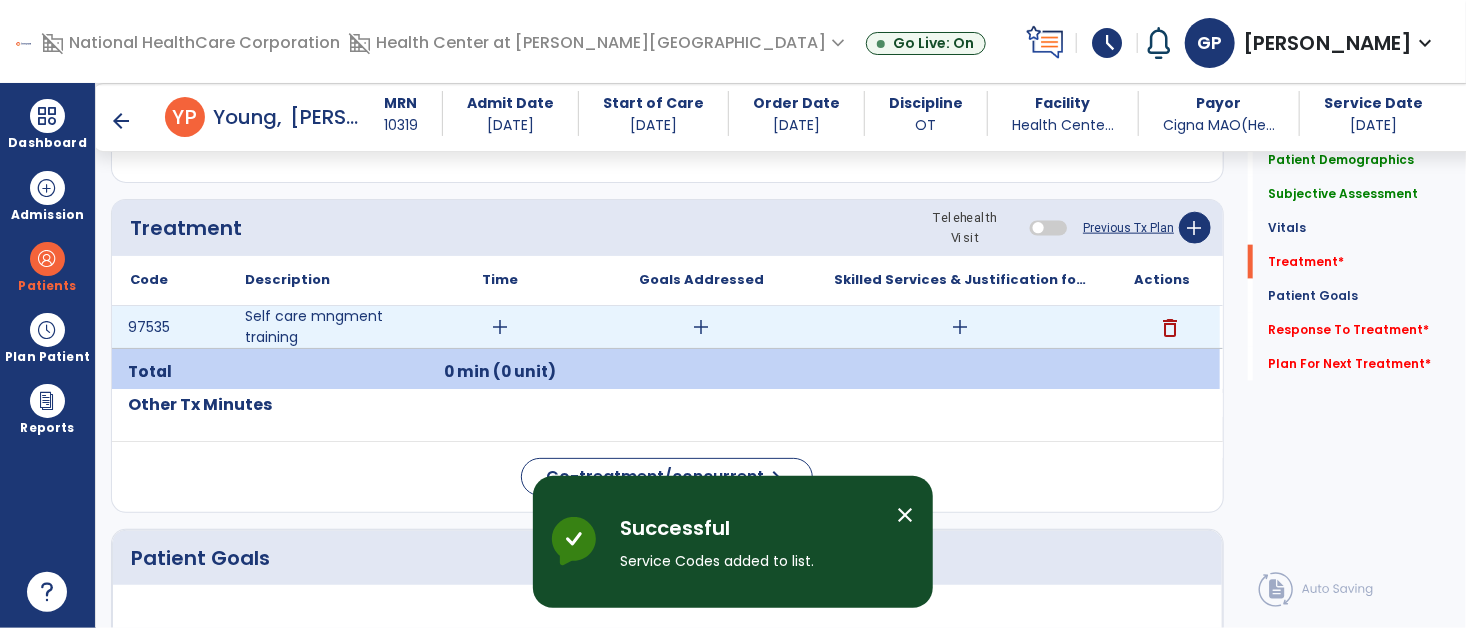 click on "add" at bounding box center (500, 327) 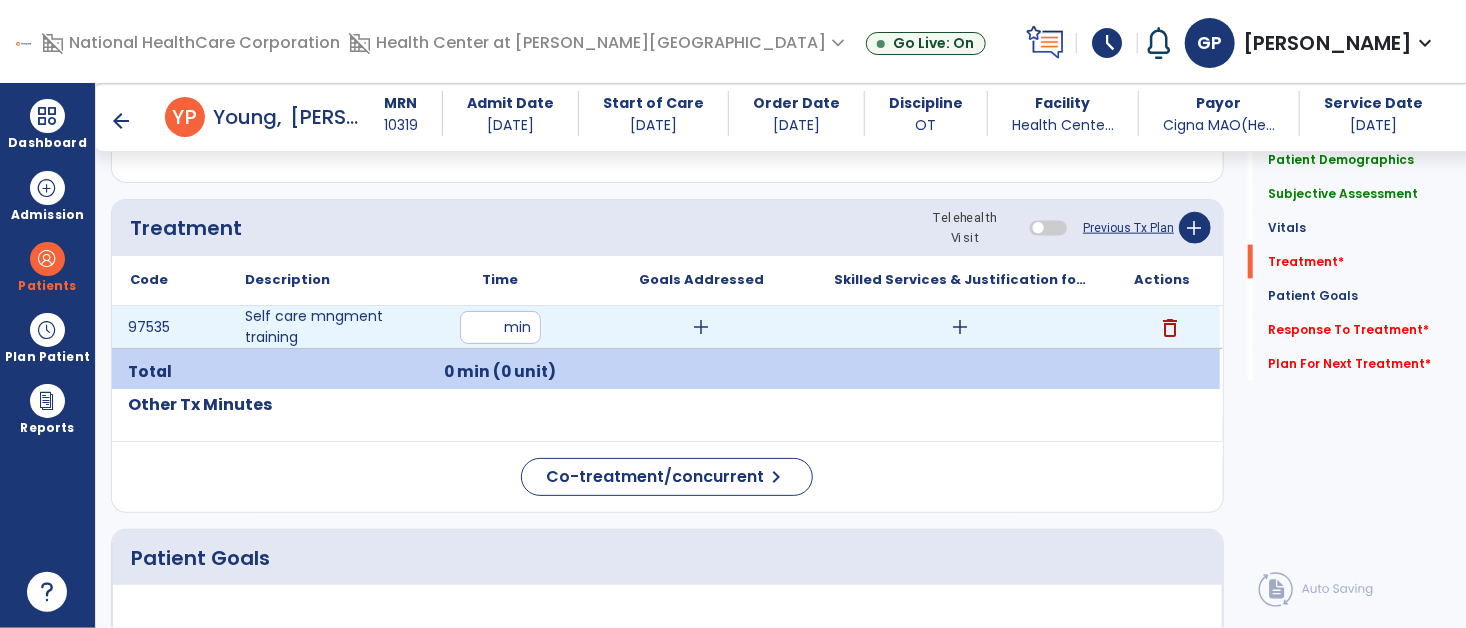 type on "**" 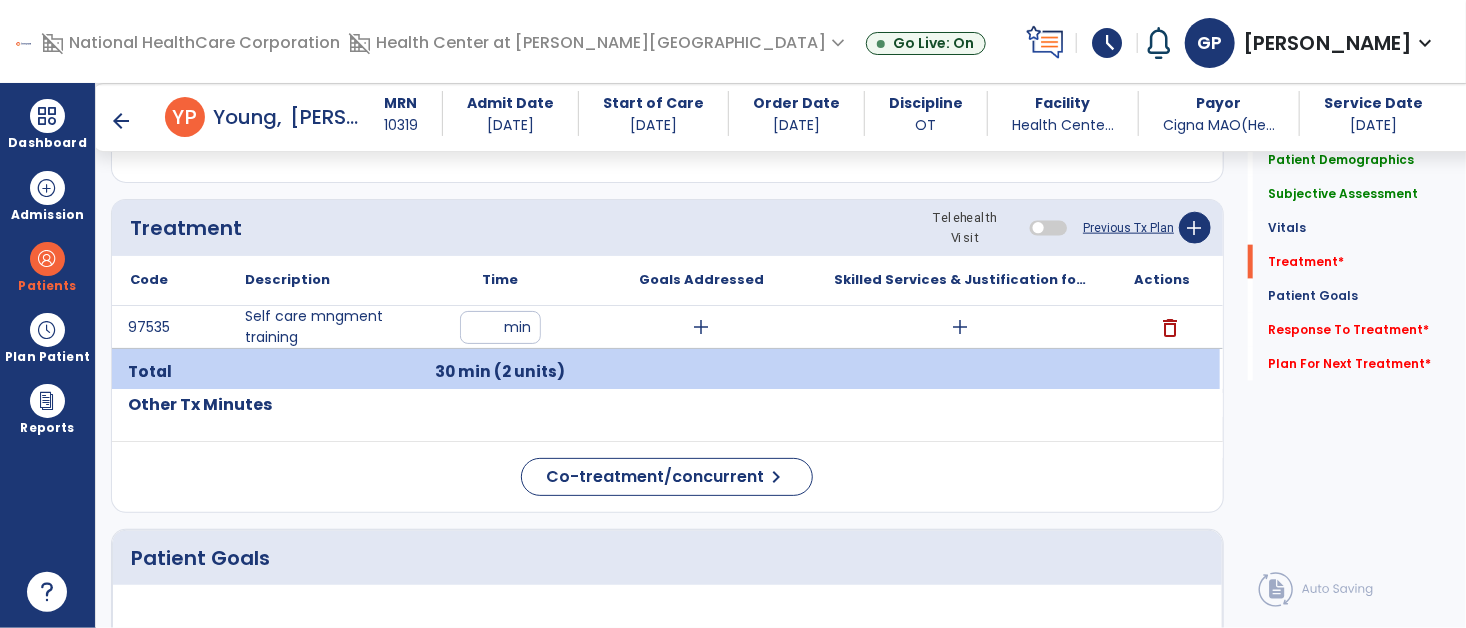 click on "add" at bounding box center [702, 327] 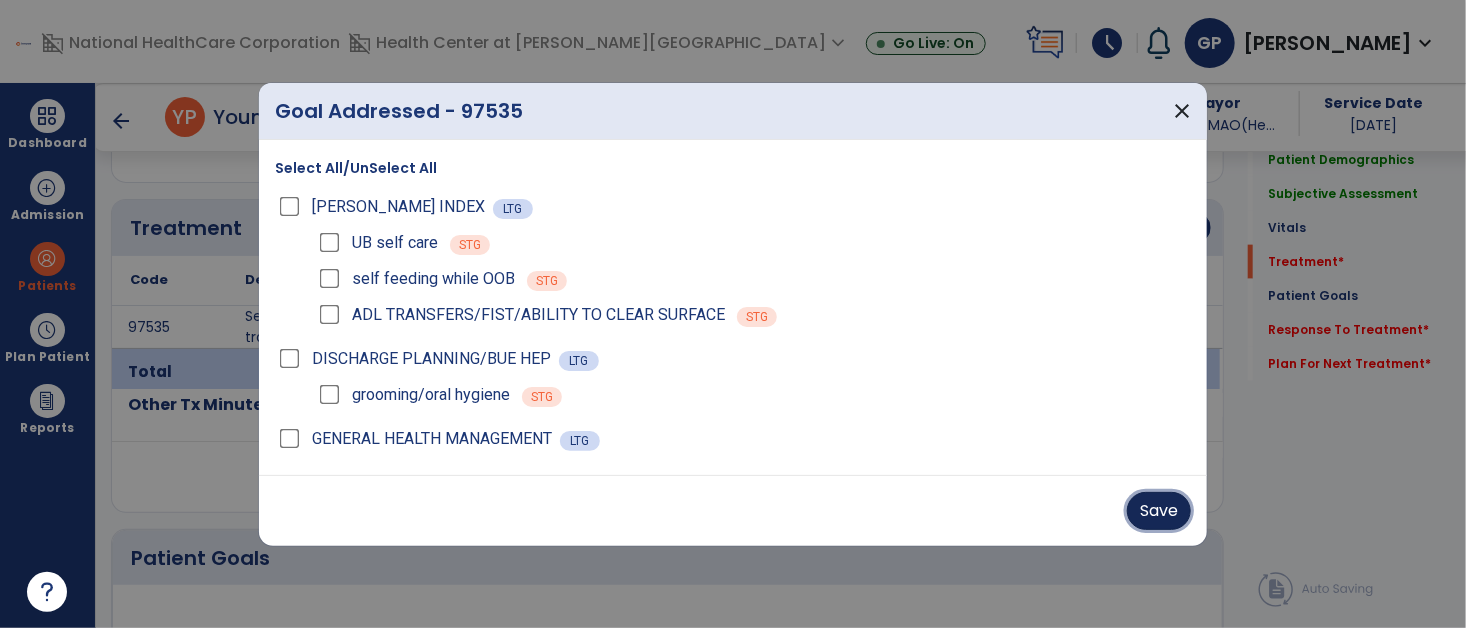 click on "Save" at bounding box center [1159, 511] 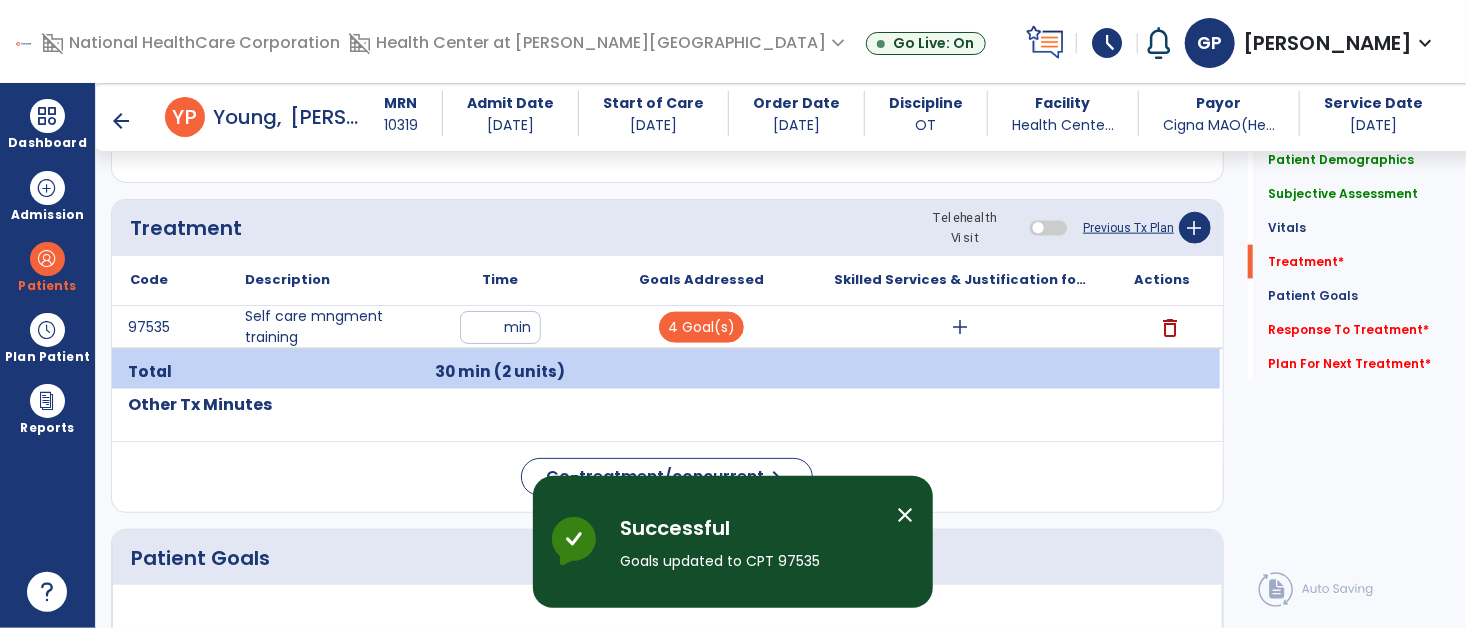 click on "add" at bounding box center (961, 327) 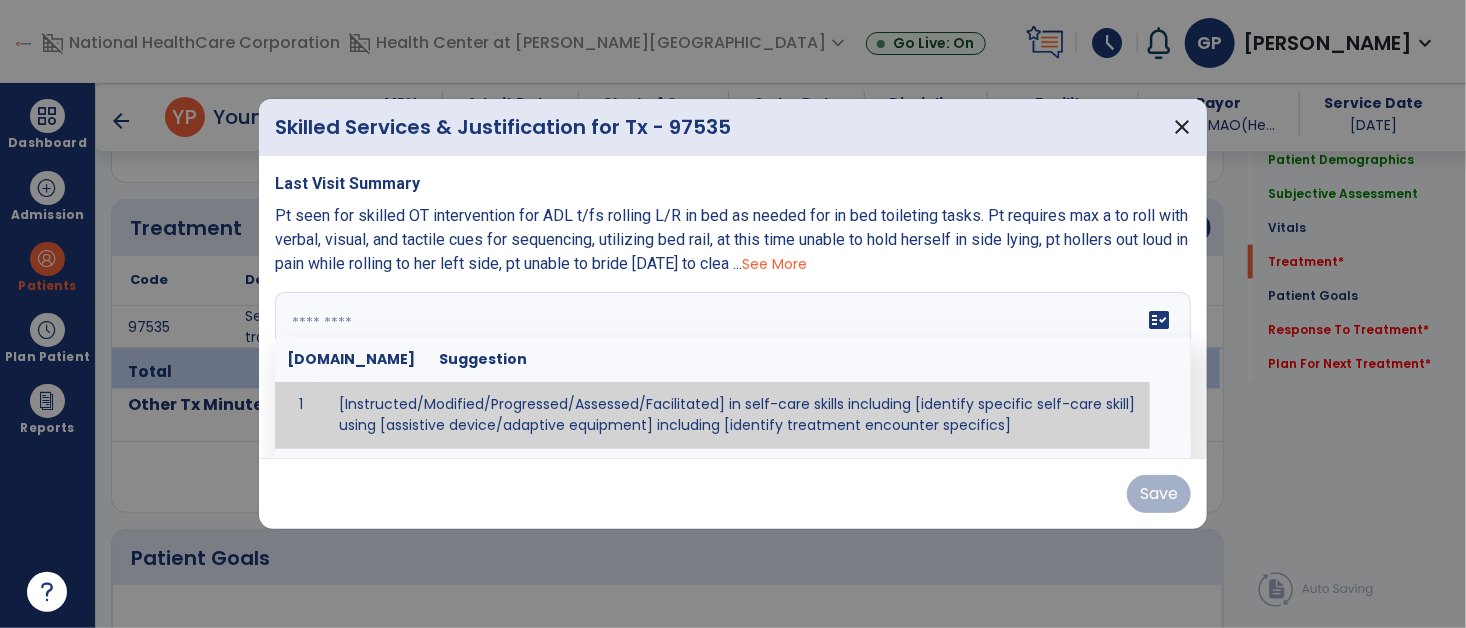 click on "fact_check  [DOMAIN_NAME] Suggestion 1 [Instructed/Modified/Progressed/Assessed/Facilitated] in self-care skills including [identify specific self-care skill] using [assistive device/adaptive equipment] including [identify treatment encounter specifics]" at bounding box center (733, 367) 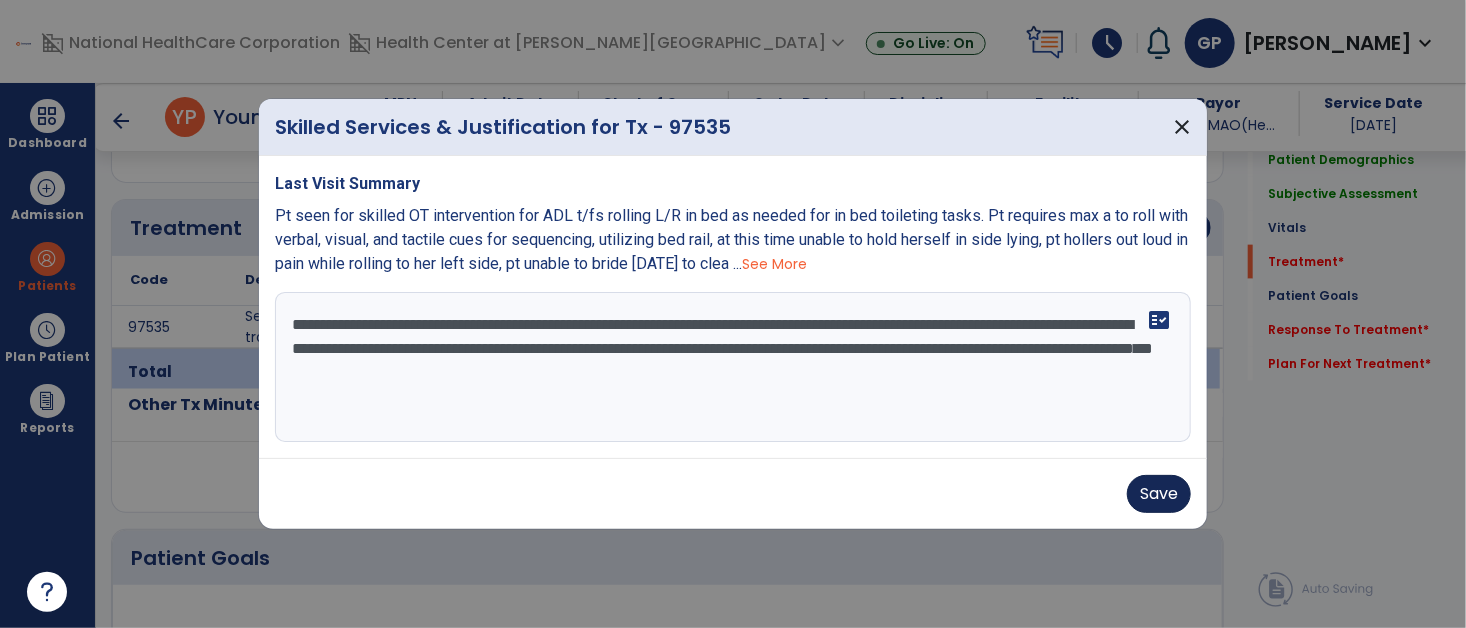 type on "**********" 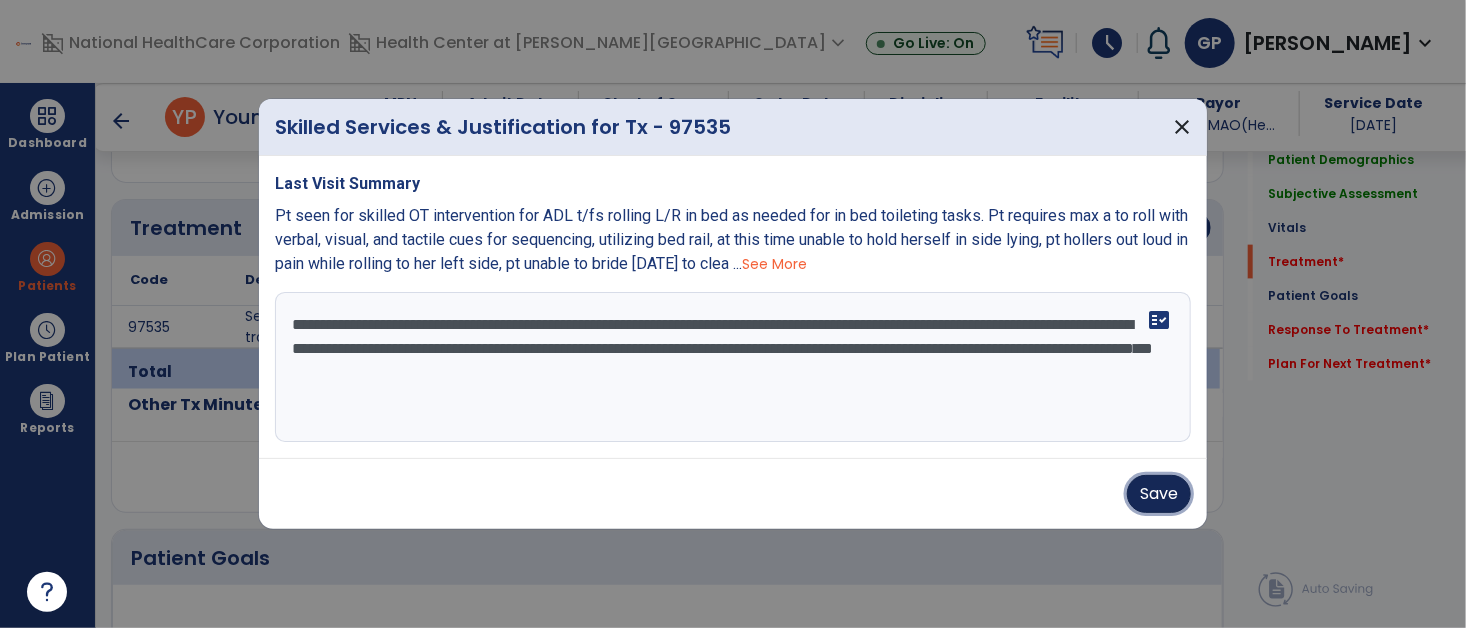 click on "Save" at bounding box center [1159, 494] 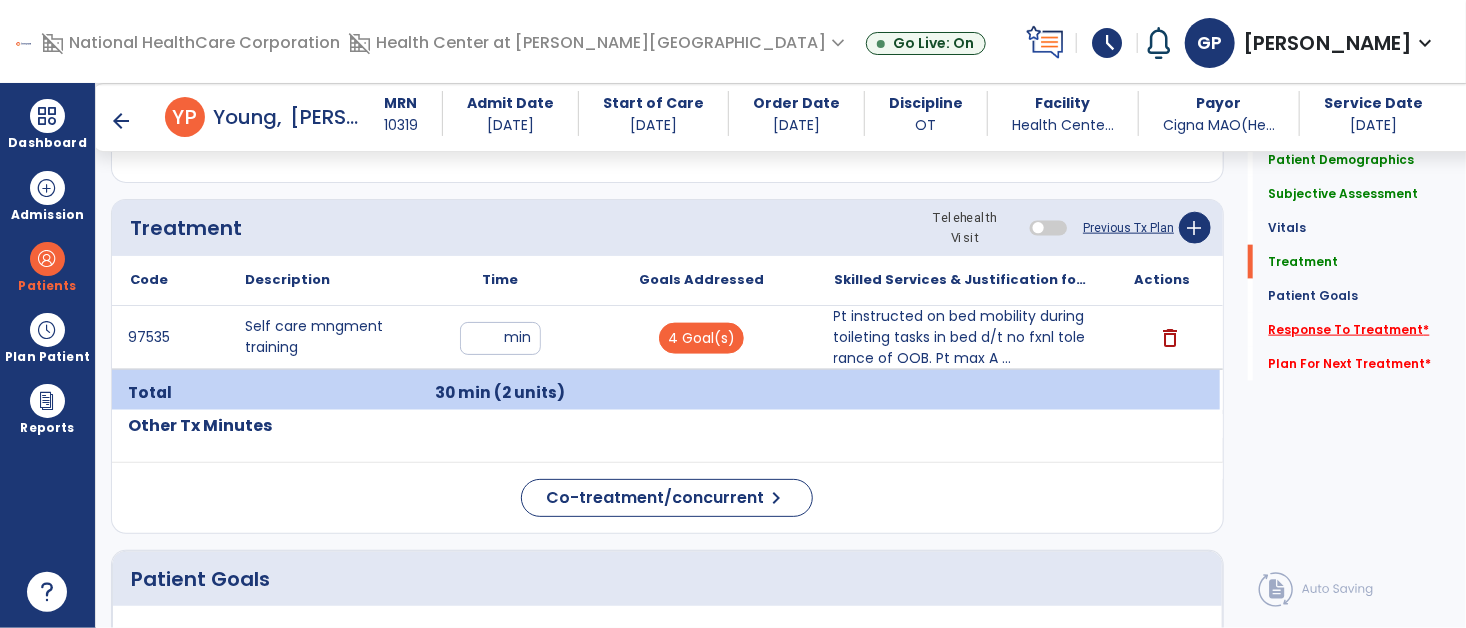 click on "Response To Treatment   *" 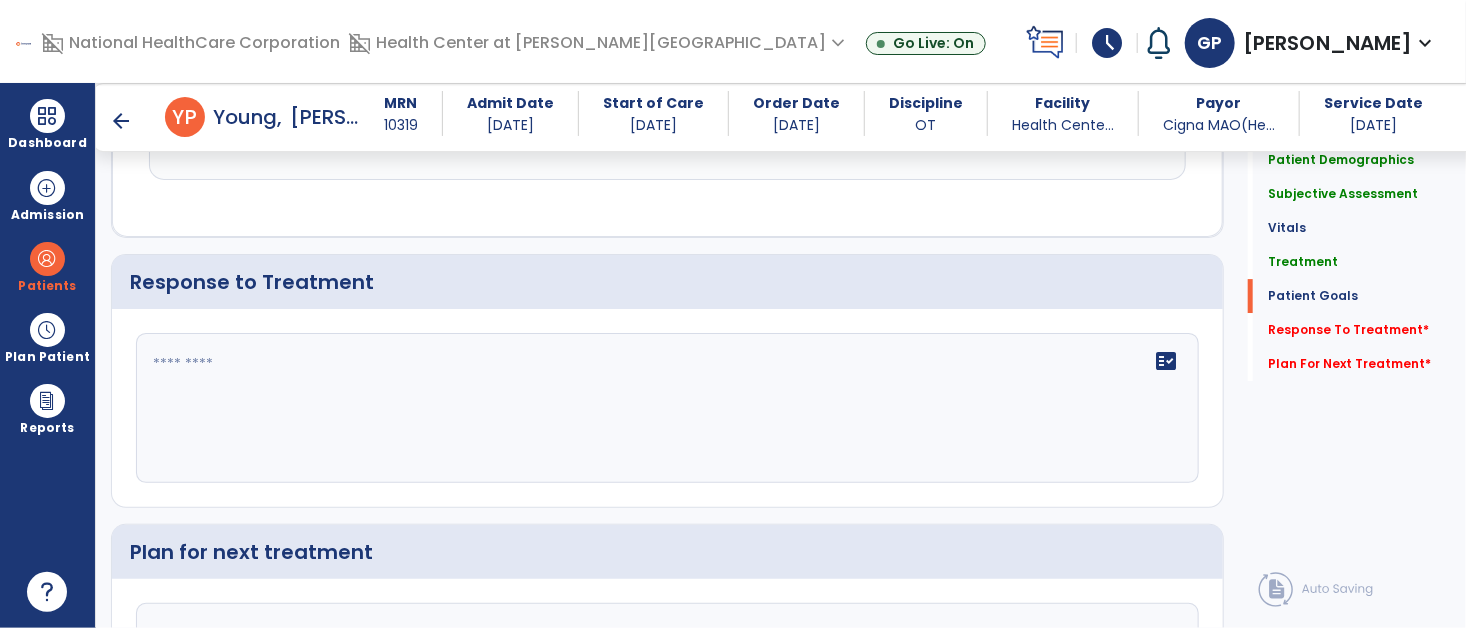 scroll, scrollTop: 2987, scrollLeft: 0, axis: vertical 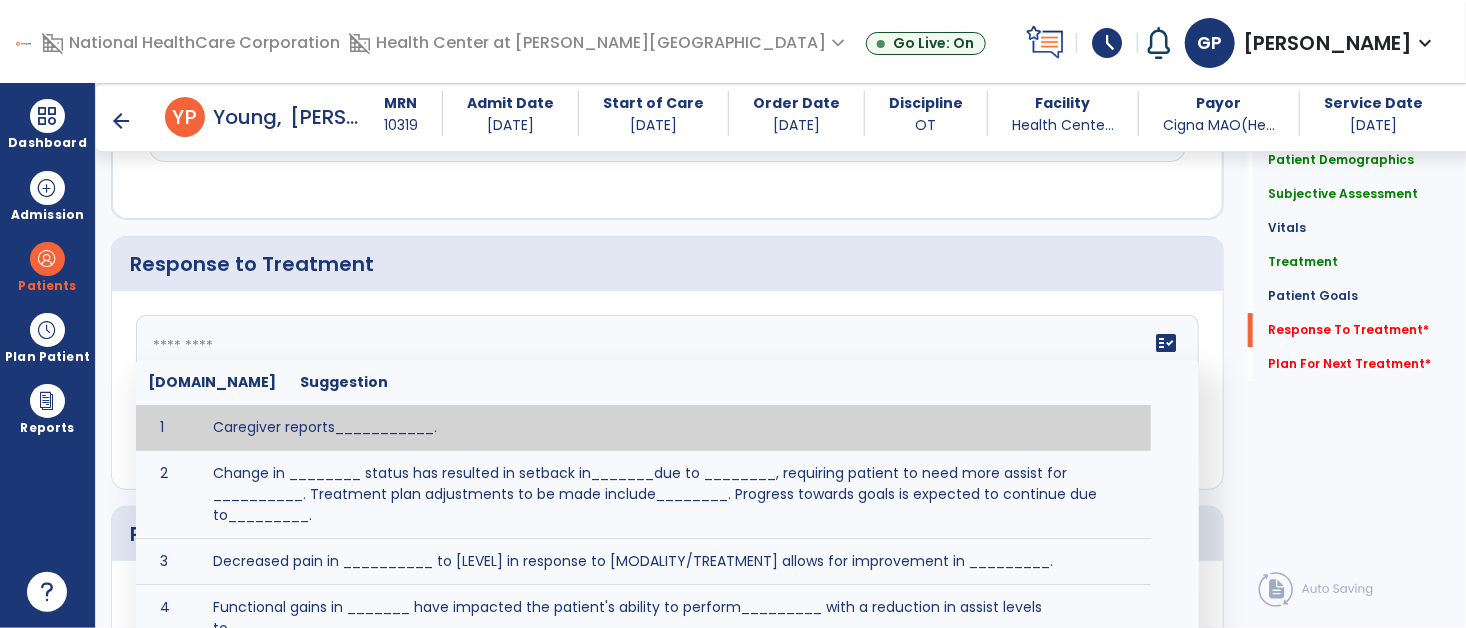 click on "fact_check  [DOMAIN_NAME] Suggestion 1 Caregiver reports___________. 2 Change in ________ status has resulted in setback in_______due to ________, requiring patient to need more assist for __________.   Treatment plan adjustments to be made include________.  Progress towards goals is expected to continue due to_________. 3 Decreased pain in __________ to [LEVEL] in response to [MODALITY/TREATMENT] allows for improvement in _________. 4 Functional gains in _______ have impacted the patient's ability to perform_________ with a reduction in assist levels to_________. 5 Functional progress this week has been significant due to__________. 6 Gains in ________ have improved the patient's ability to perform ______with decreased levels of assist to___________. 7 Improvement in ________allows patient to tolerate higher levels of challenges in_________. 8 Pain in [AREA] has decreased to [LEVEL] in response to [TREATMENT/MODALITY], allowing fore ease in completing__________. 9 10 11 12 13 14 15 16 17 18 19 20 21" 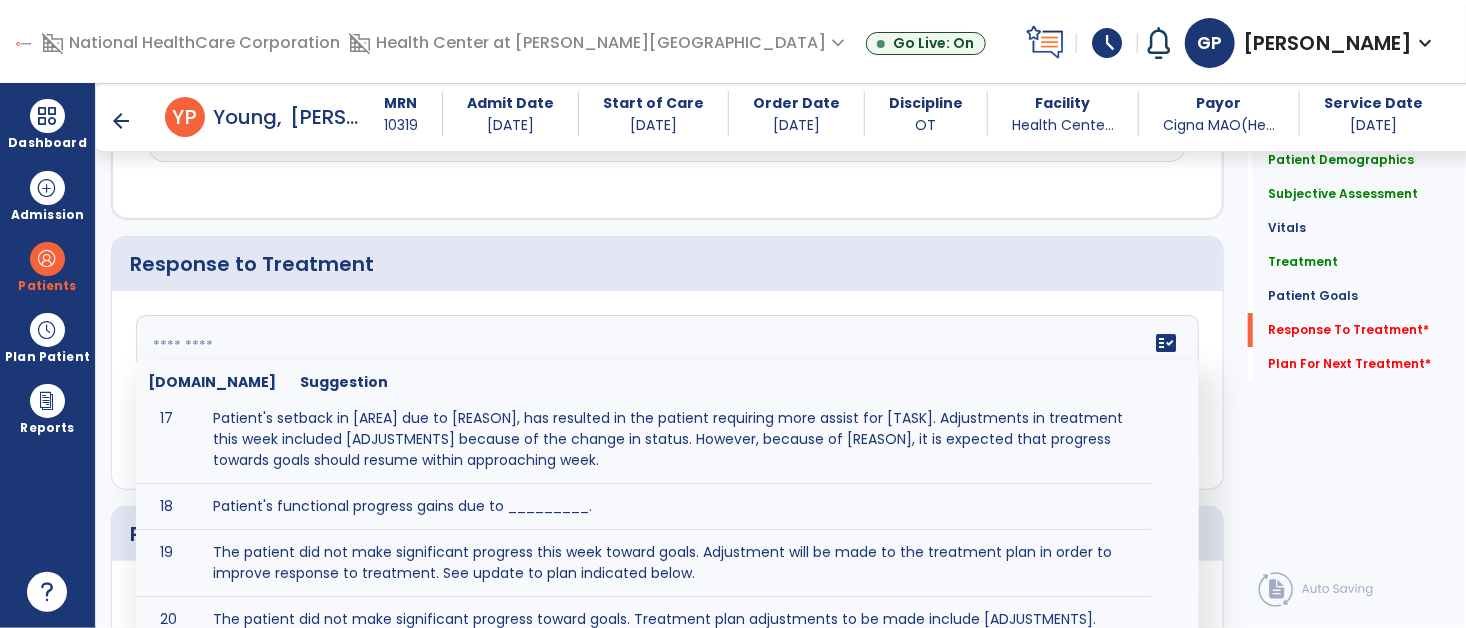 scroll, scrollTop: 878, scrollLeft: 0, axis: vertical 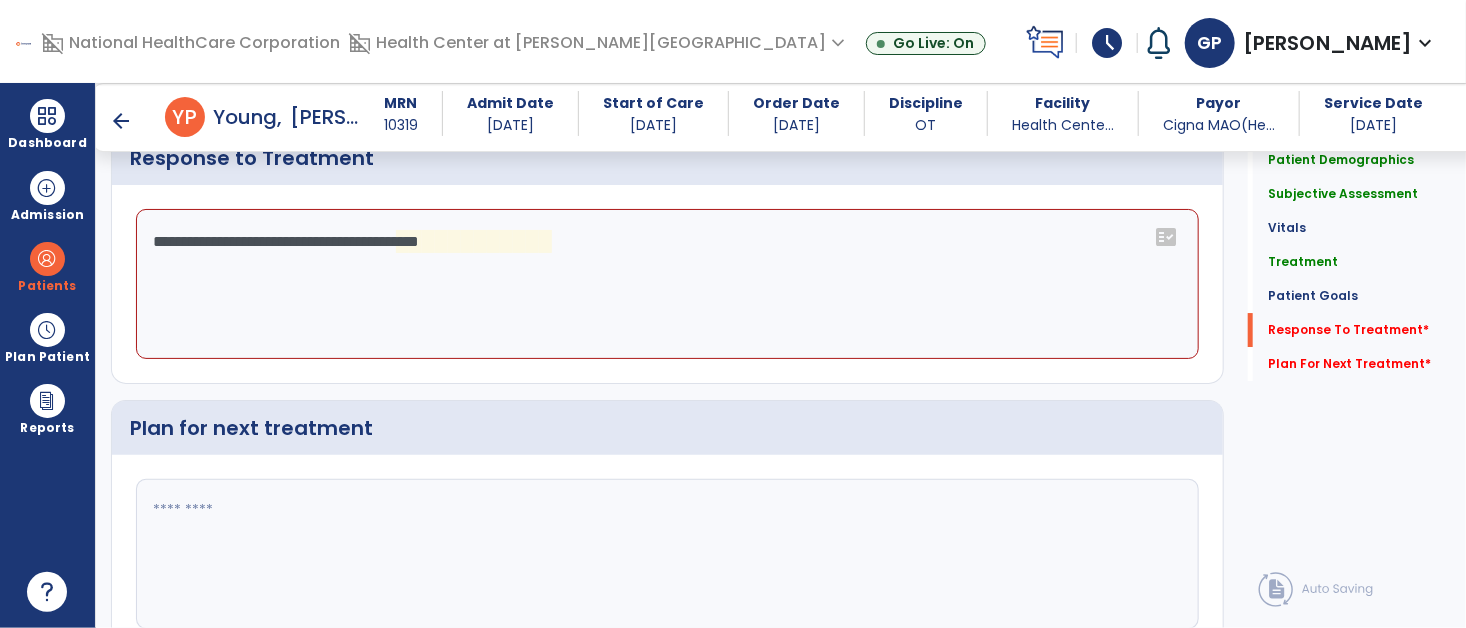 click on "**********" 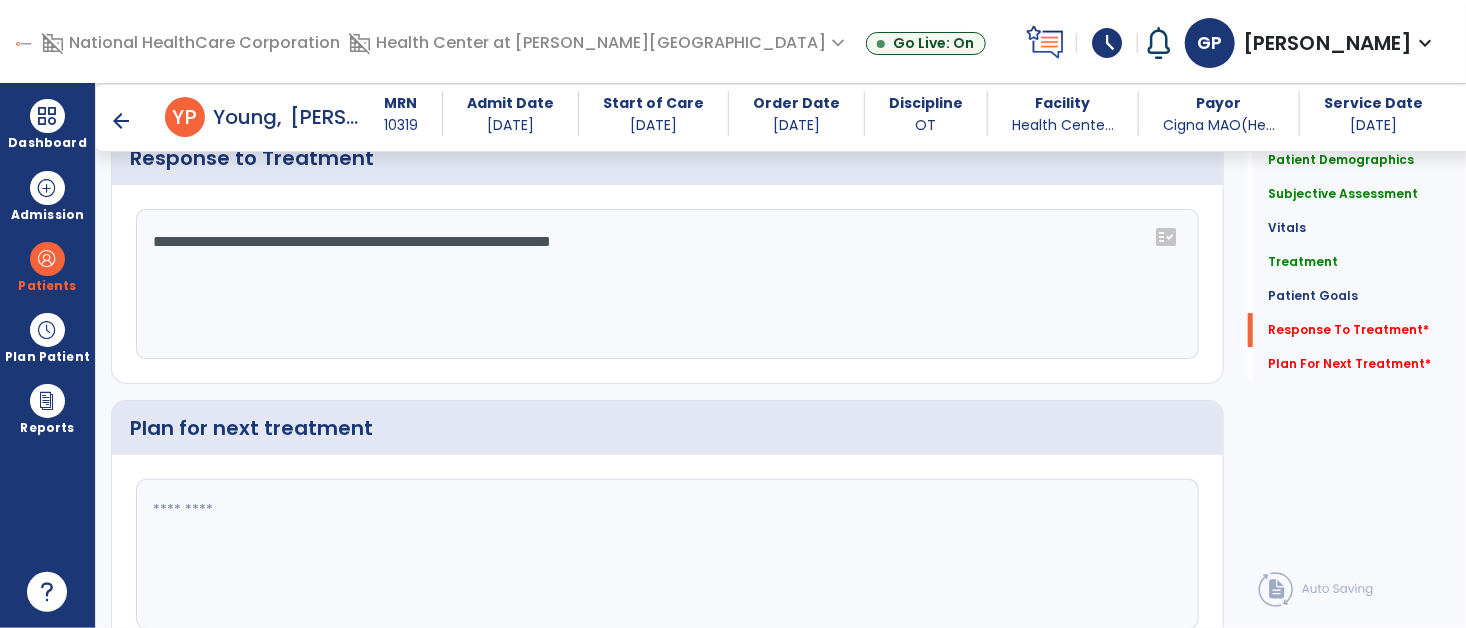 type on "**********" 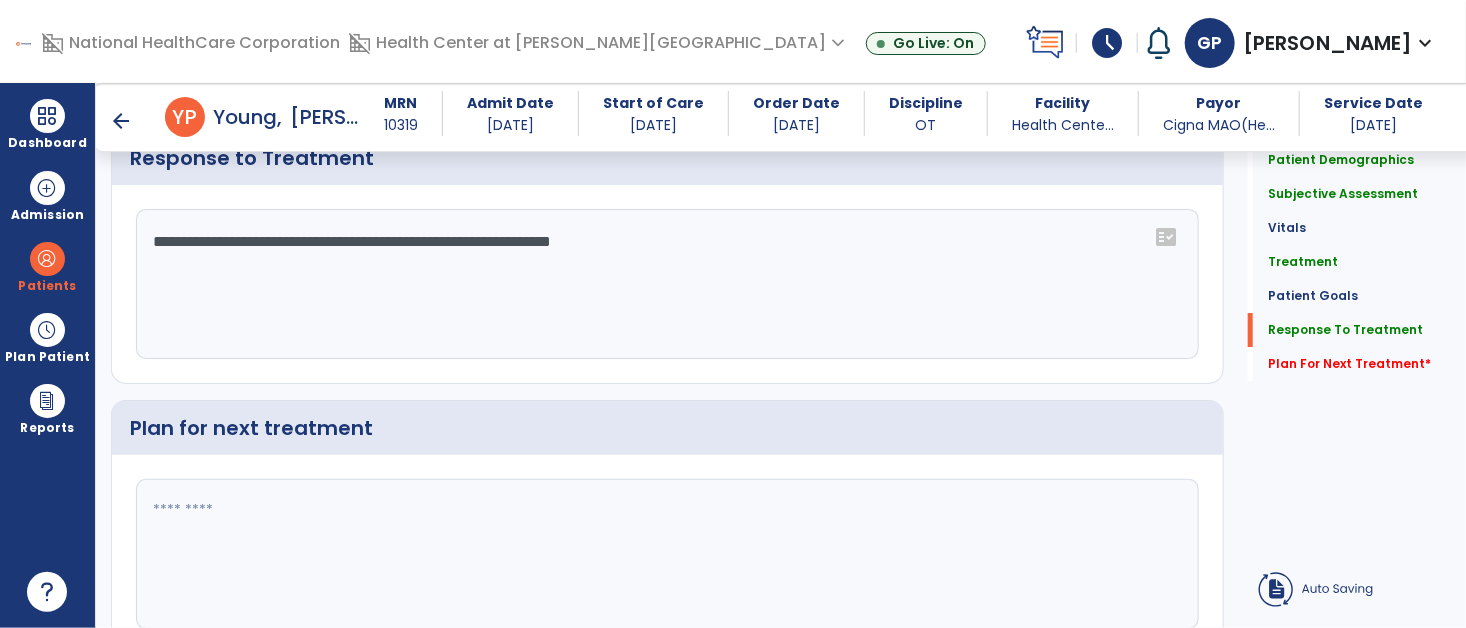 scroll, scrollTop: 3093, scrollLeft: 0, axis: vertical 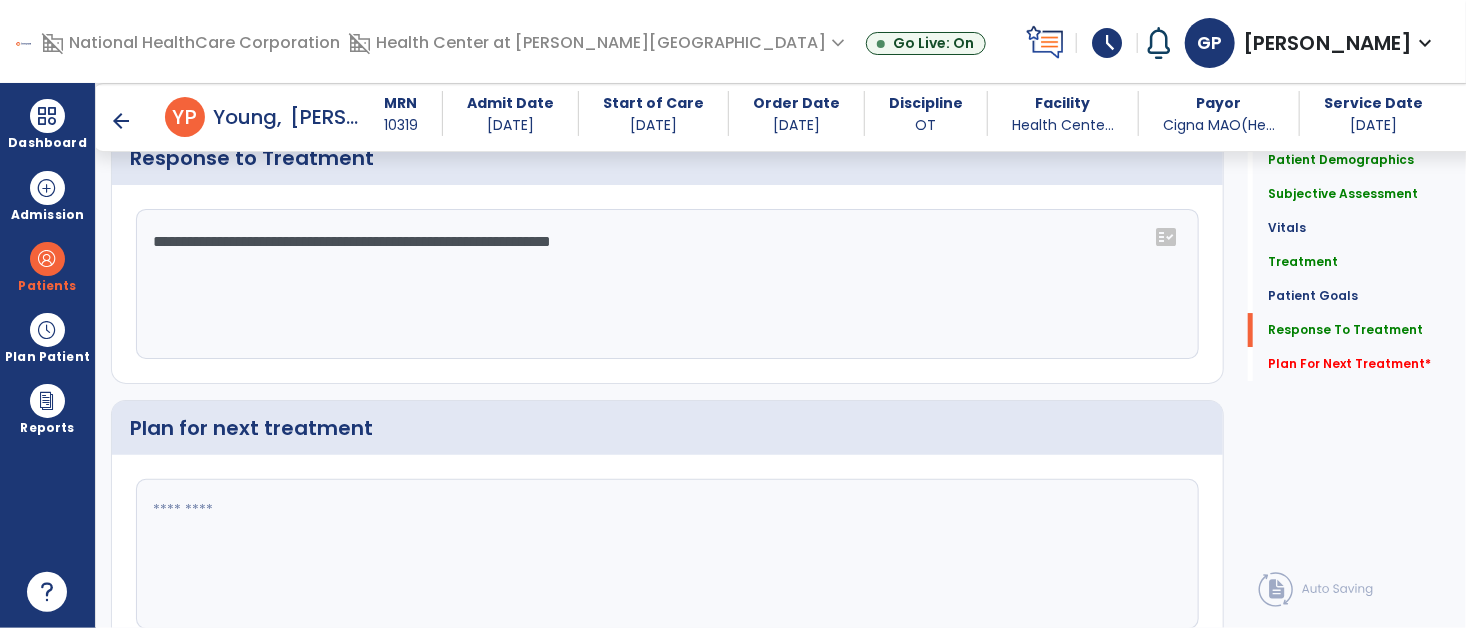 click 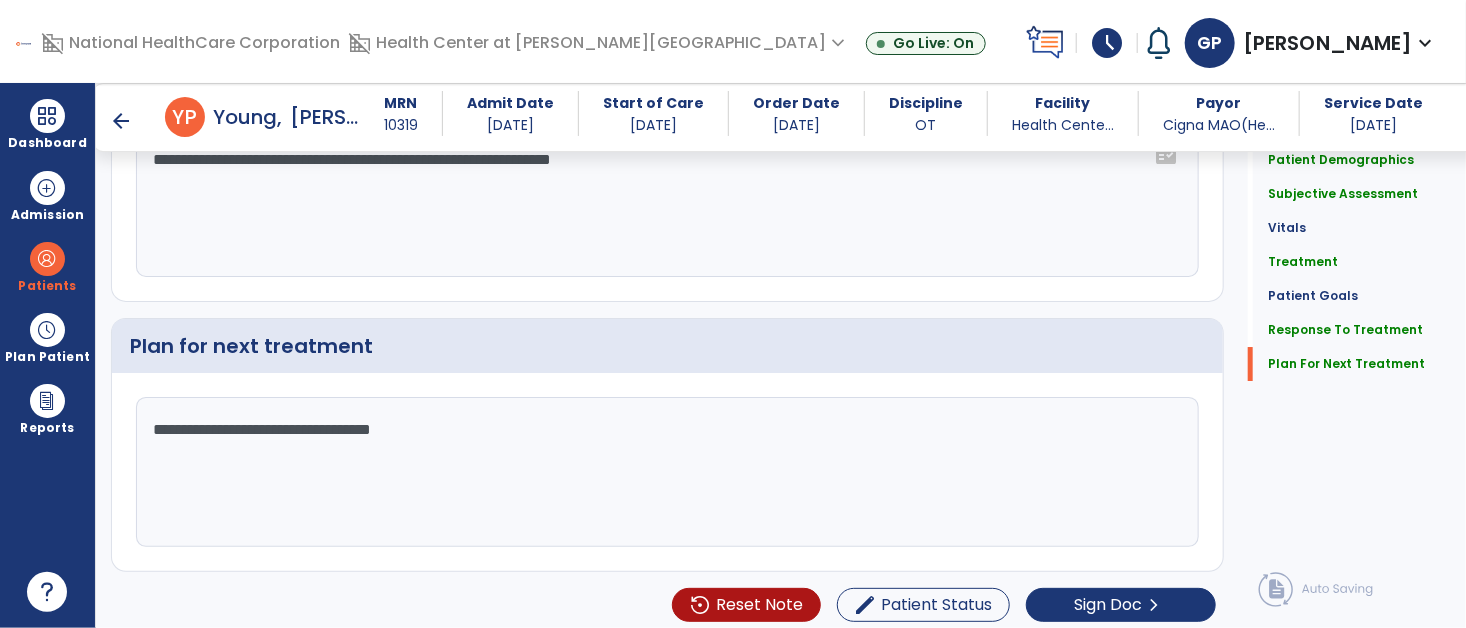 scroll, scrollTop: 3175, scrollLeft: 0, axis: vertical 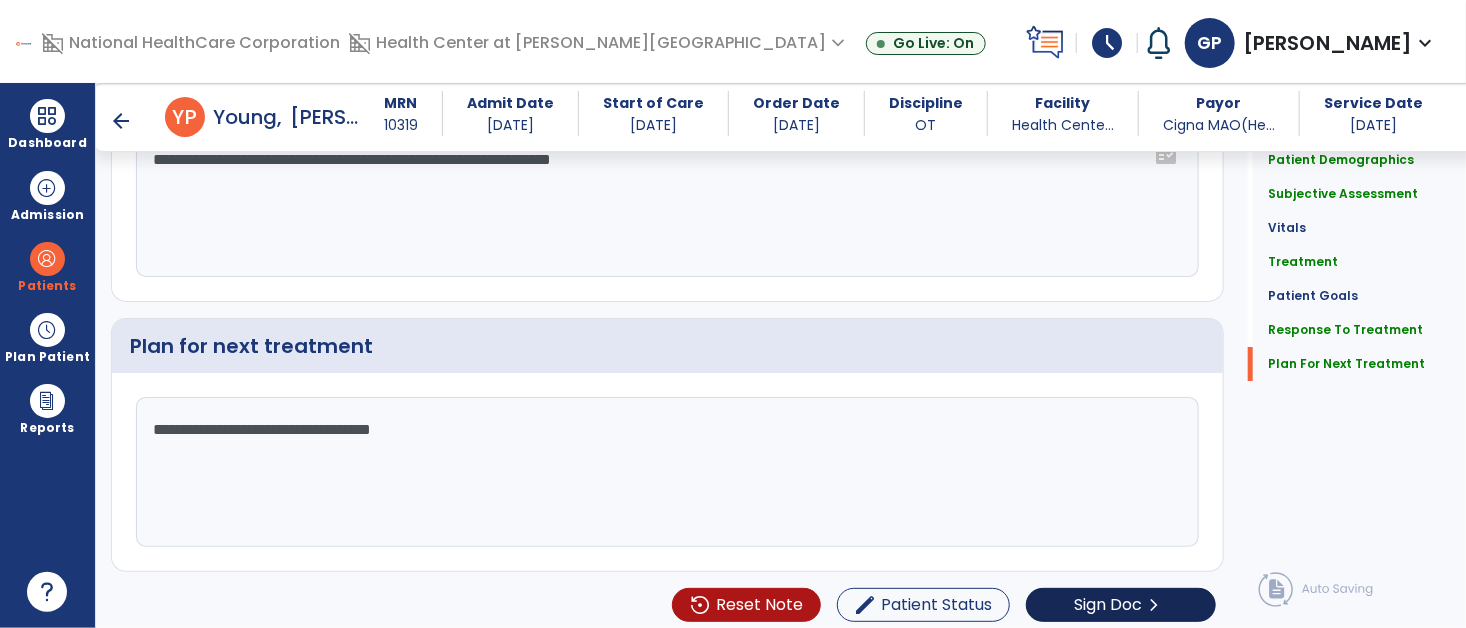 type on "**********" 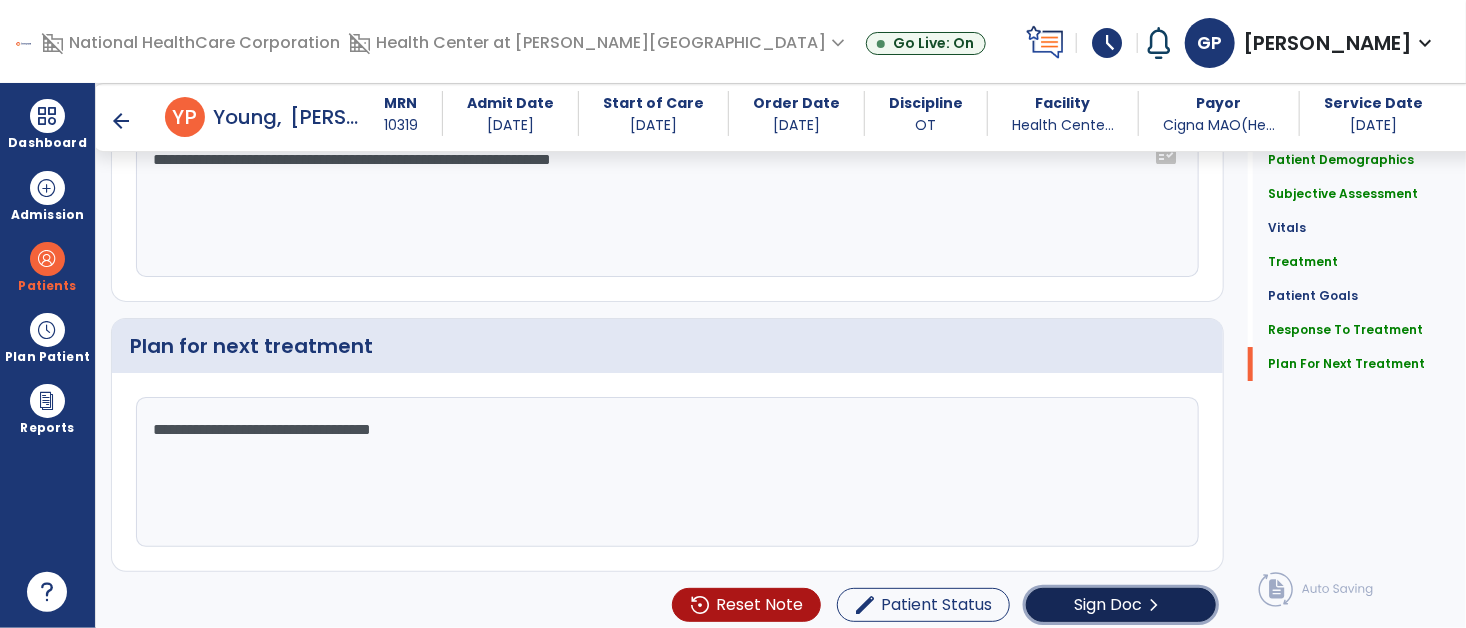 click on "Sign Doc" 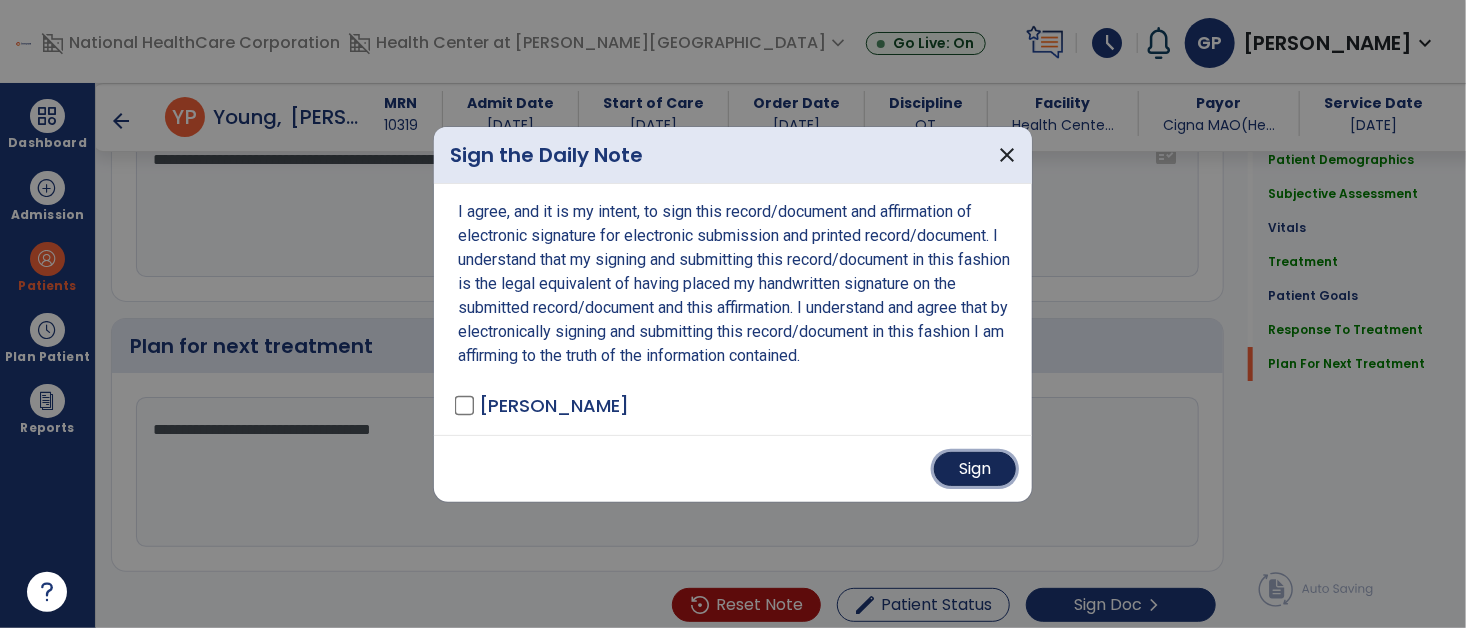 click on "Sign" at bounding box center [975, 469] 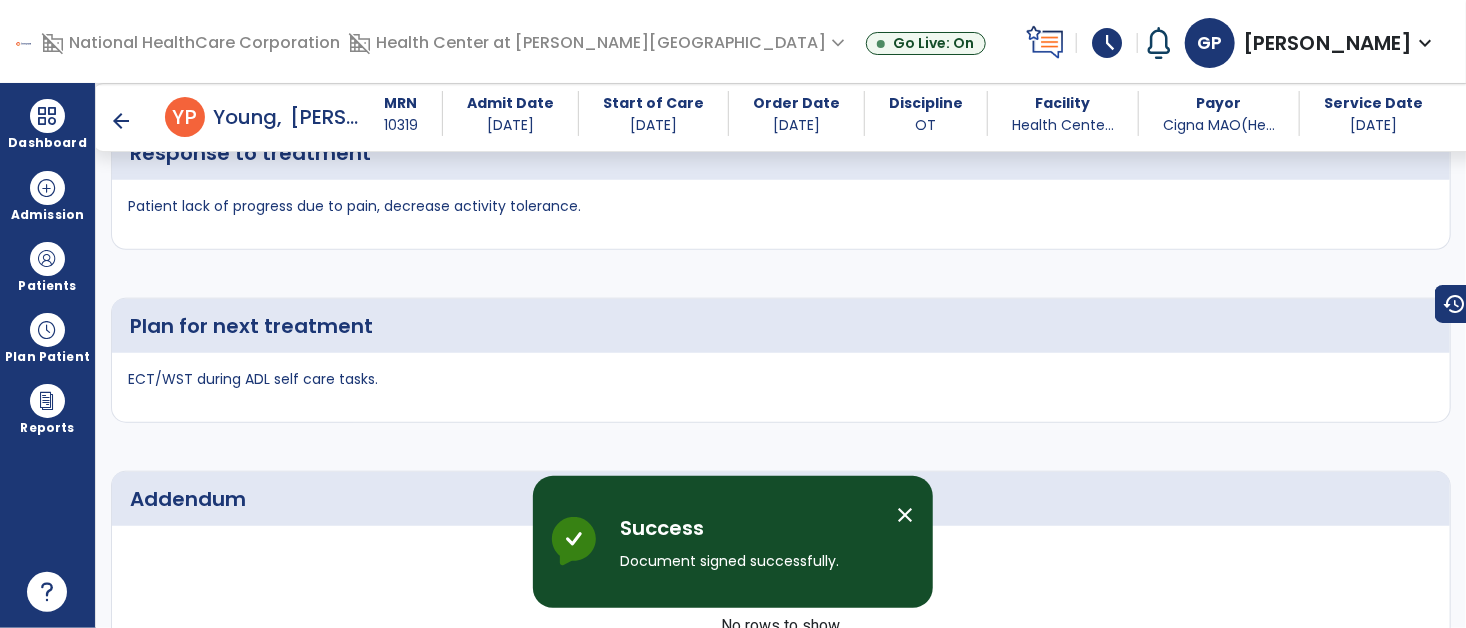 scroll, scrollTop: 4441, scrollLeft: 0, axis: vertical 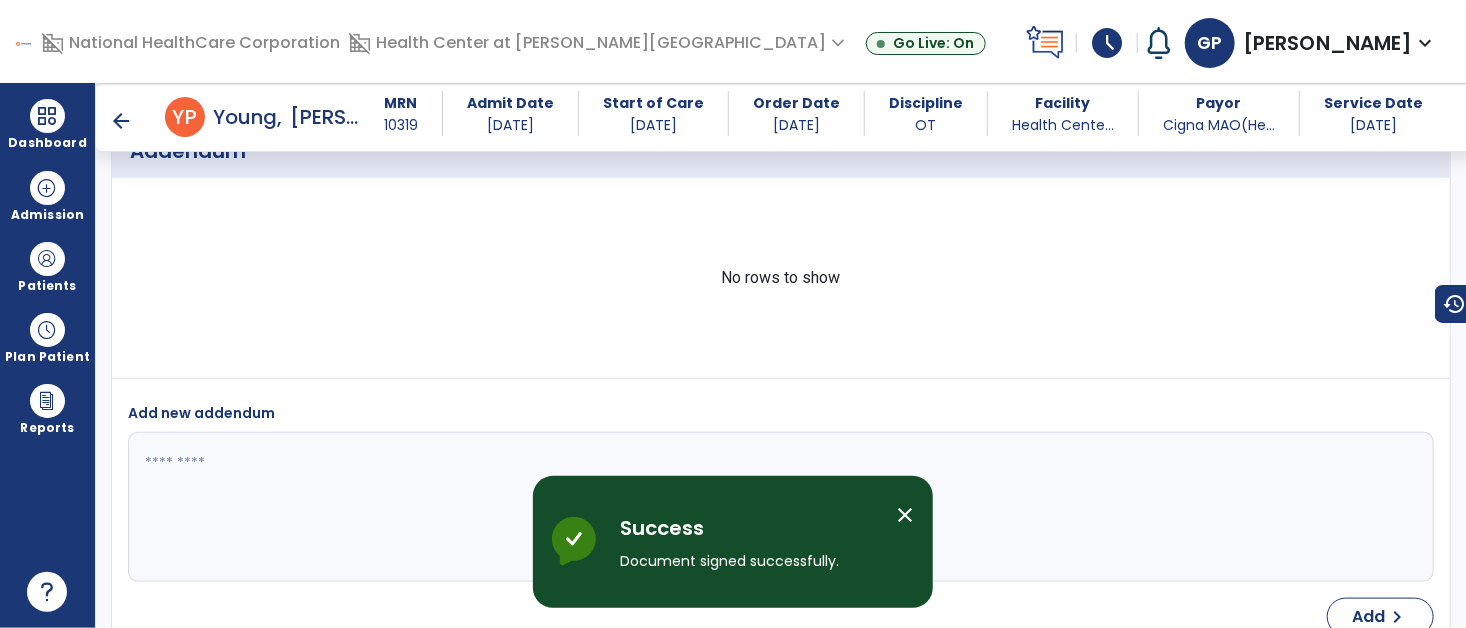 click on "No rows to show" at bounding box center [781, 278] 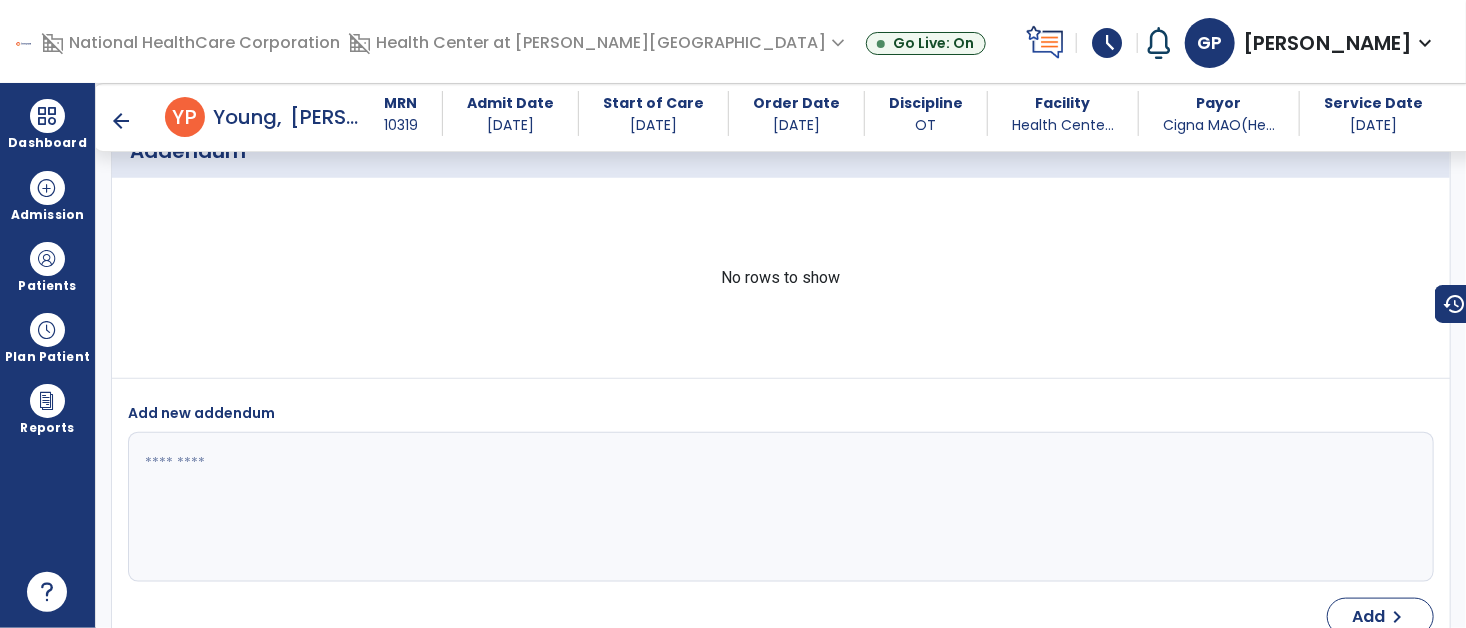 click on "arrow_back" at bounding box center [121, 121] 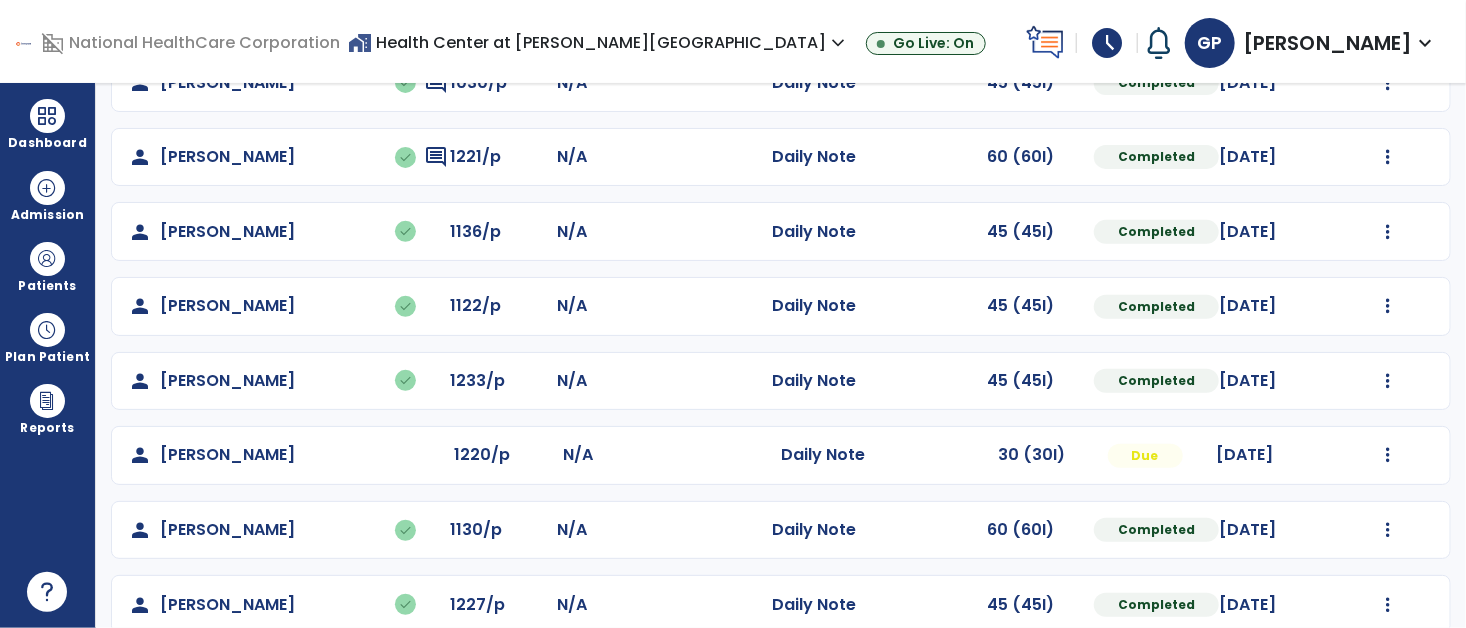 scroll, scrollTop: 385, scrollLeft: 0, axis: vertical 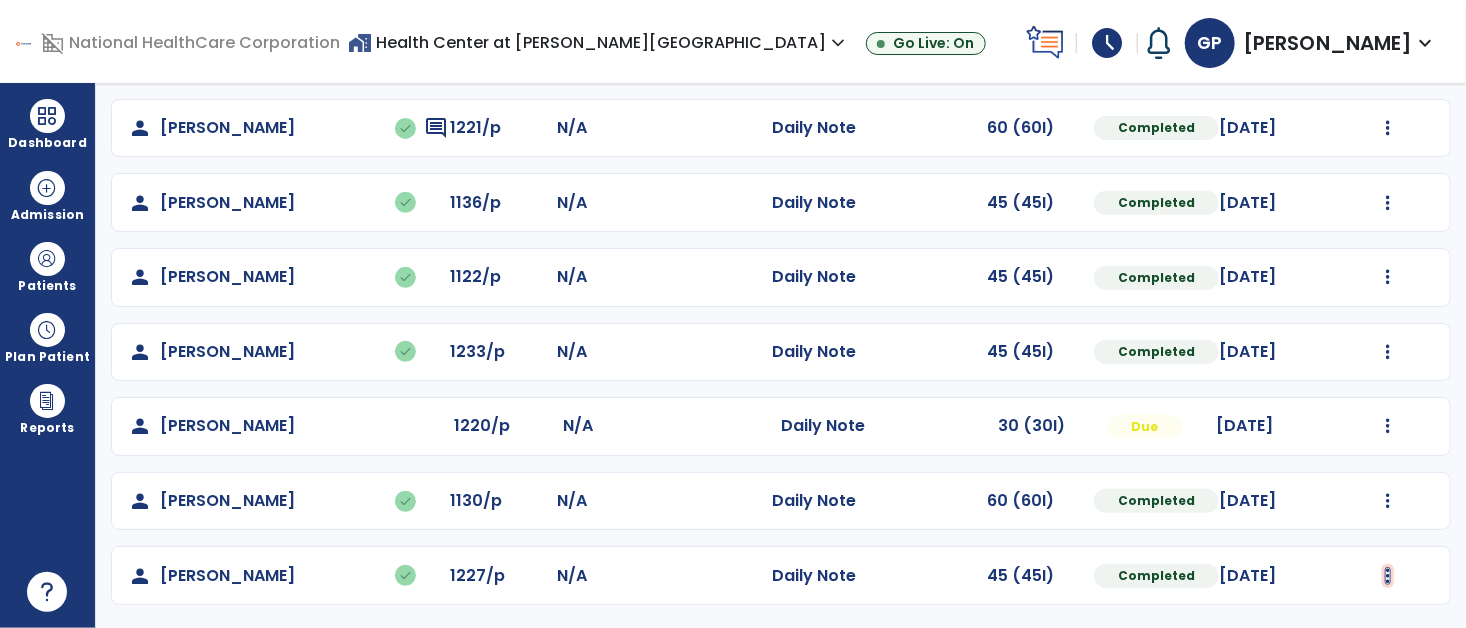 click at bounding box center (1388, -96) 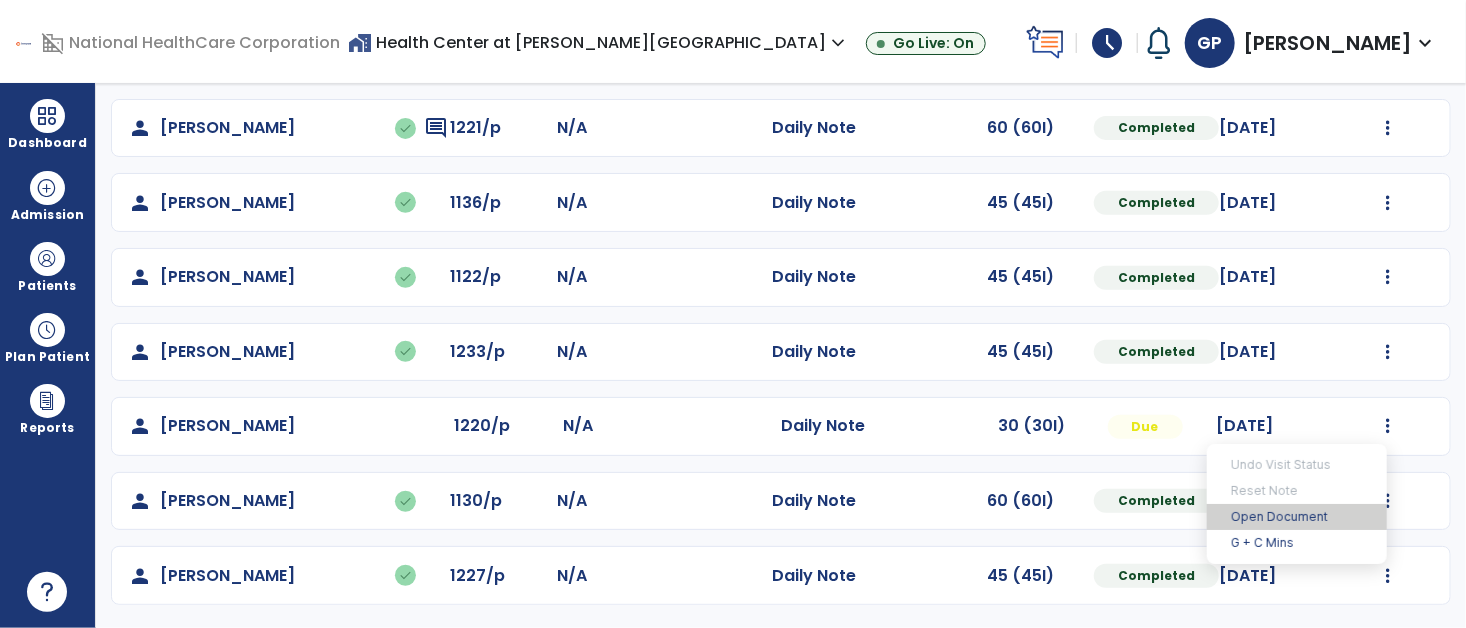 click on "Open Document" at bounding box center [1297, 517] 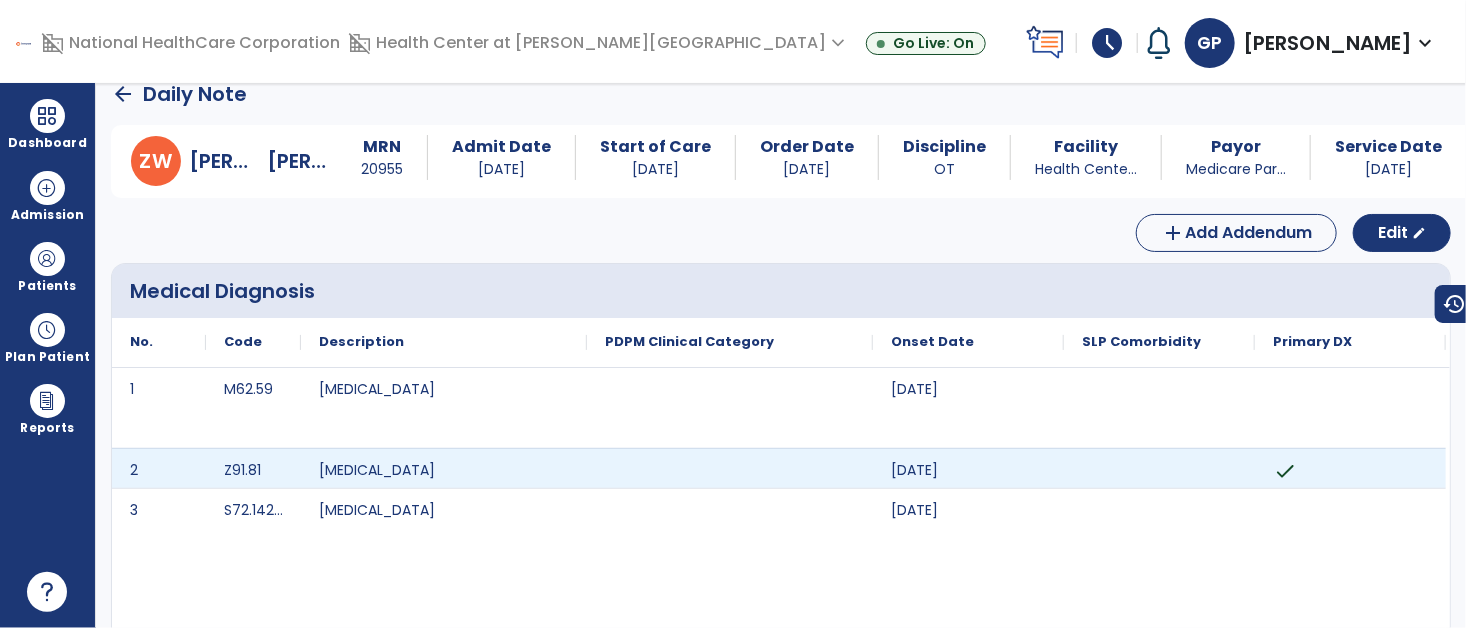 scroll, scrollTop: 0, scrollLeft: 0, axis: both 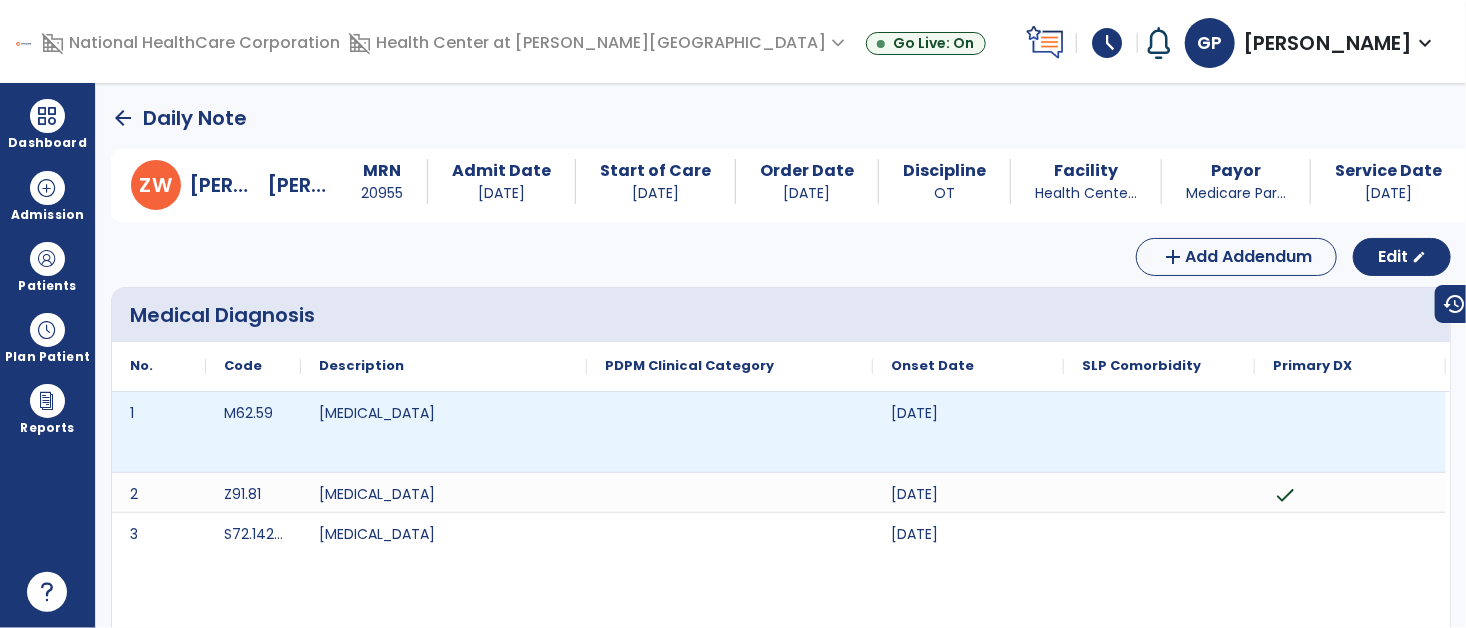 click on "arrow_back" 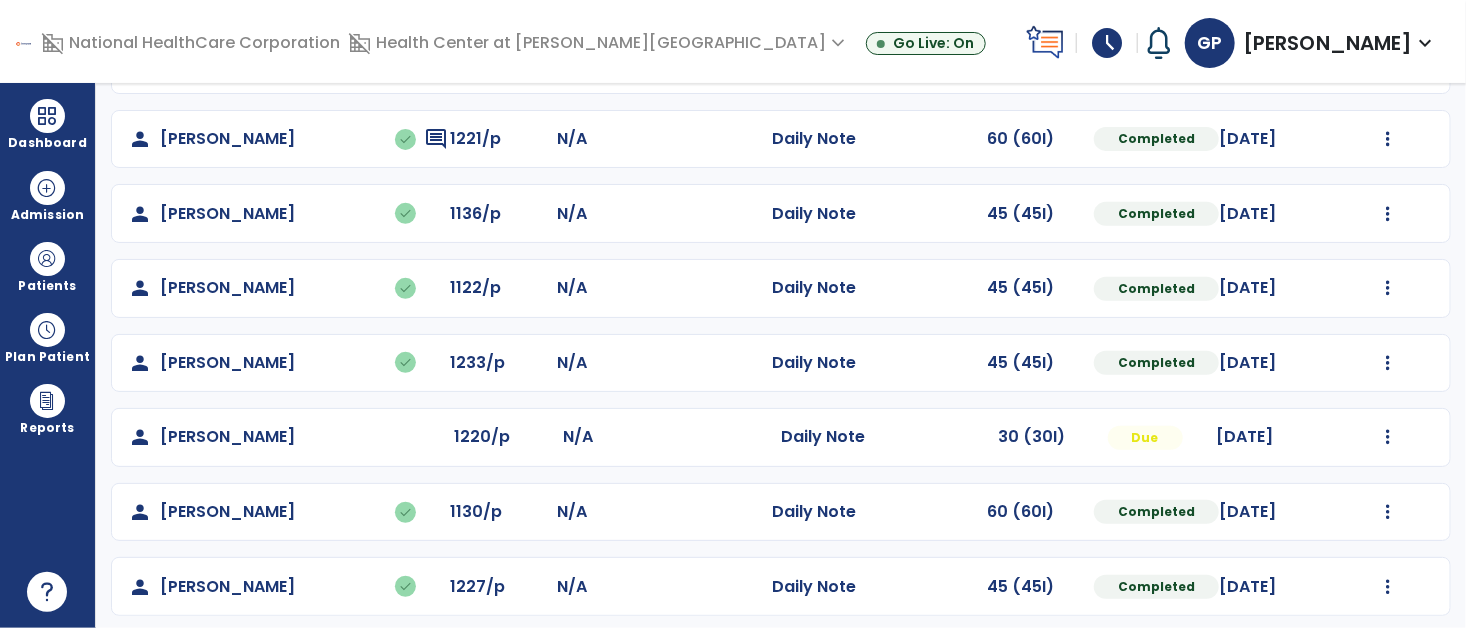 scroll, scrollTop: 371, scrollLeft: 0, axis: vertical 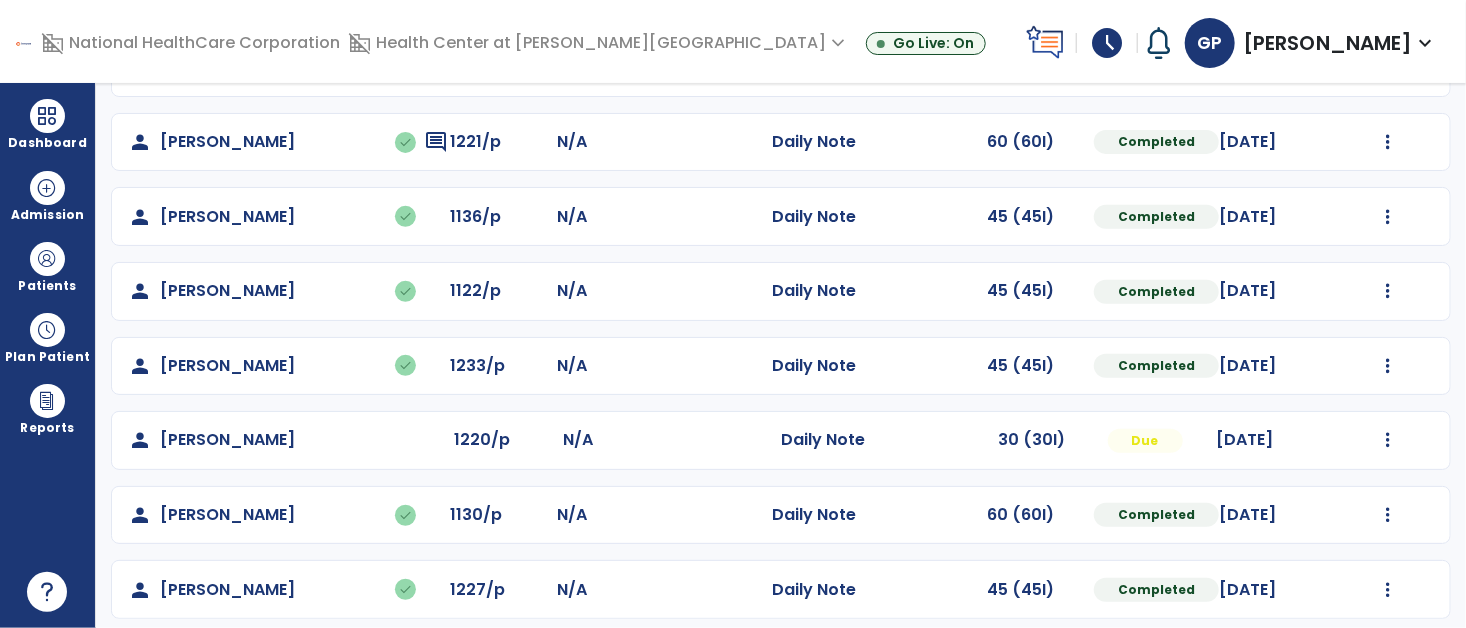 click on "**********" at bounding box center [781, 355] 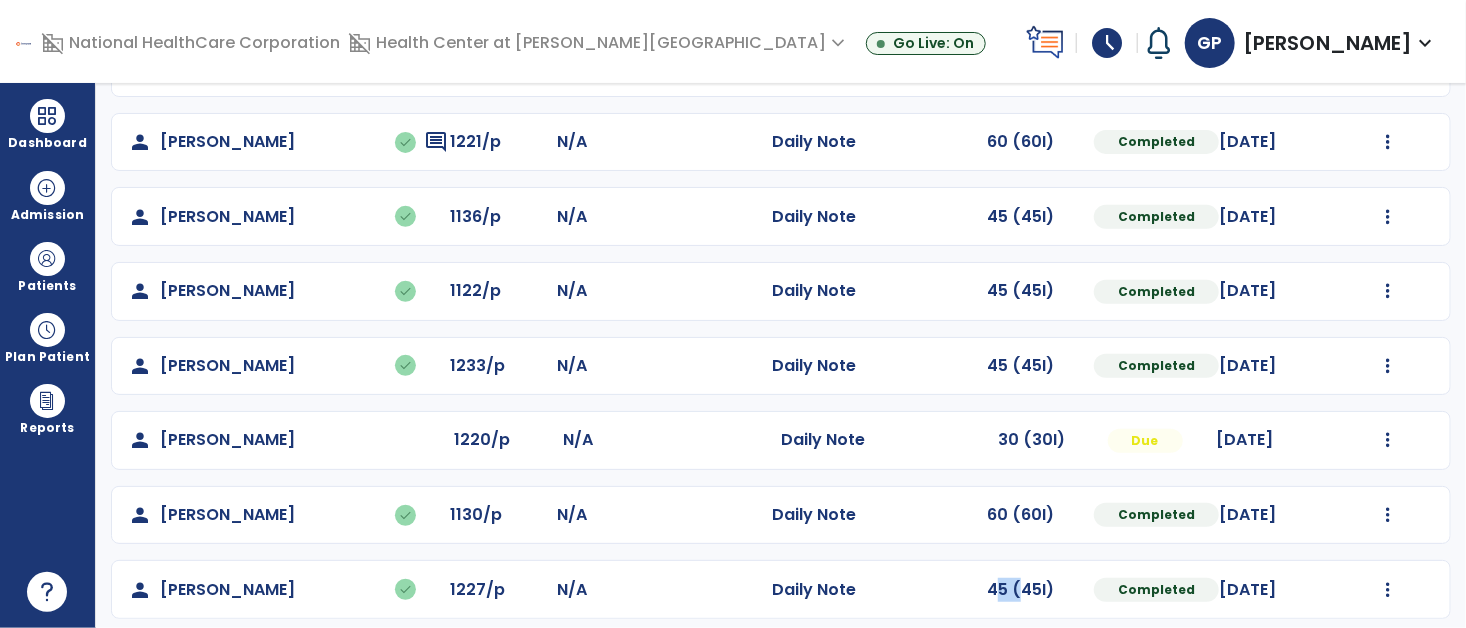 click on "**********" at bounding box center (781, 355) 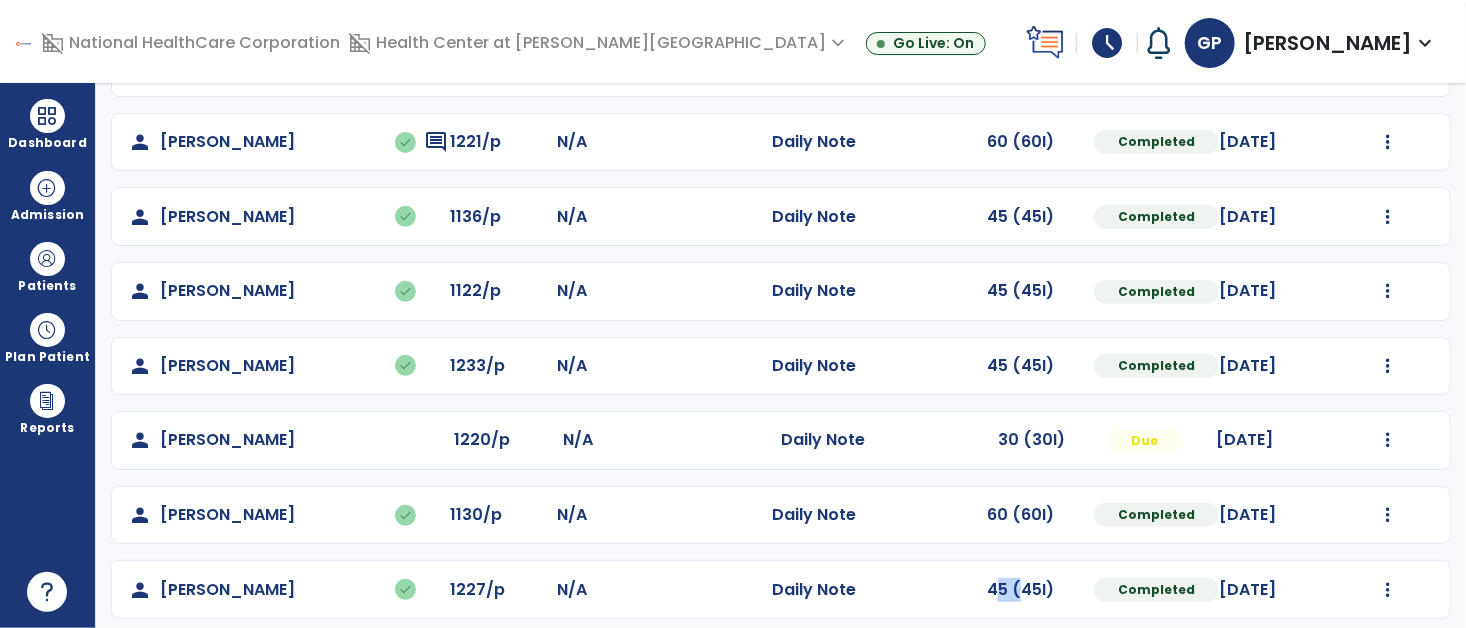 click on "**********" at bounding box center (781, 355) 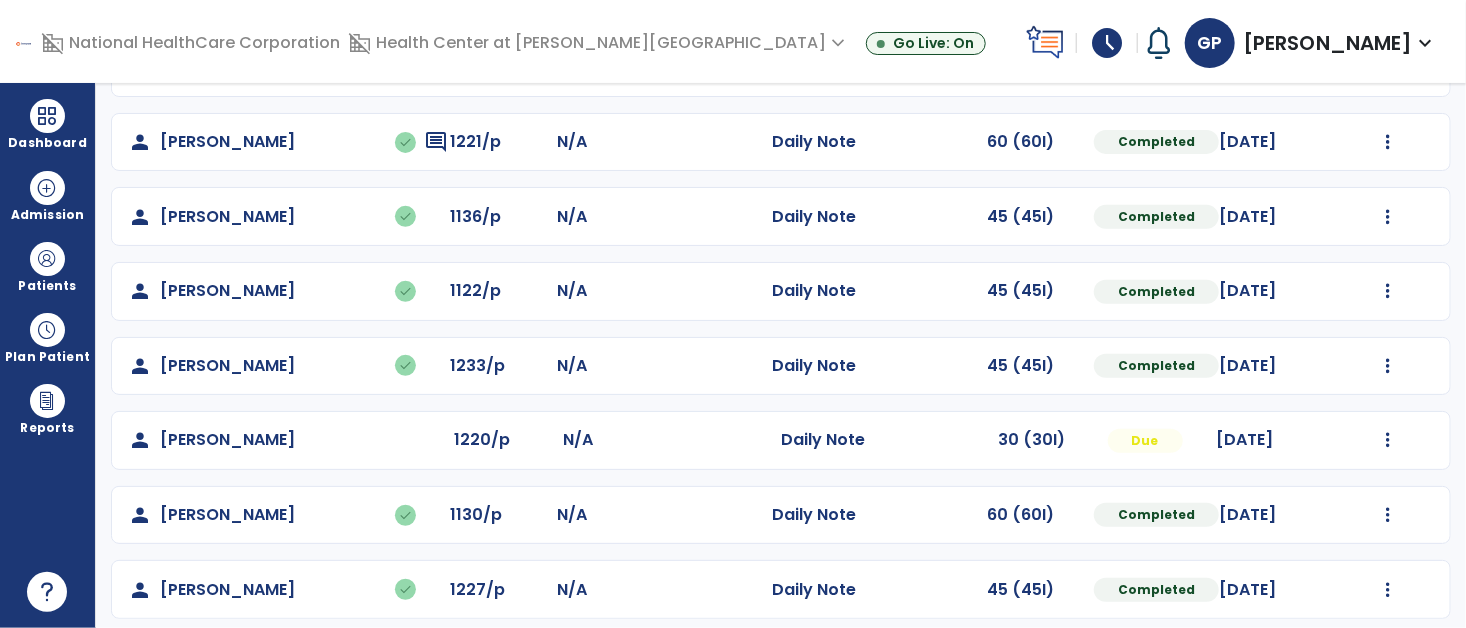 click on "**********" at bounding box center (781, 355) 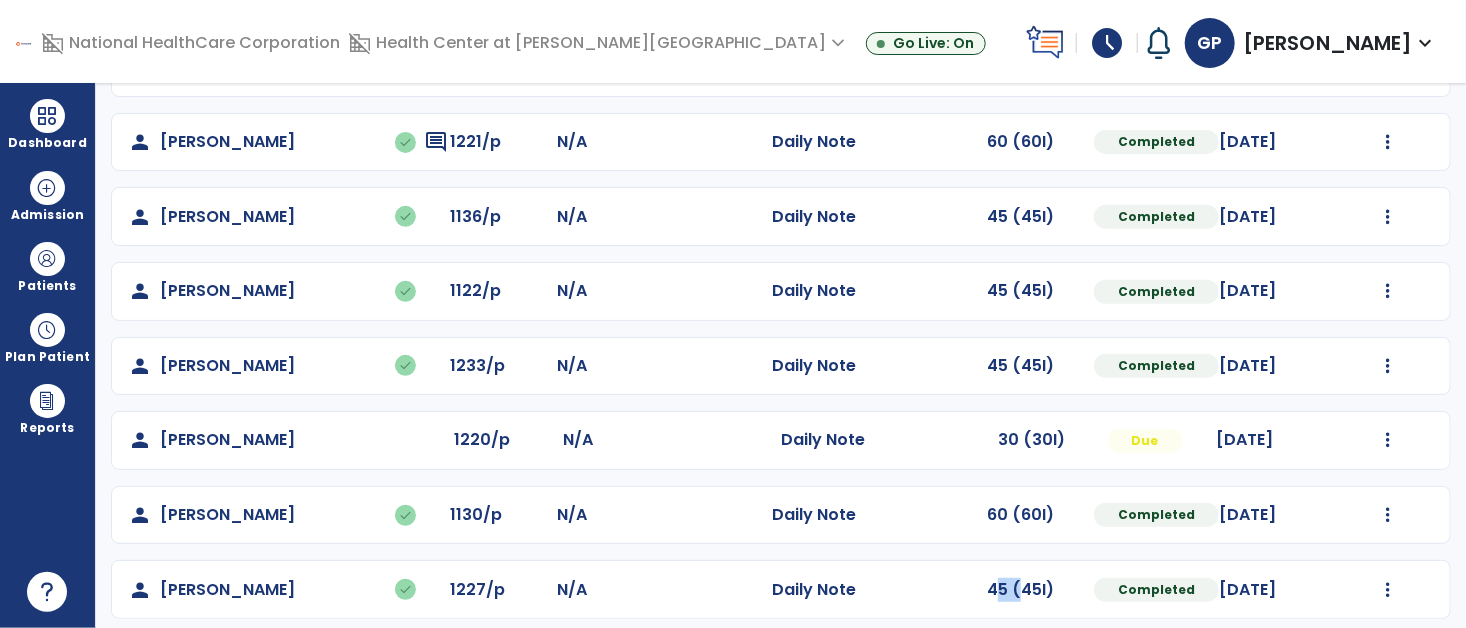 click on "**********" at bounding box center (781, 355) 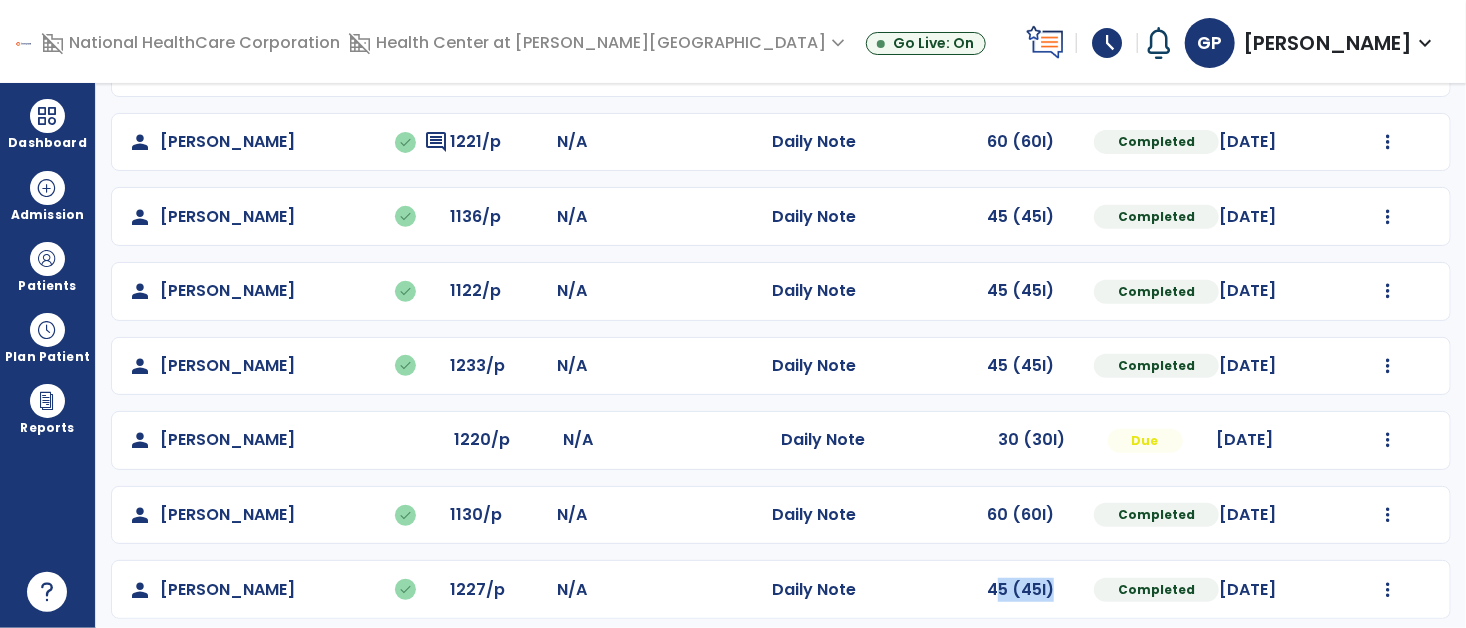 click on "**********" at bounding box center [781, 355] 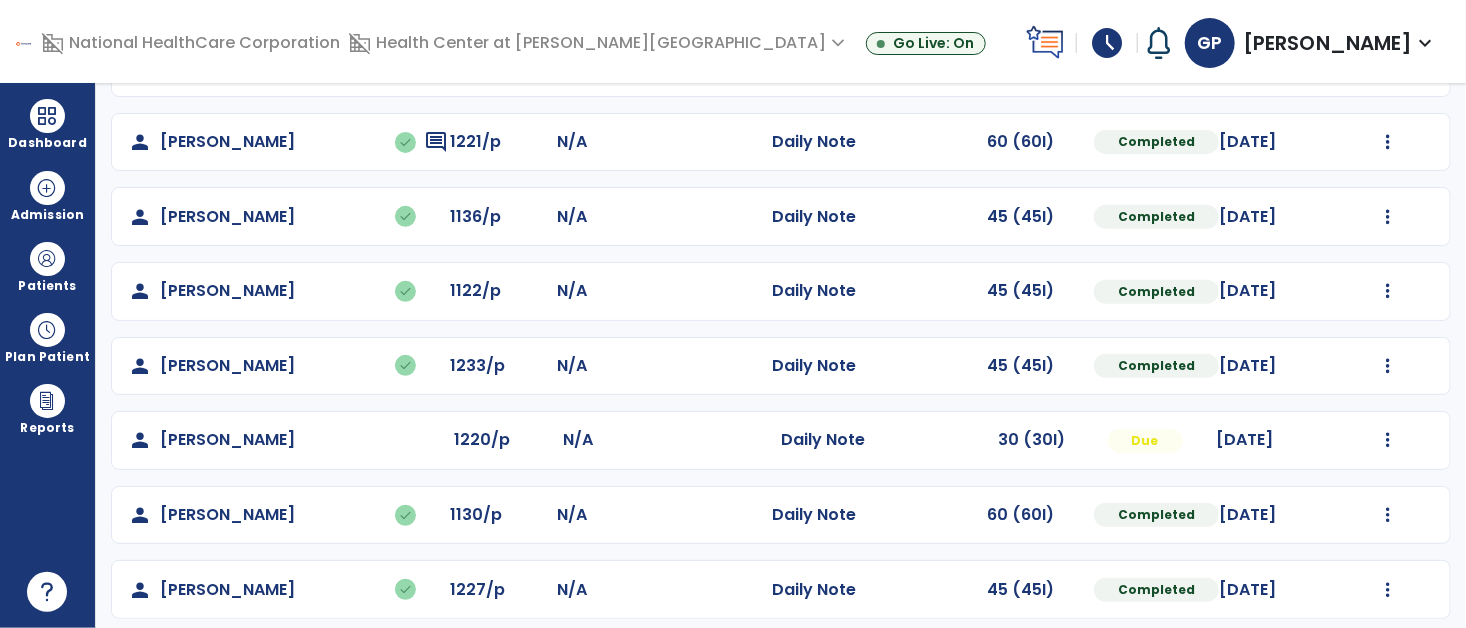 click on "**********" at bounding box center (781, 355) 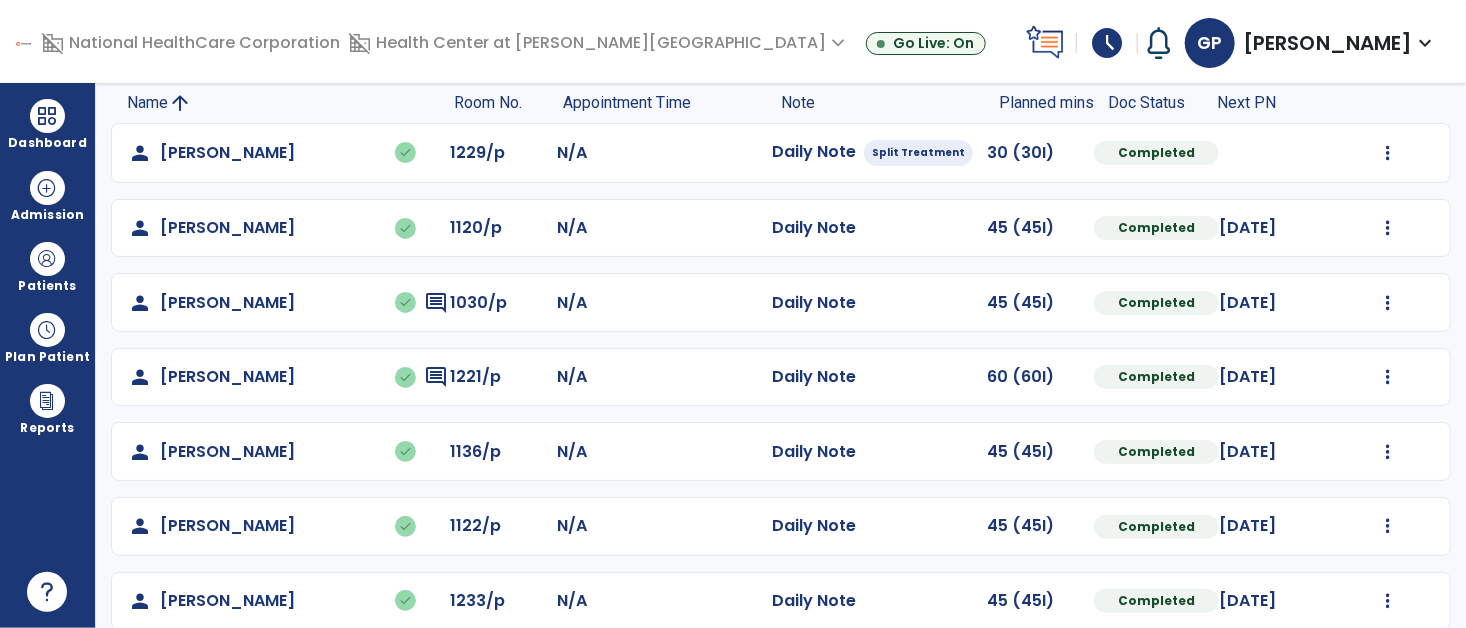scroll, scrollTop: 0, scrollLeft: 0, axis: both 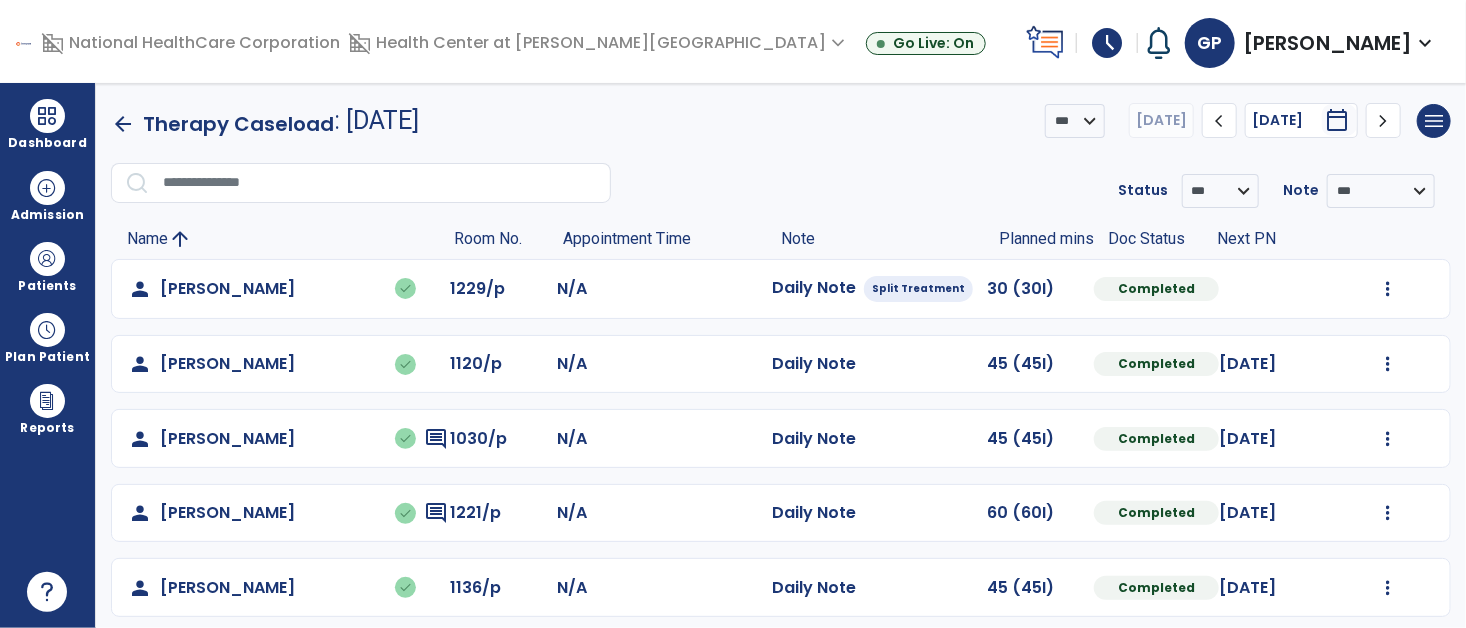 click on "arrow_back" 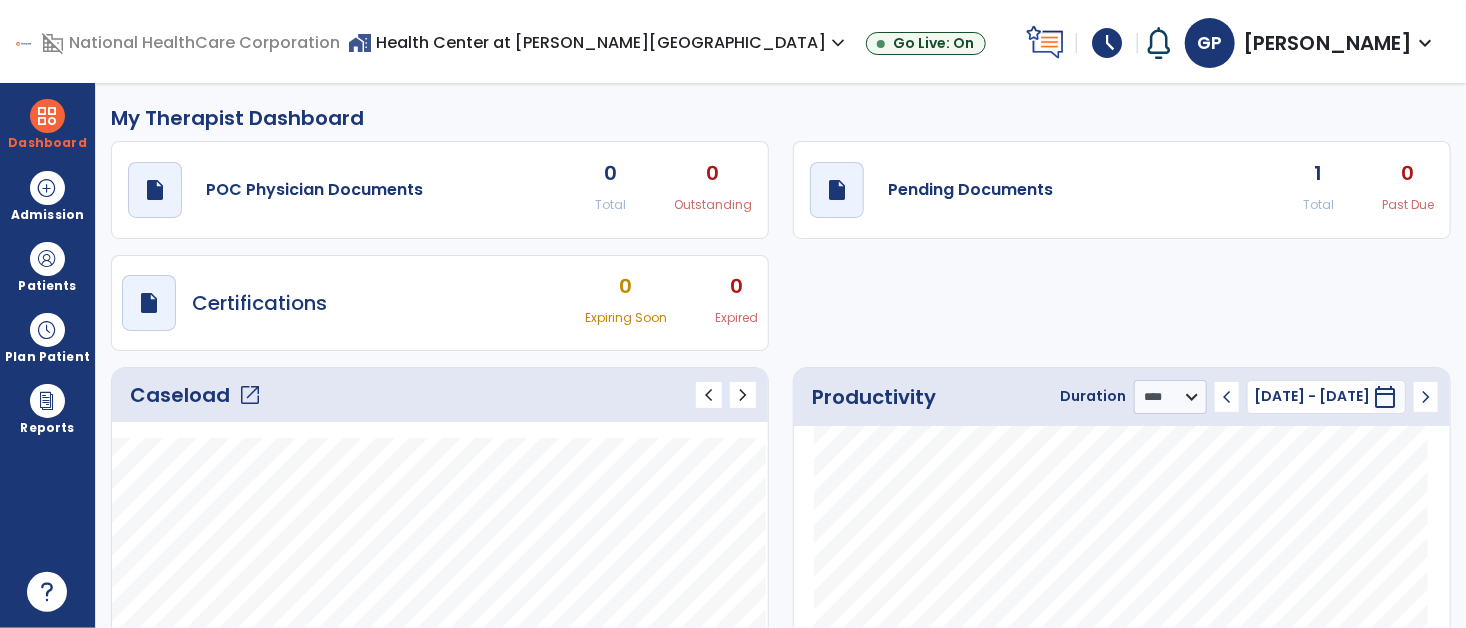 click on "Caseload   open_in_new" 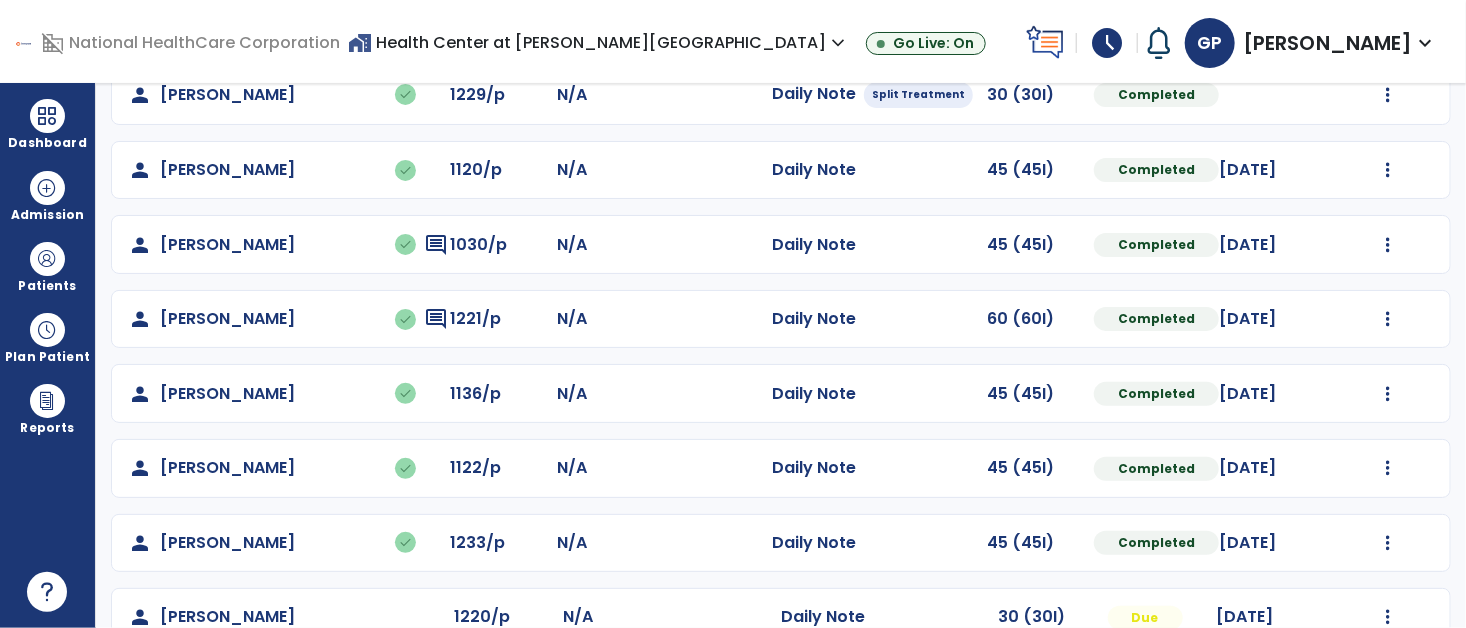 scroll, scrollTop: 385, scrollLeft: 0, axis: vertical 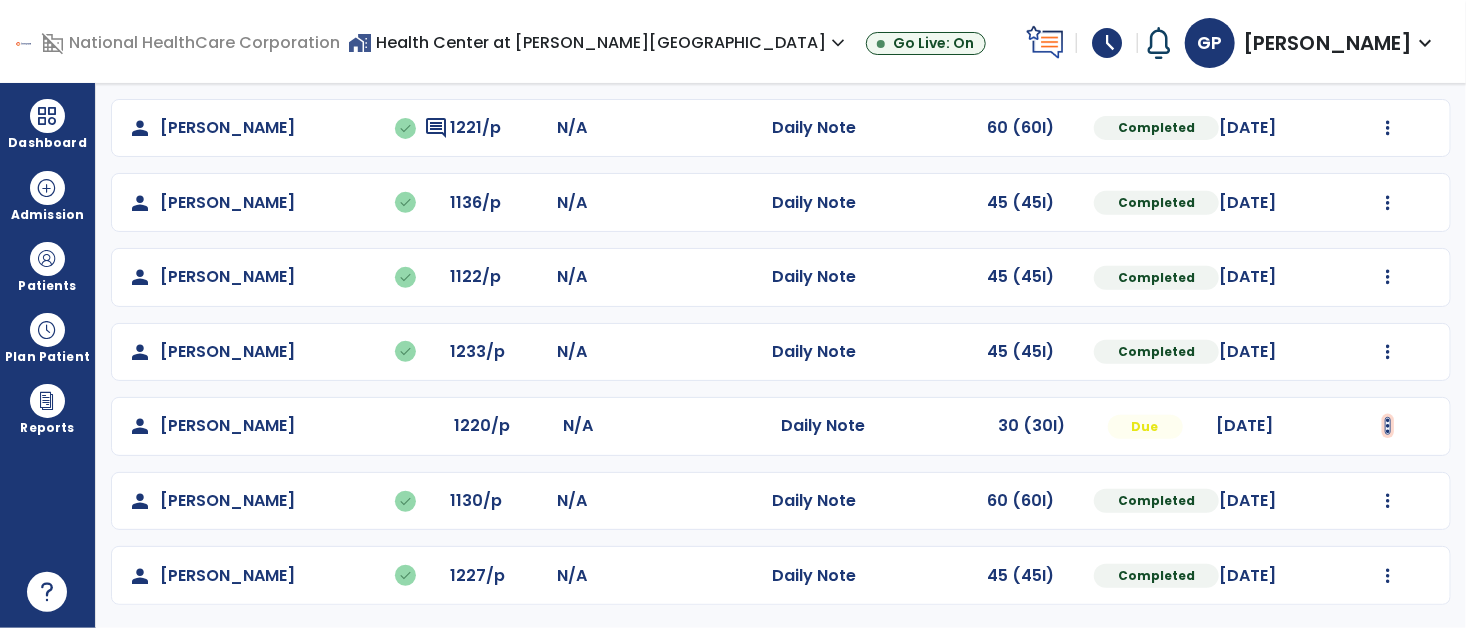 click at bounding box center [1388, -96] 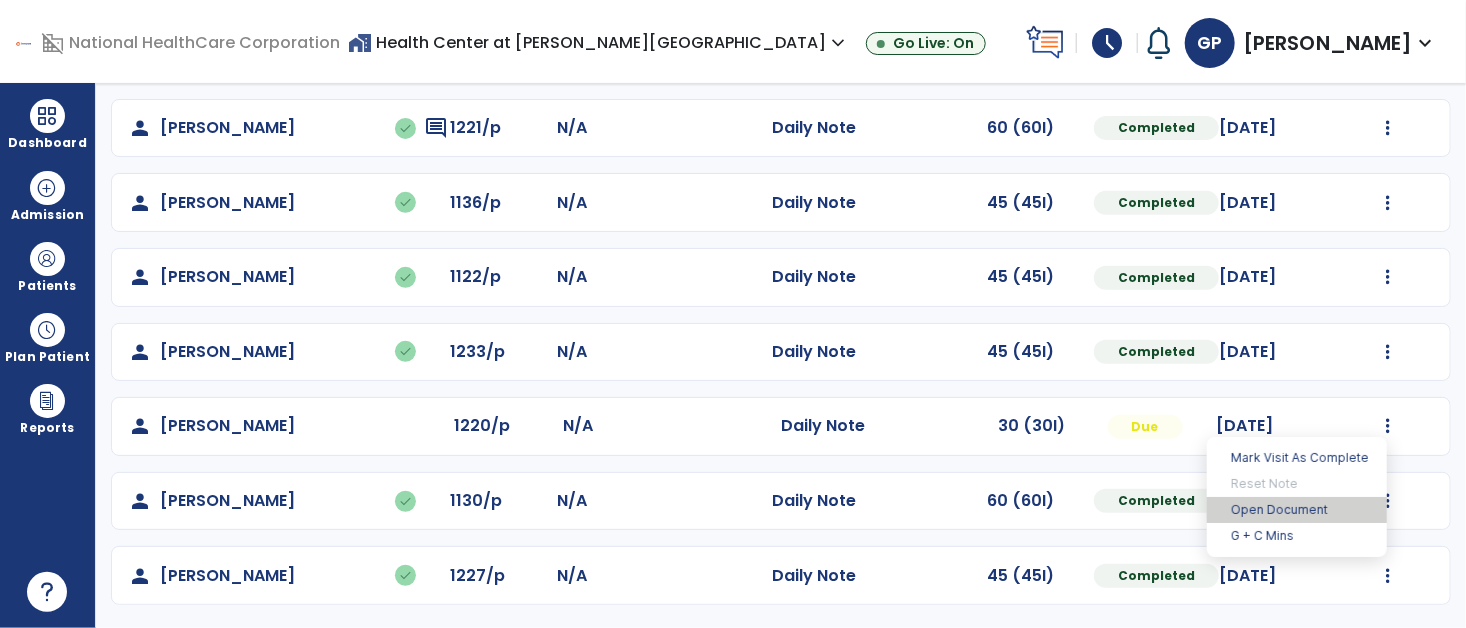 click on "Open Document" at bounding box center (1297, 510) 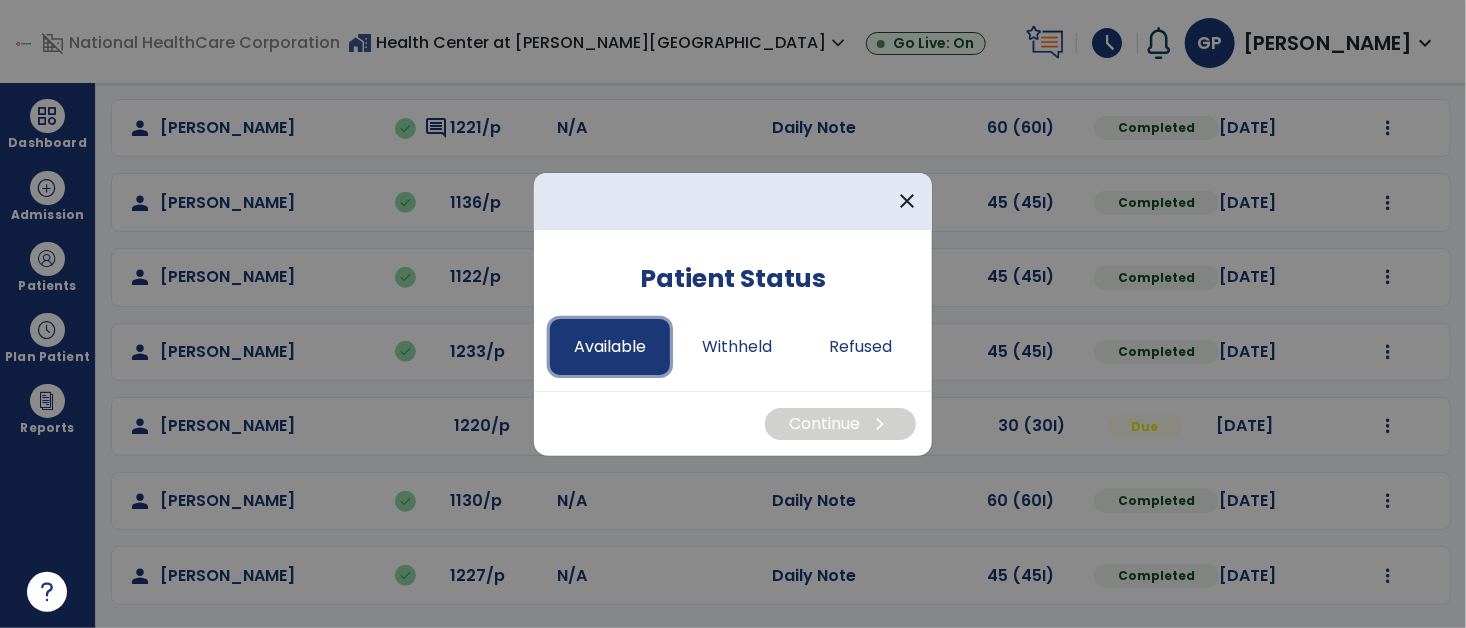 click on "Available" at bounding box center [610, 347] 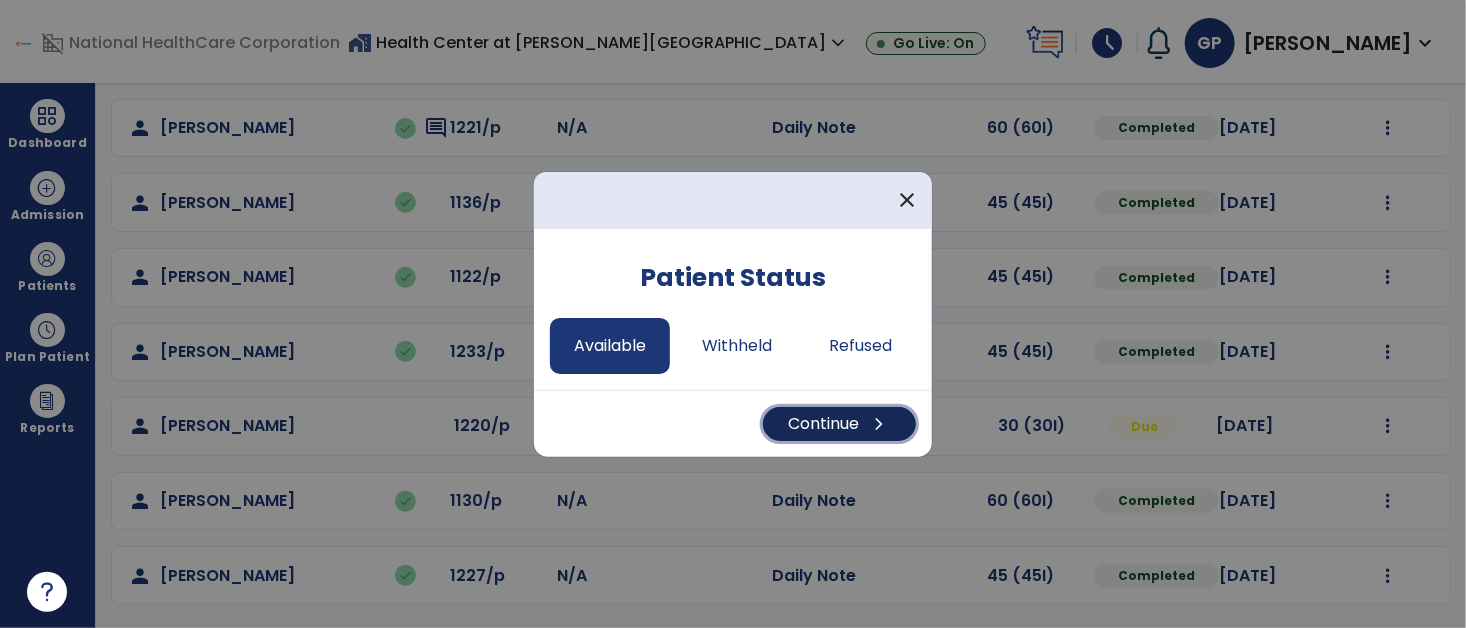 click on "Continue   chevron_right" at bounding box center (839, 424) 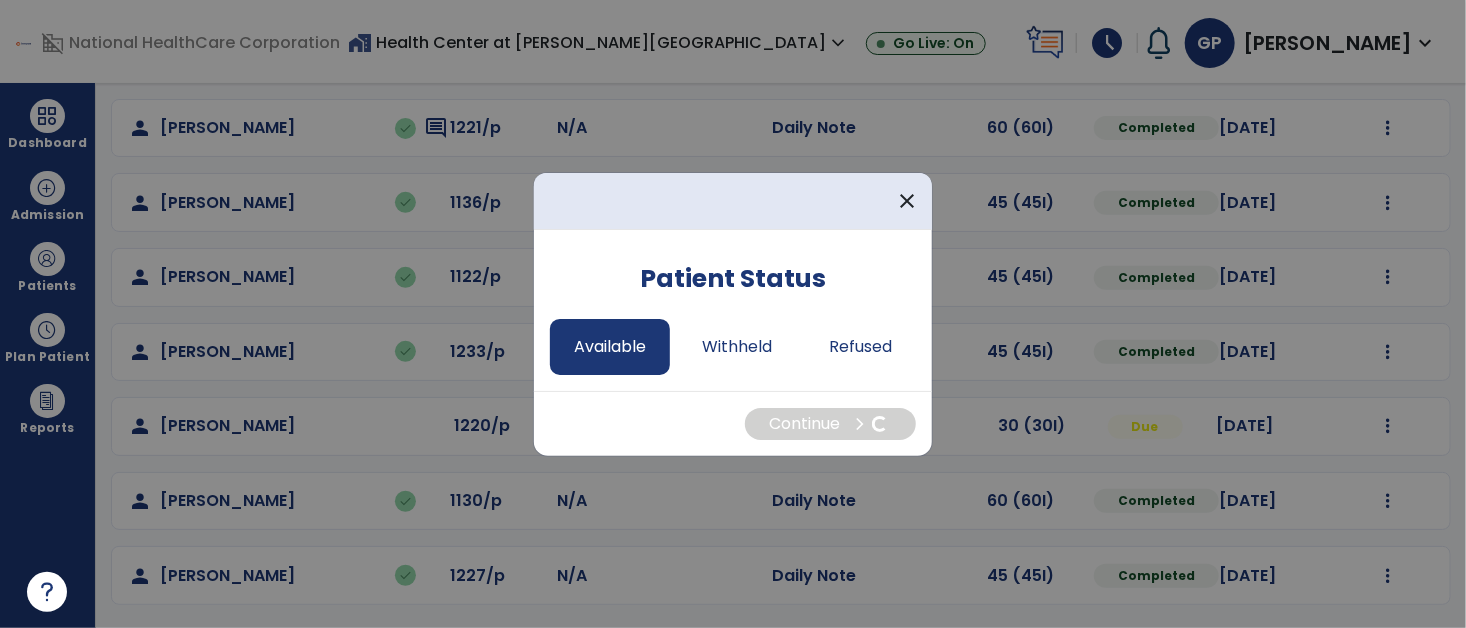 select on "*" 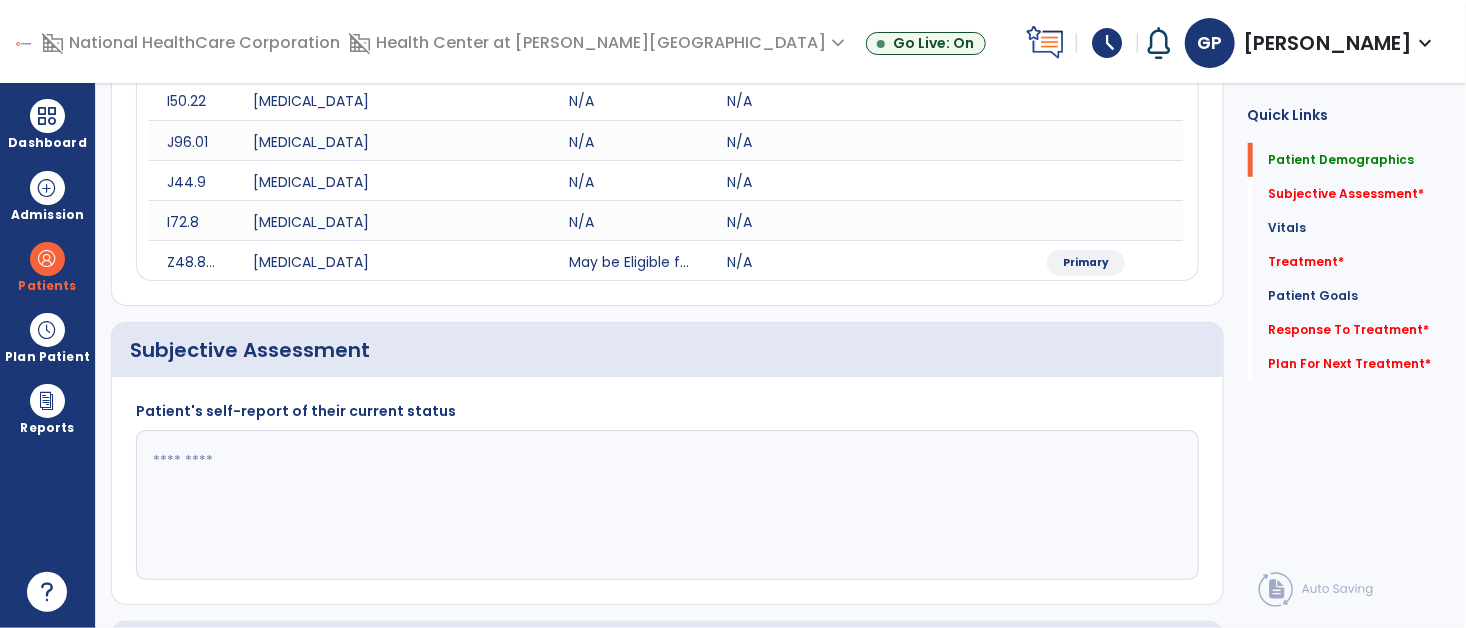 click 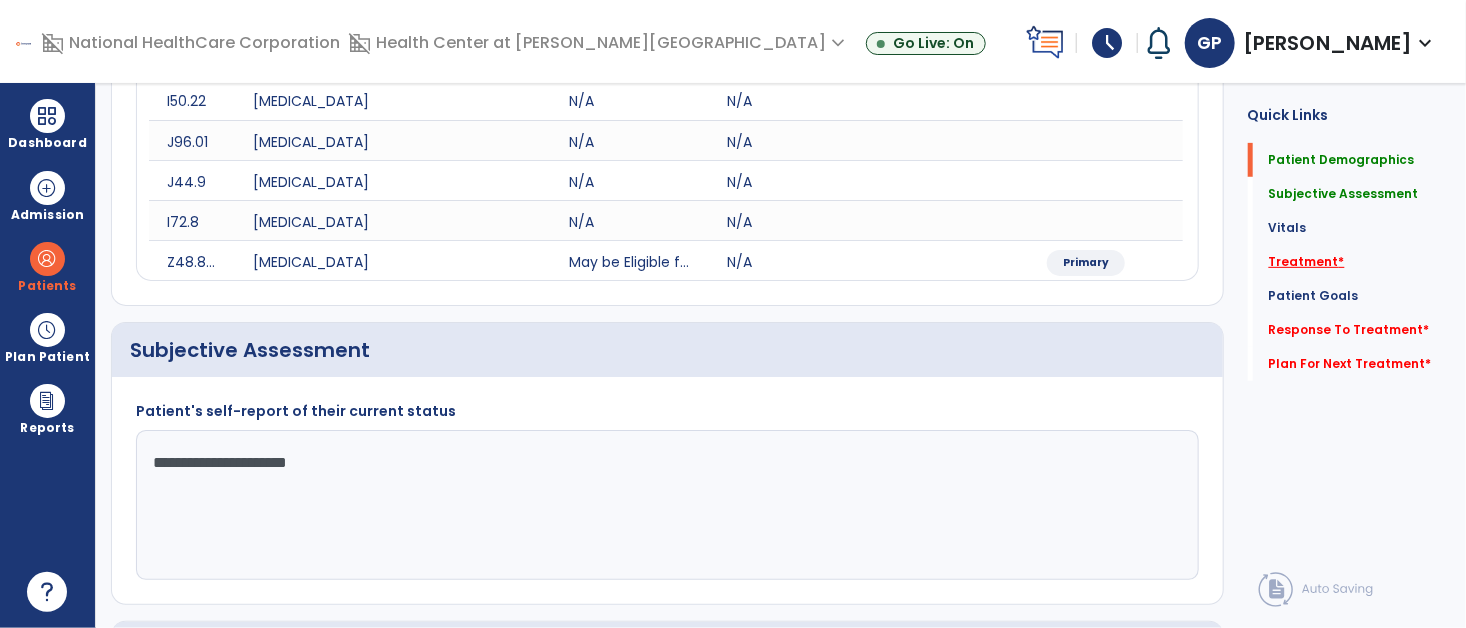 type on "**********" 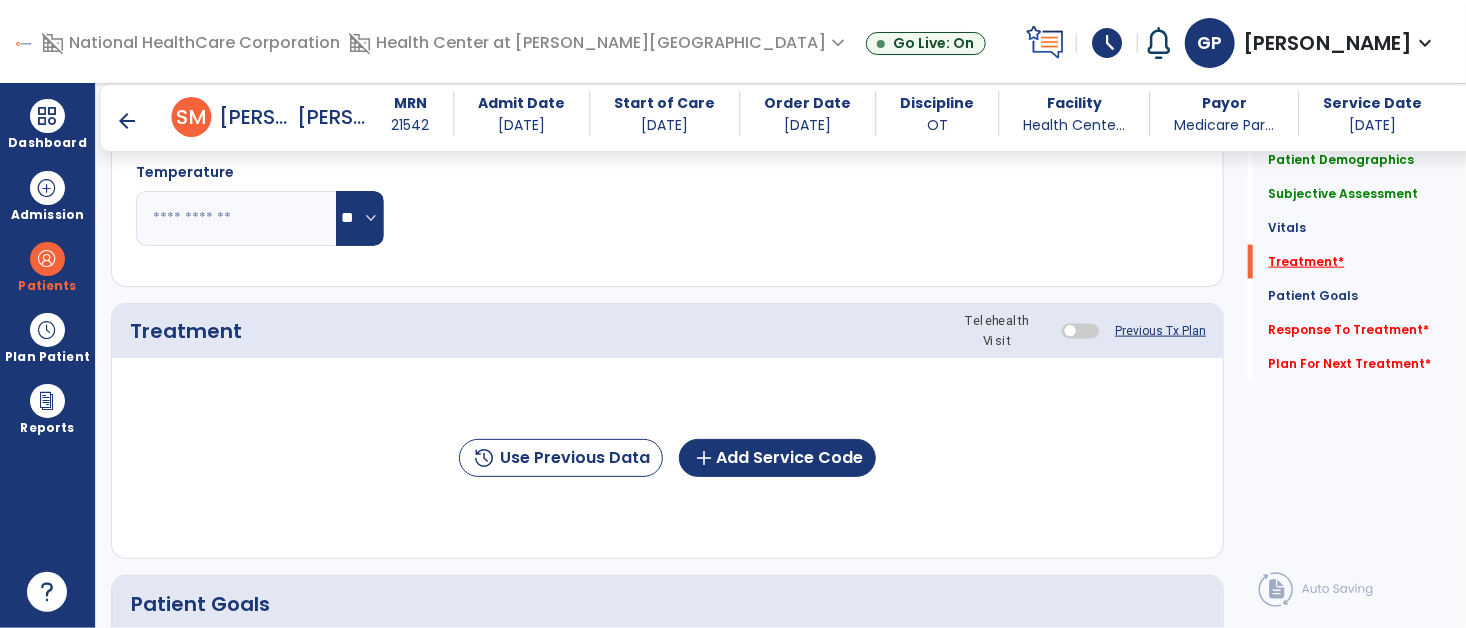 scroll, scrollTop: 1198, scrollLeft: 0, axis: vertical 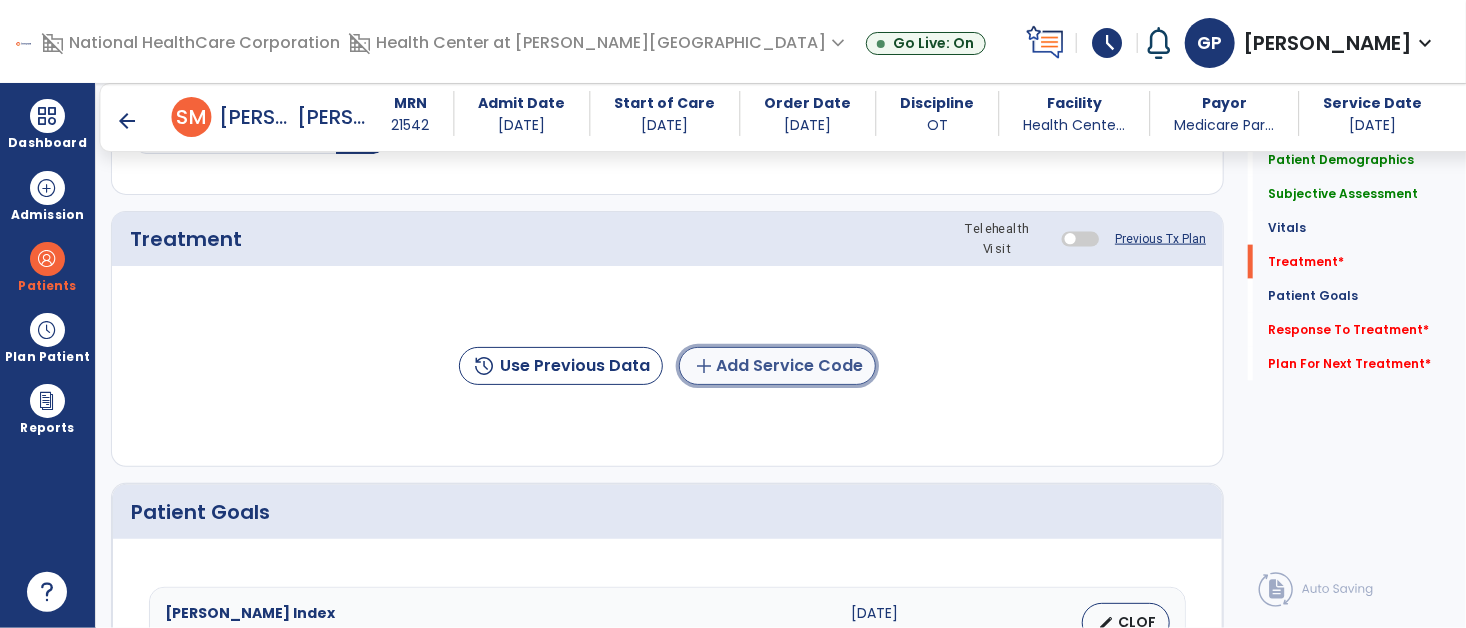 click on "add  Add Service Code" 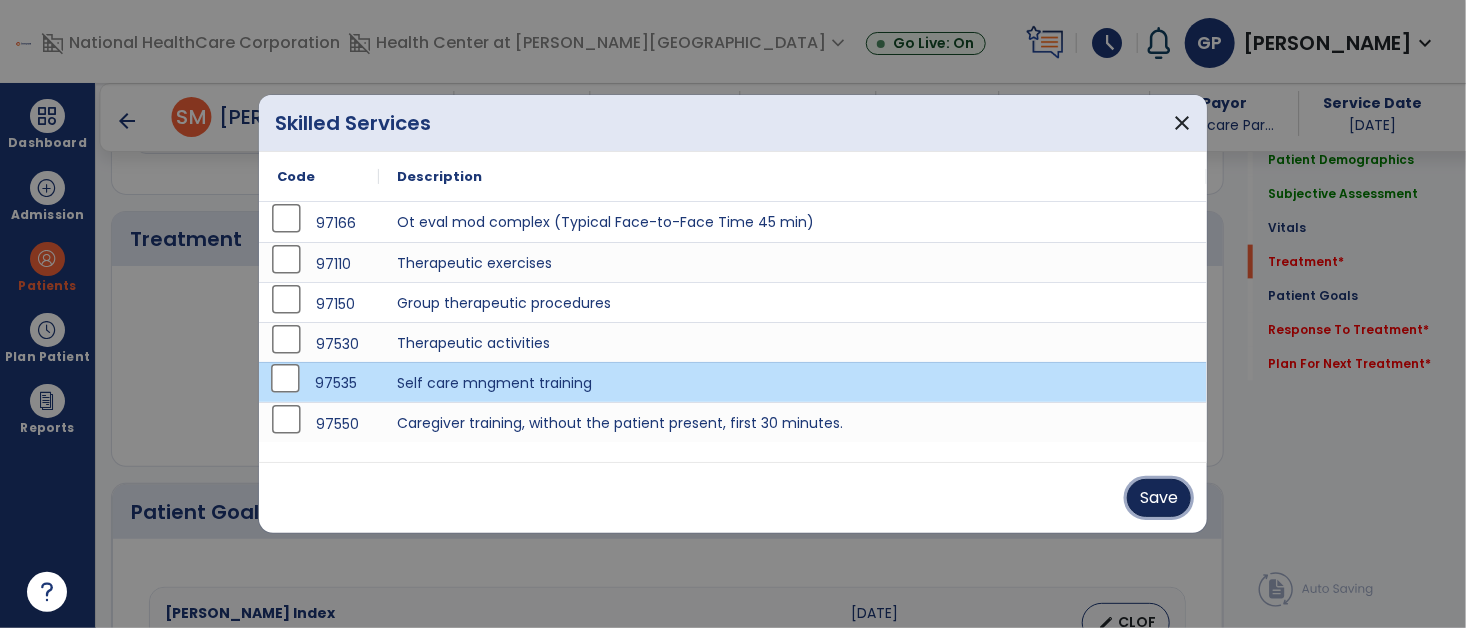 click on "Save" at bounding box center (1159, 498) 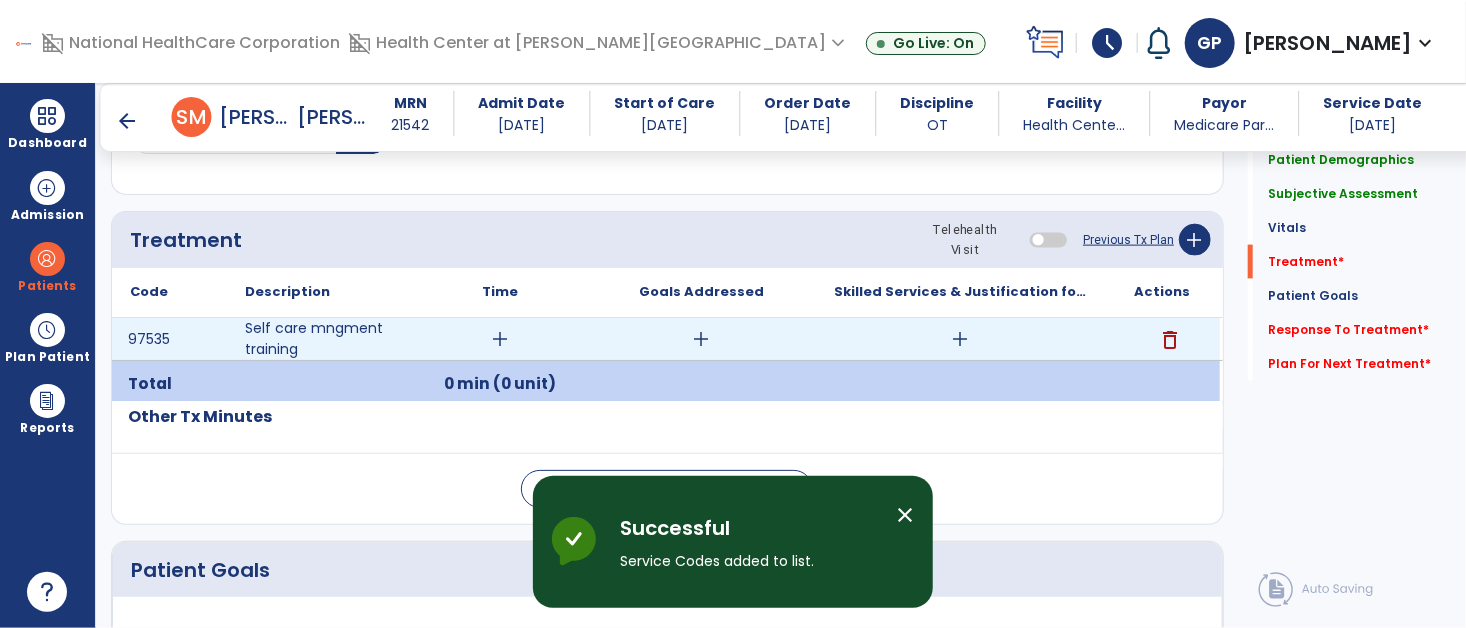 click on "add" at bounding box center (500, 339) 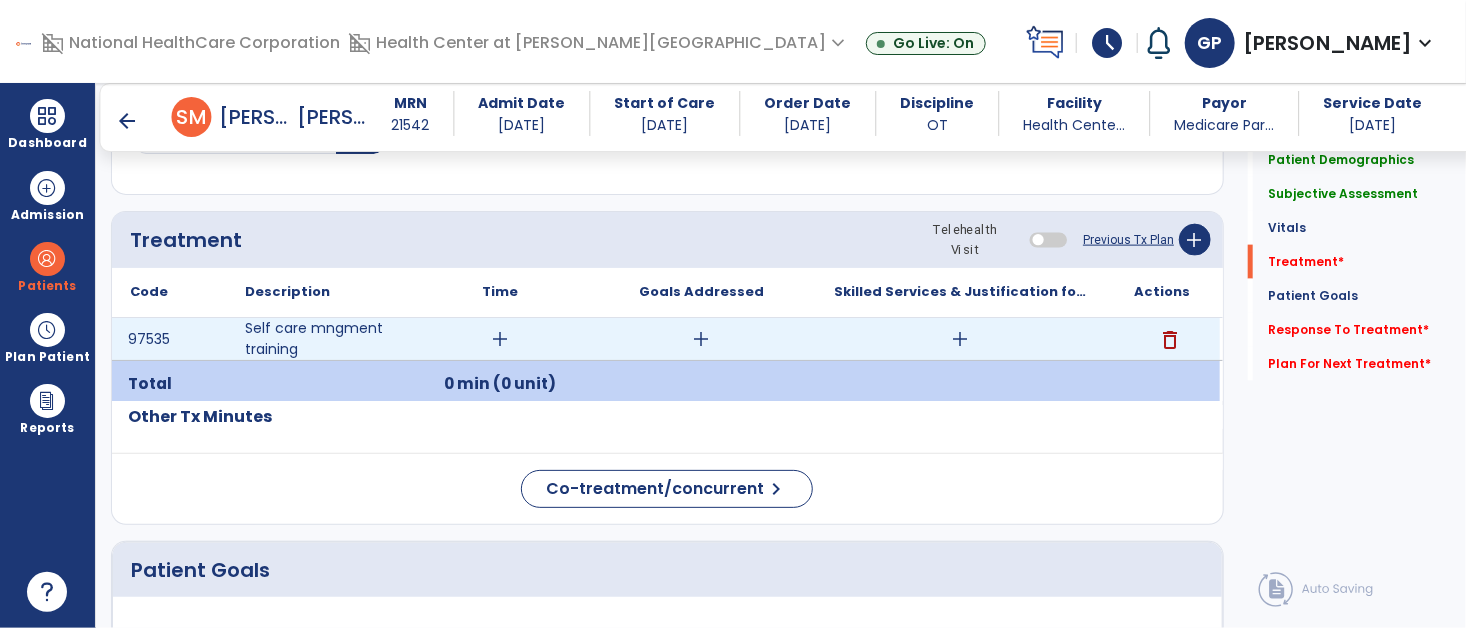click on "add" at bounding box center (500, 339) 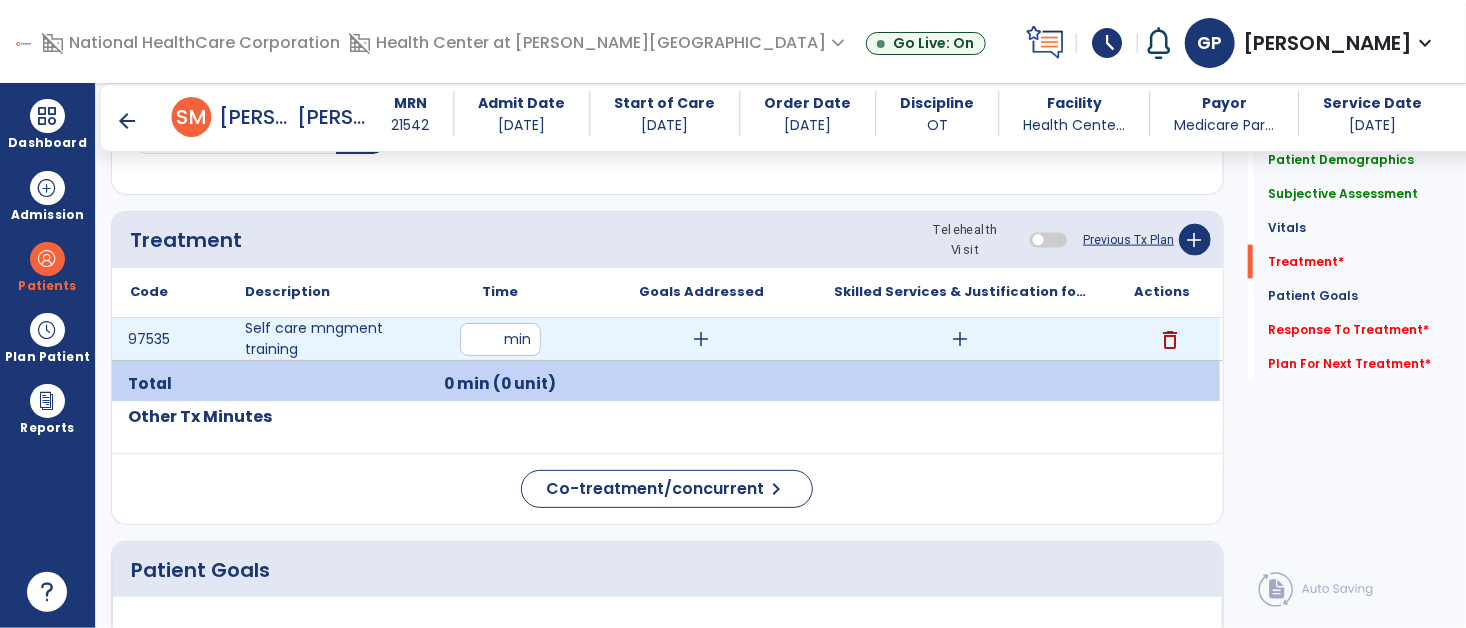 type on "**" 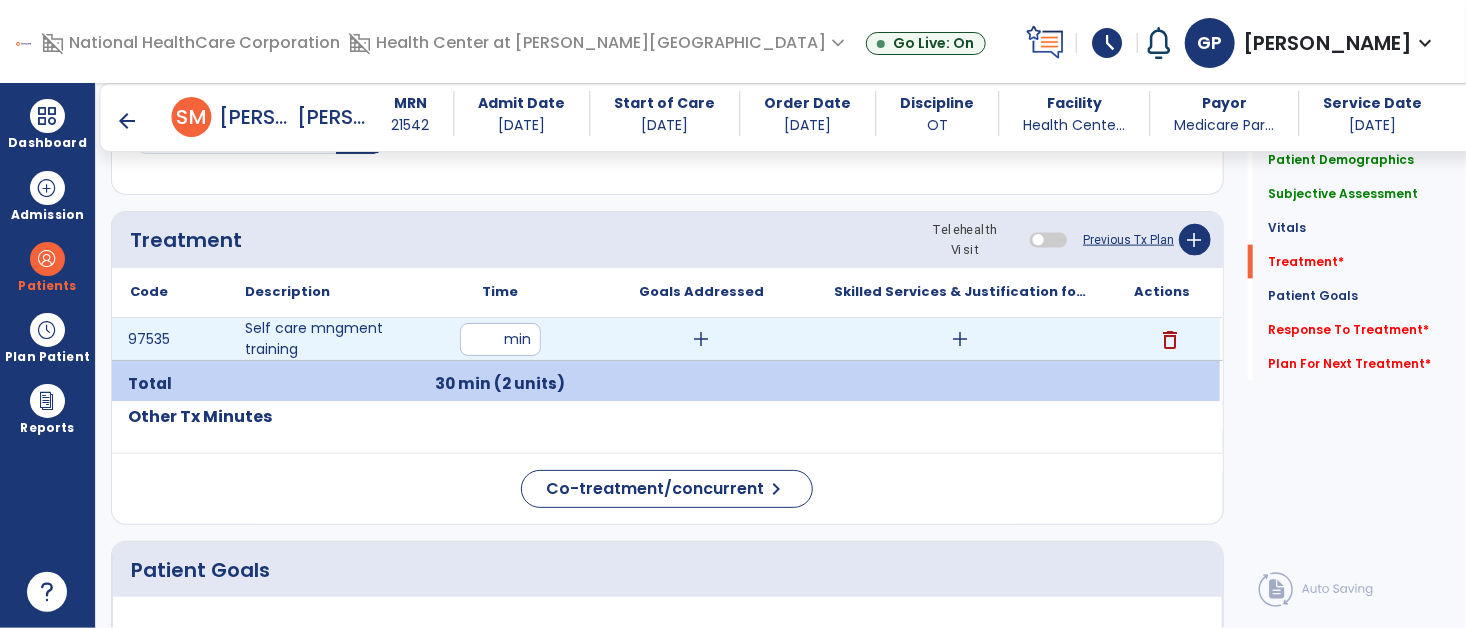 click on "add" at bounding box center [702, 339] 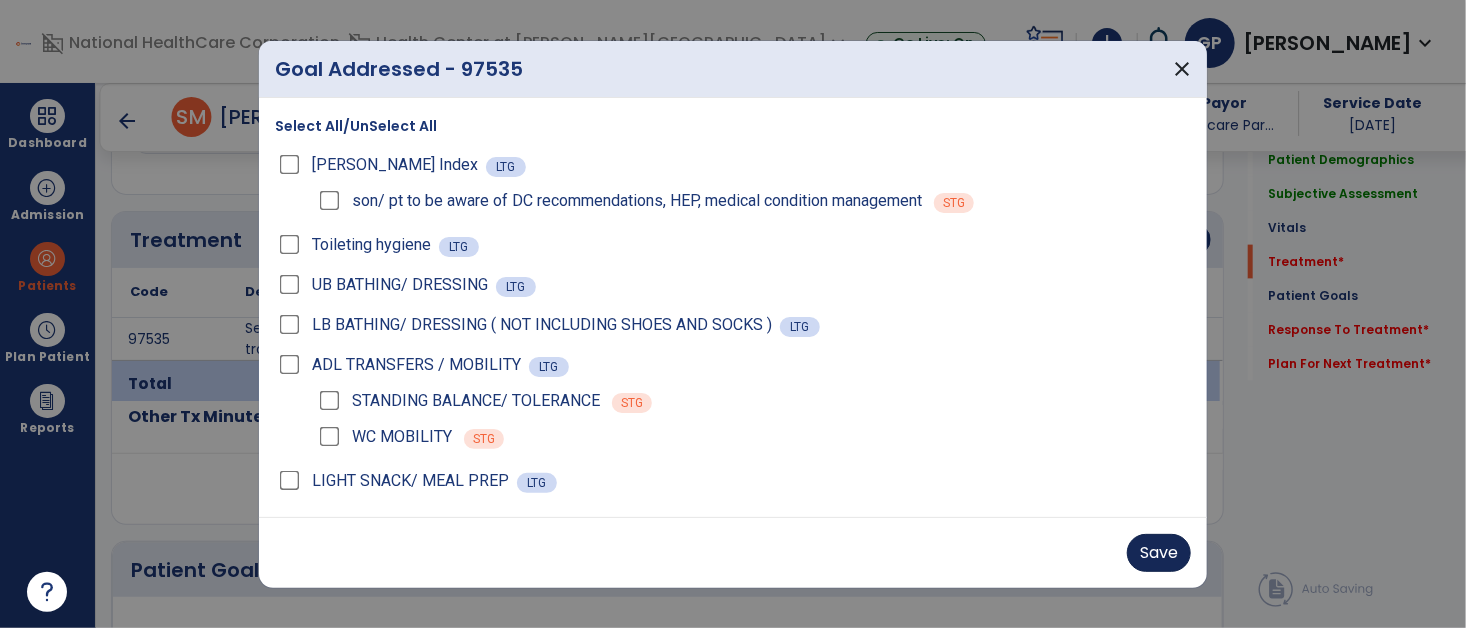 click on "Save" at bounding box center [1159, 553] 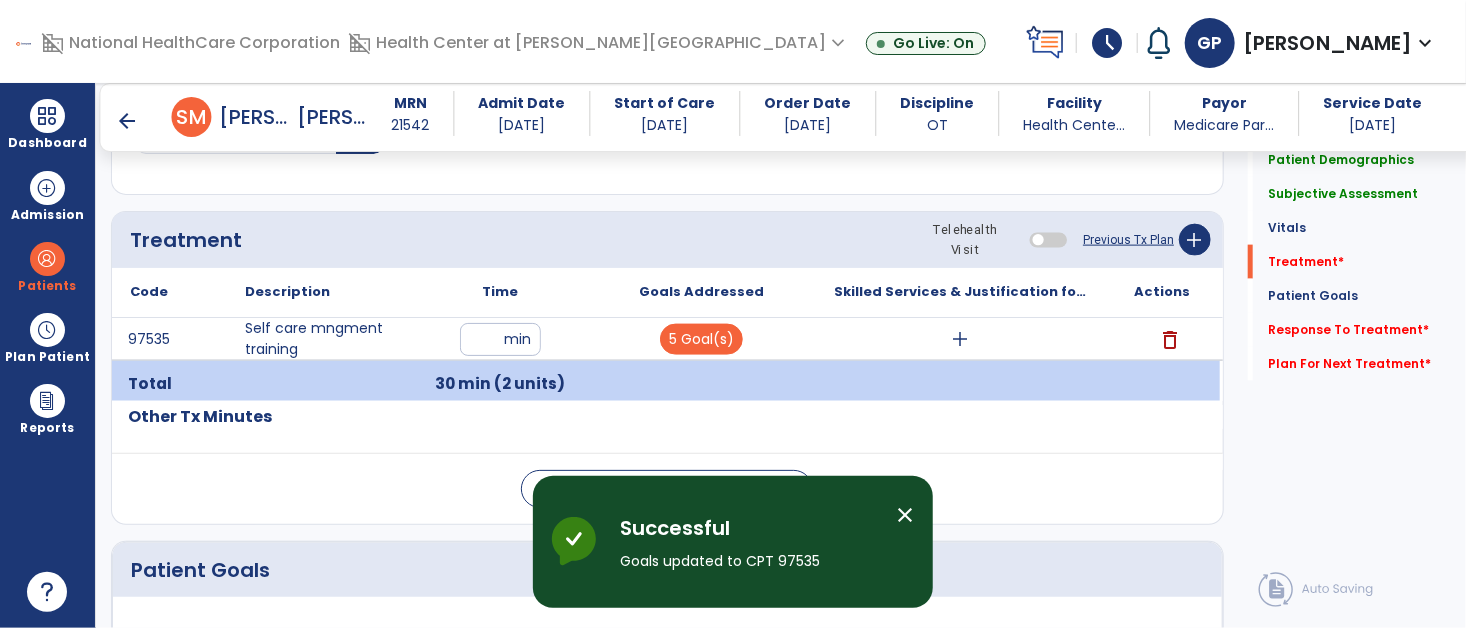 click on "add" at bounding box center (961, 339) 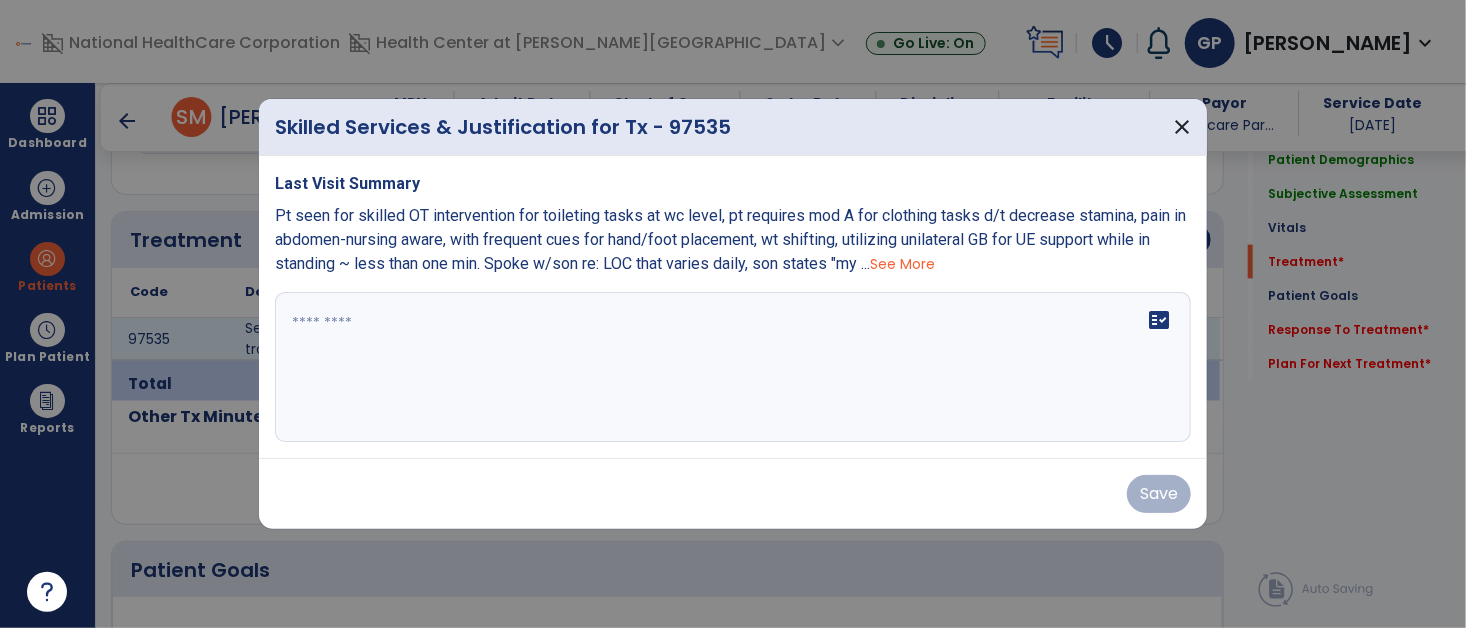 click on "fact_check" at bounding box center (733, 367) 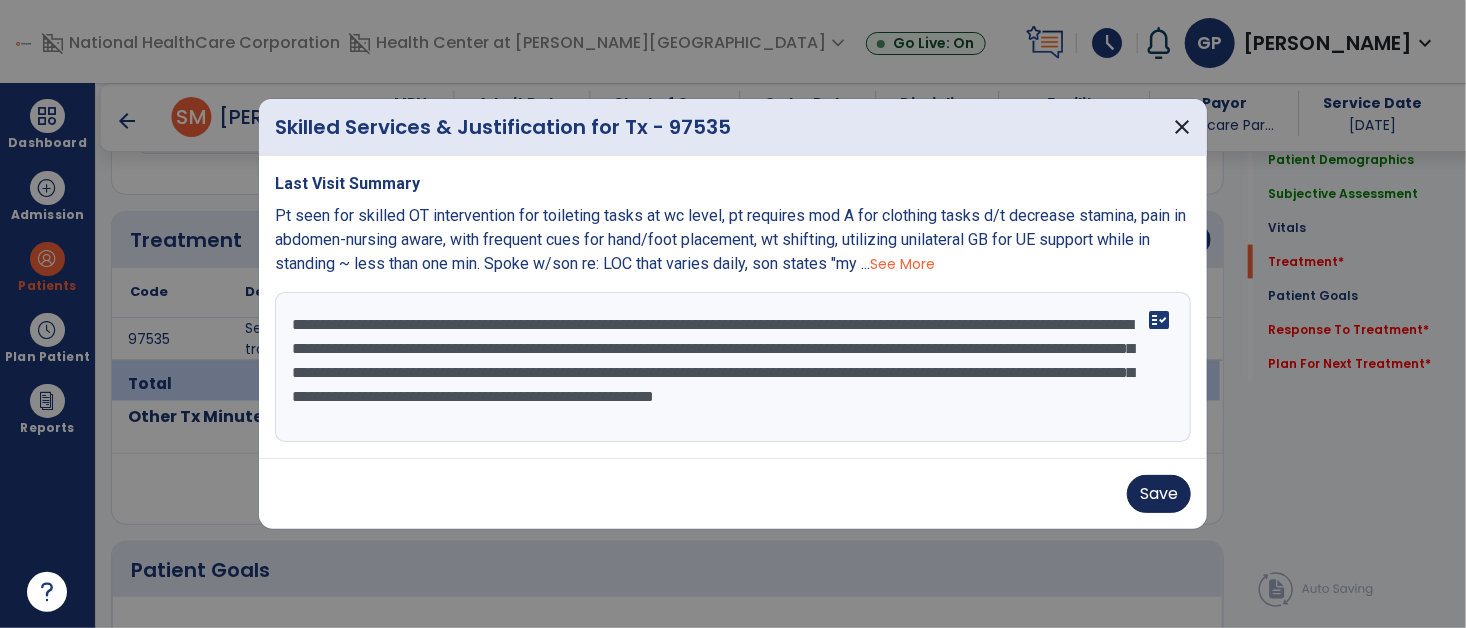 type on "**********" 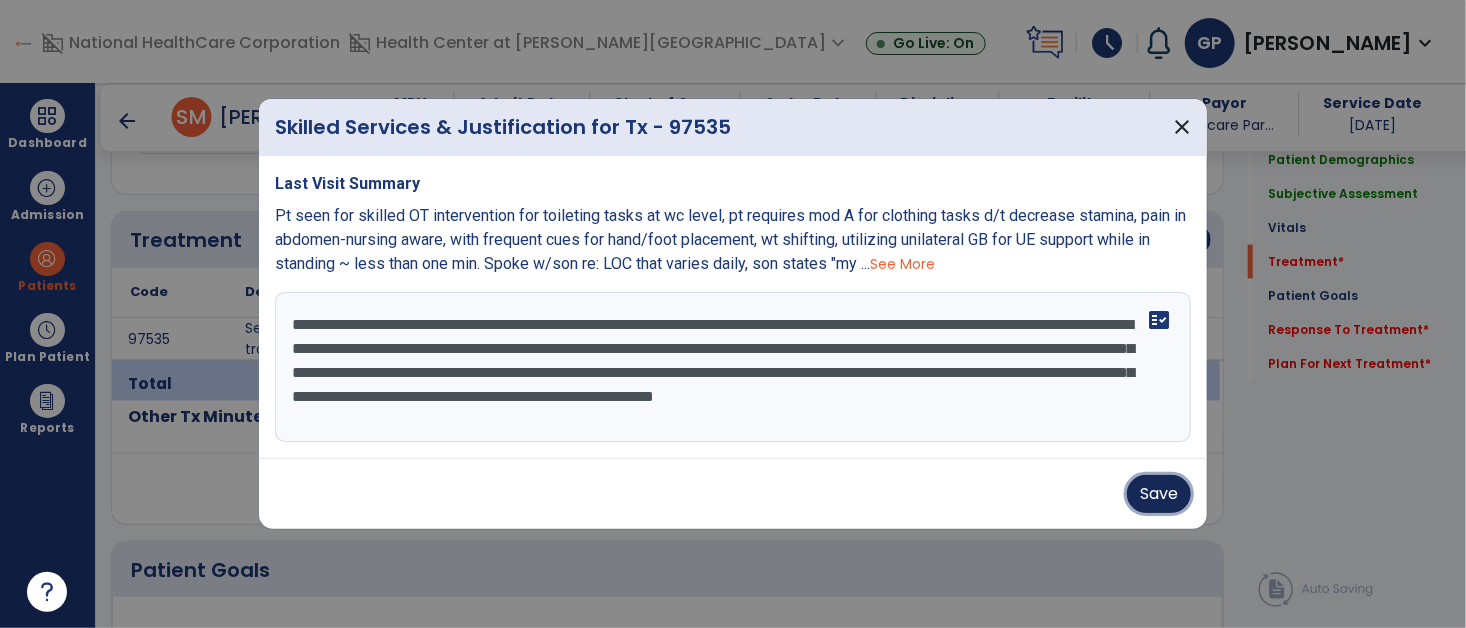 click on "Save" at bounding box center [1159, 494] 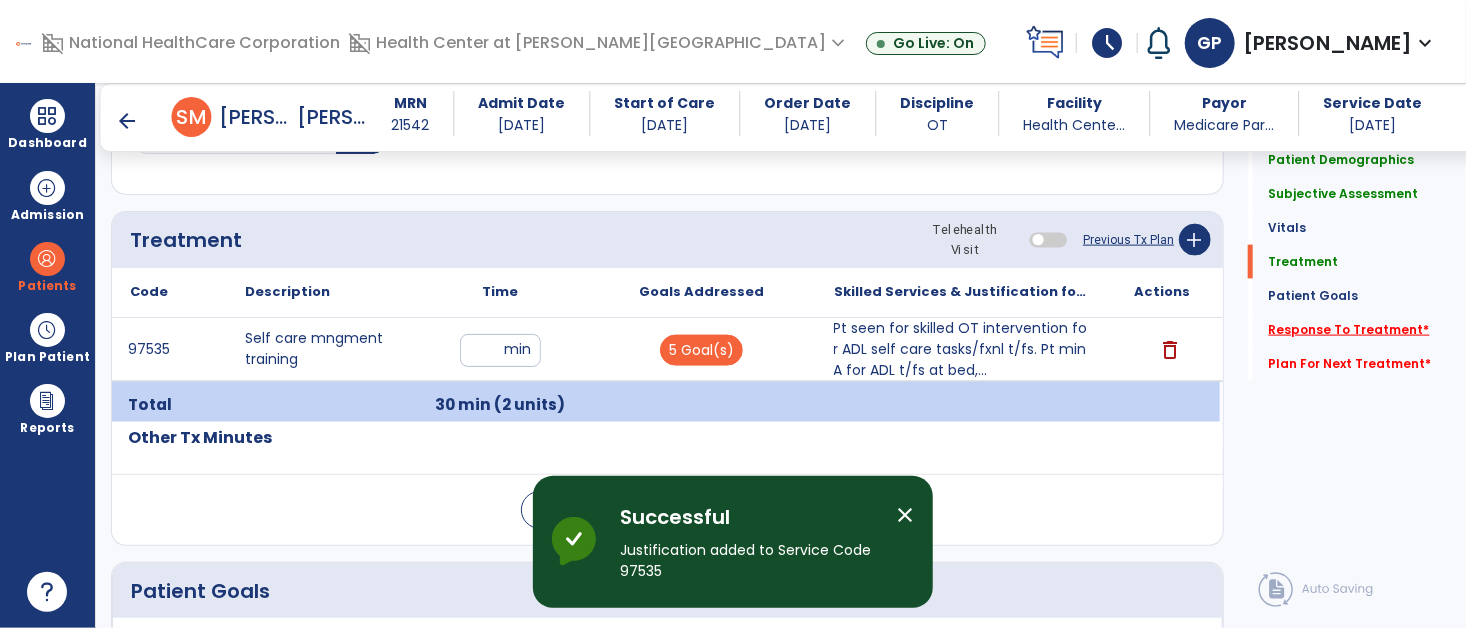click on "Response To Treatment   *" 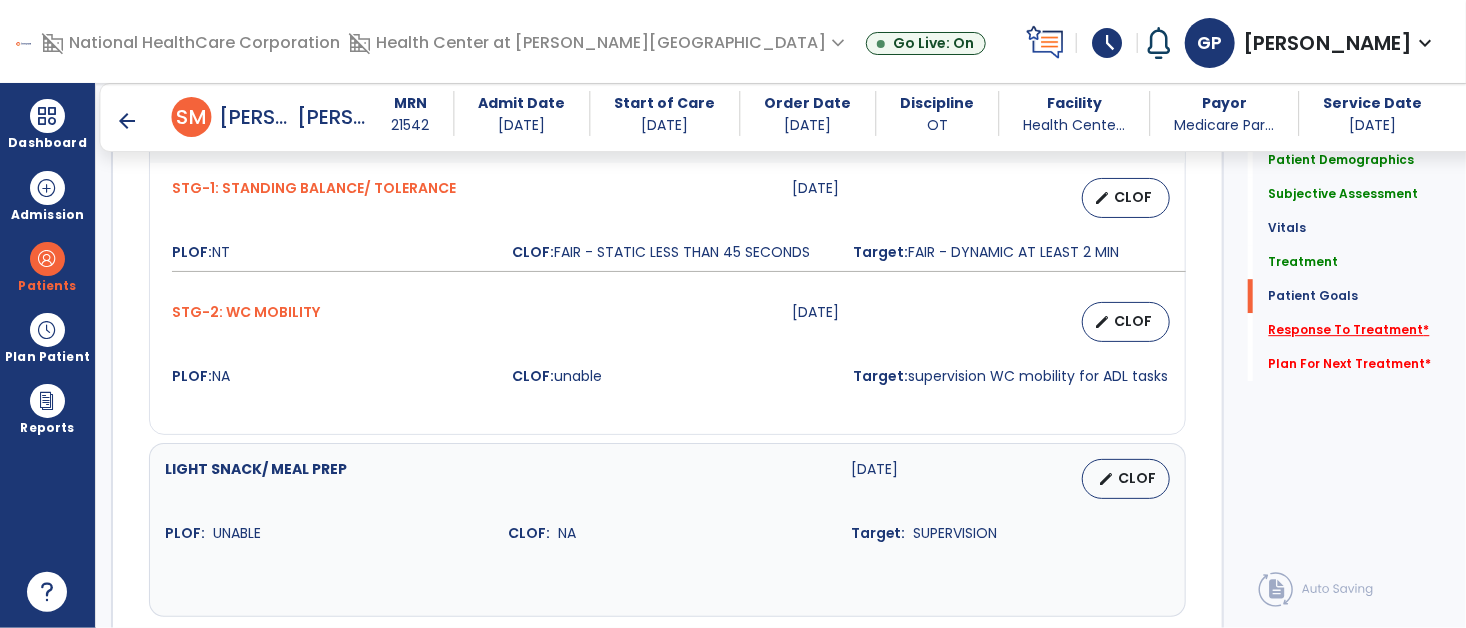 scroll, scrollTop: 3154, scrollLeft: 0, axis: vertical 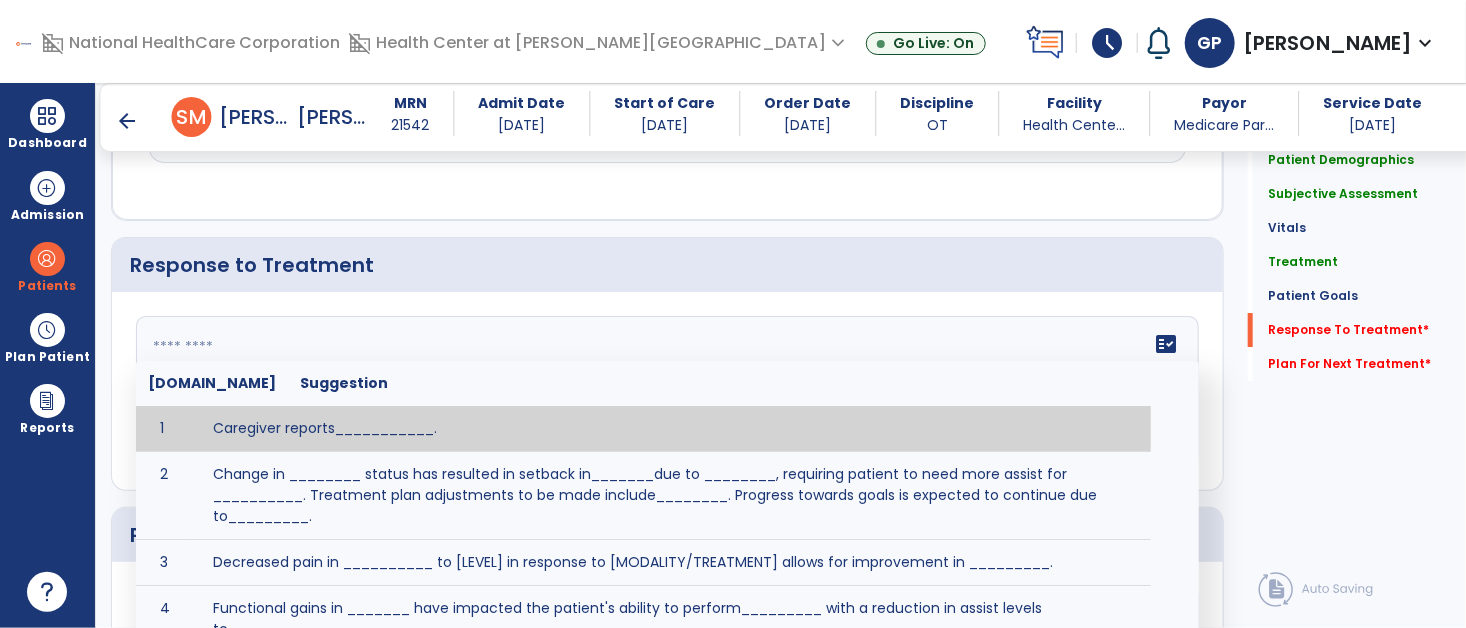 click on "fact_check  [DOMAIN_NAME] Suggestion 1 Caregiver reports___________. 2 Change in ________ status has resulted in setback in_______due to ________, requiring patient to need more assist for __________.   Treatment plan adjustments to be made include________.  Progress towards goals is expected to continue due to_________. 3 Decreased pain in __________ to [LEVEL] in response to [MODALITY/TREATMENT] allows for improvement in _________. 4 Functional gains in _______ have impacted the patient's ability to perform_________ with a reduction in assist levels to_________. 5 Functional progress this week has been significant due to__________. 6 Gains in ________ have improved the patient's ability to perform ______with decreased levels of assist to___________. 7 Improvement in ________allows patient to tolerate higher levels of challenges in_________. 8 Pain in [AREA] has decreased to [LEVEL] in response to [TREATMENT/MODALITY], allowing fore ease in completing__________. 9 10 11 12 13 14 15 16 17 18 19 20 21" 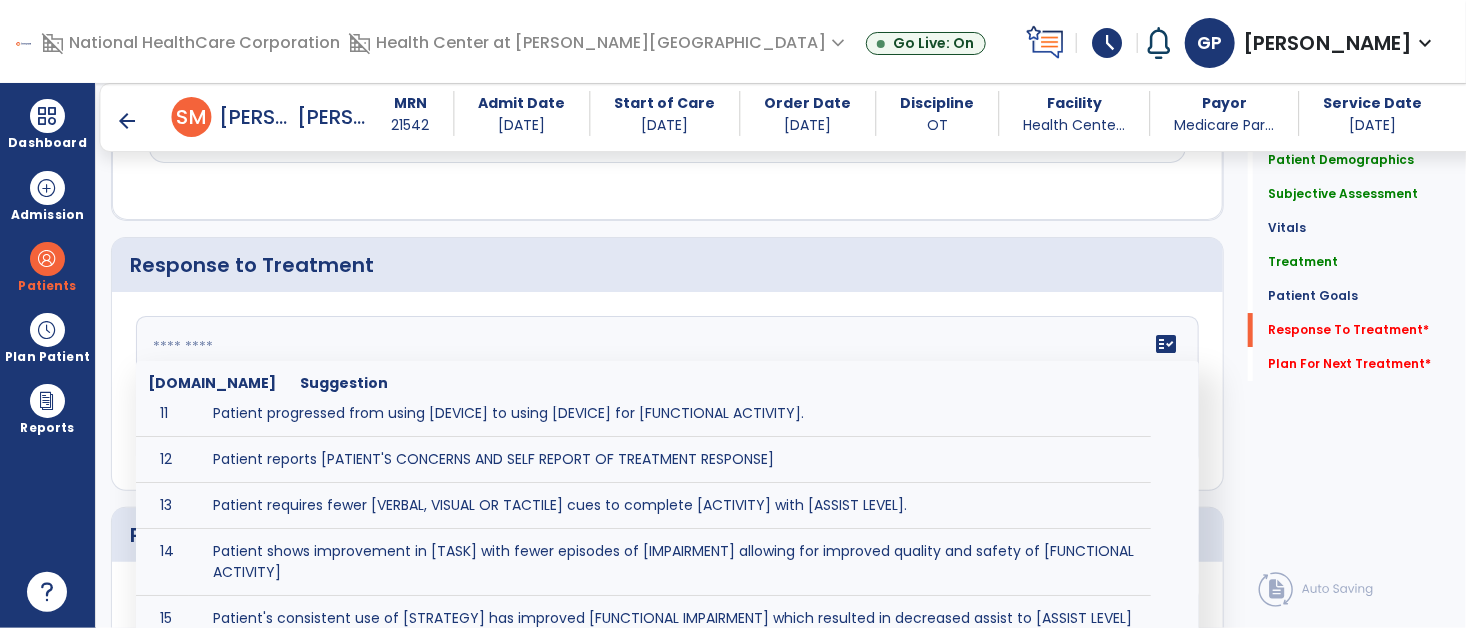 scroll, scrollTop: 538, scrollLeft: 0, axis: vertical 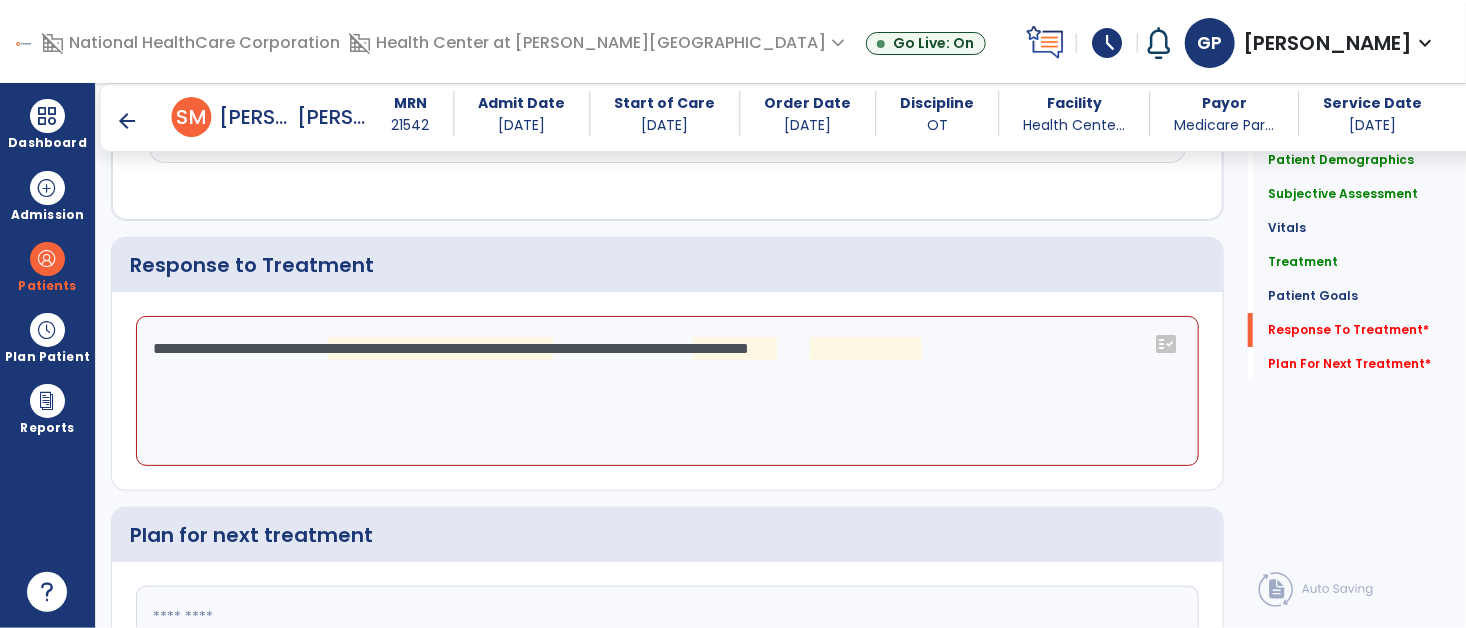 click on "**********" 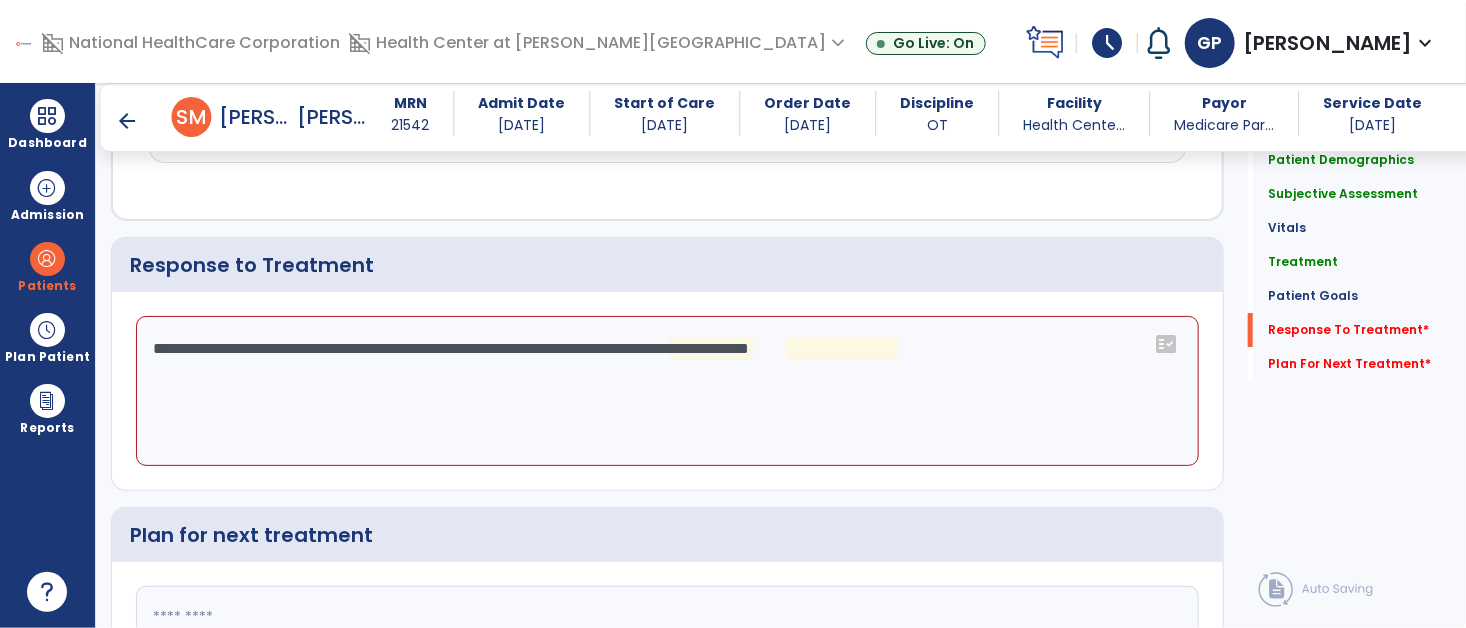 click on "**********" 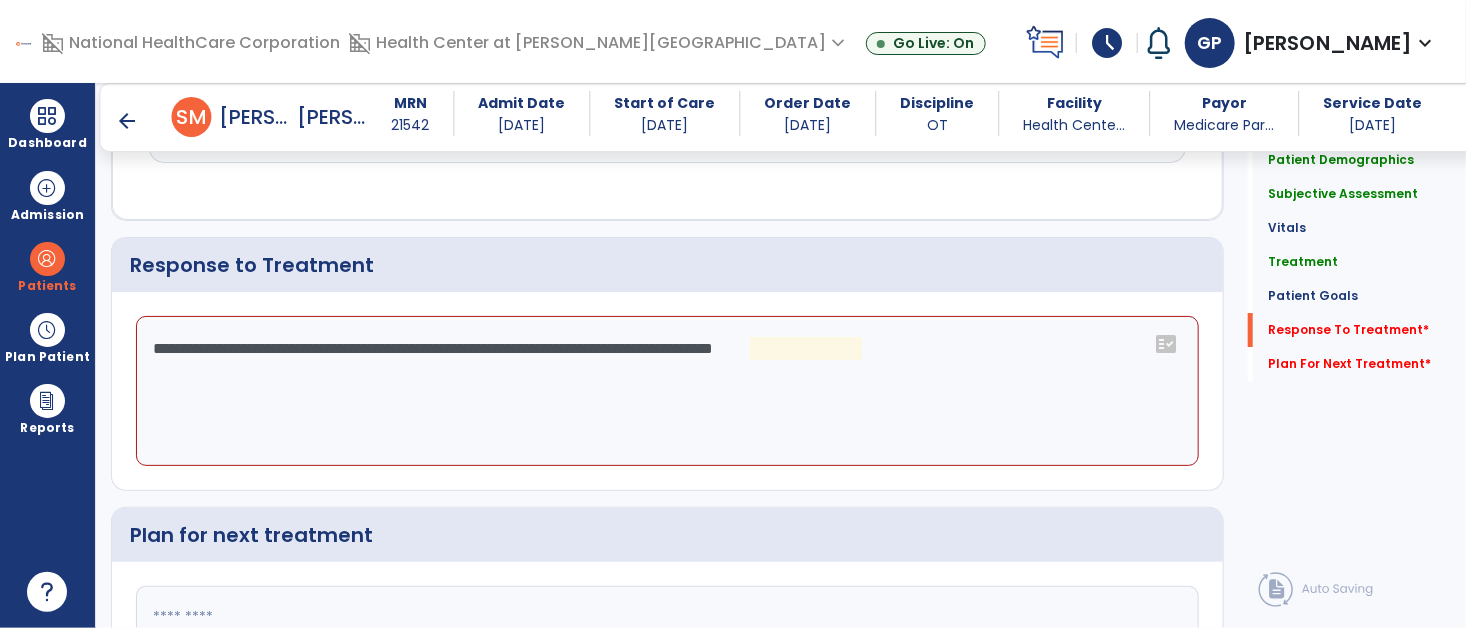 click on "**********" 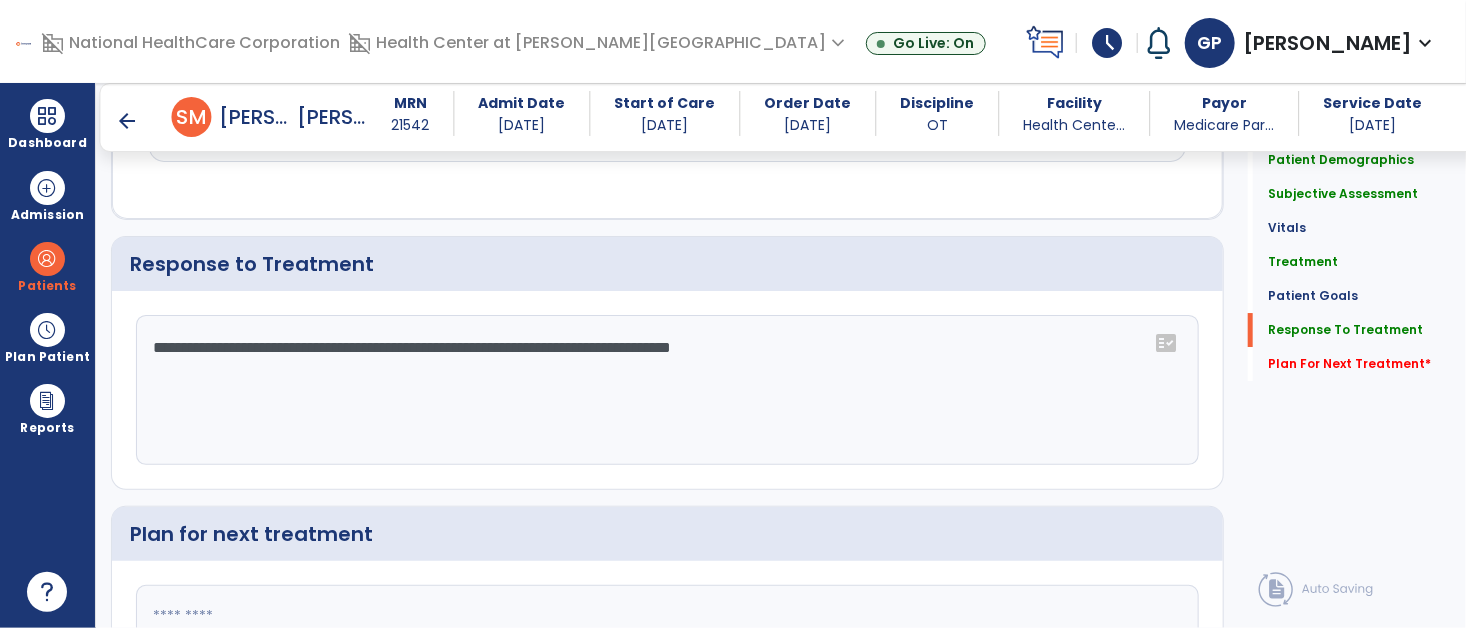 scroll, scrollTop: 3154, scrollLeft: 0, axis: vertical 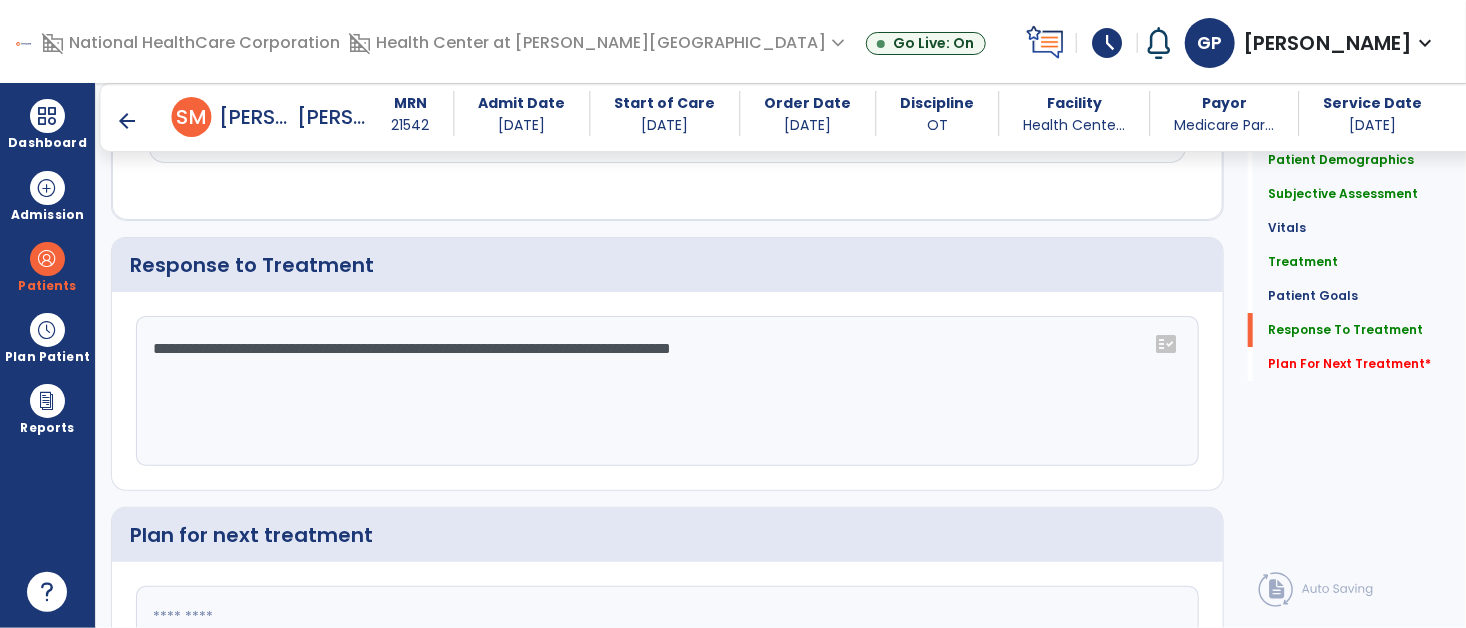 click on "**********" 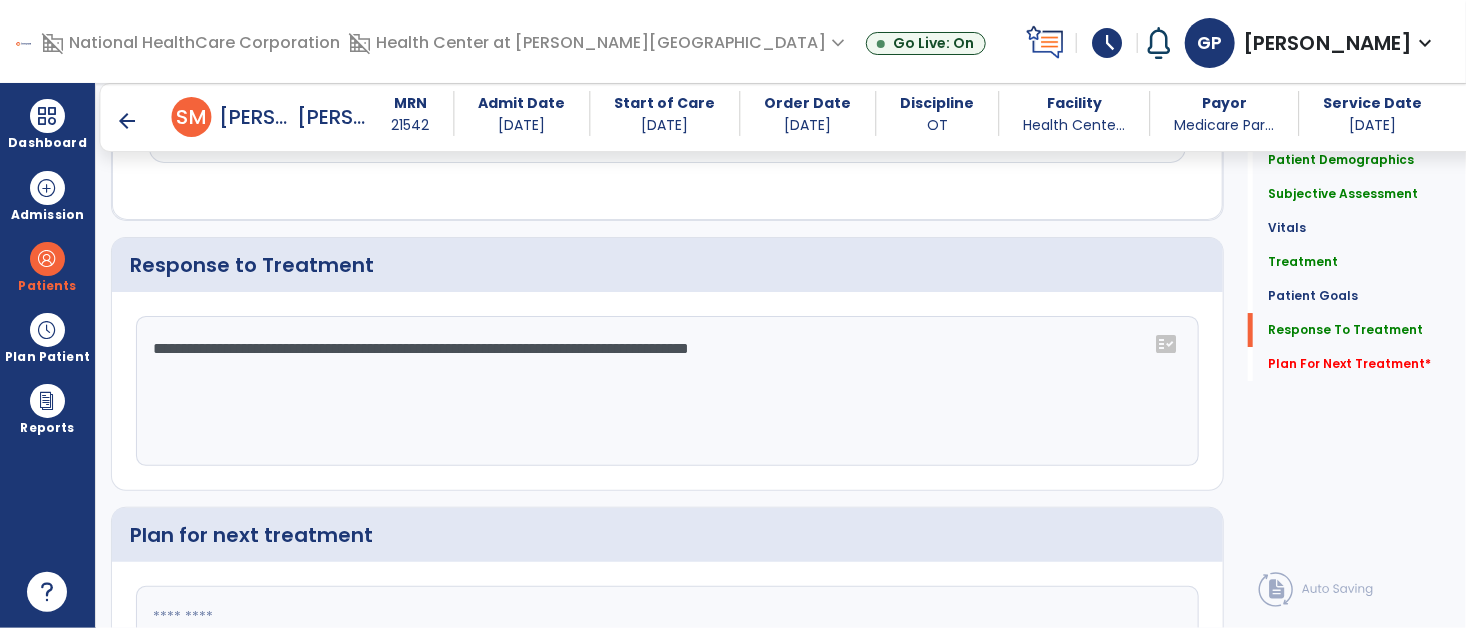 type on "**********" 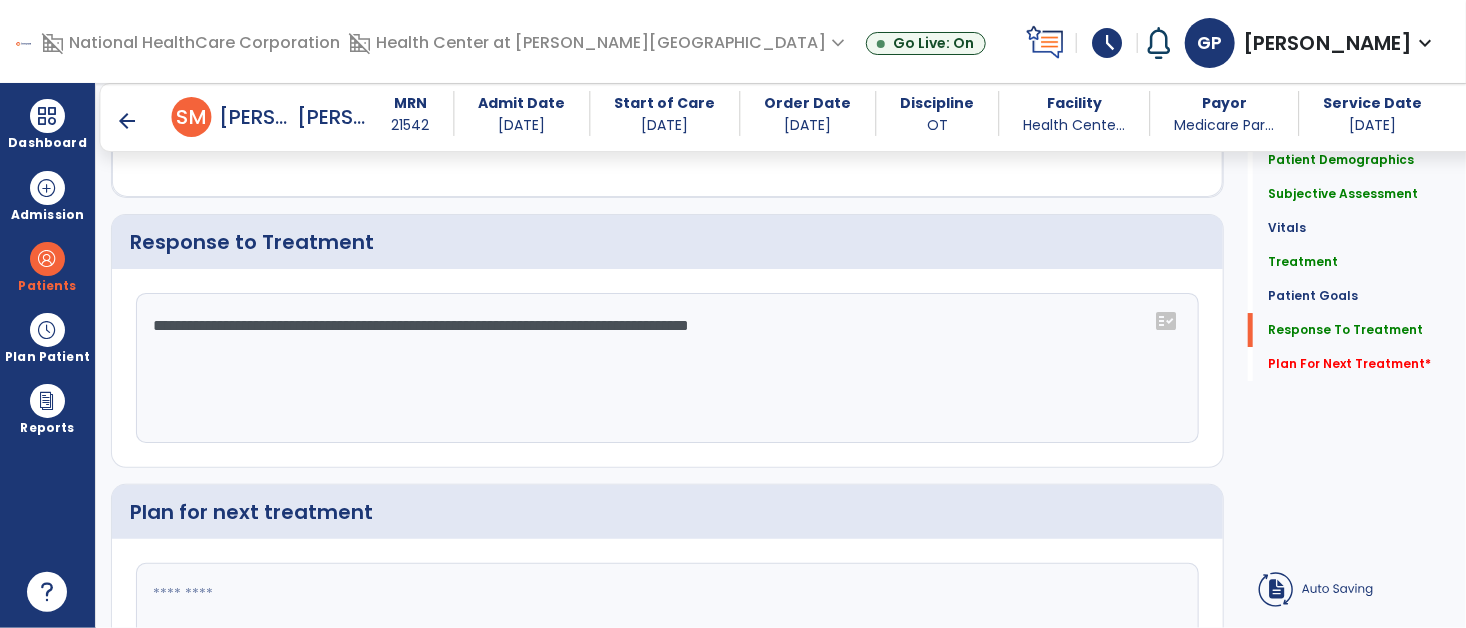 click 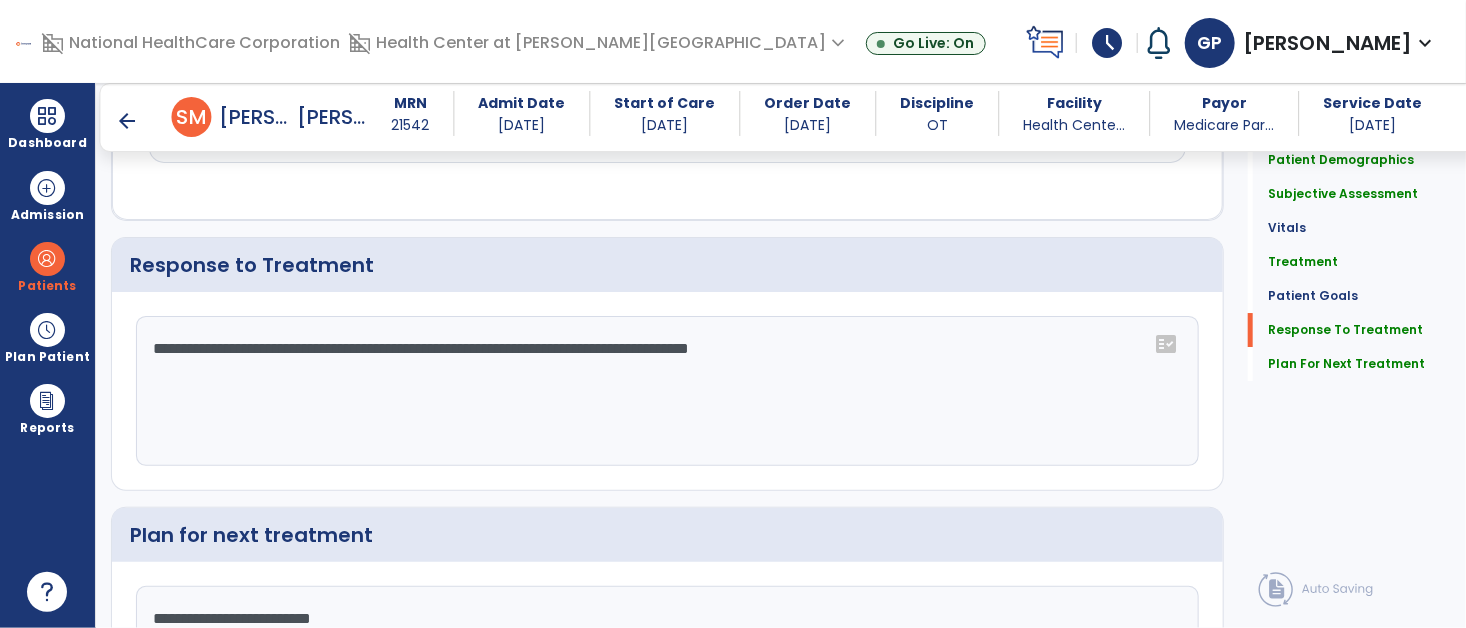 scroll, scrollTop: 3154, scrollLeft: 0, axis: vertical 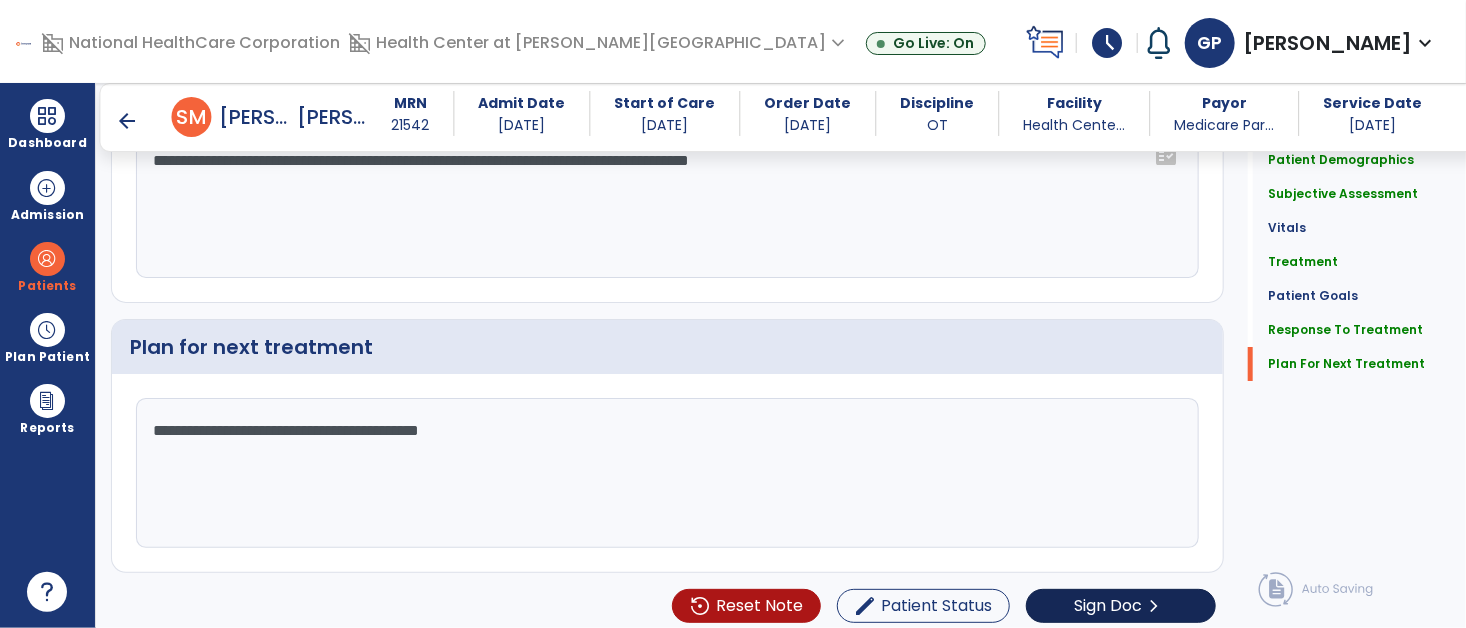 type on "**********" 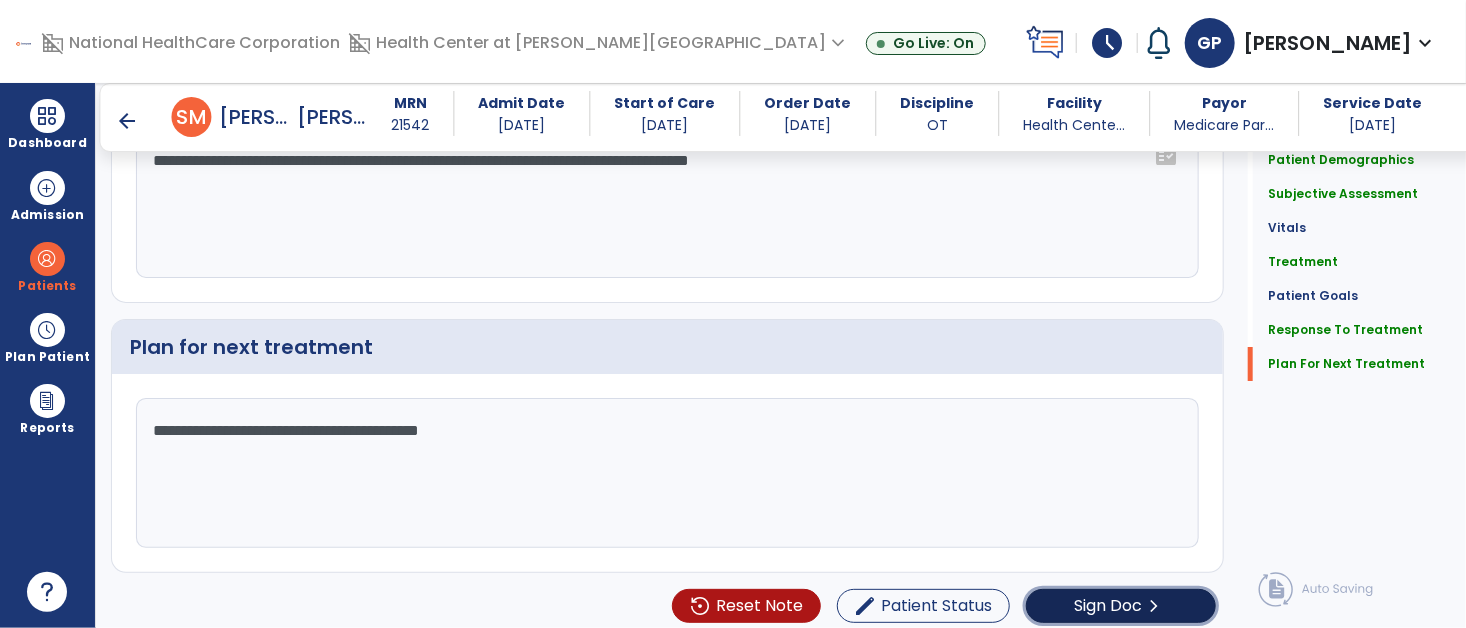 click on "Sign Doc" 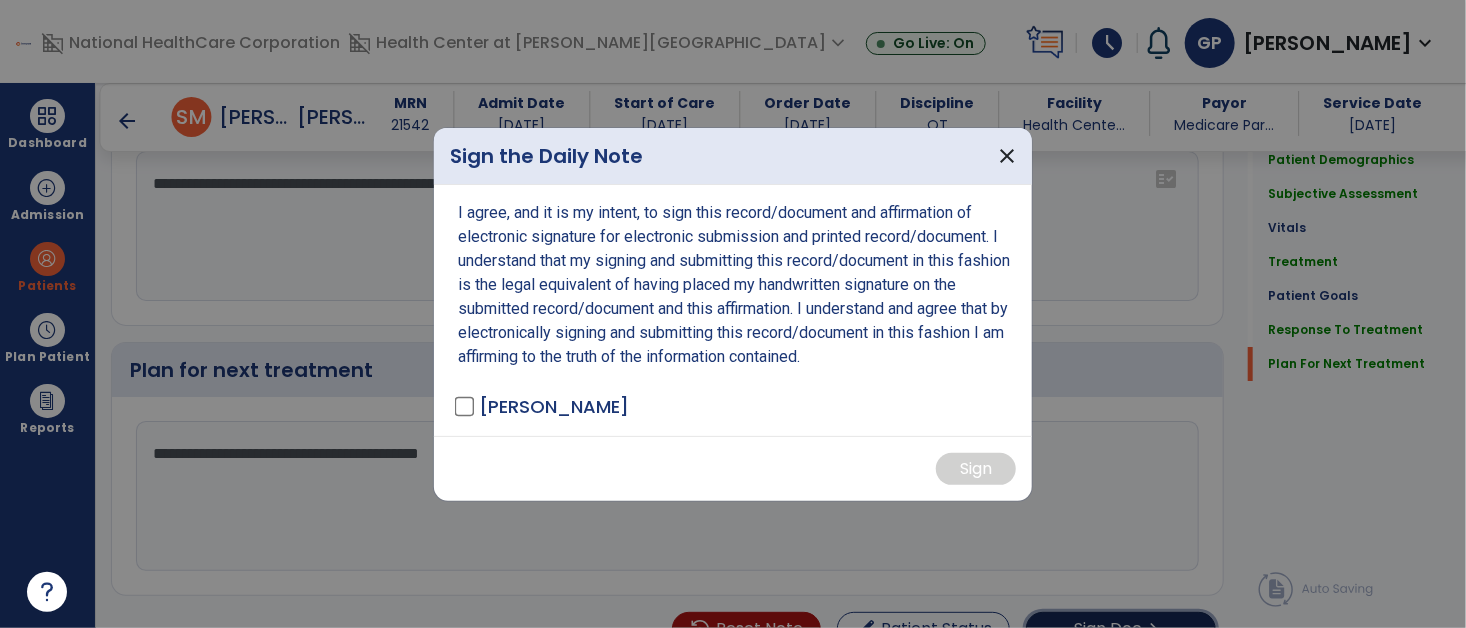 scroll, scrollTop: 3342, scrollLeft: 0, axis: vertical 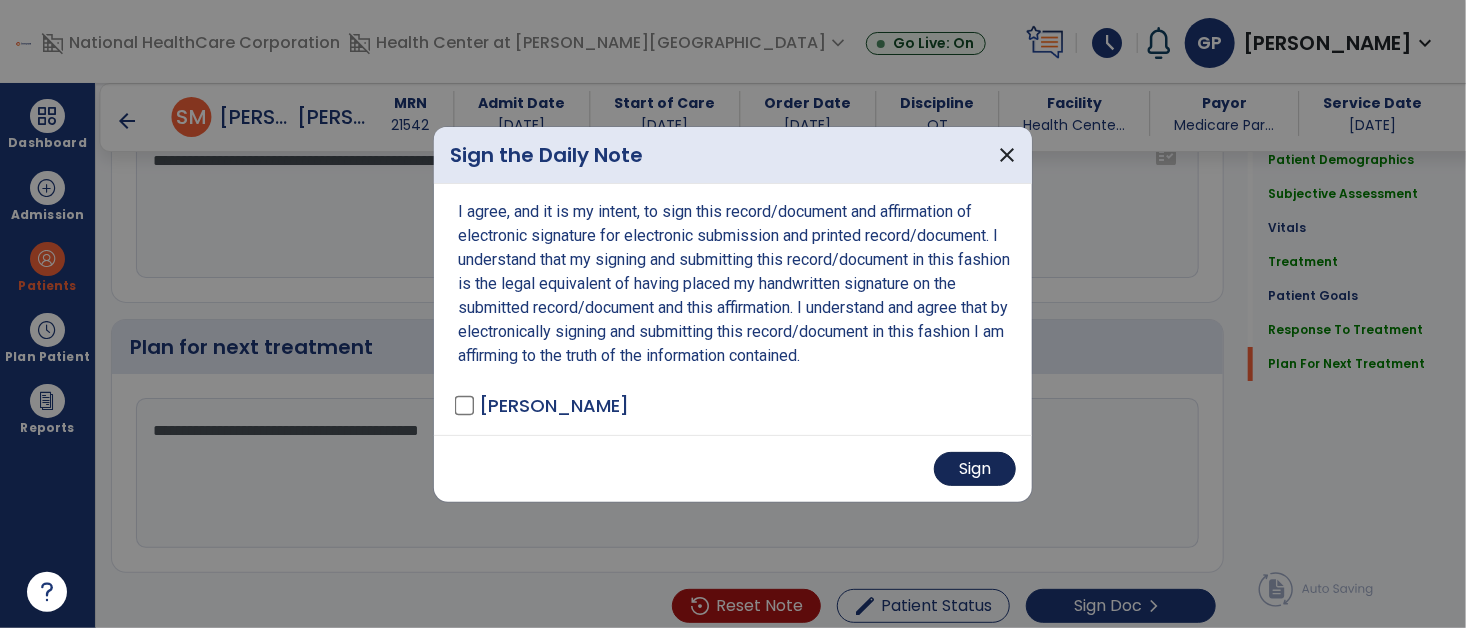 click on "Sign" at bounding box center (975, 469) 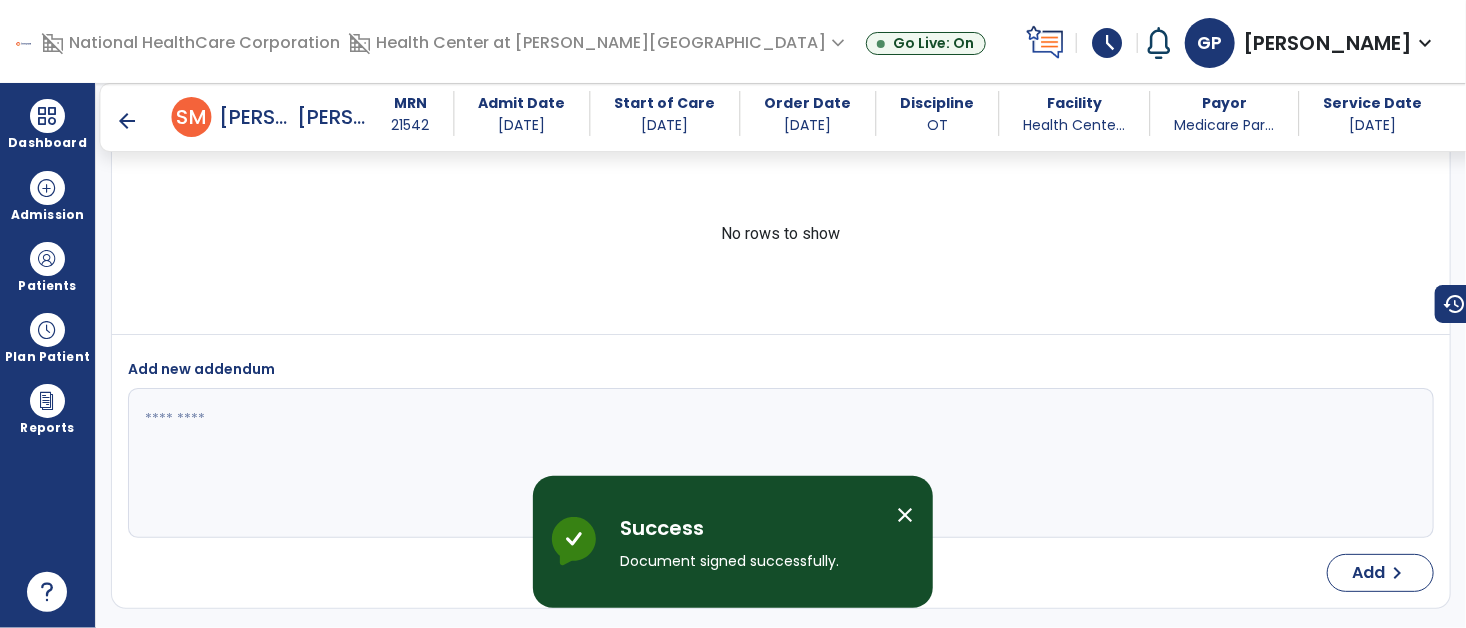scroll, scrollTop: 4780, scrollLeft: 0, axis: vertical 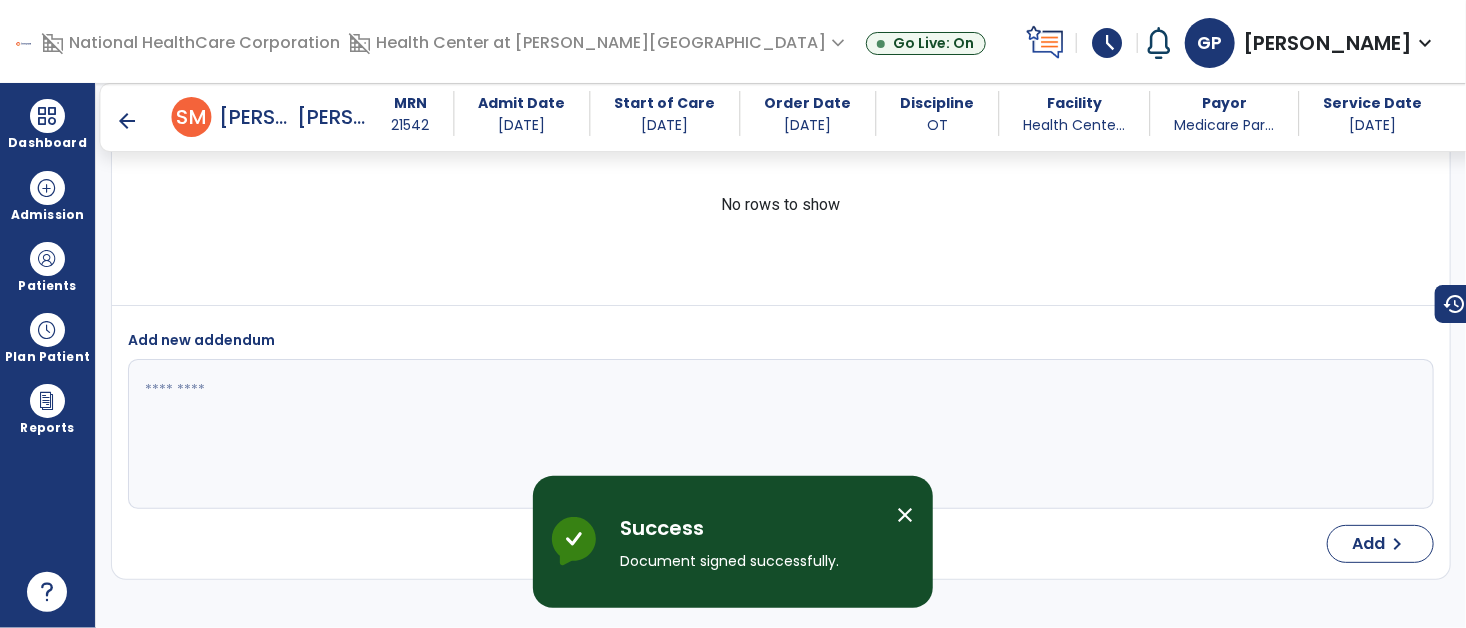 click on "arrow_back" at bounding box center [128, 121] 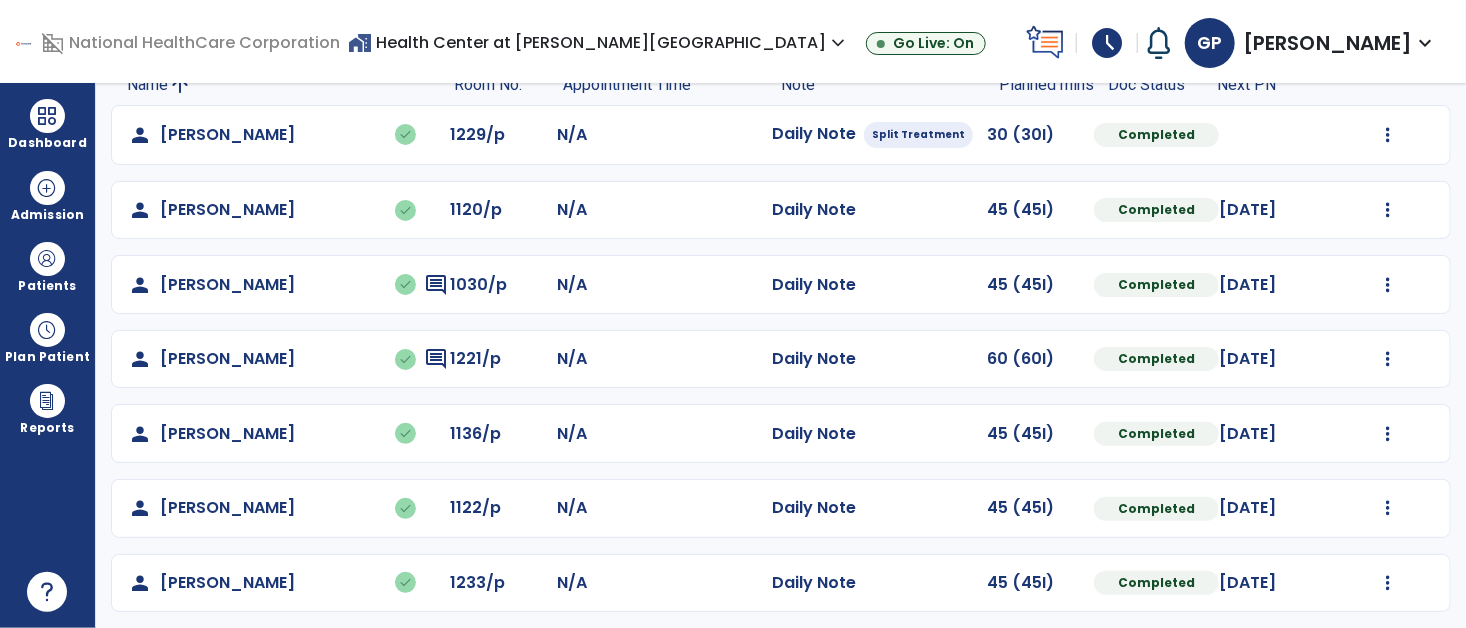 scroll, scrollTop: 0, scrollLeft: 0, axis: both 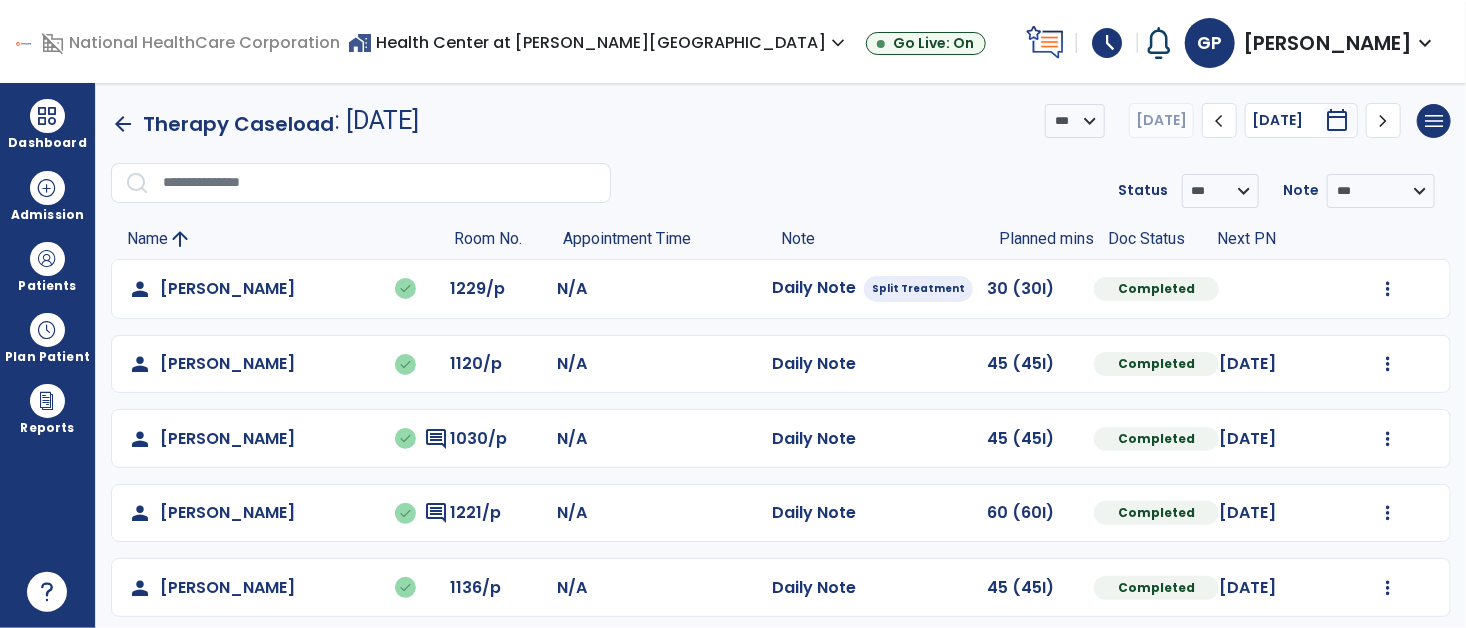click on "arrow_back" 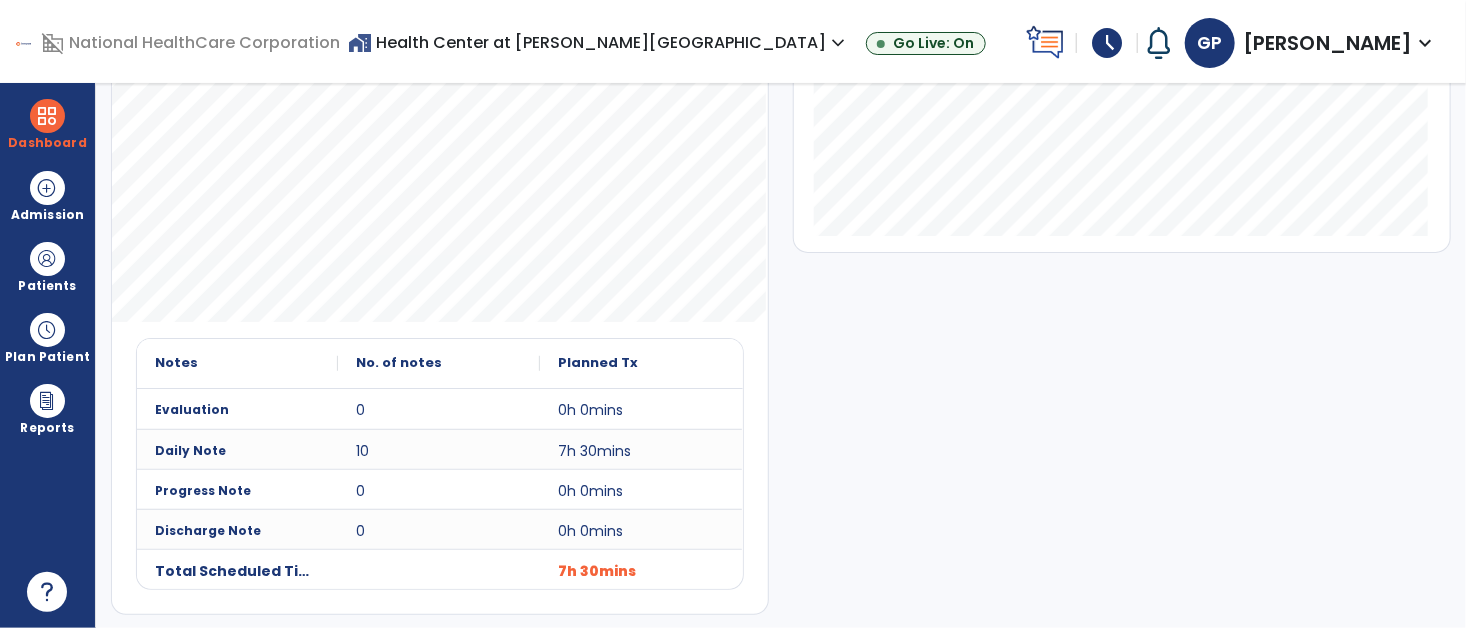 scroll, scrollTop: 514, scrollLeft: 0, axis: vertical 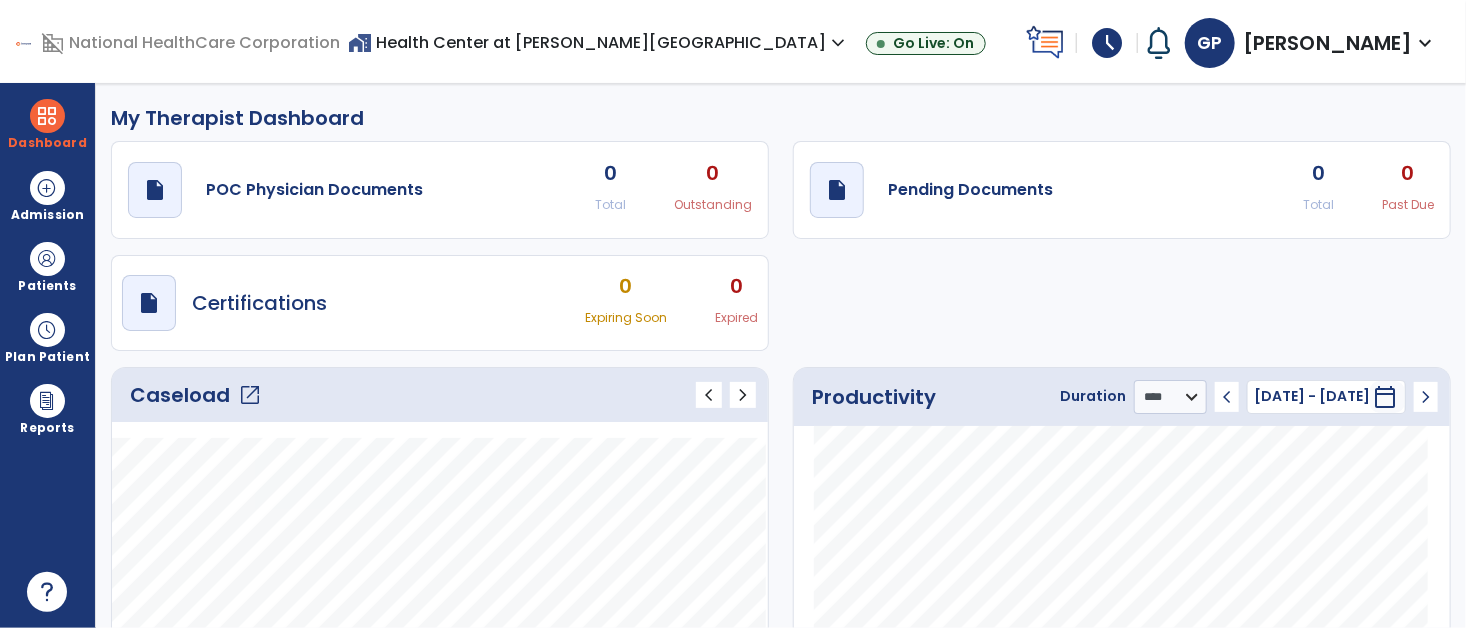 click on "draft   open_in_new  POC Physician Documents 0 Total 0 Outstanding  draft   open_in_new  Pending Documents 0 Total 0 Past Due  draft   open_in_new  Certifications 0 Expiring Soon 0 Expired" 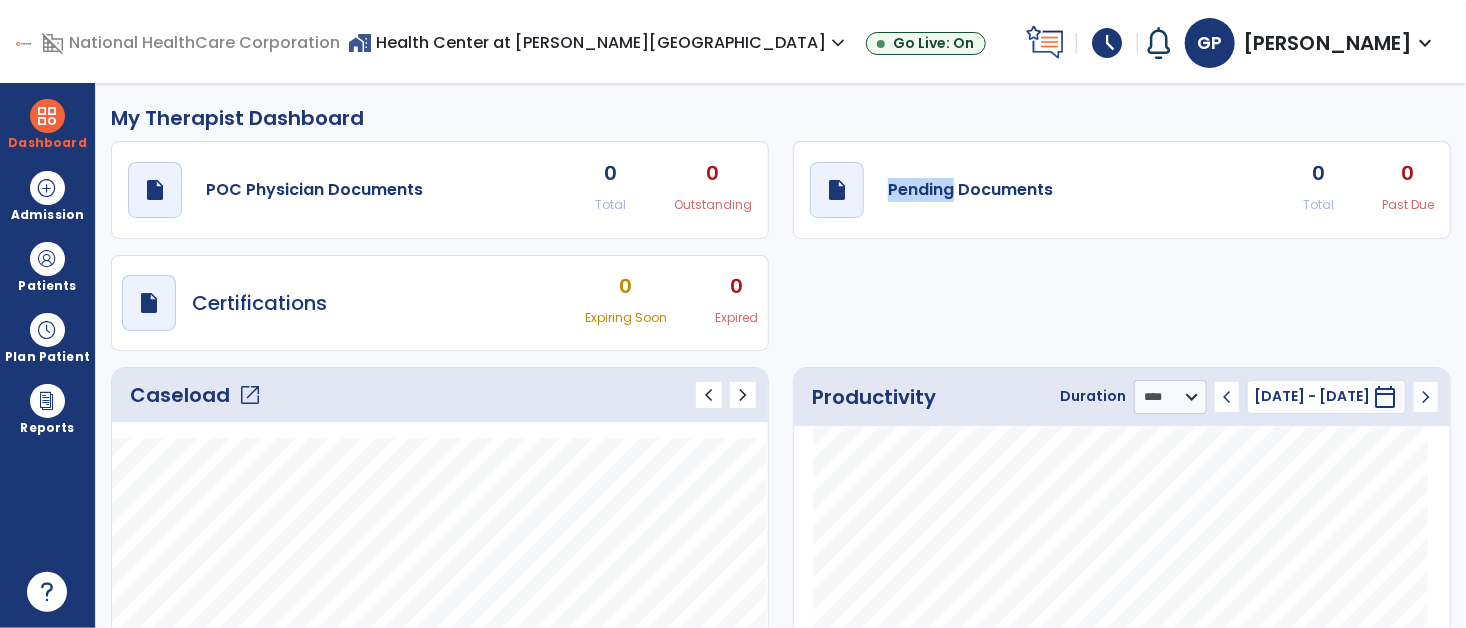 click on "draft   open_in_new  POC Physician Documents 0 Total 0 Outstanding  draft   open_in_new  Pending Documents 0 Total 0 Past Due  draft   open_in_new  Certifications 0 Expiring Soon 0 Expired" 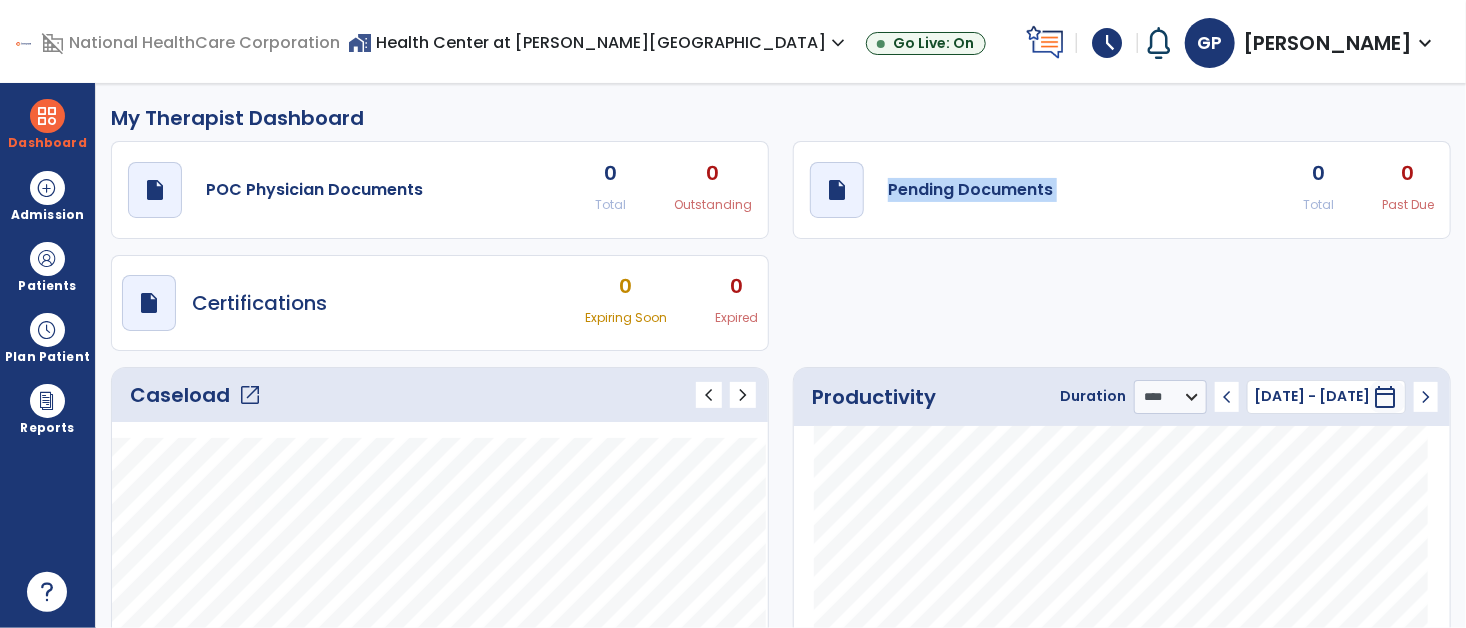click on "draft   open_in_new  POC Physician Documents 0 Total 0 Outstanding  draft   open_in_new  Pending Documents 0 Total 0 Past Due  draft   open_in_new  Certifications 0 Expiring Soon 0 Expired" 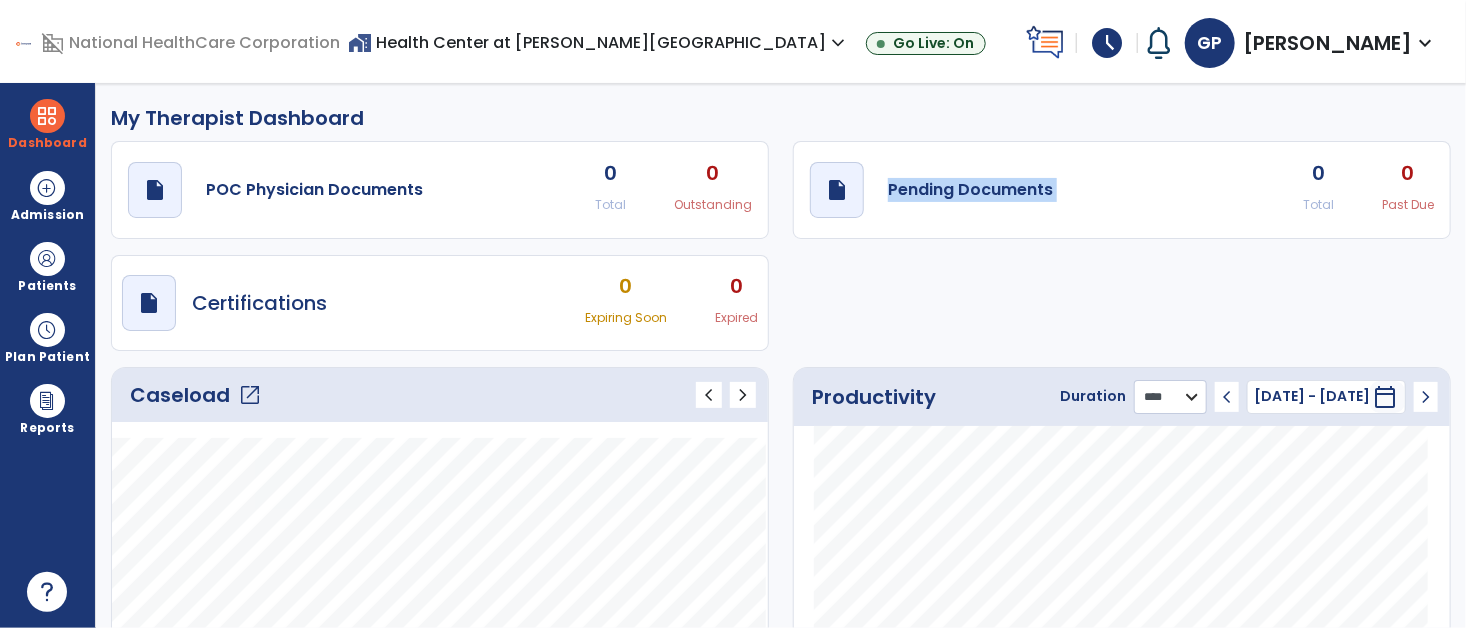 click on "******** **** ***" 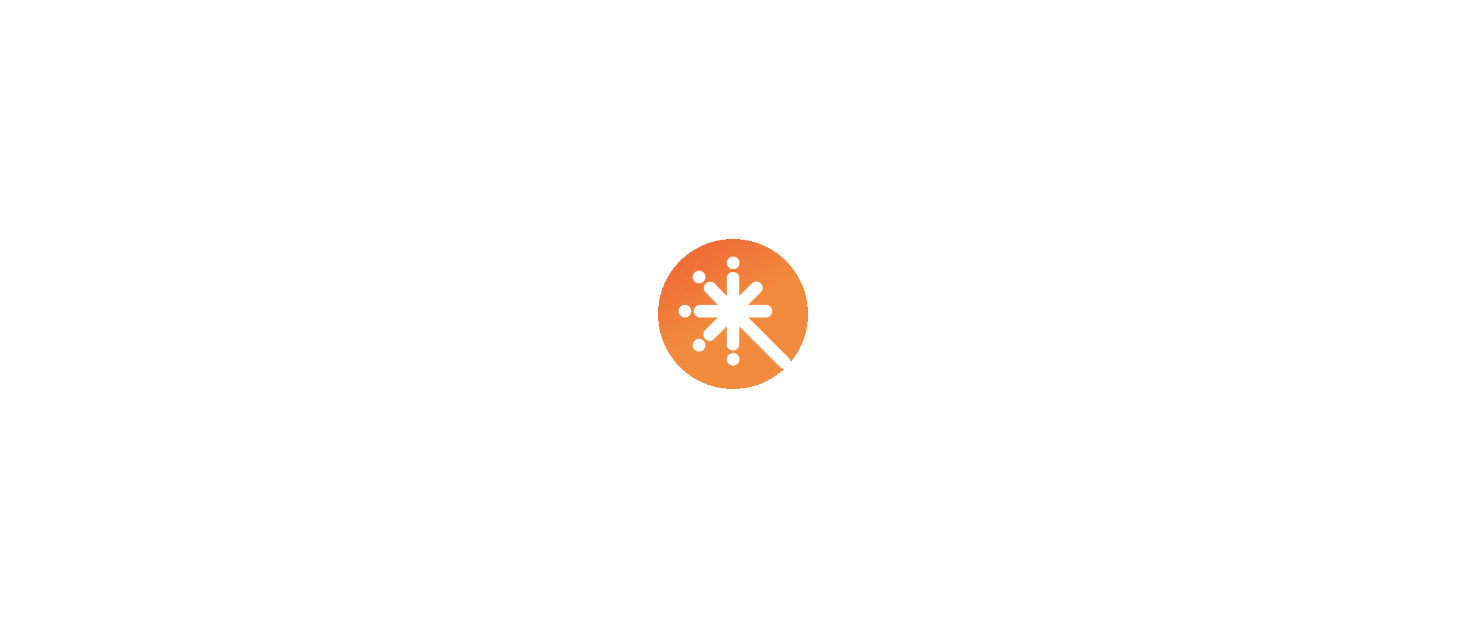 scroll, scrollTop: 0, scrollLeft: 0, axis: both 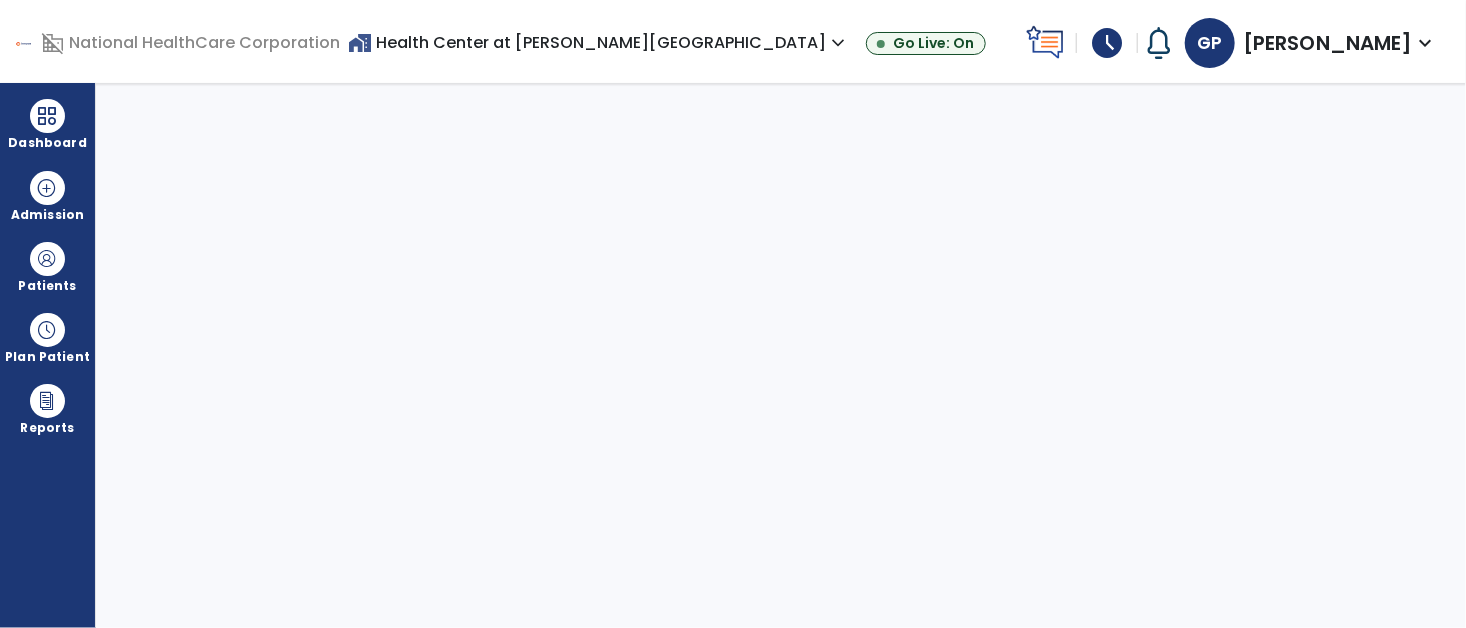 select on "****" 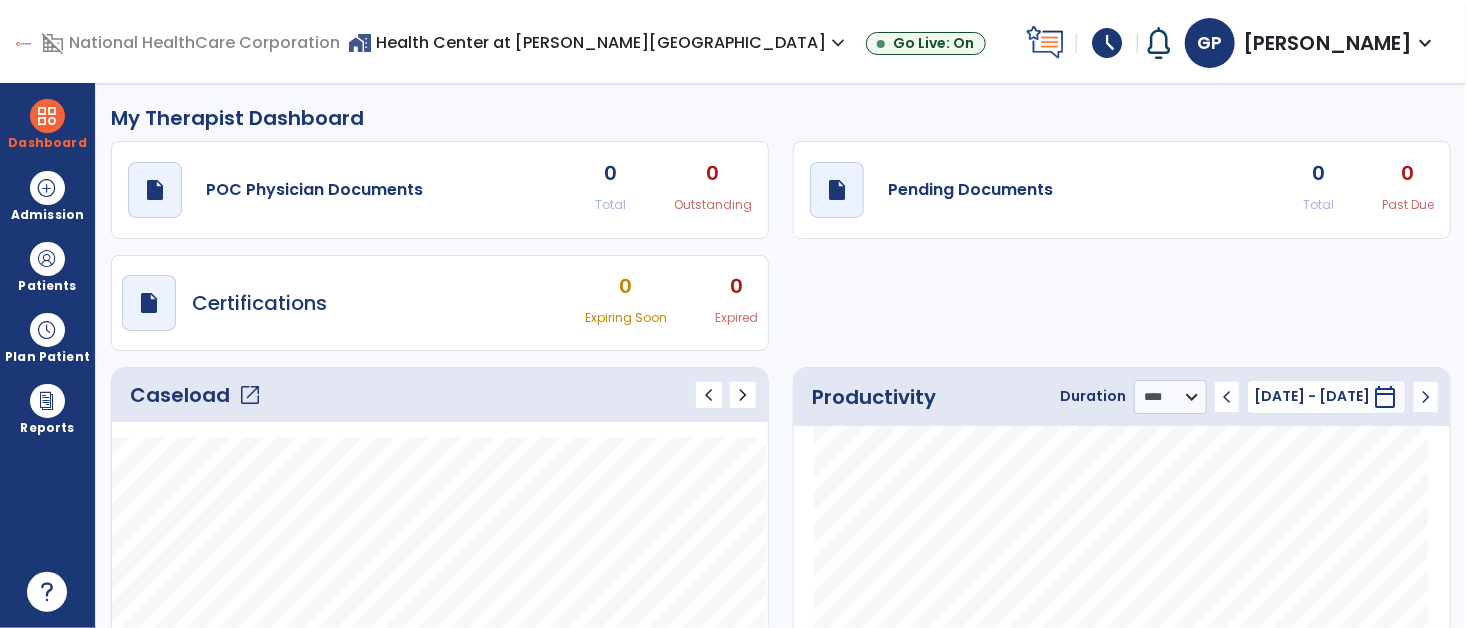 click on "schedule" at bounding box center [1107, 43] 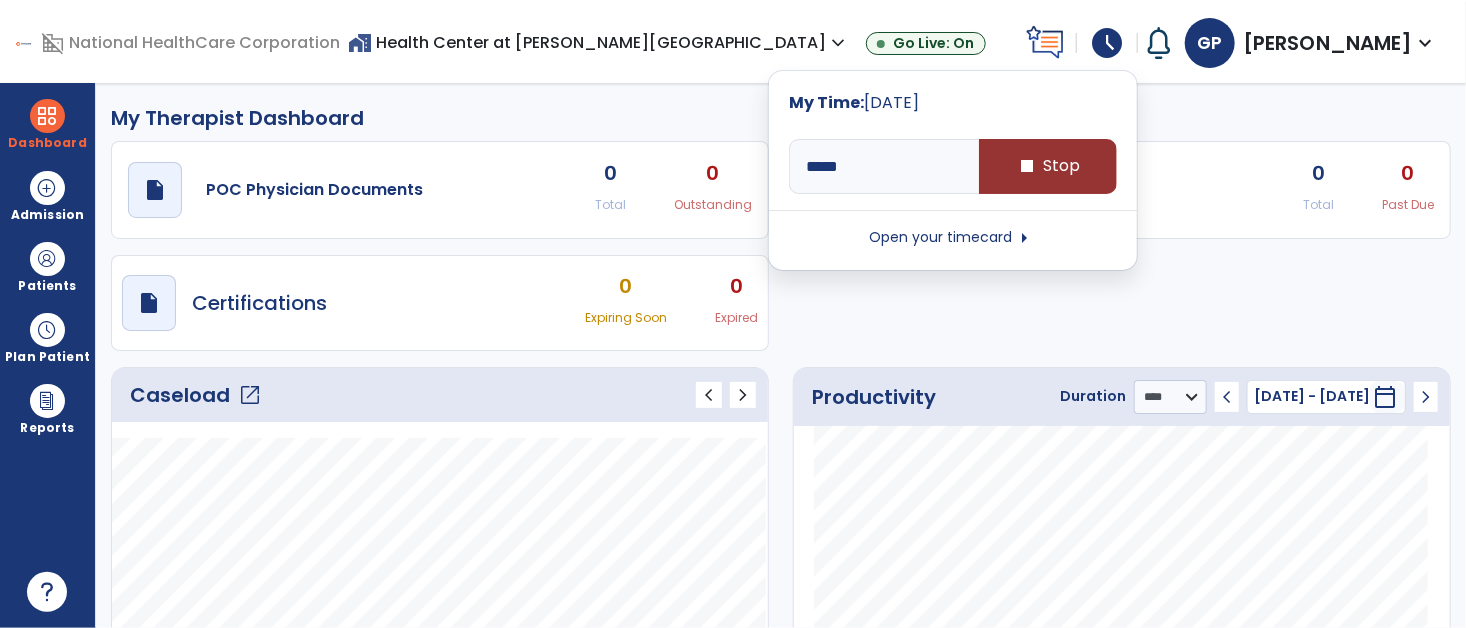 click on "stop  Stop" at bounding box center (1048, 166) 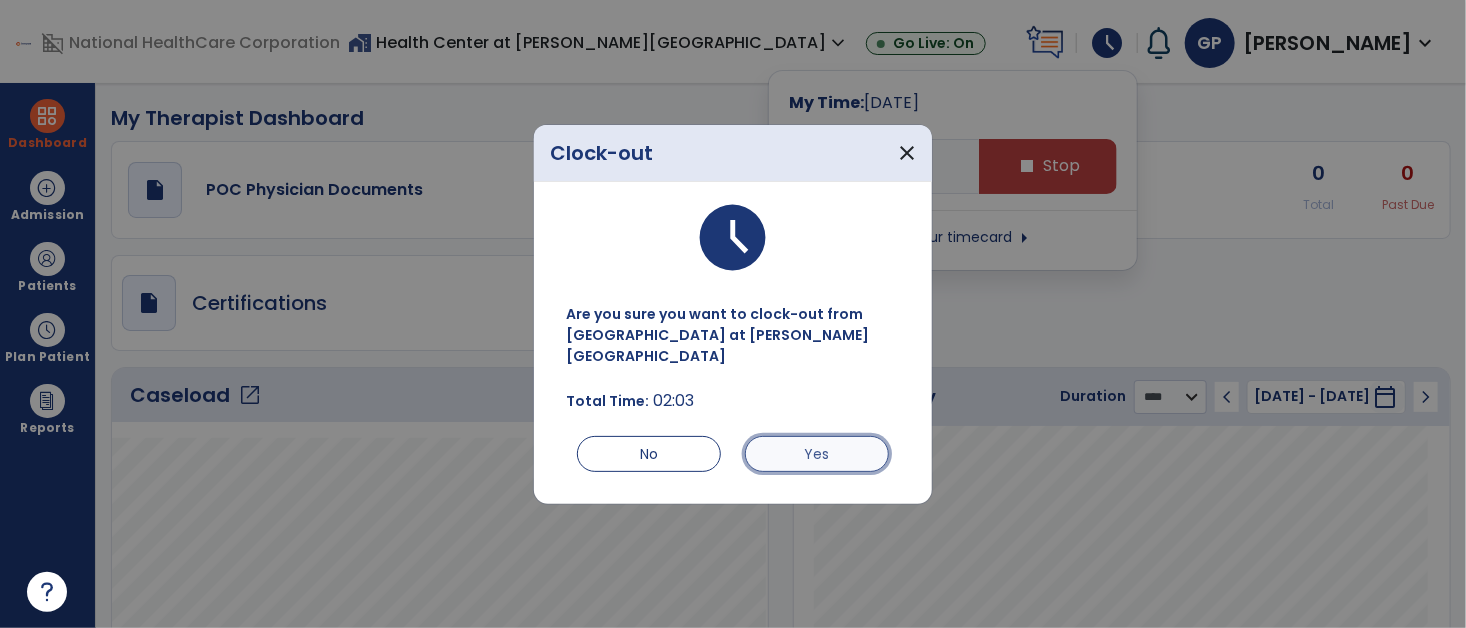 click on "Yes" at bounding box center (817, 454) 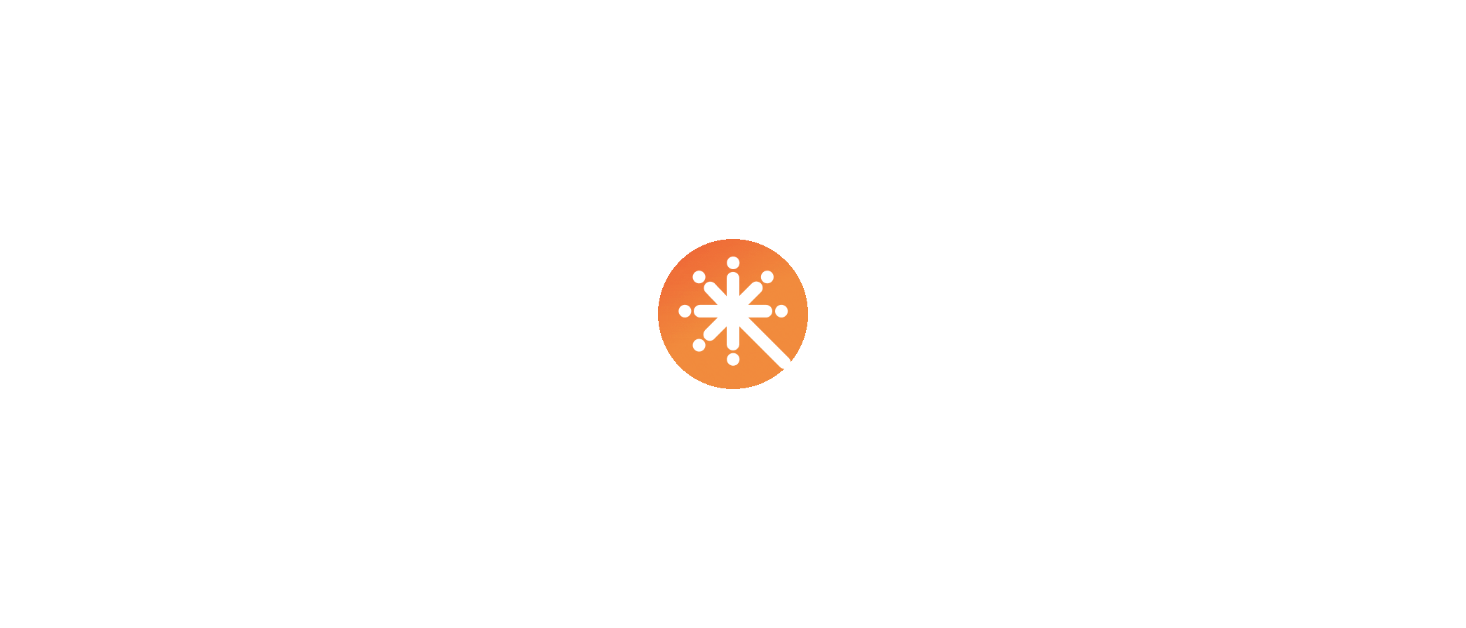 scroll, scrollTop: 0, scrollLeft: 0, axis: both 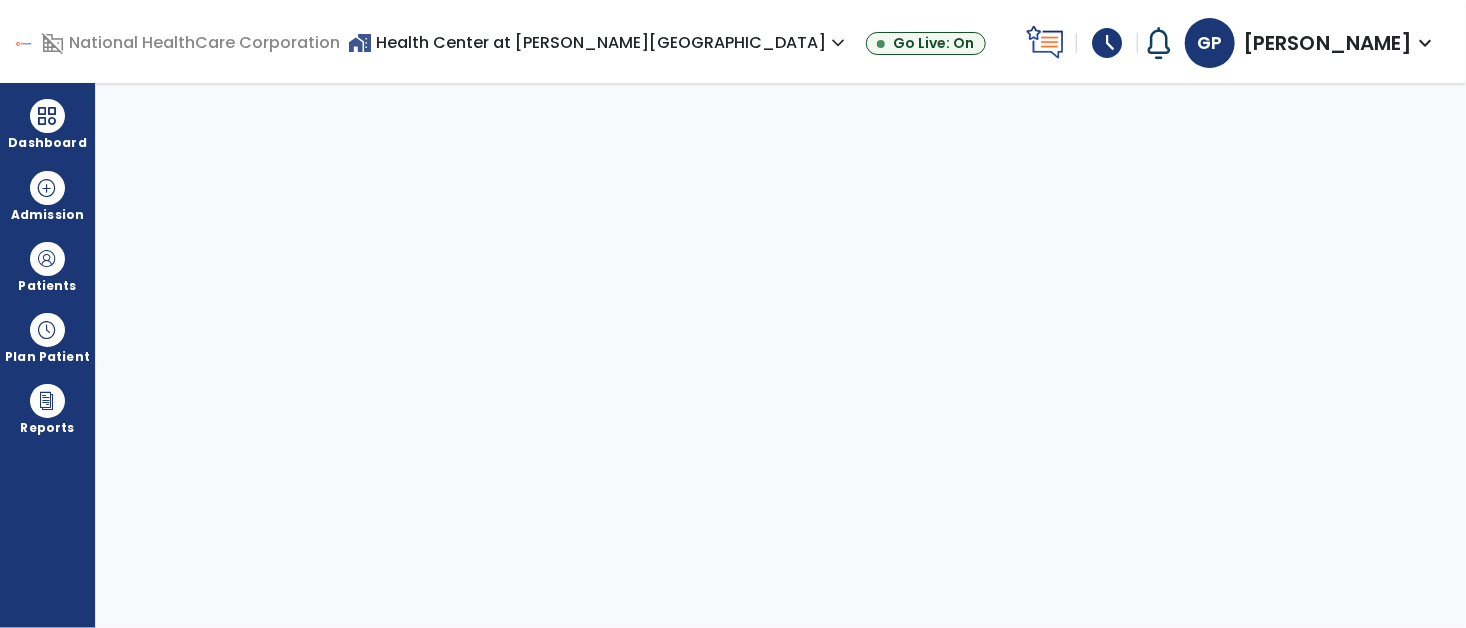 select on "****" 